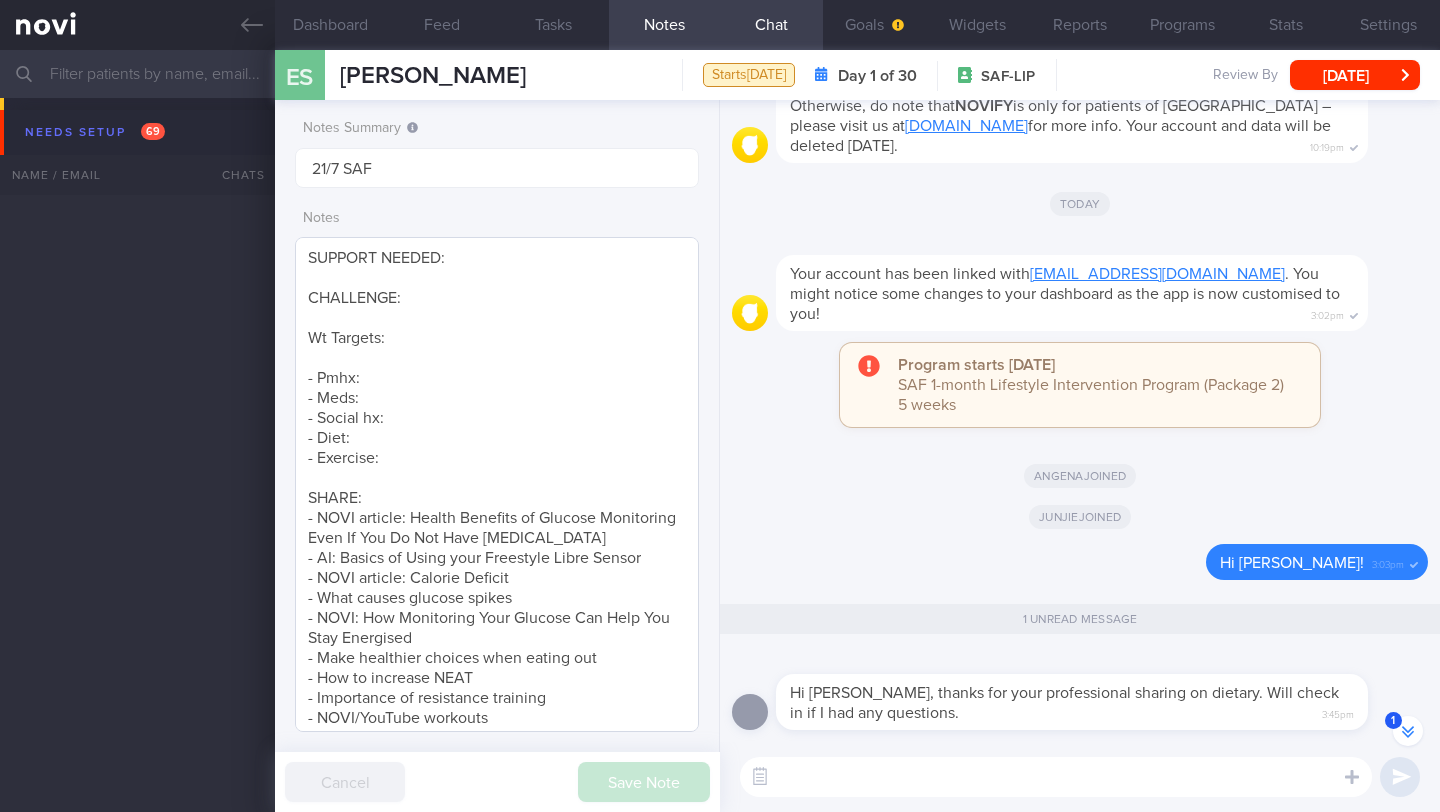 scroll, scrollTop: 0, scrollLeft: 0, axis: both 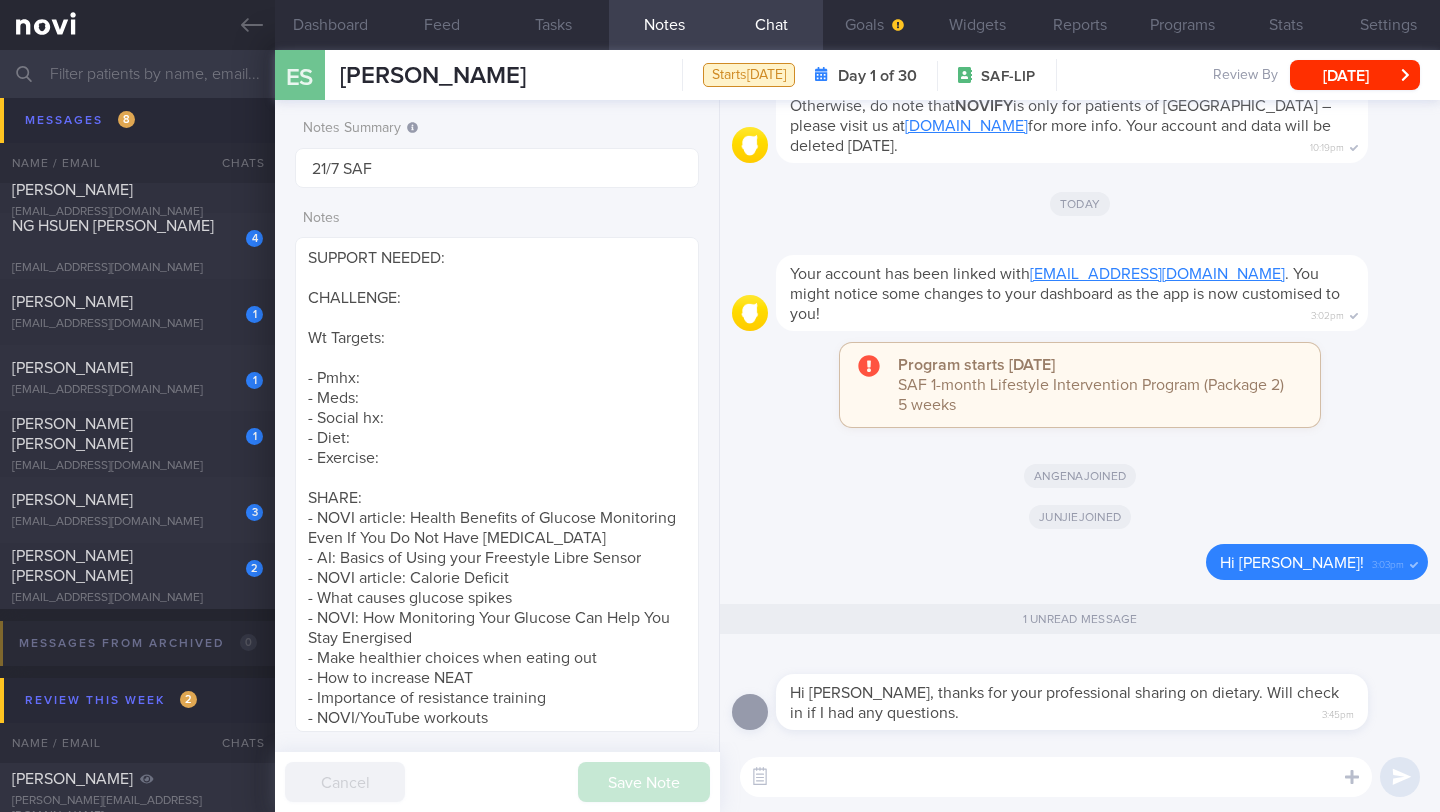 click at bounding box center [1056, 777] 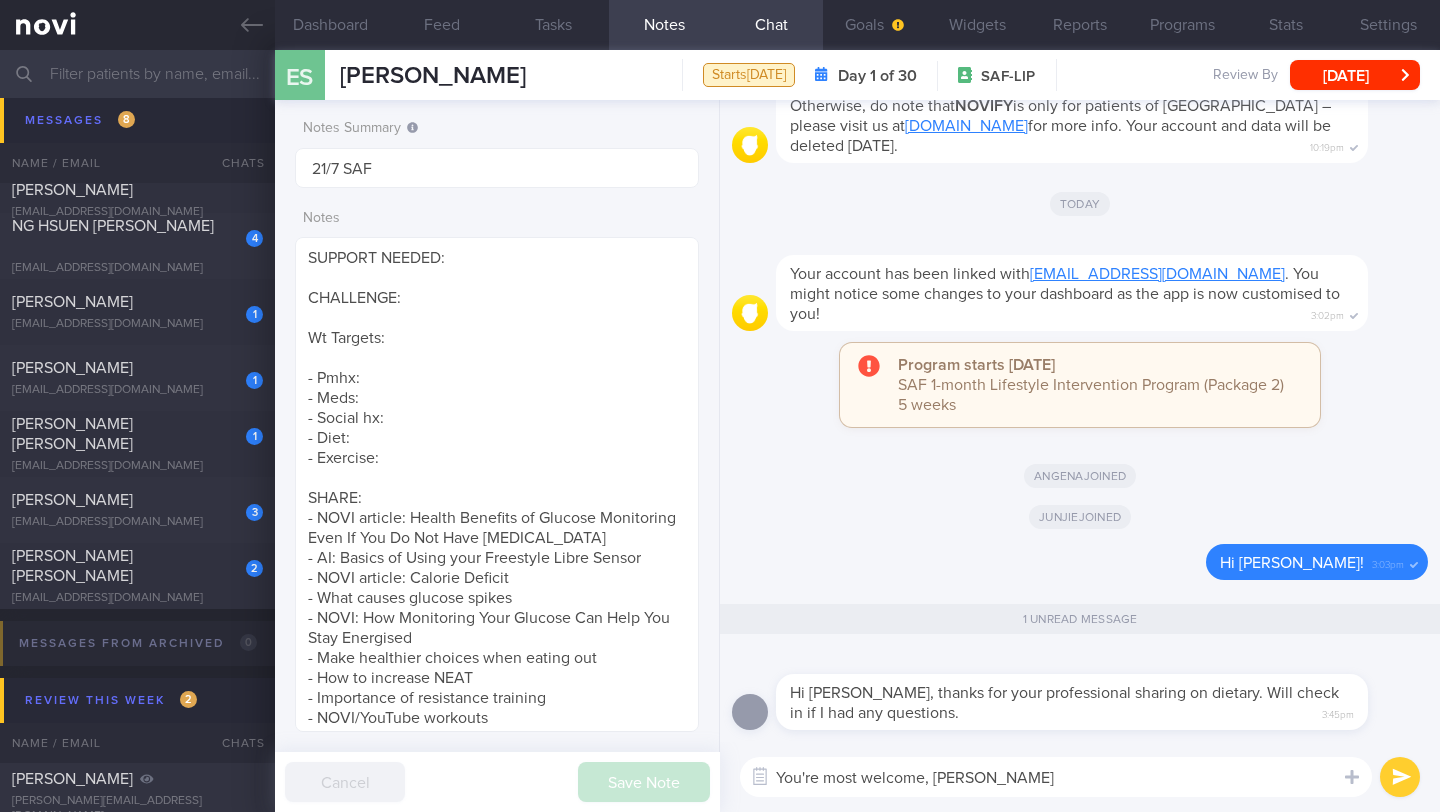 type on "You're most welcome, [PERSON_NAME]!" 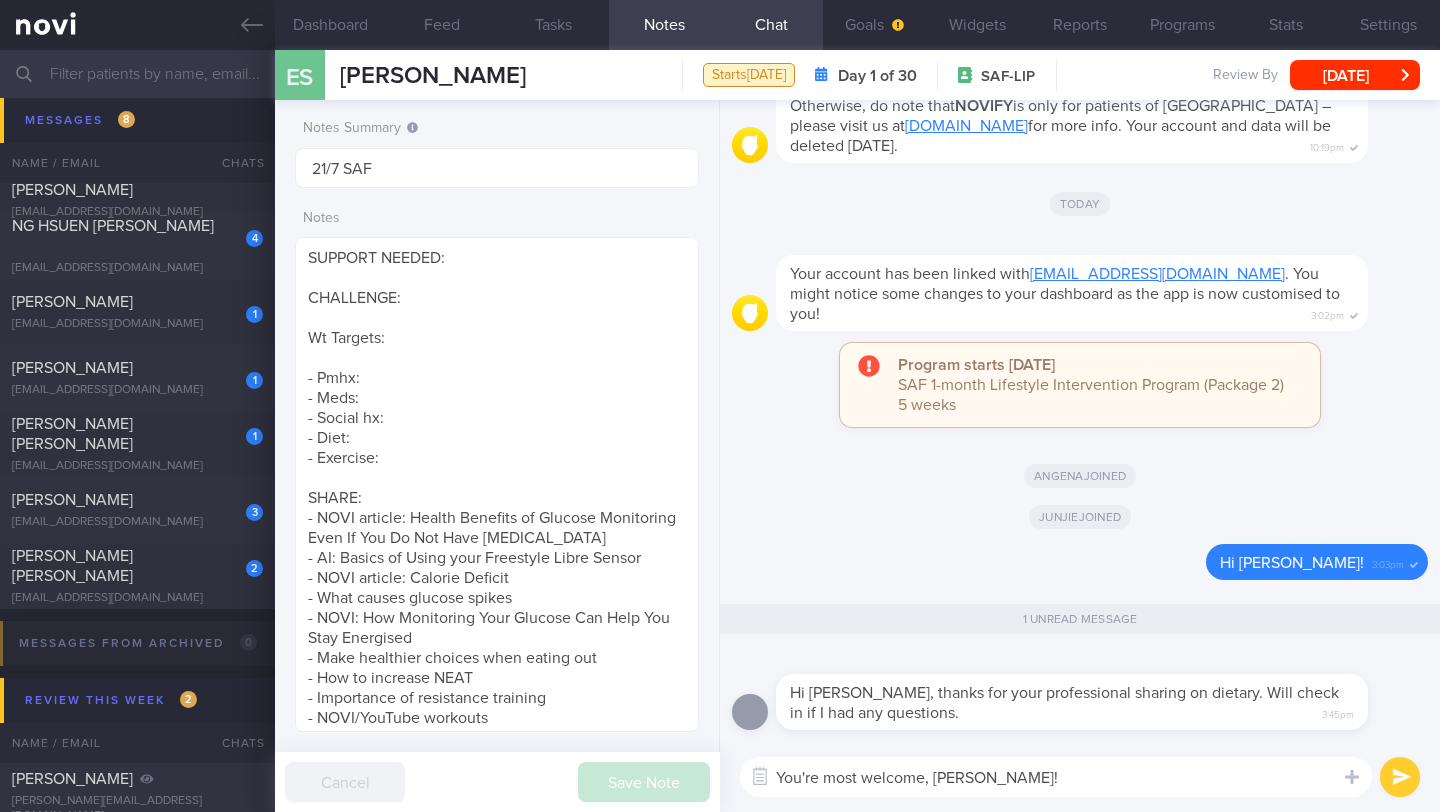 type 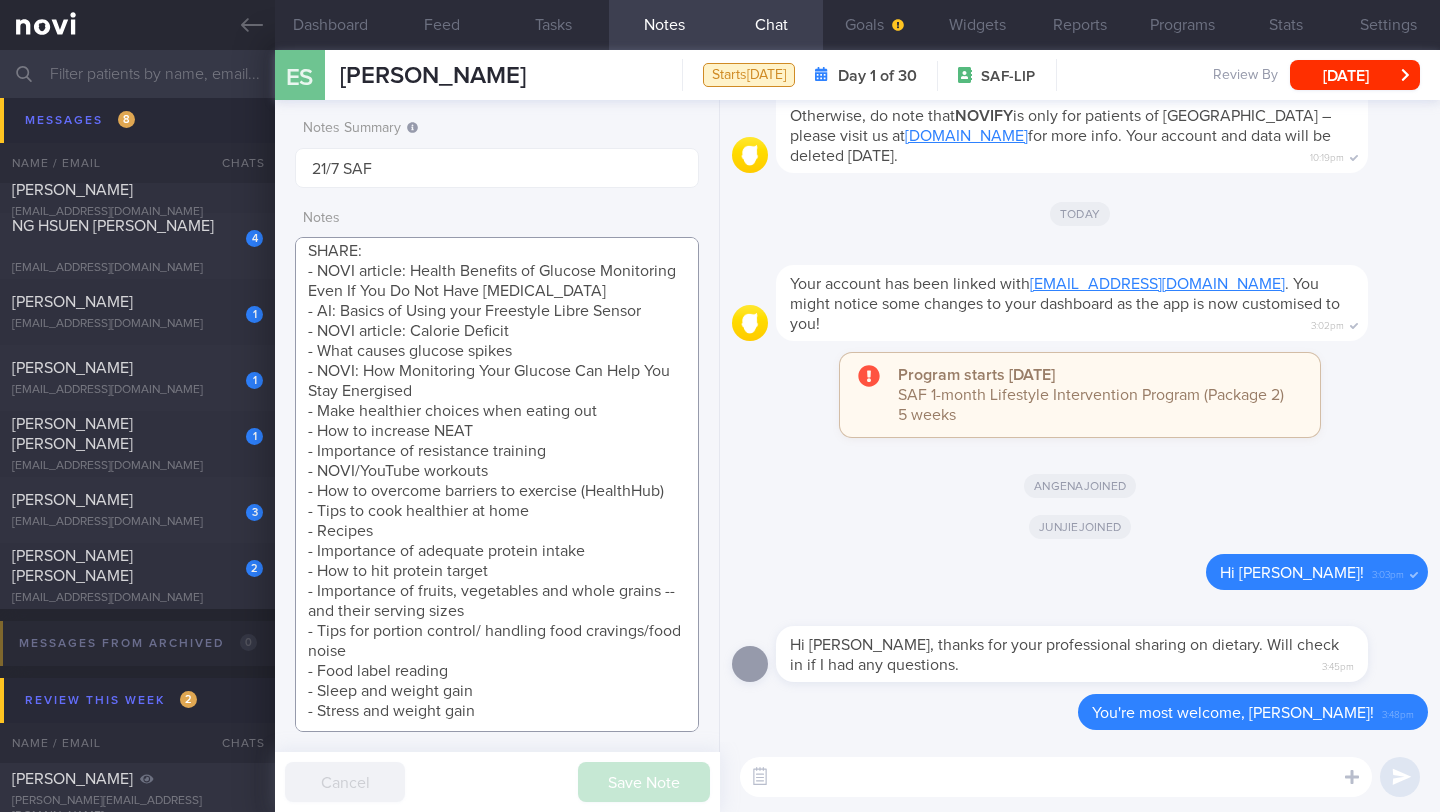 scroll, scrollTop: 275, scrollLeft: 0, axis: vertical 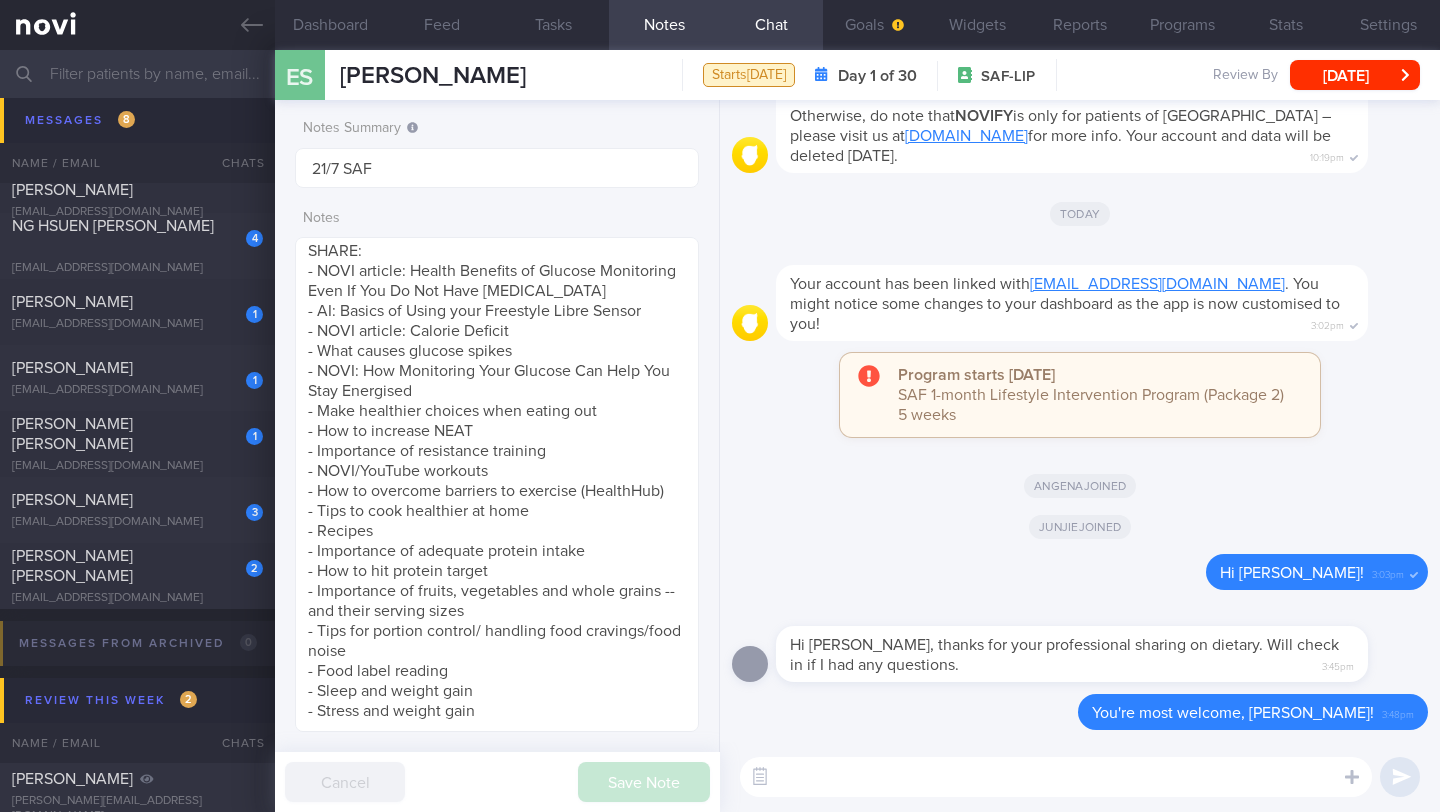 click on "Delete
You're most welcome, [PERSON_NAME]!
3:48pm
Hi [PERSON_NAME], thanks for your professional sharing on dietary. Will check in if I had any questions.
3:45pm
[GEOGRAPHIC_DATA]
Hi [PERSON_NAME]!
3:03pm
[GEOGRAPHIC_DATA]
[[JOINED]]
3:03pm
[PERSON_NAME]  joined" at bounding box center [1080, 421] 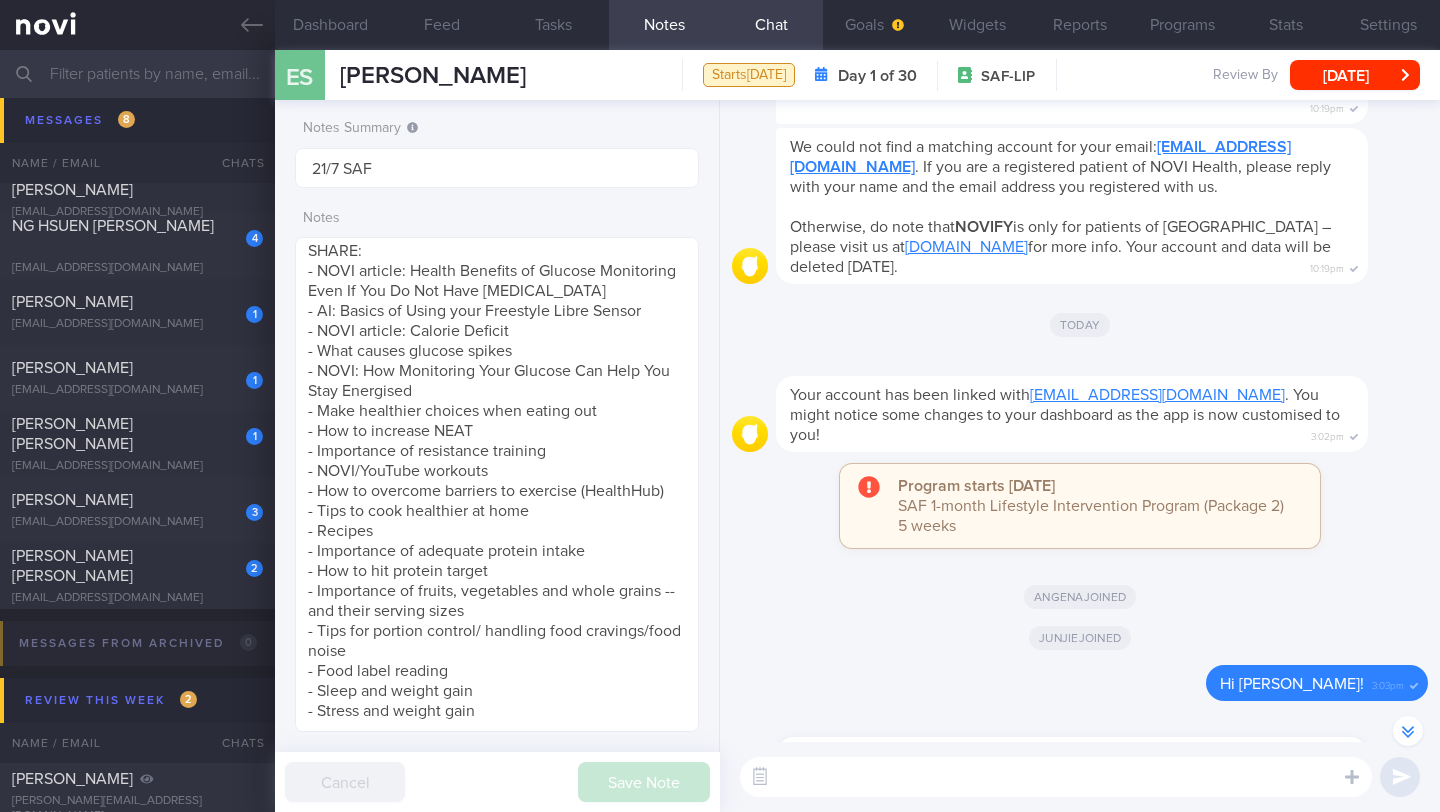 scroll, scrollTop: 0, scrollLeft: 0, axis: both 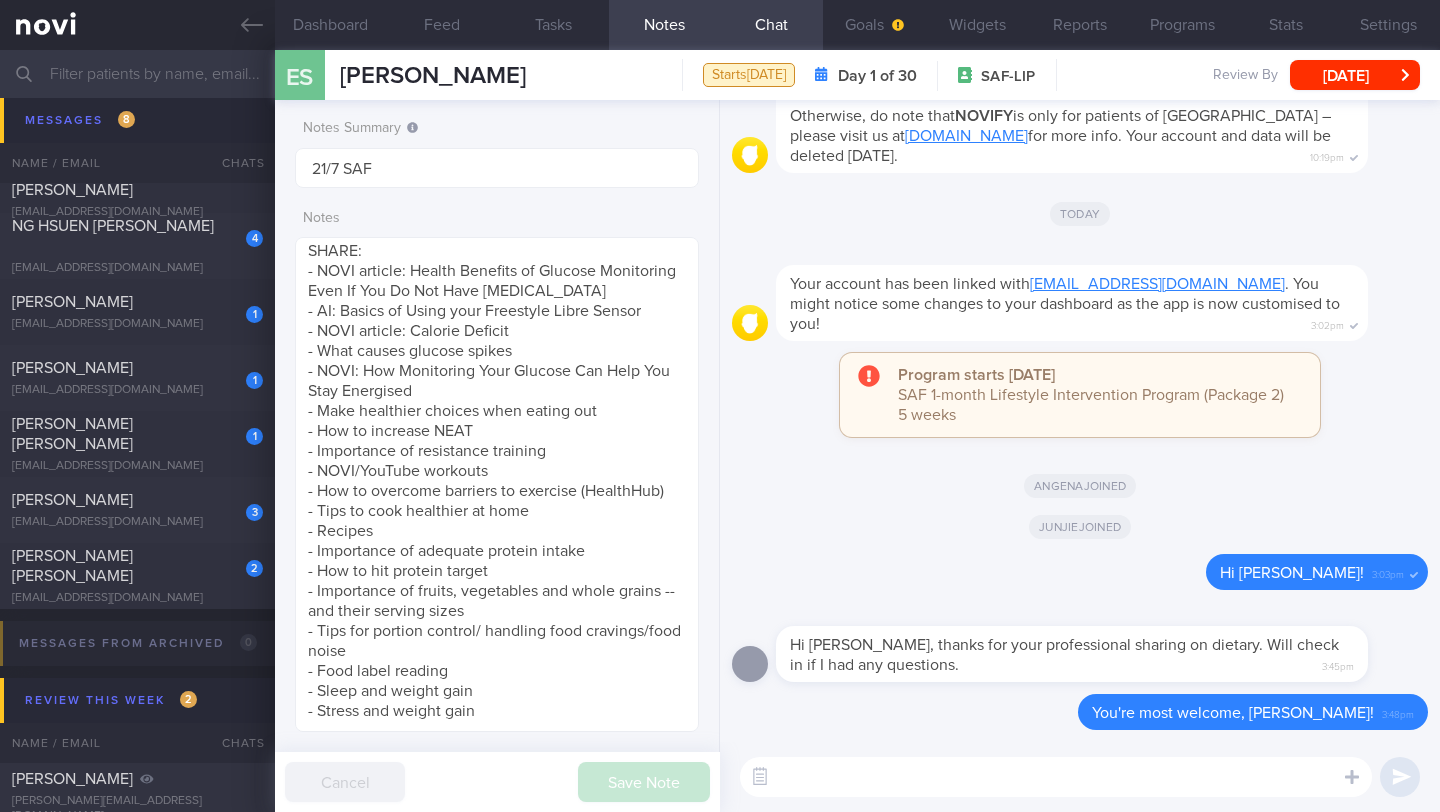 click at bounding box center [1056, 777] 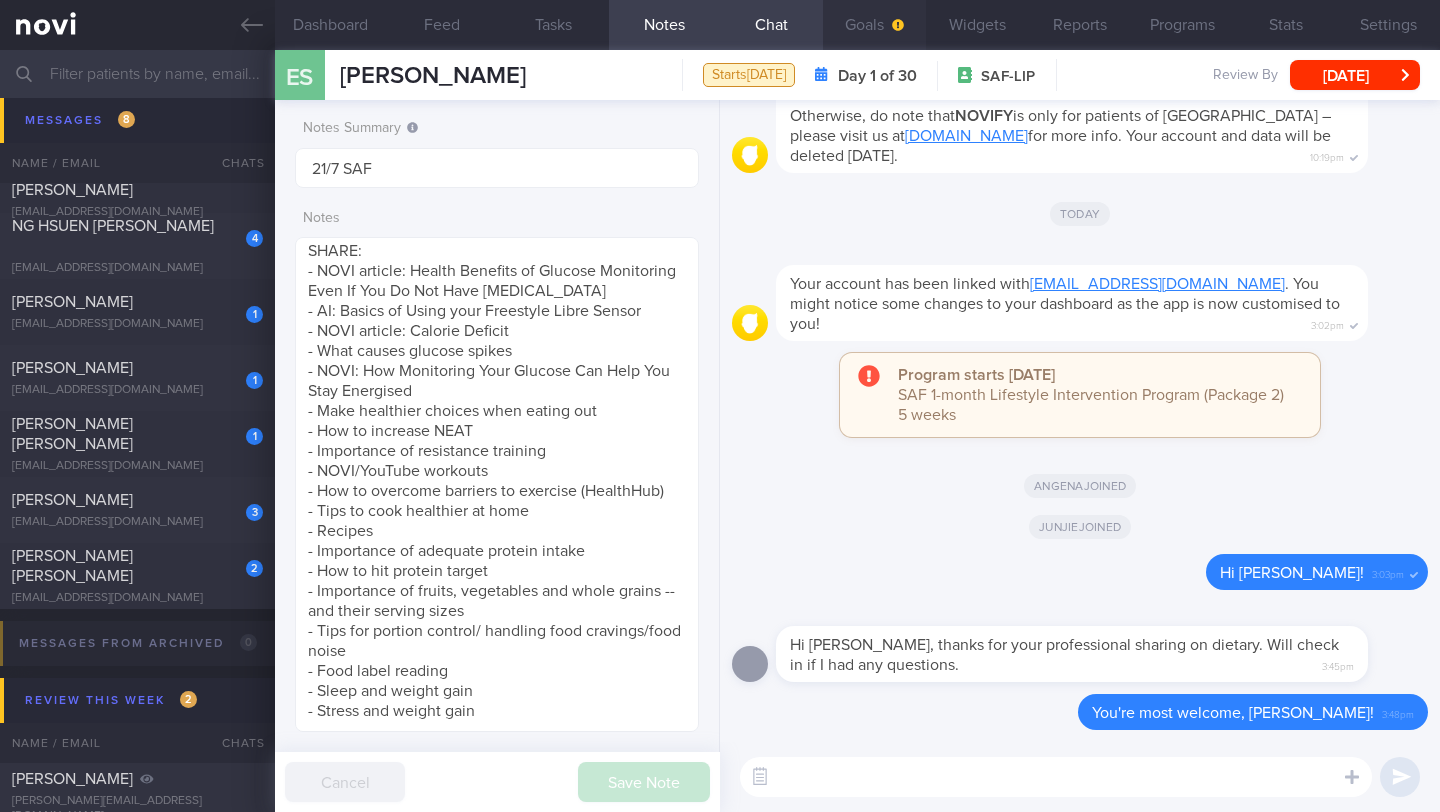 click on "Goals" at bounding box center (874, 25) 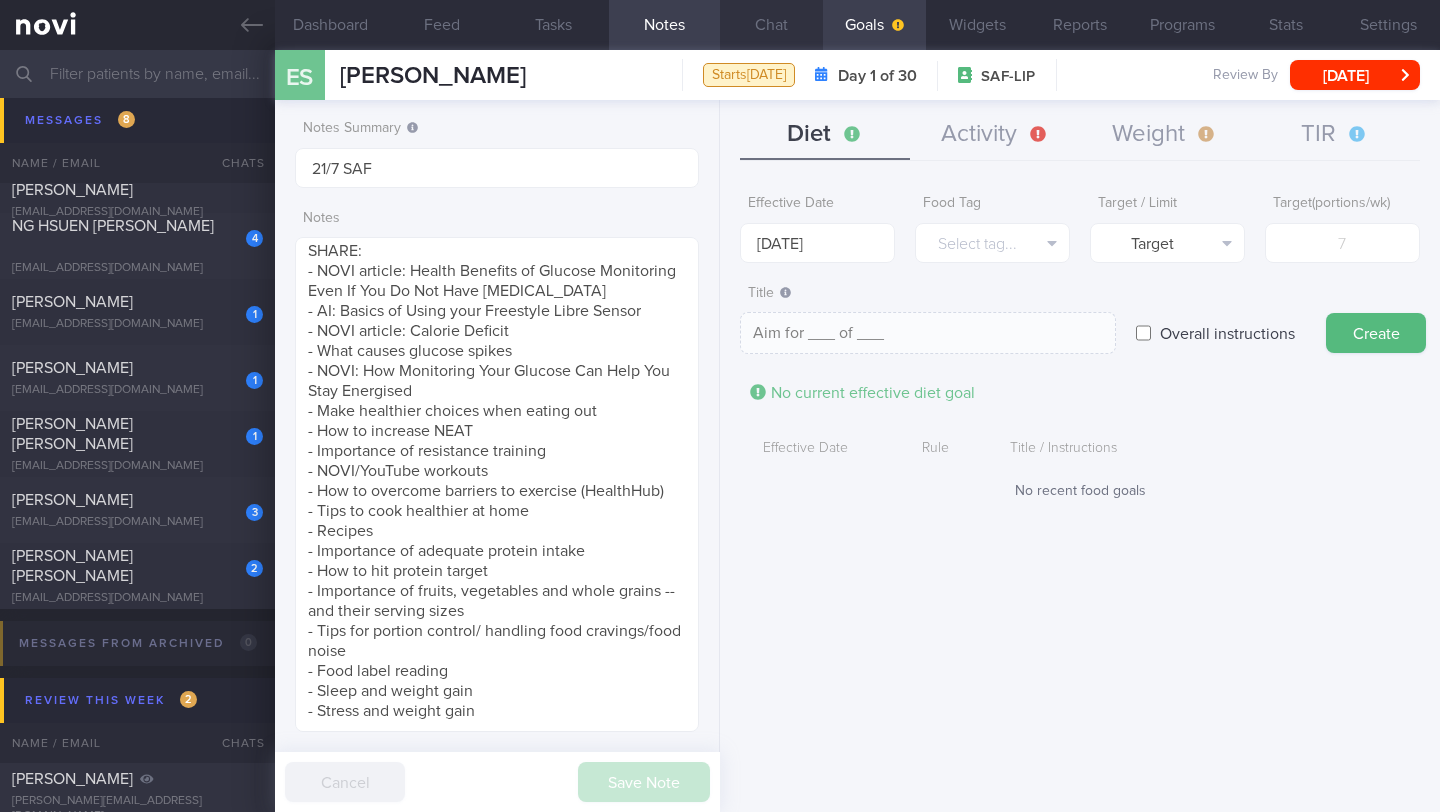 click on "Chat" at bounding box center (771, 25) 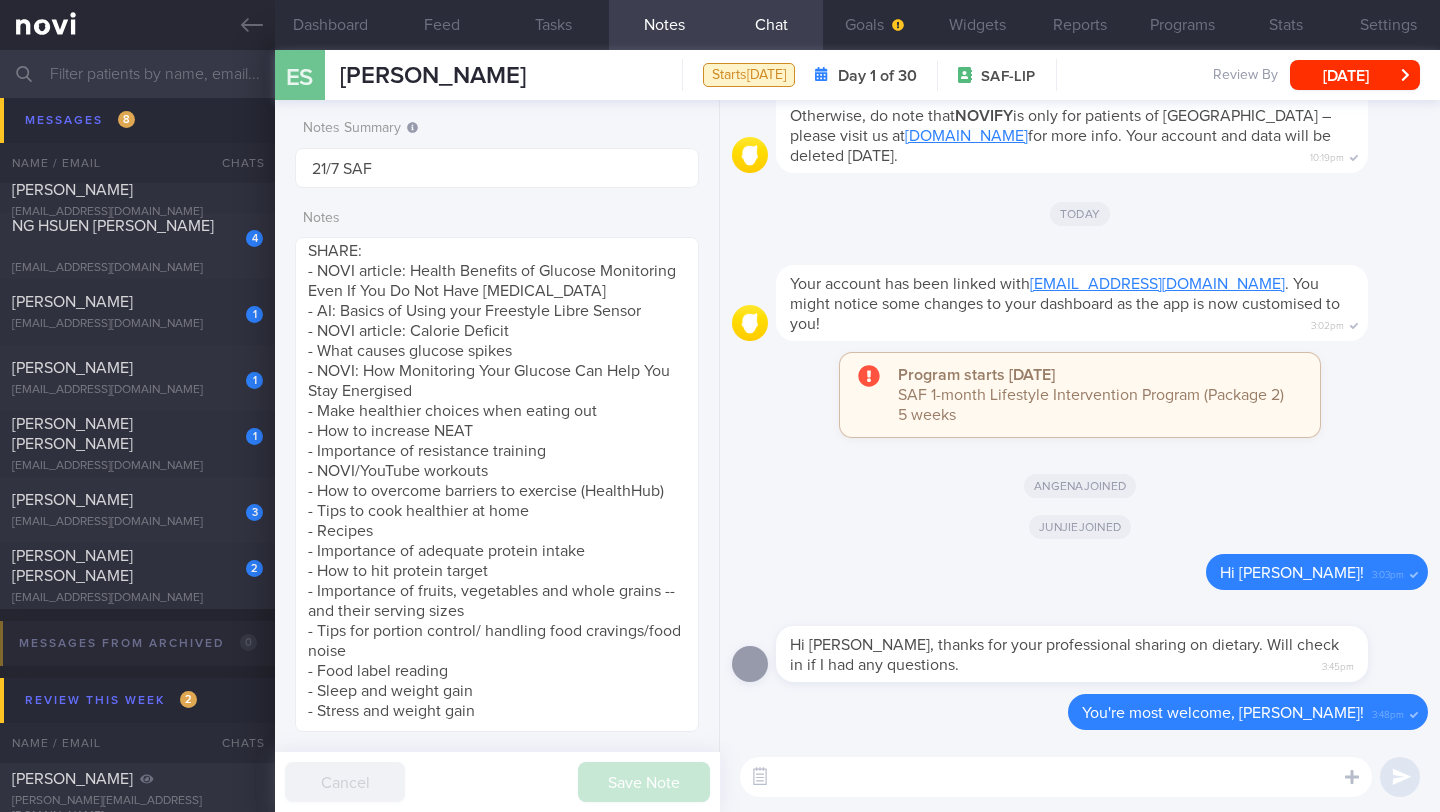 click at bounding box center [720, 74] 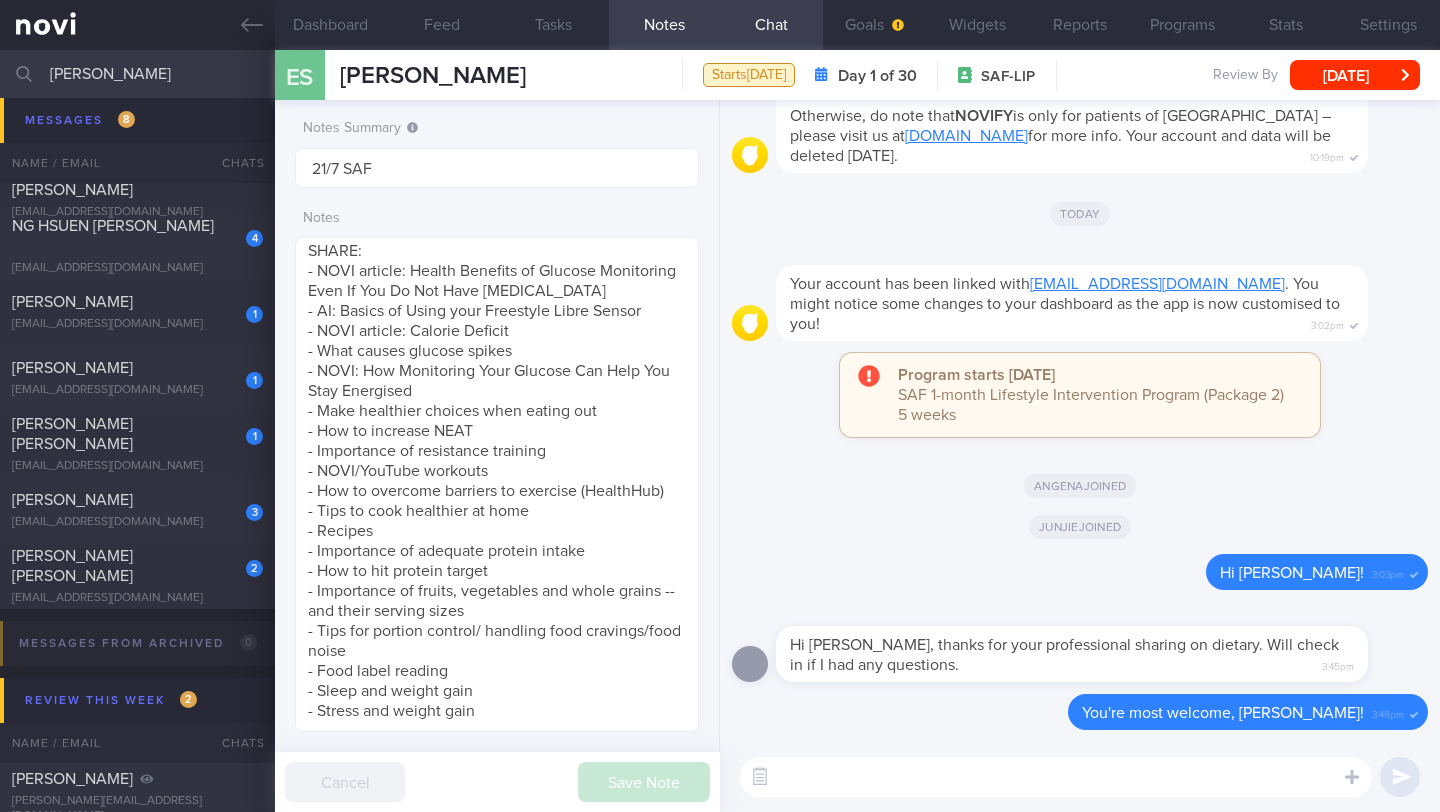 scroll, scrollTop: 77, scrollLeft: 0, axis: vertical 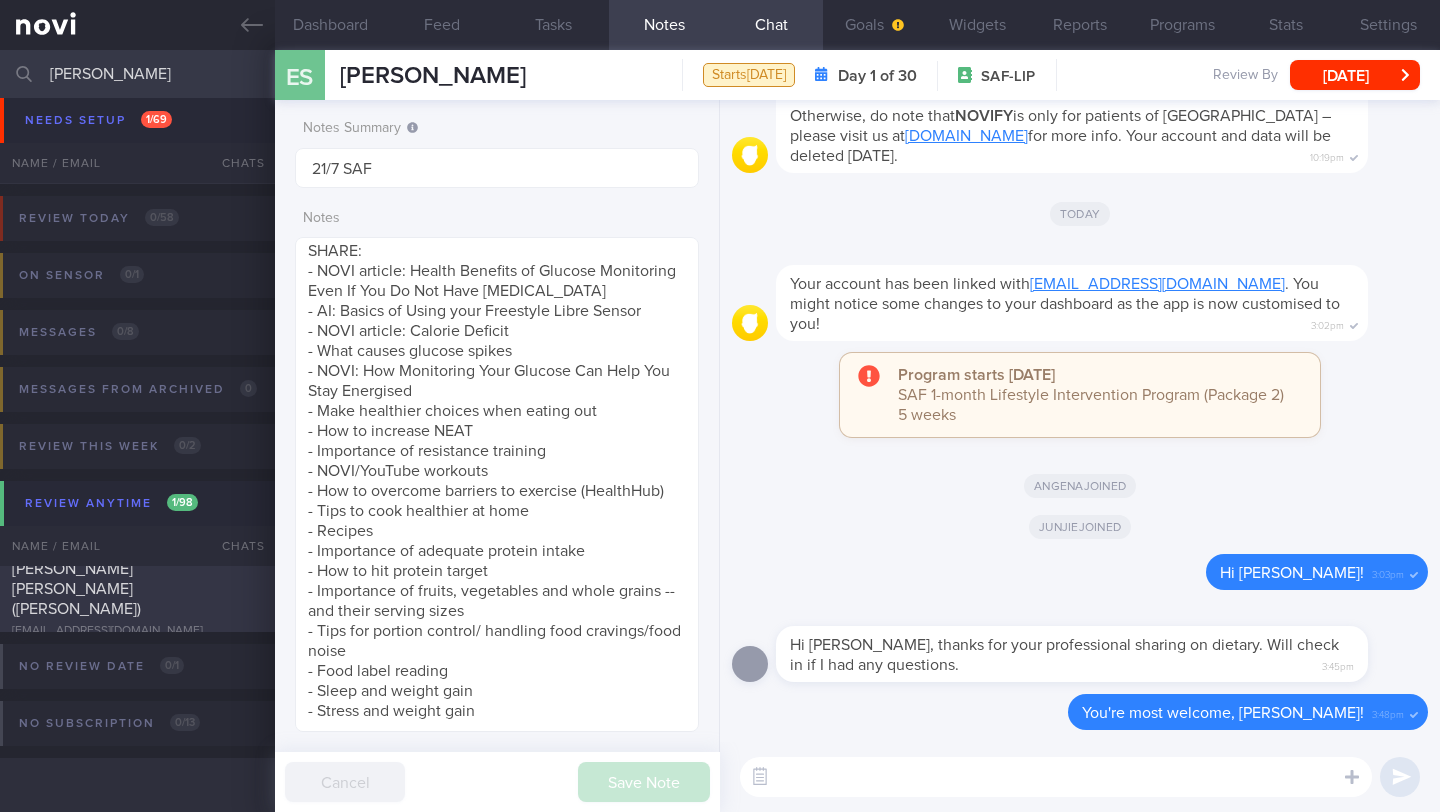 type on "[PERSON_NAME]" 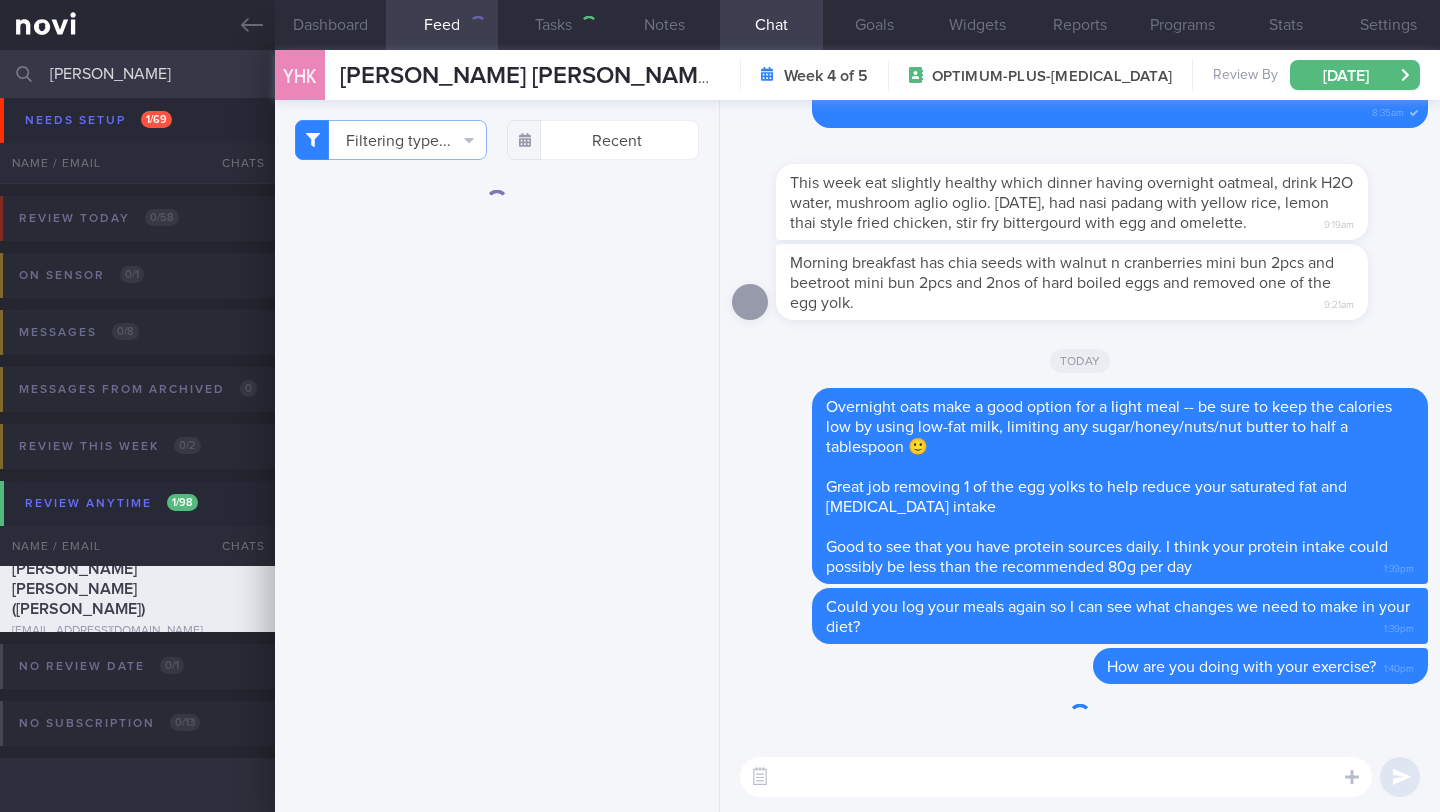 type on "23/7 Check for logs" 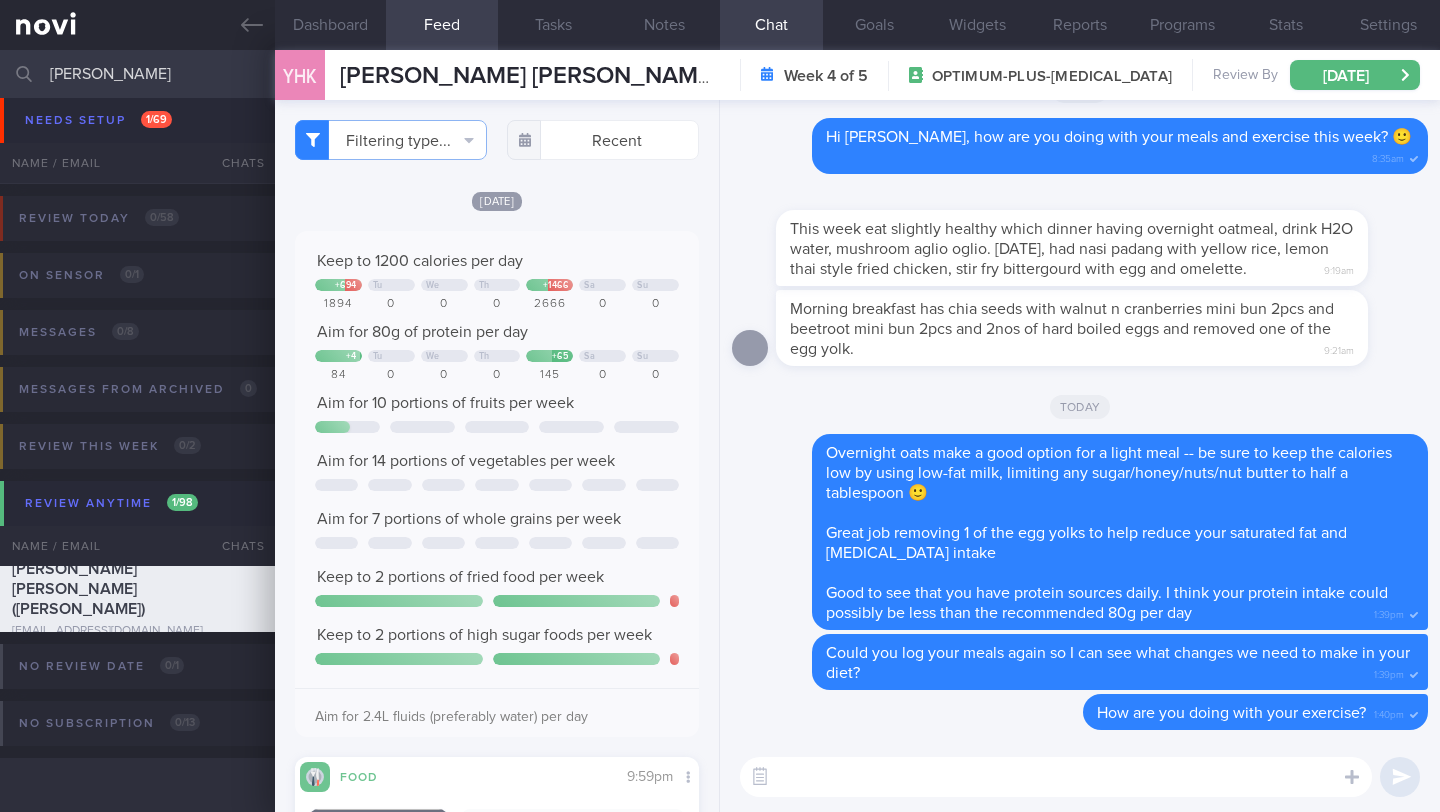 click on "[PERSON_NAME]" at bounding box center [720, 74] 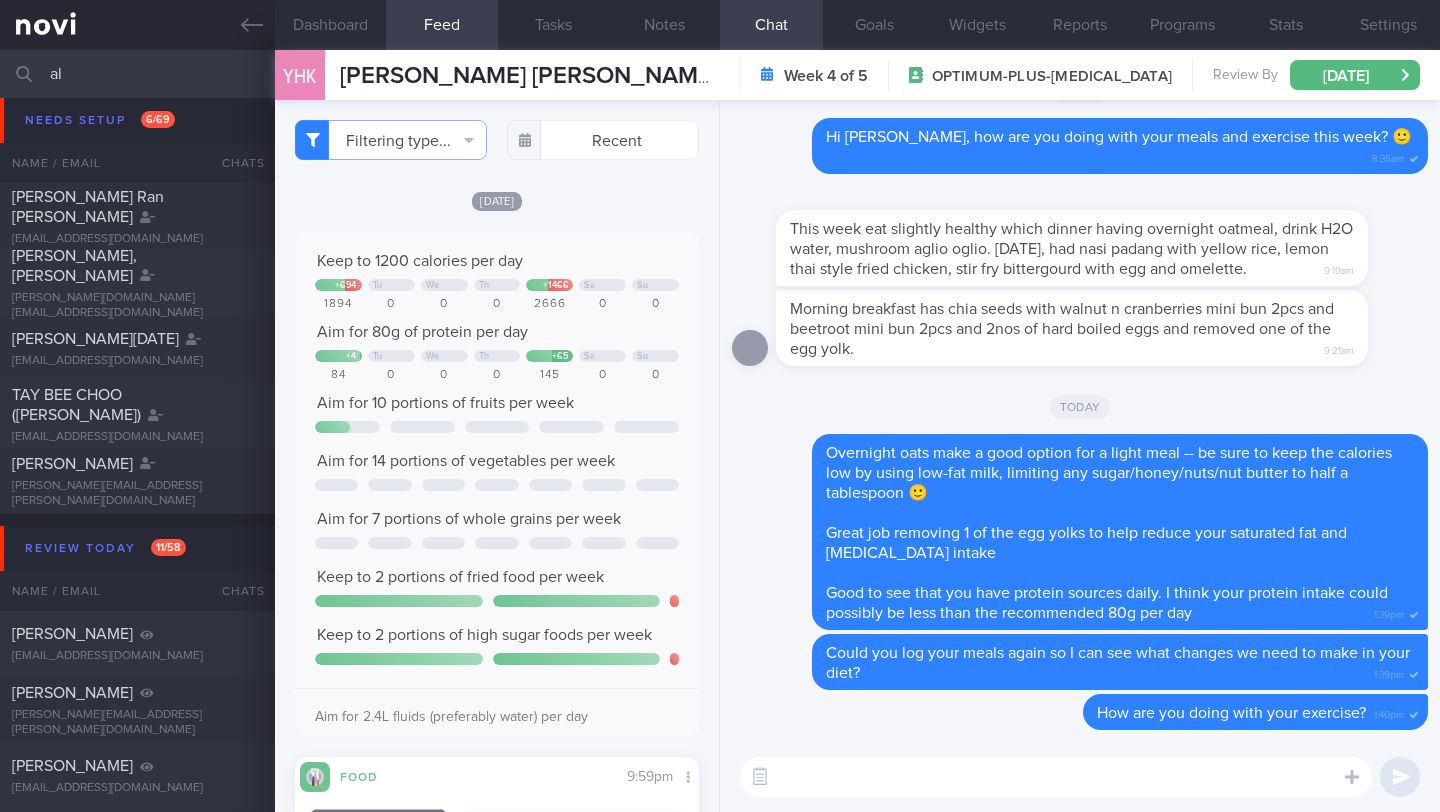 type on "a" 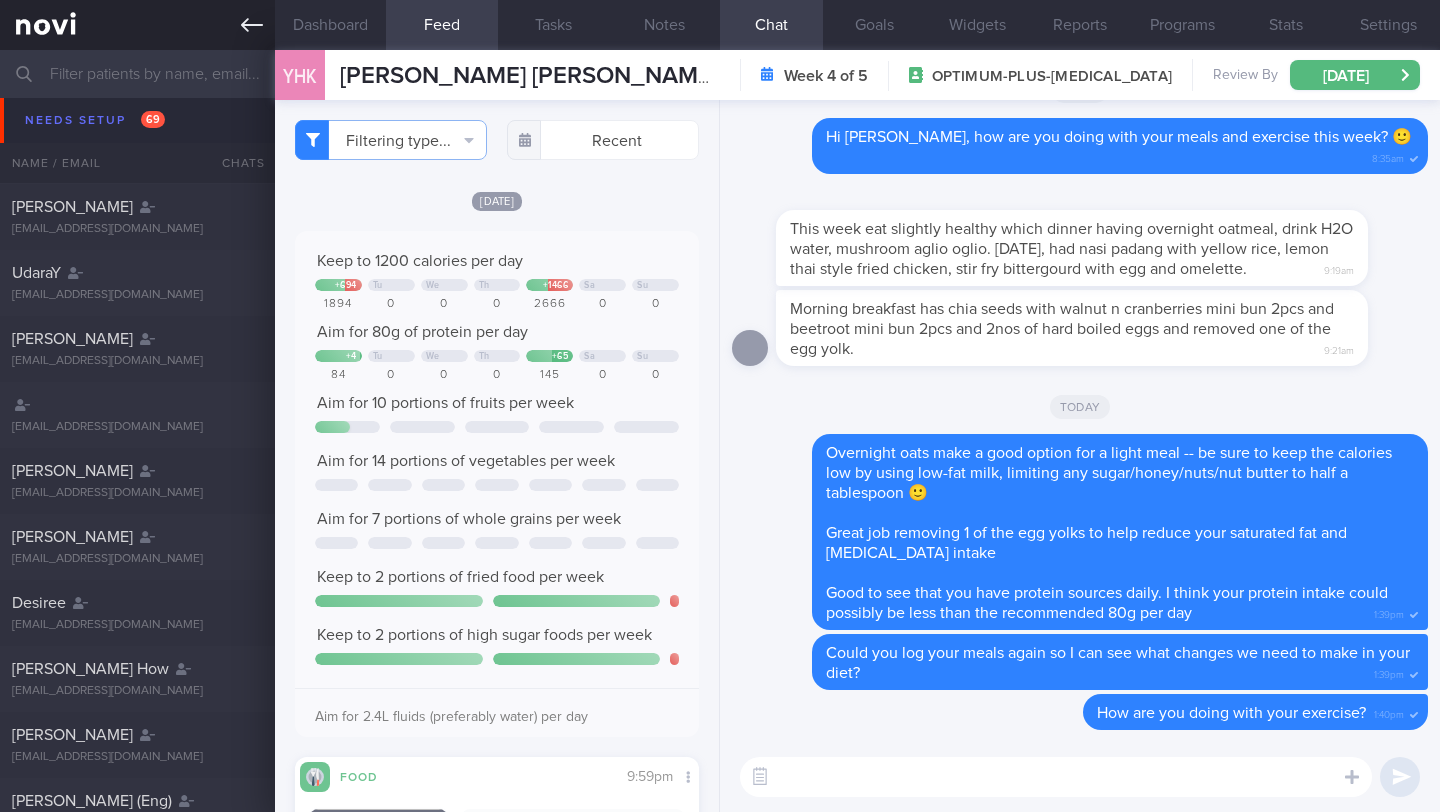 type 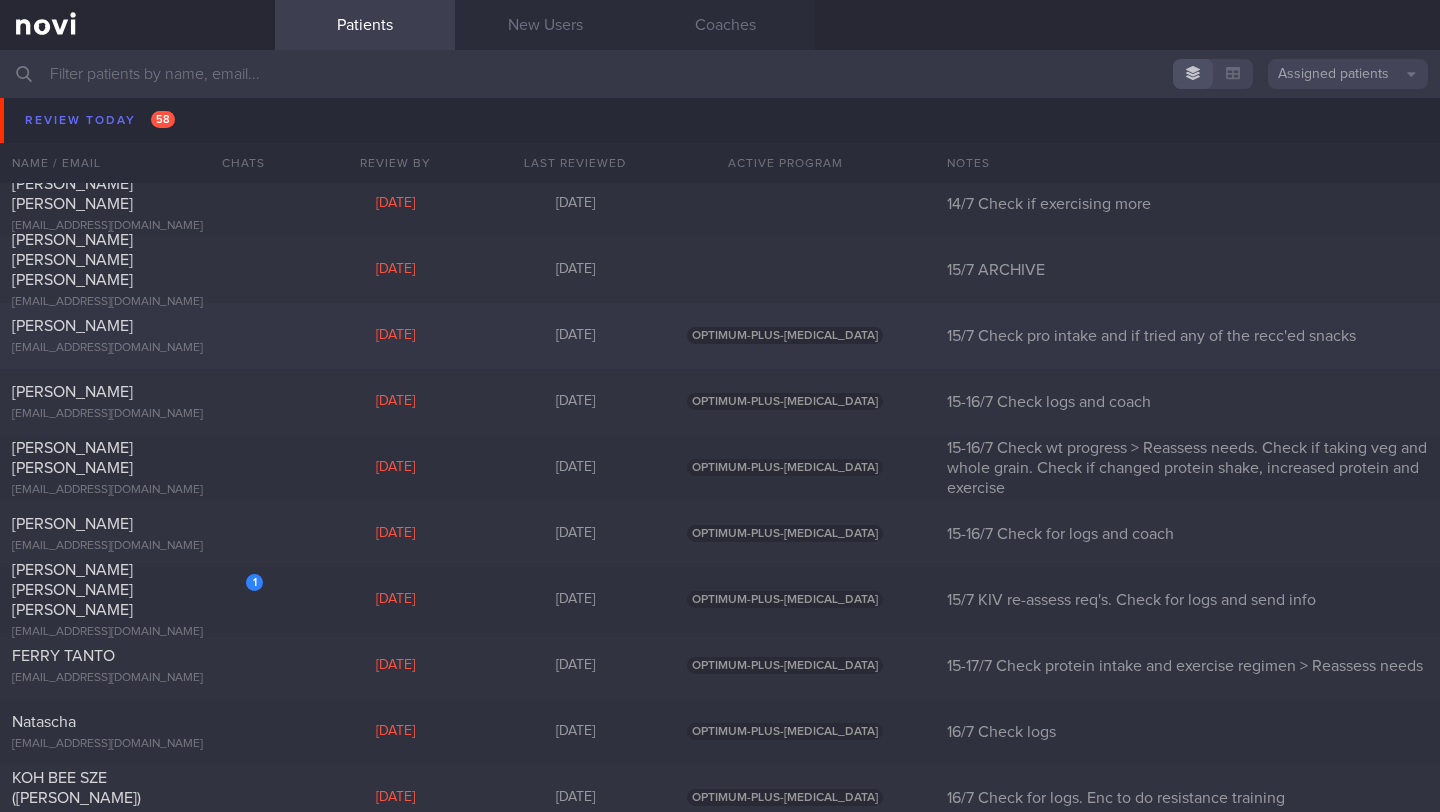 scroll, scrollTop: 7025, scrollLeft: 0, axis: vertical 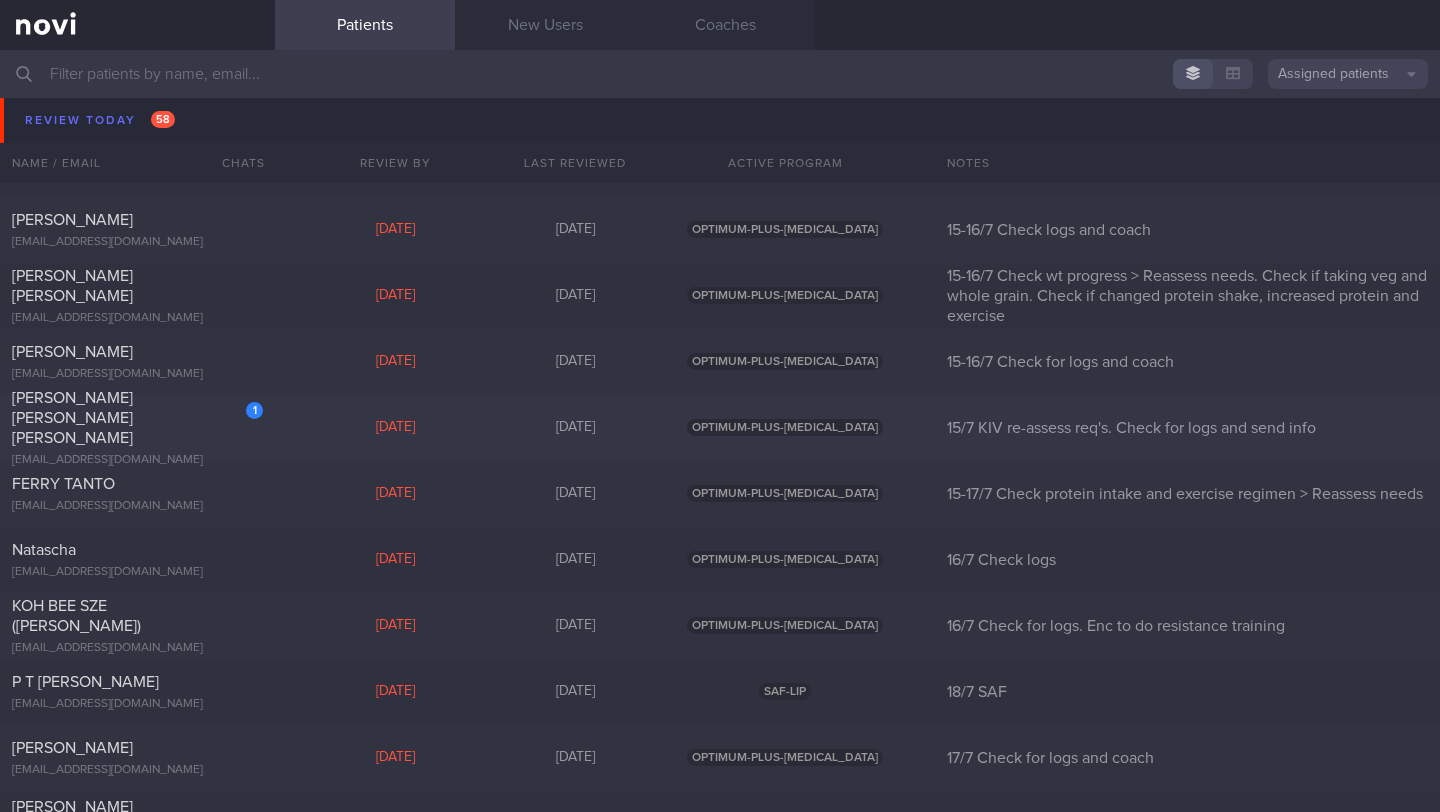 click on "[EMAIL_ADDRESS][DOMAIN_NAME]" at bounding box center [137, 460] 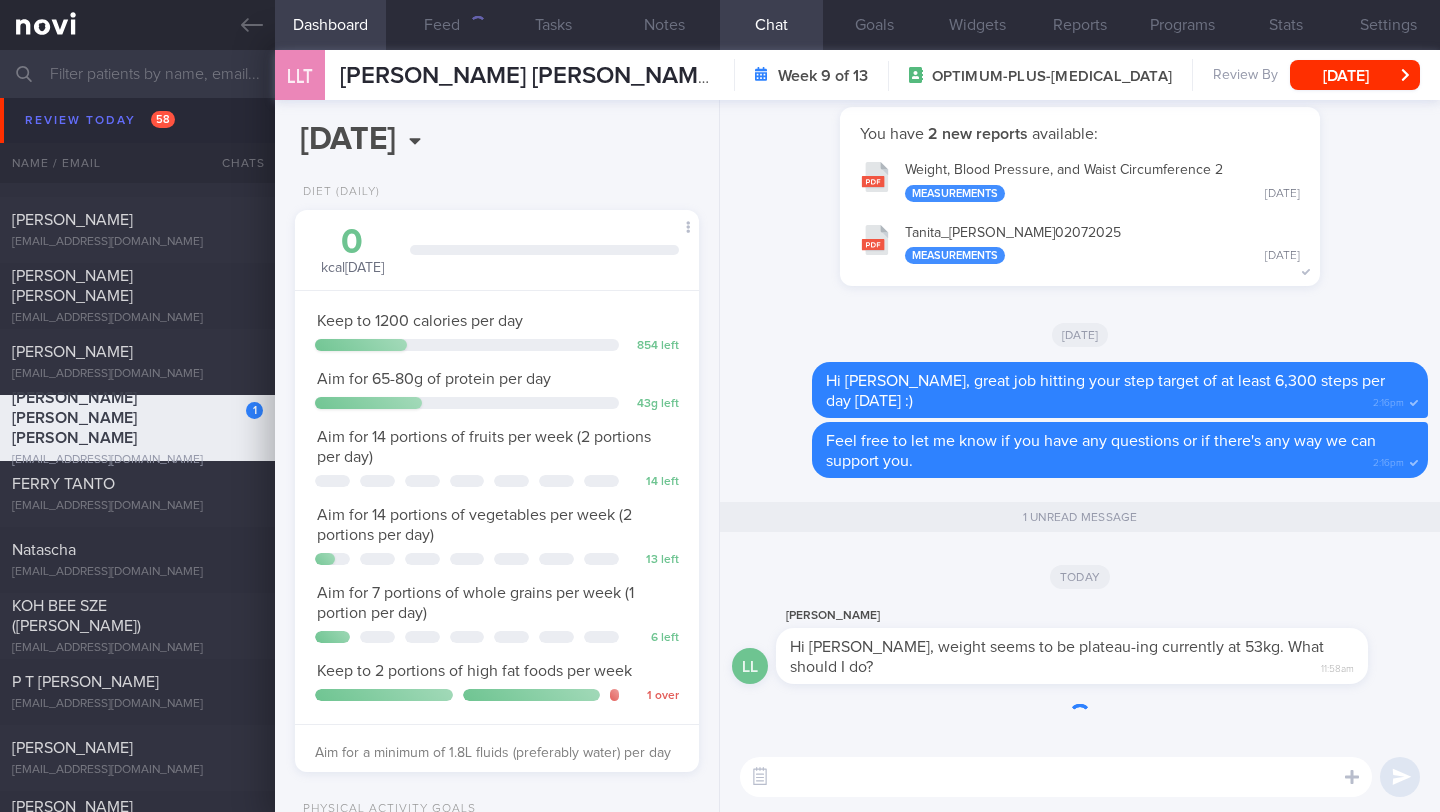scroll, scrollTop: 999795, scrollLeft: 999647, axis: both 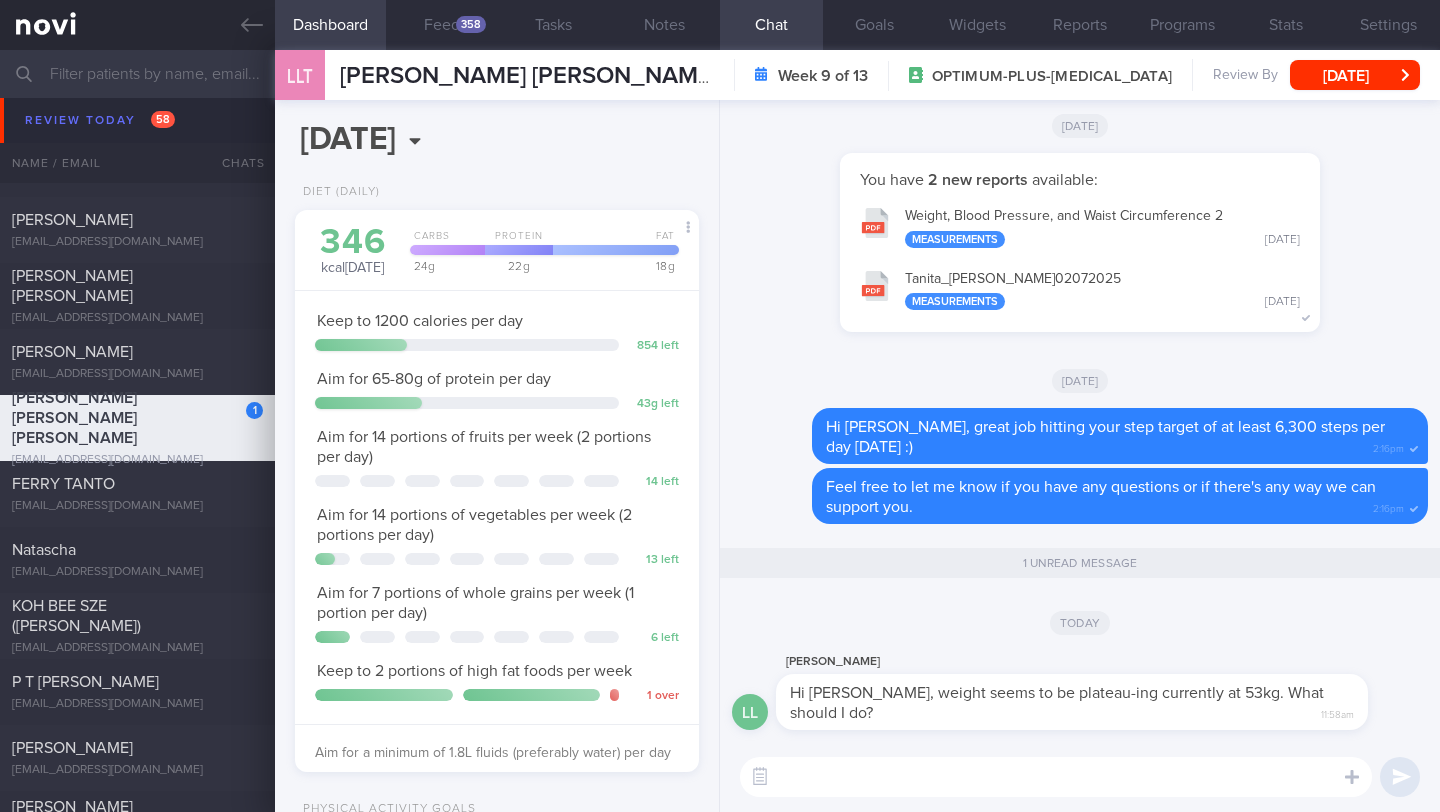 click at bounding box center (1056, 777) 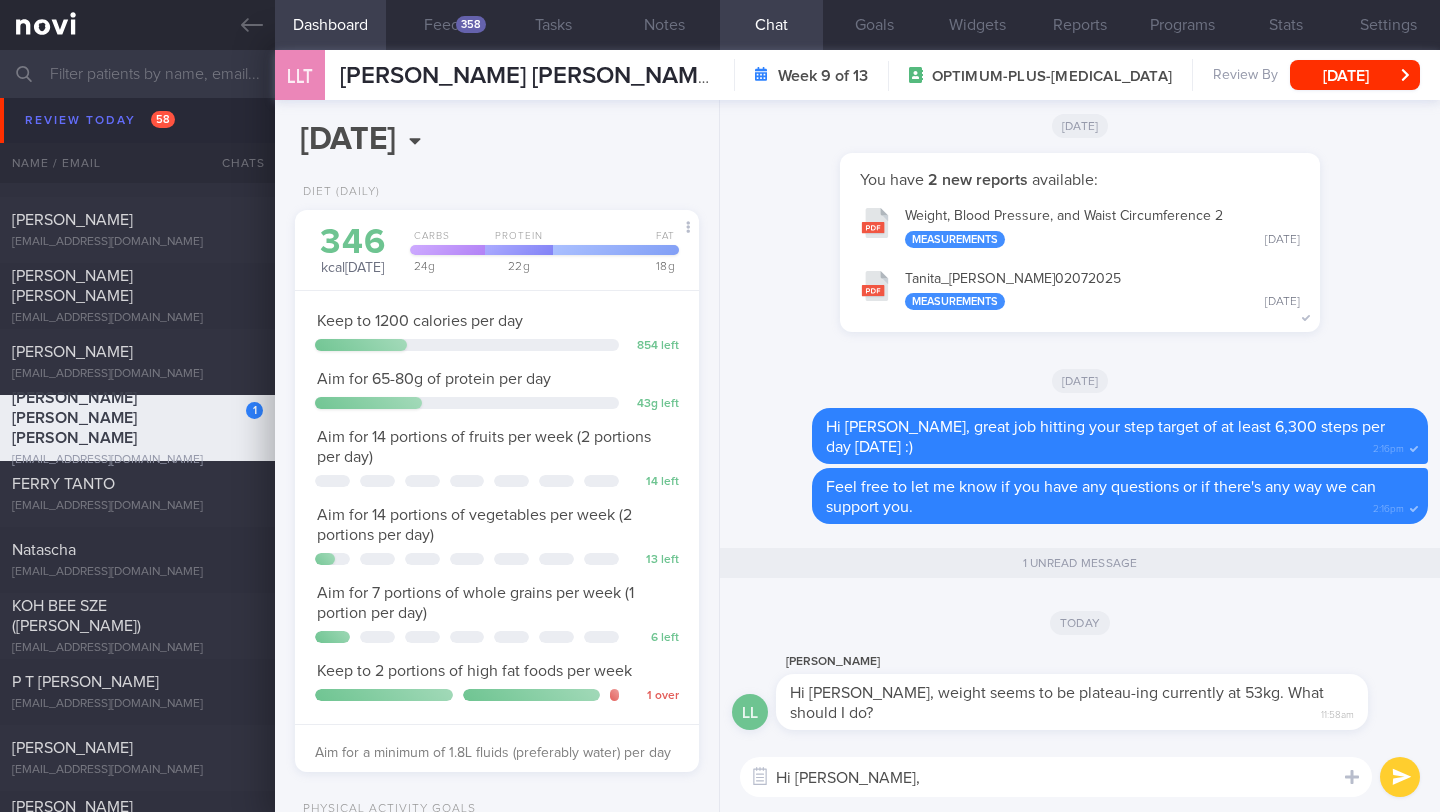 paste on "ere could be several reasons for this
1) Not enough physical activity (including cardio as well and strength  training exercises)
2) Inadequate protein intake
3) Loss of lean muscle mass (#1 particularly strength training and #2 contributes to this)" 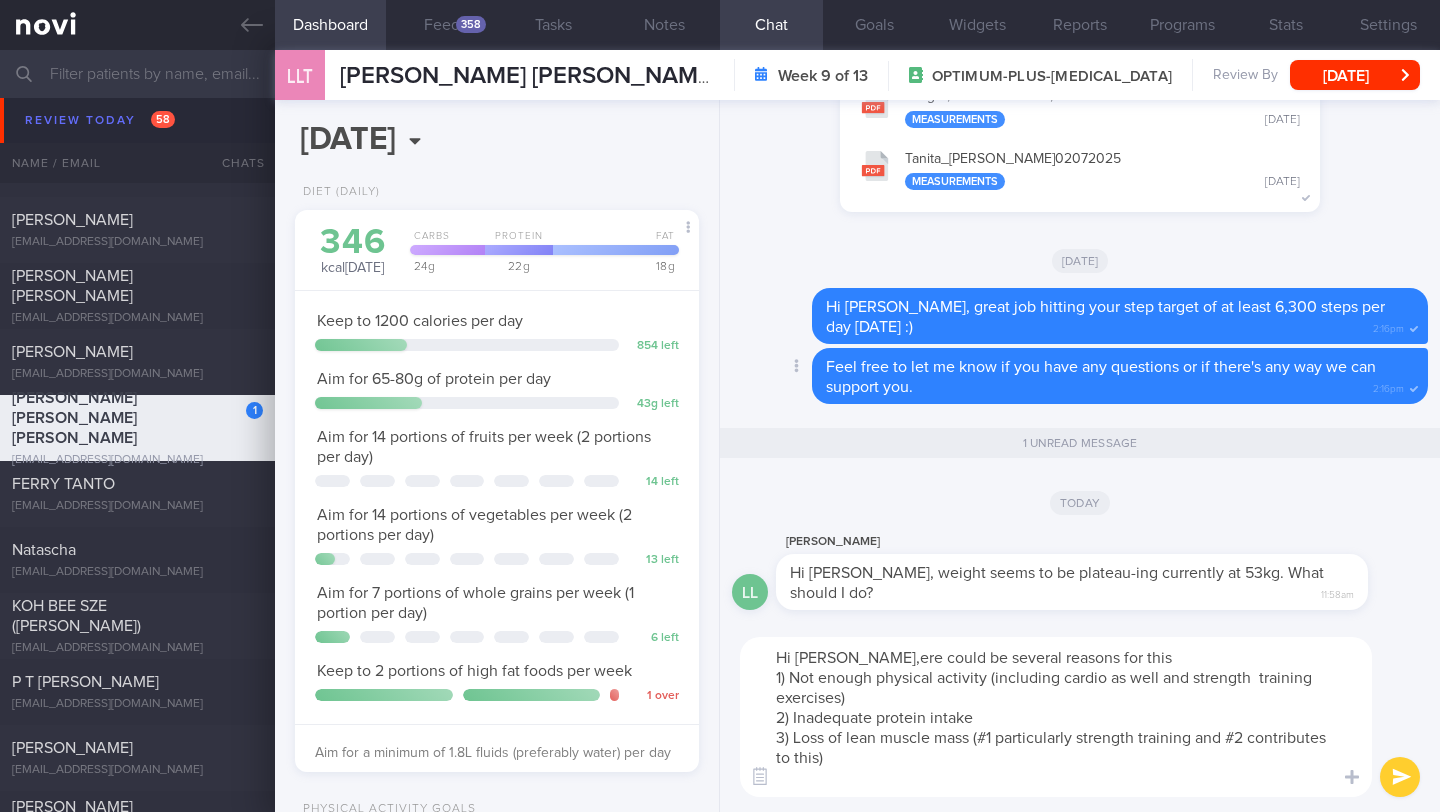 scroll, scrollTop: 0, scrollLeft: 0, axis: both 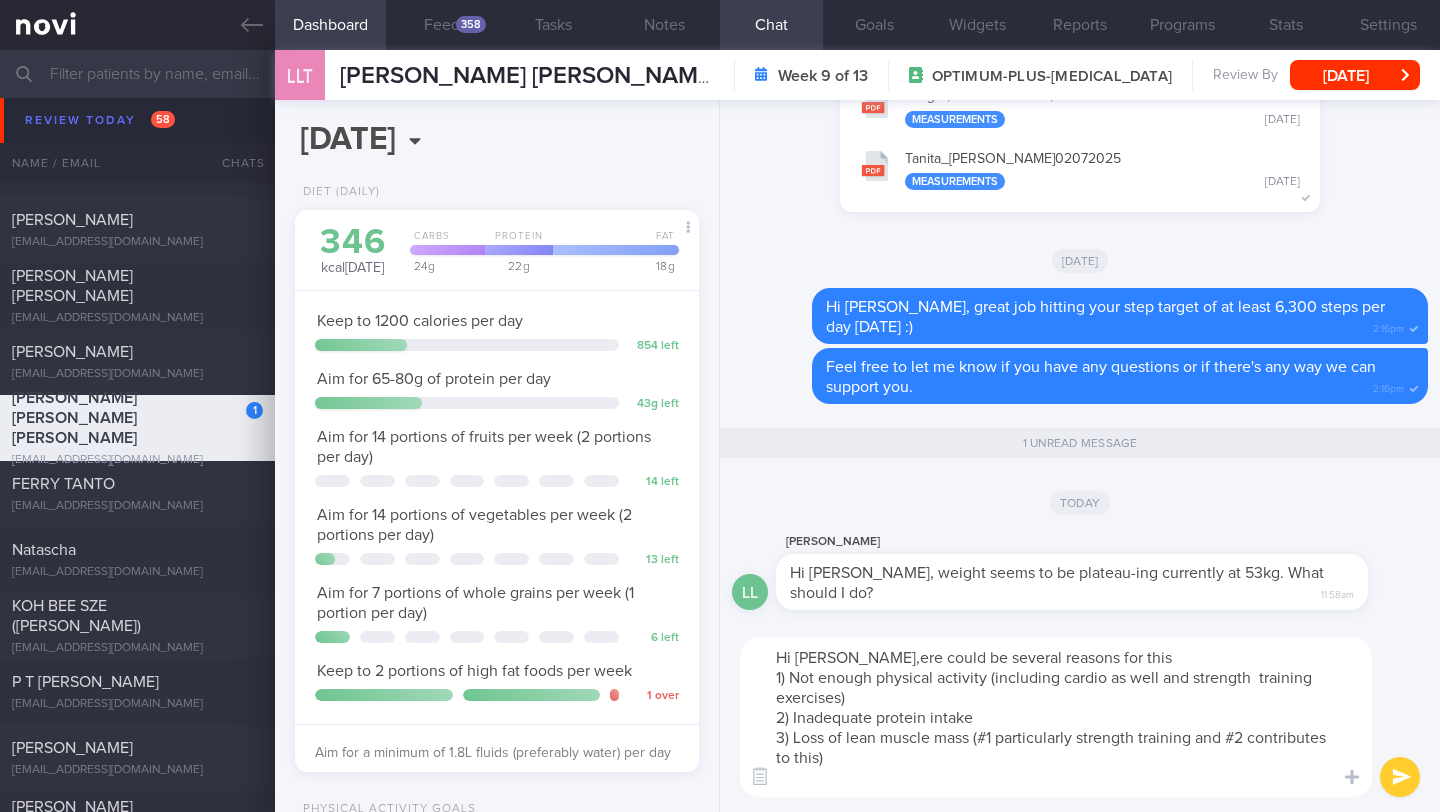 click on "Hi [PERSON_NAME],ere could be several reasons for this
1) Not enough physical activity (including cardio as well and strength  training exercises)
2) Inadequate protein intake
3) Loss of lean muscle mass (#1 particularly strength training and #2 contributes to this)" at bounding box center [1056, 717] 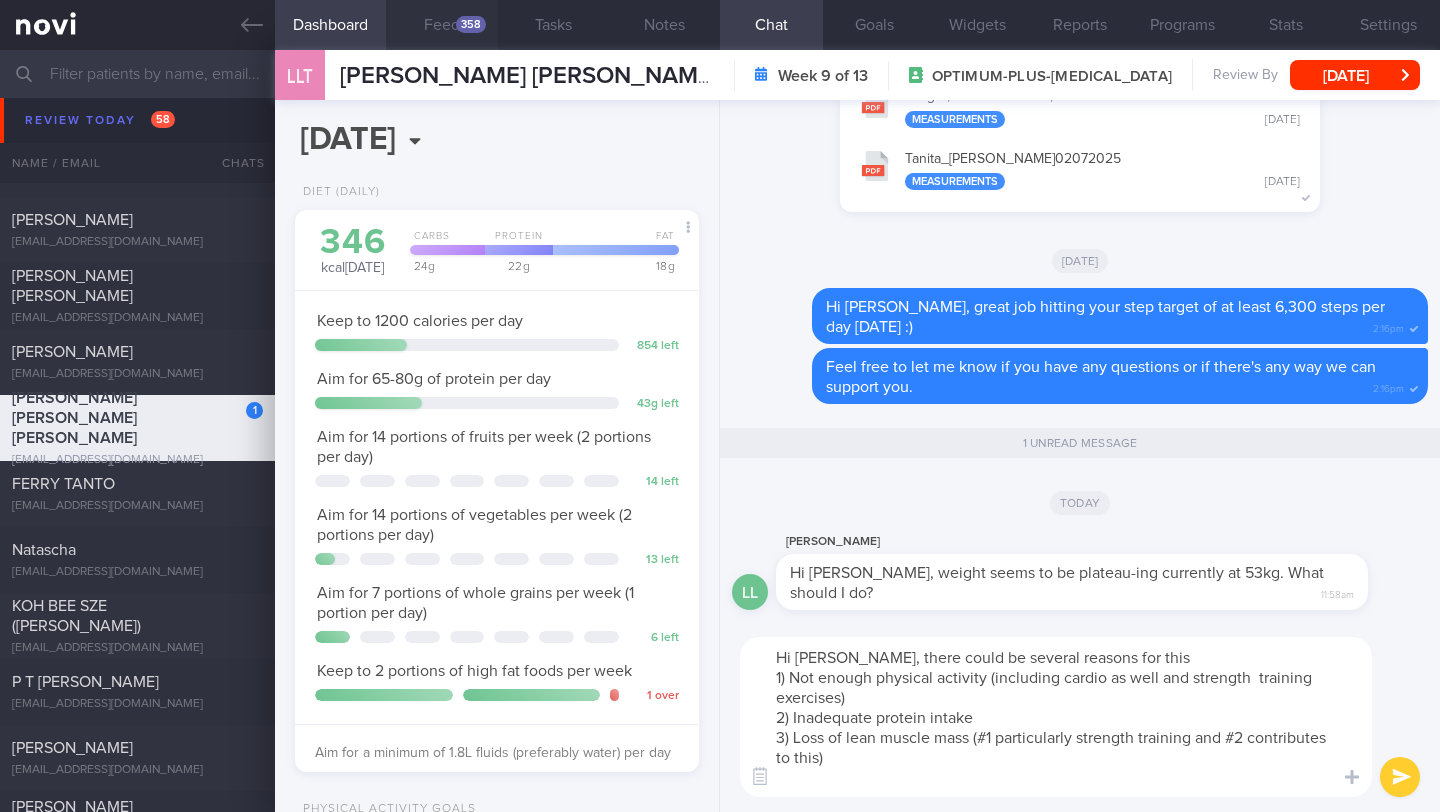 click on "Feed
358" at bounding box center (441, 25) 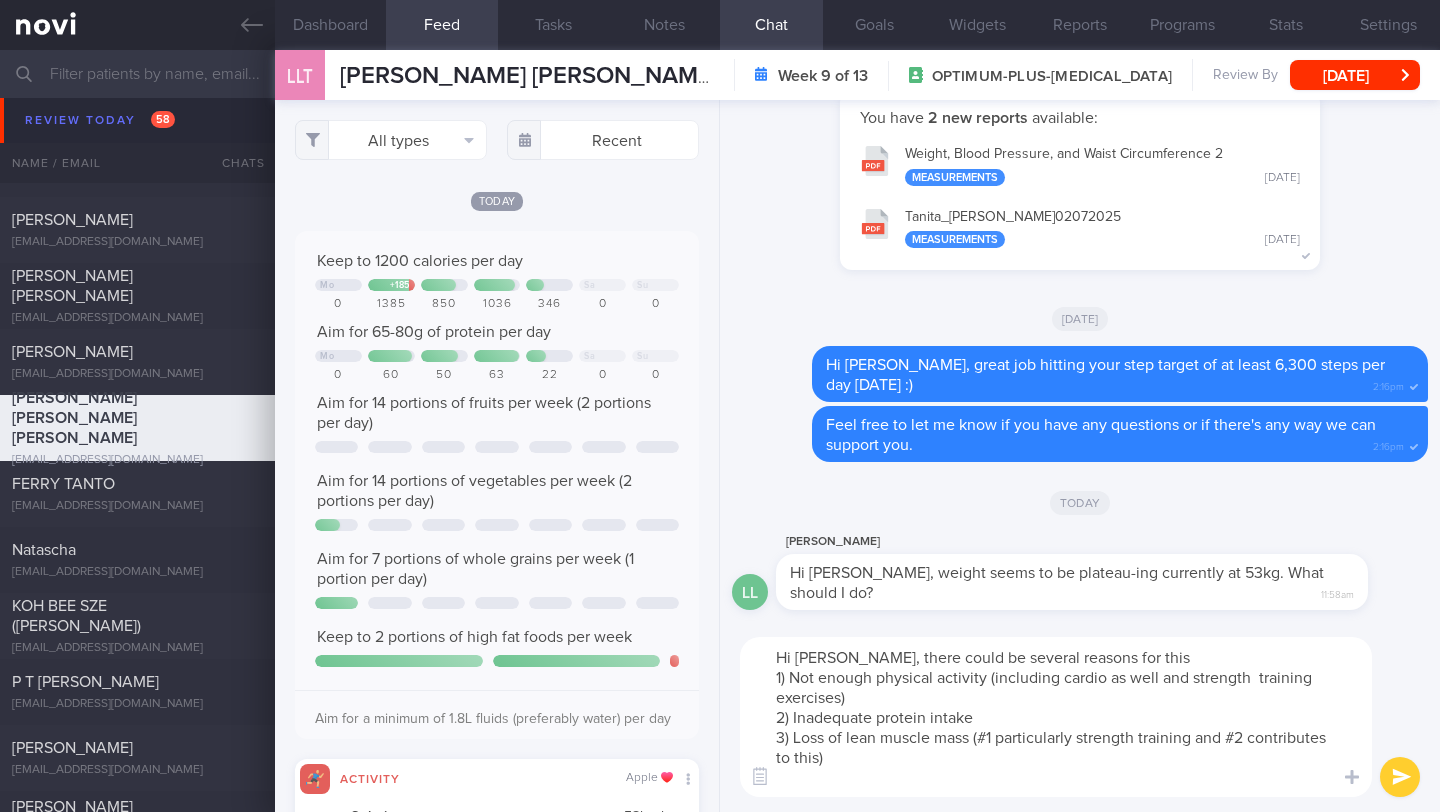 scroll, scrollTop: 999910, scrollLeft: 999637, axis: both 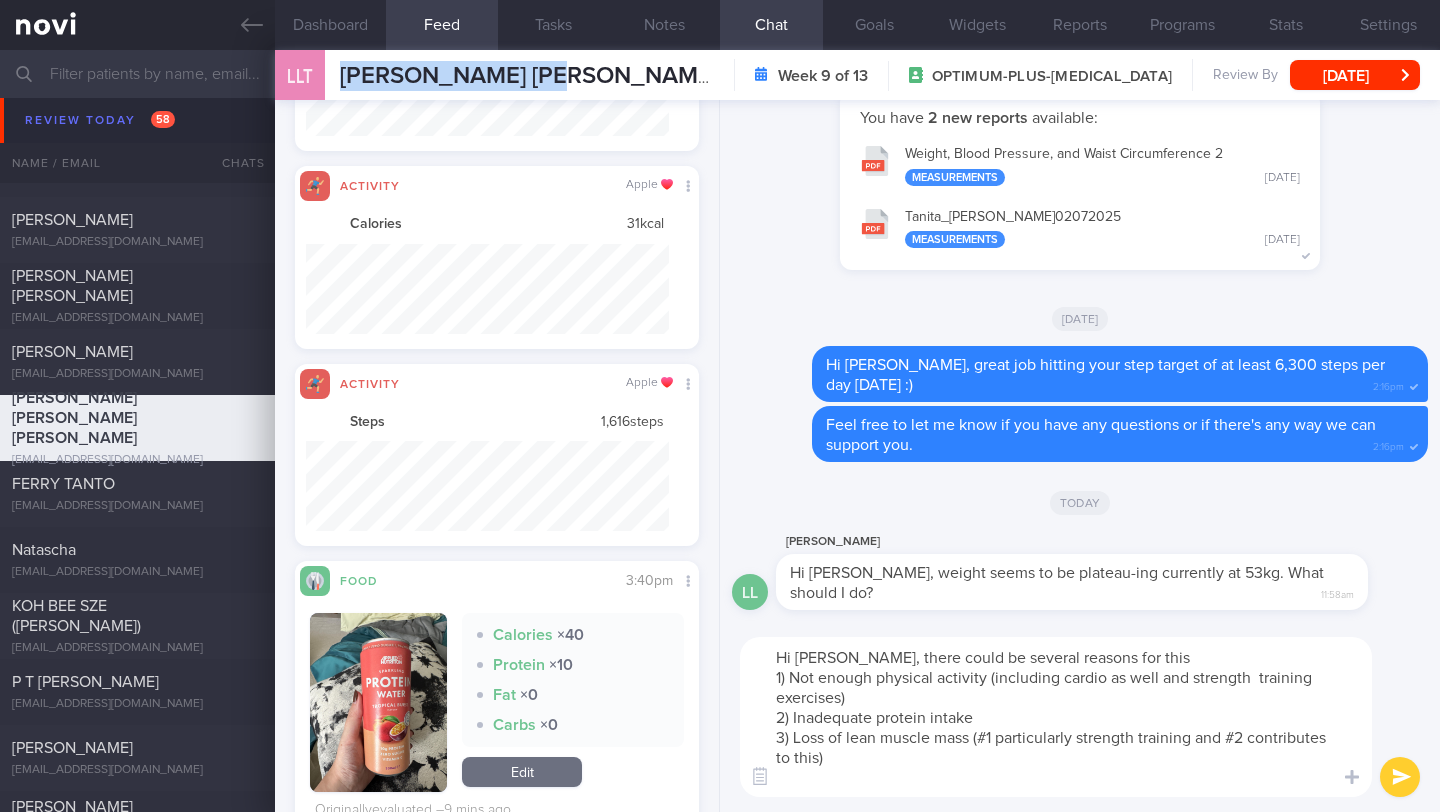 drag, startPoint x: 342, startPoint y: 76, endPoint x: 547, endPoint y: 79, distance: 205.02196 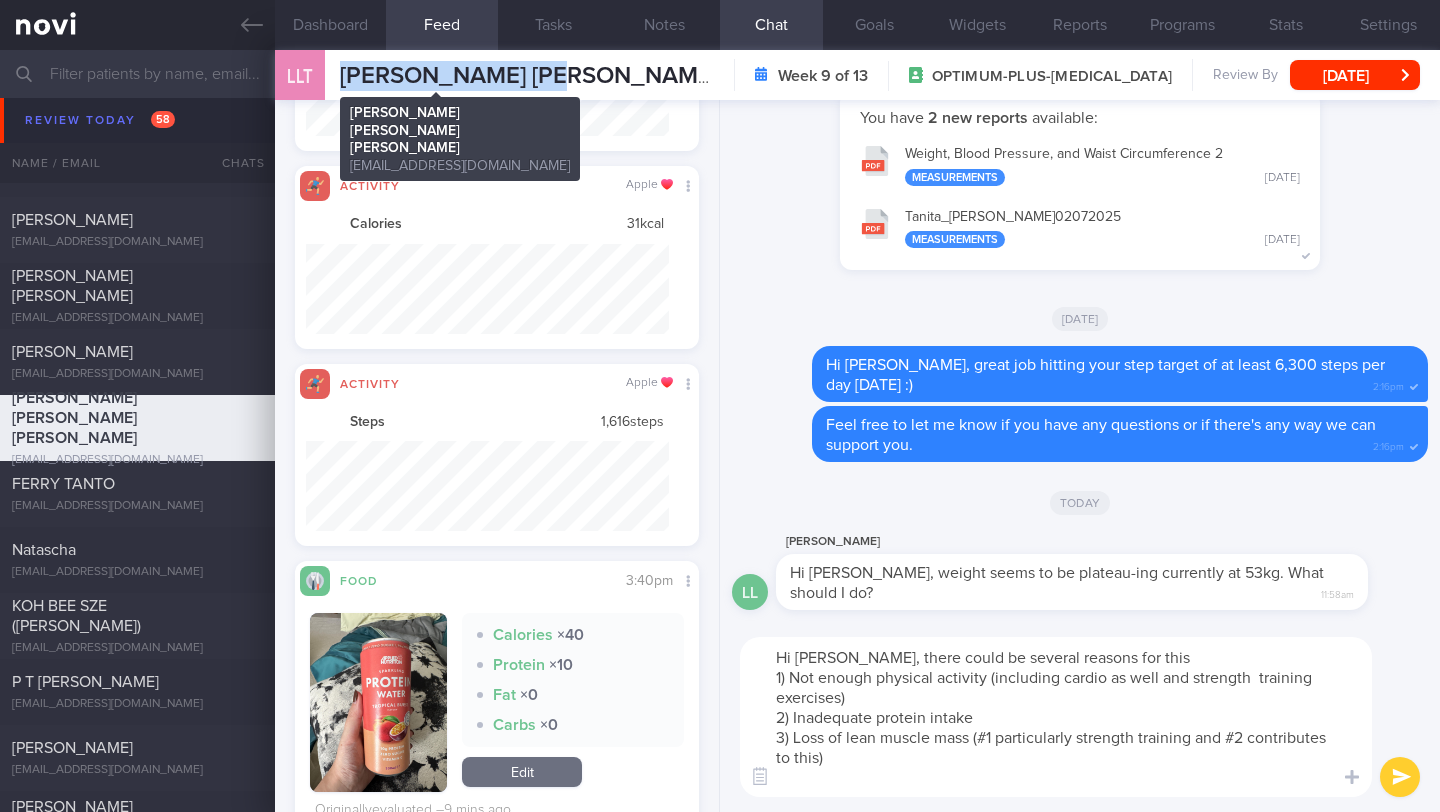 copy on "[PERSON_NAME] [PERSON_NAME] [PERSON_NAME]" 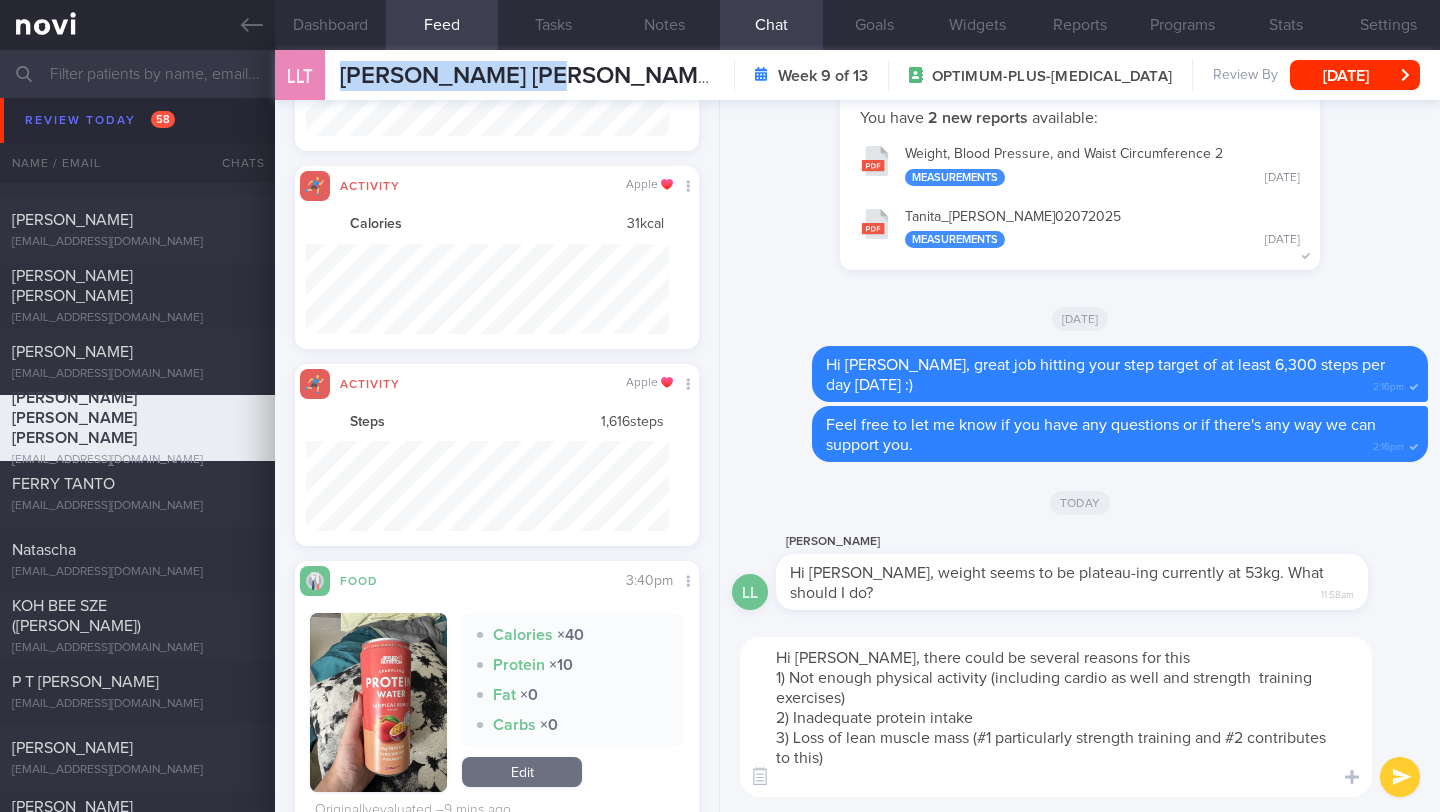 click on "Hi [PERSON_NAME], there could be several reasons for this
1) Not enough physical activity (including cardio as well and strength  training exercises)
2) Inadequate protein intake
3) Loss of lean muscle mass (#1 particularly strength training and #2 contributes to this)" at bounding box center (1056, 717) 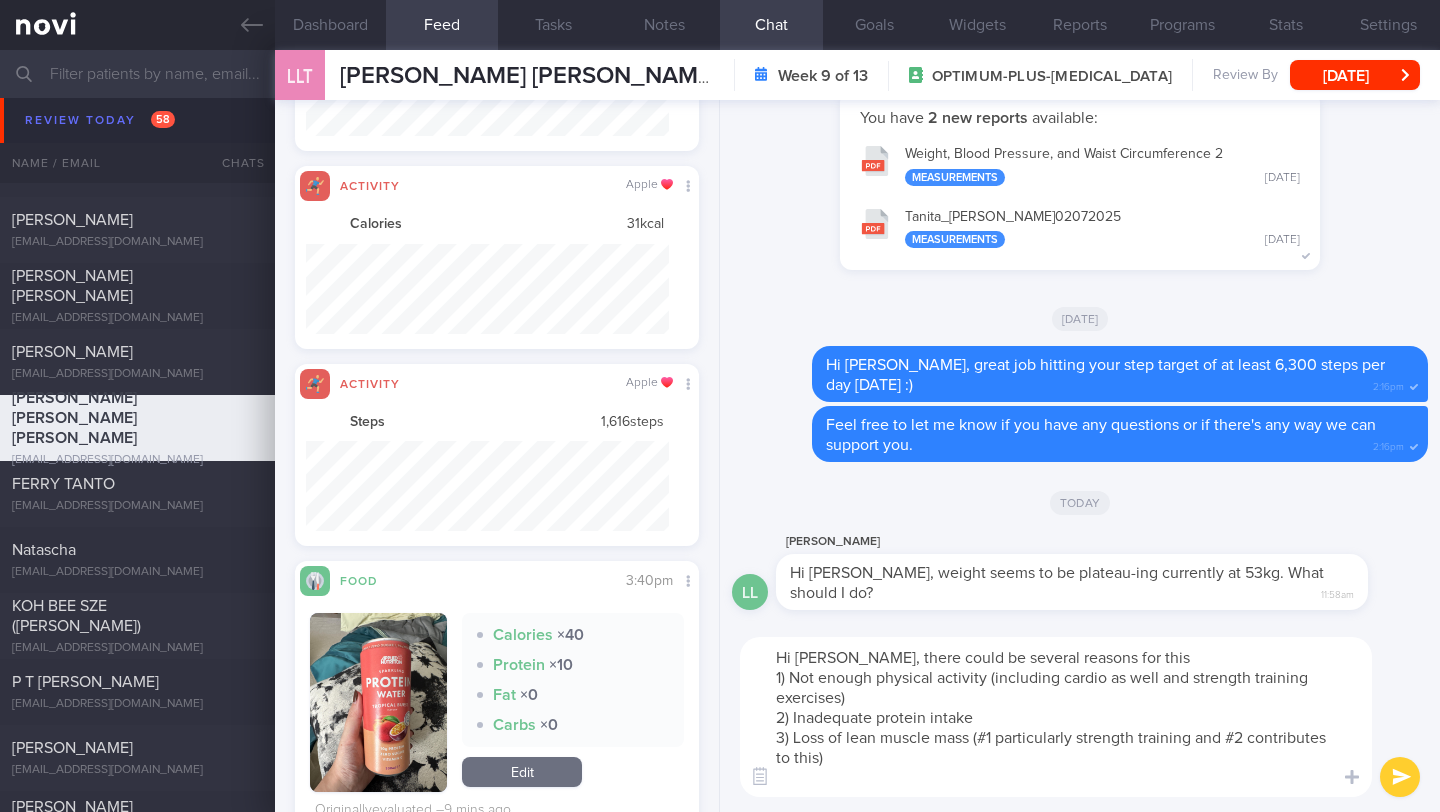 click on "Hi [PERSON_NAME], there could be several reasons for this
1) Not enough physical activity (including cardio as well and strength training exercises)
2) Inadequate protein intake
3) Loss of lean muscle mass (#1 particularly strength training and #2 contributes to this)" at bounding box center (1056, 717) 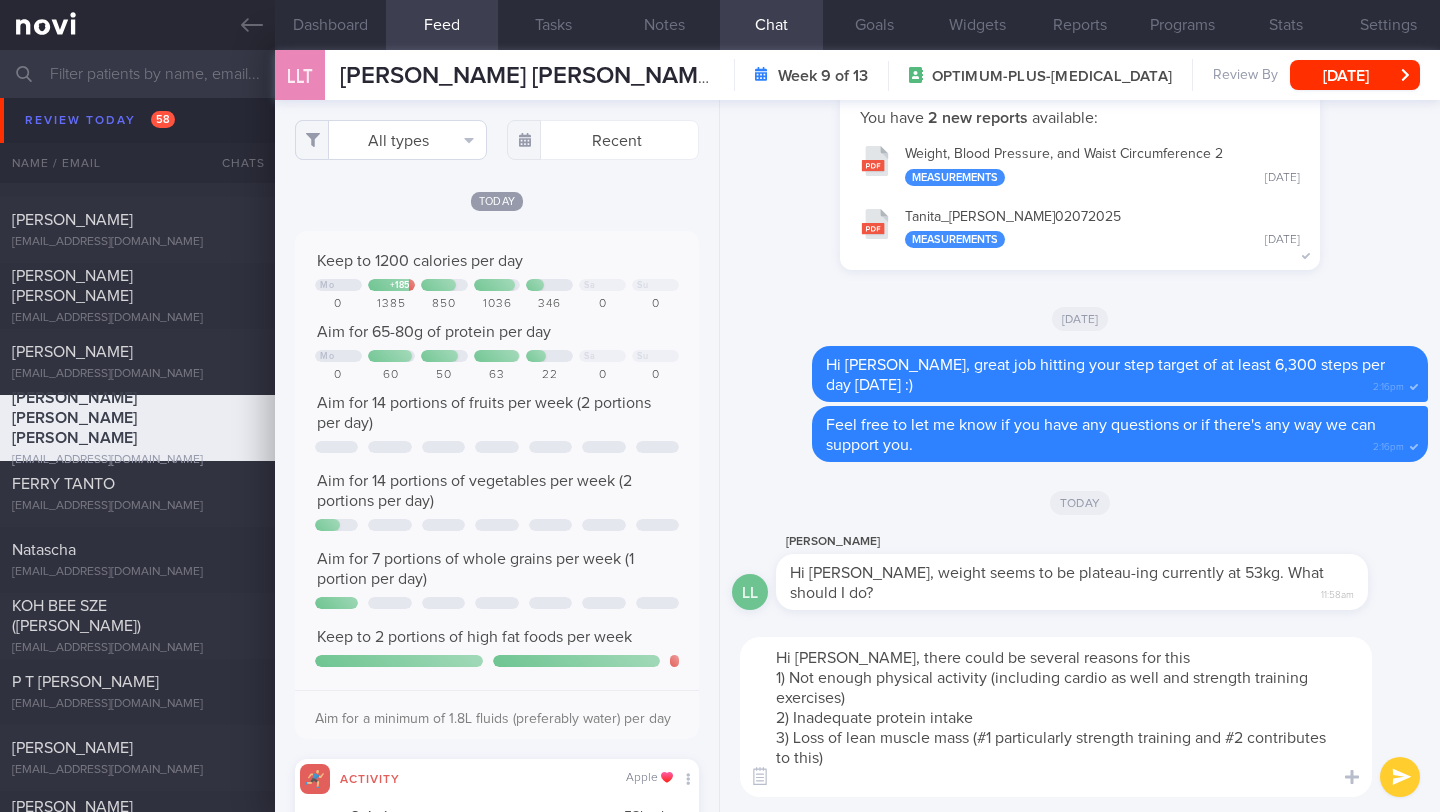 type on "Hi [PERSON_NAME], there could be several reasons for this
1) Not enough physical activity (including cardio as well and strength training exercises)
2) Inadequate protein intake
3) Loss of lean muscle mass (#1 particularly strength training and #2 contributes to this)" 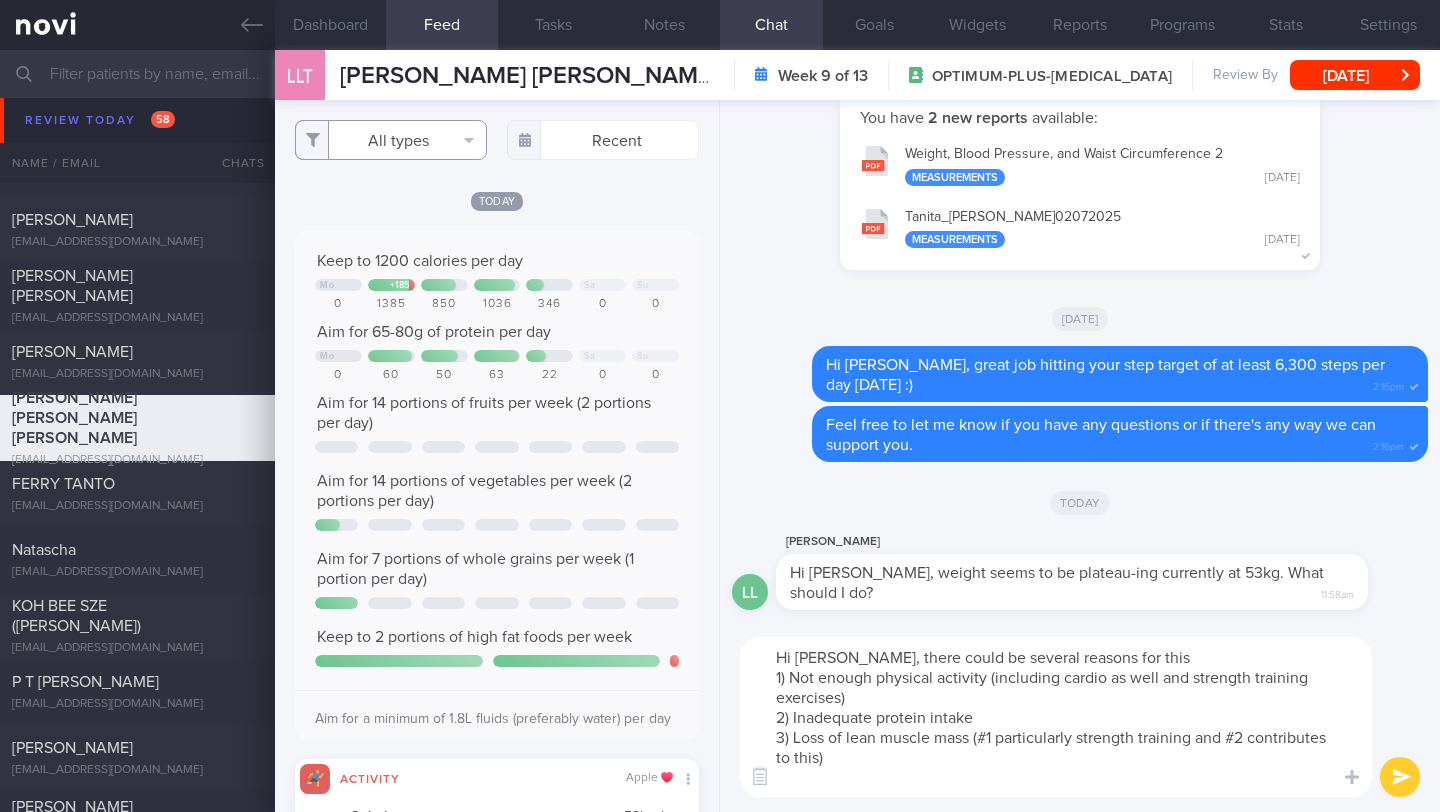 click on "All types" at bounding box center [391, 140] 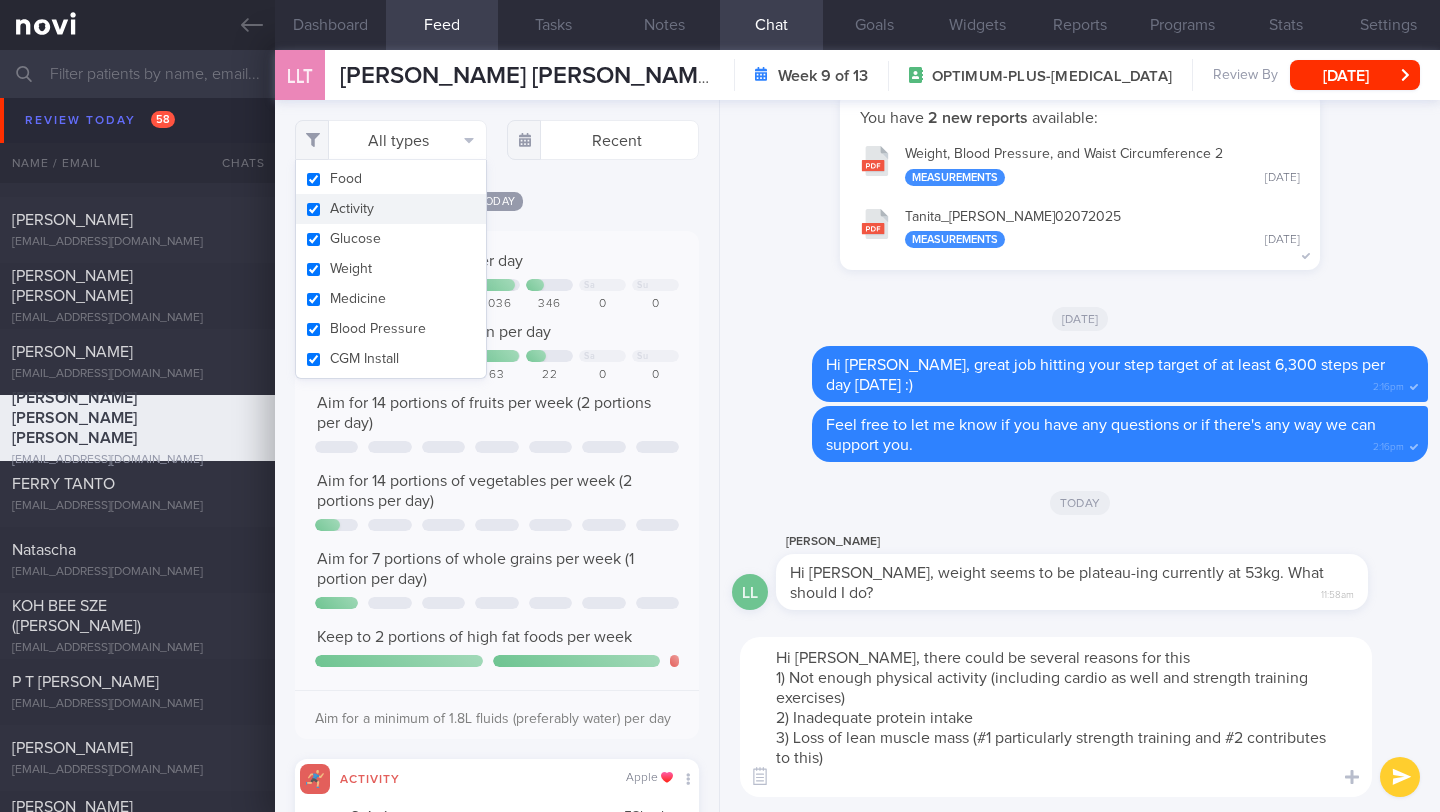click on "Activity" at bounding box center [391, 209] 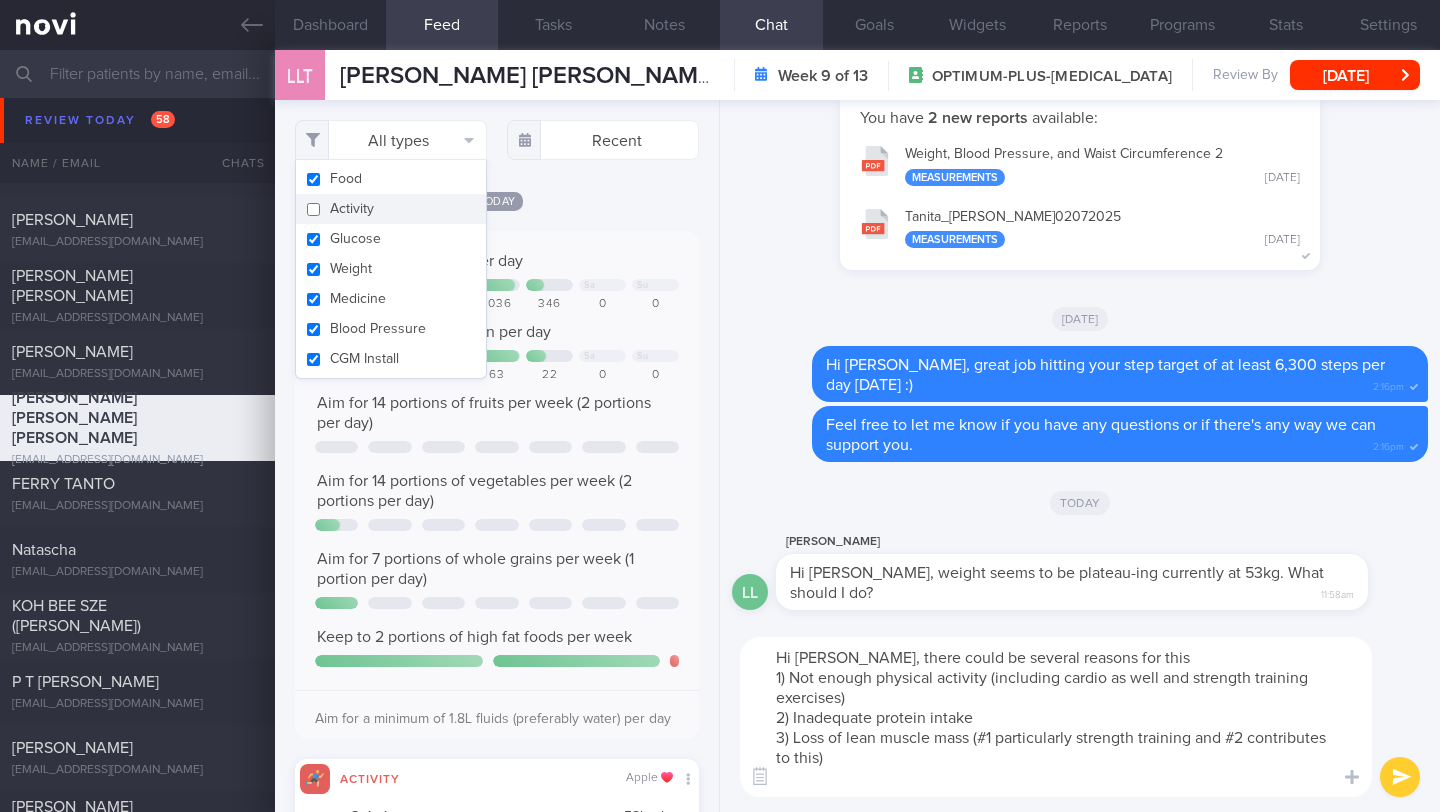 checkbox on "false" 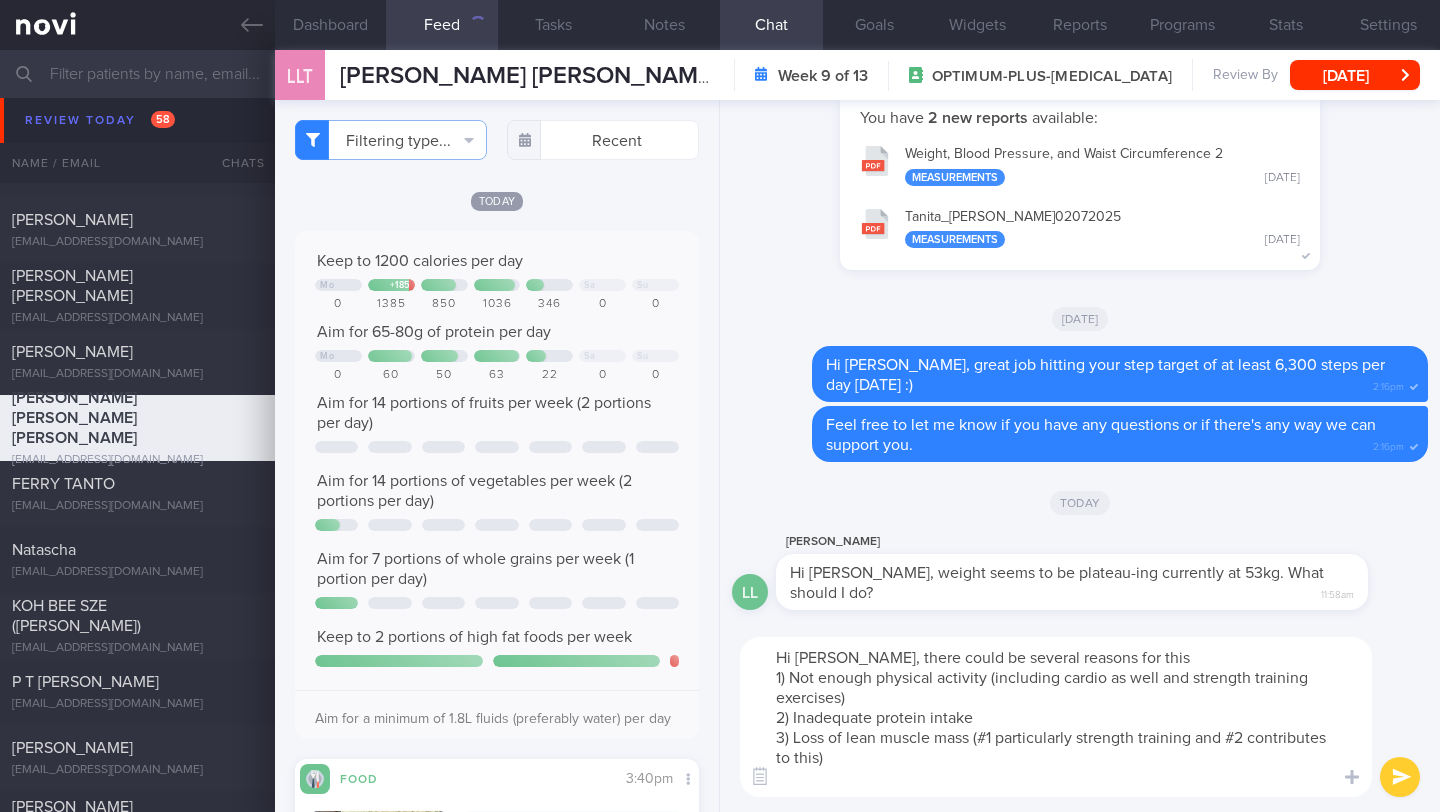 click on "Filtering type...
Food
Activity
Glucose
Weight
Medicine
Blood Pressure
CGM Install
Recent
[DATE]" at bounding box center [497, 456] 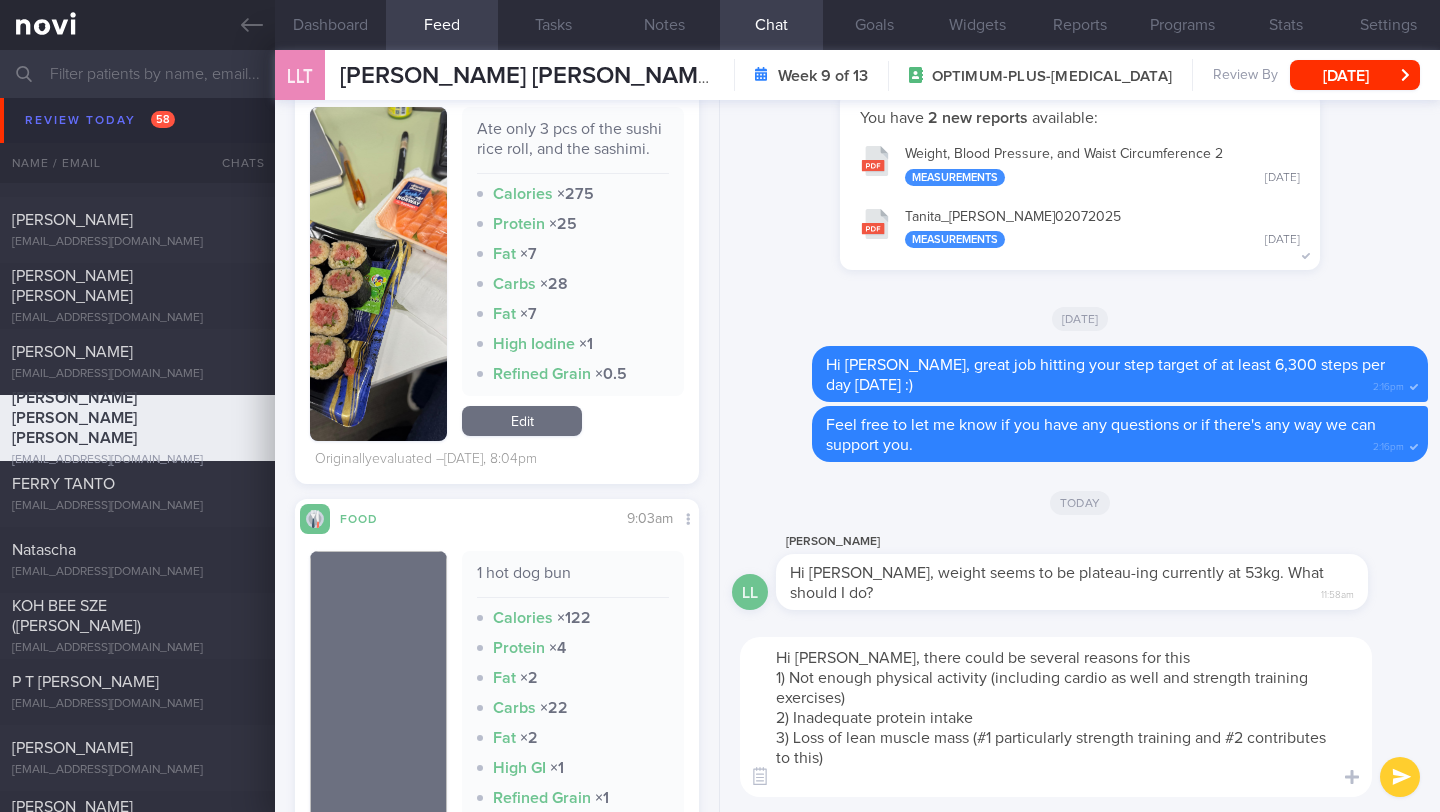 click on "Hi [PERSON_NAME], there could be several reasons for this
1) Not enough physical activity (including cardio as well and strength training exercises)
2) Inadequate protein intake
3) Loss of lean muscle mass (#1 particularly strength training and #2 contributes to this)" at bounding box center [1056, 717] 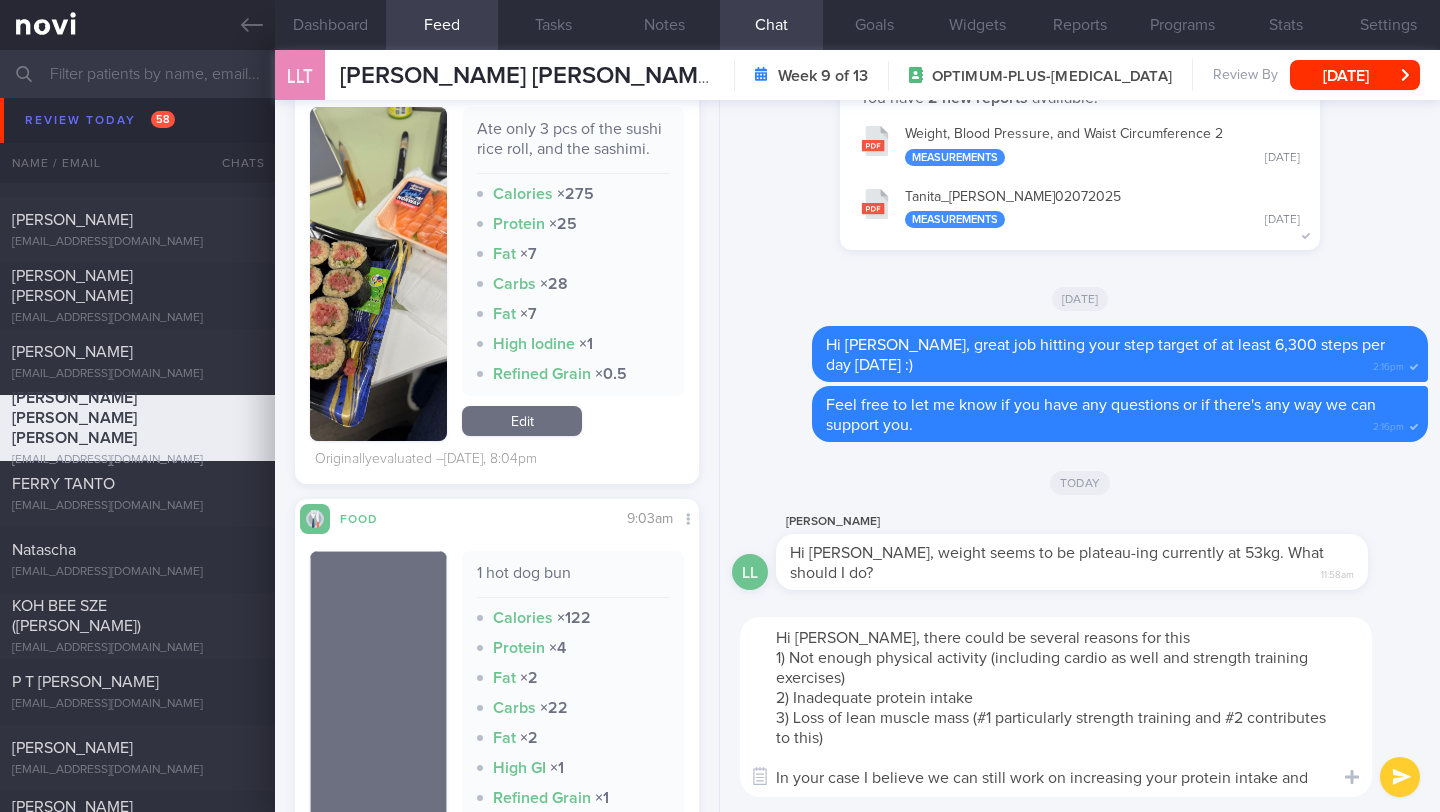 scroll, scrollTop: 0, scrollLeft: 0, axis: both 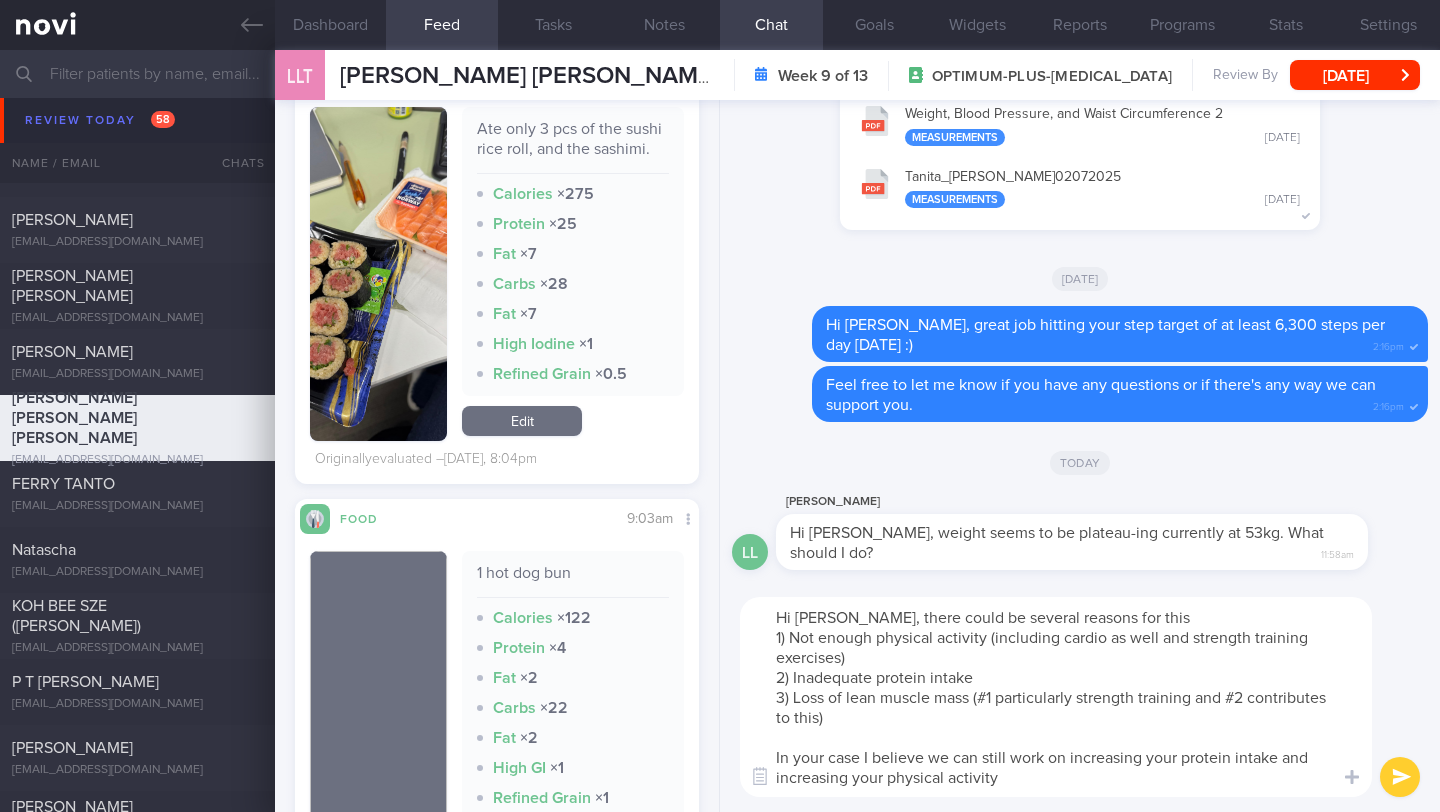 click on "Hi [PERSON_NAME], there could be several reasons for this
1) Not enough physical activity (including cardio as well and strength training exercises)
2) Inadequate protein intake
3) Loss of lean muscle mass (#1 particularly strength training and #2 contributes to this)
In your case I believe we can still work on increasing your protein intake and increasing your physical activity" at bounding box center [1056, 697] 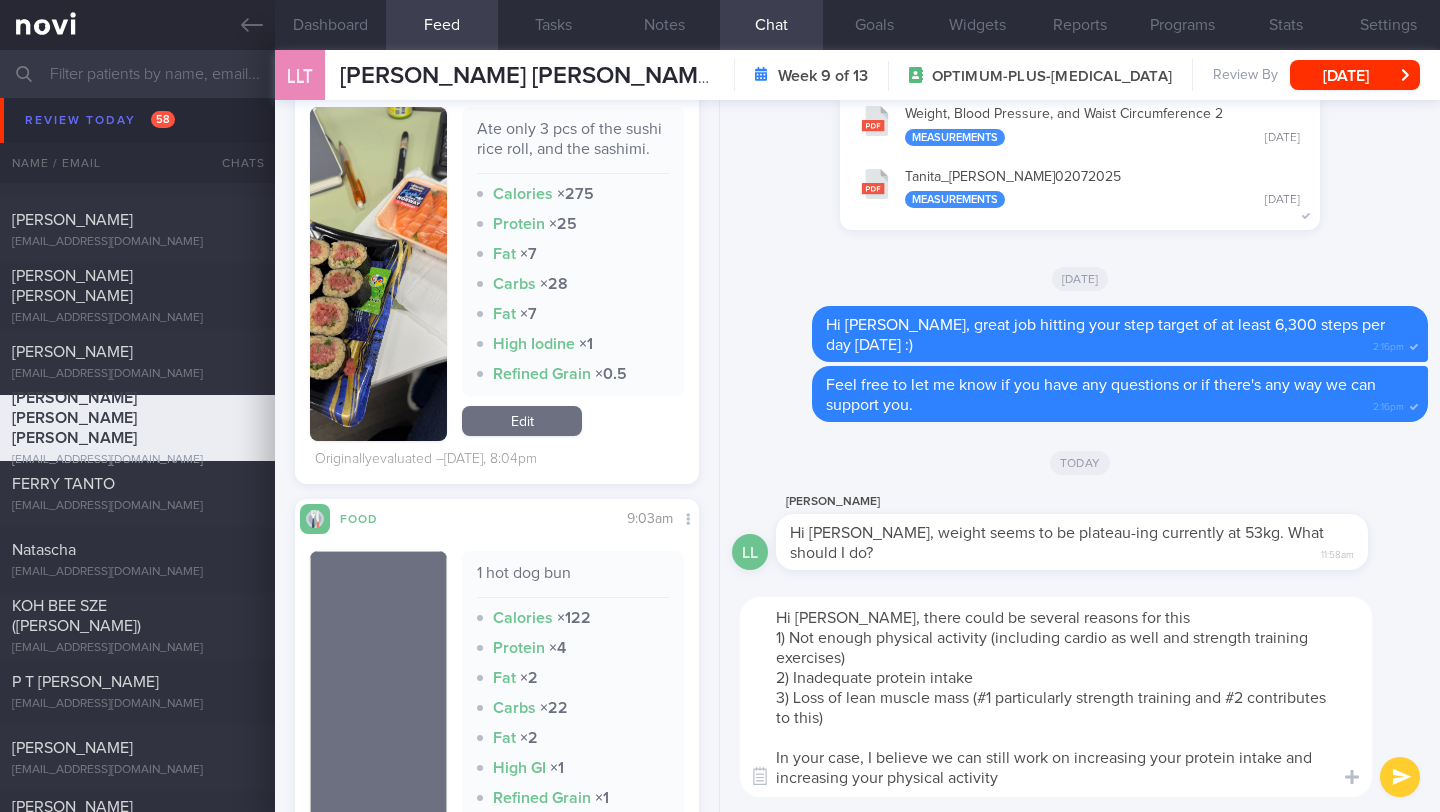 click on "Hi [PERSON_NAME], there could be several reasons for this
1) Not enough physical activity (including cardio as well and strength training exercises)
2) Inadequate protein intake
3) Loss of lean muscle mass (#1 particularly strength training and #2 contributes to this)
In your case, I believe we can still work on increasing your protein intake and increasing your physical activity" at bounding box center (1056, 697) 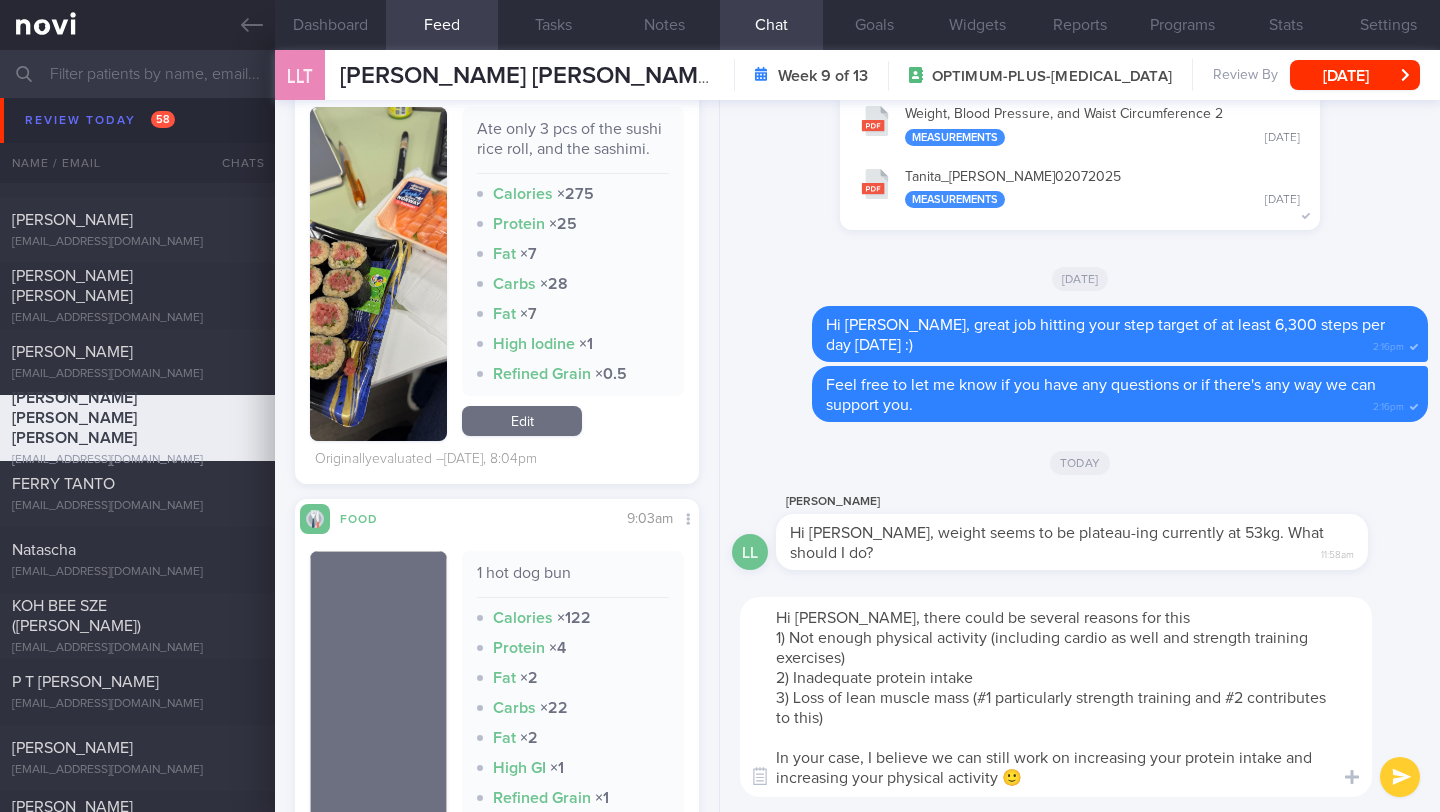 type on "Hi [PERSON_NAME], there could be several reasons for this
1) Not enough physical activity (including cardio as well and strength training exercises)
2) Inadequate protein intake
3) Loss of lean muscle mass (#1 particularly strength training and #2 contributes to this)
In your case, I believe we can still work on increasing your protein intake and increasing your physical activity 🙂" 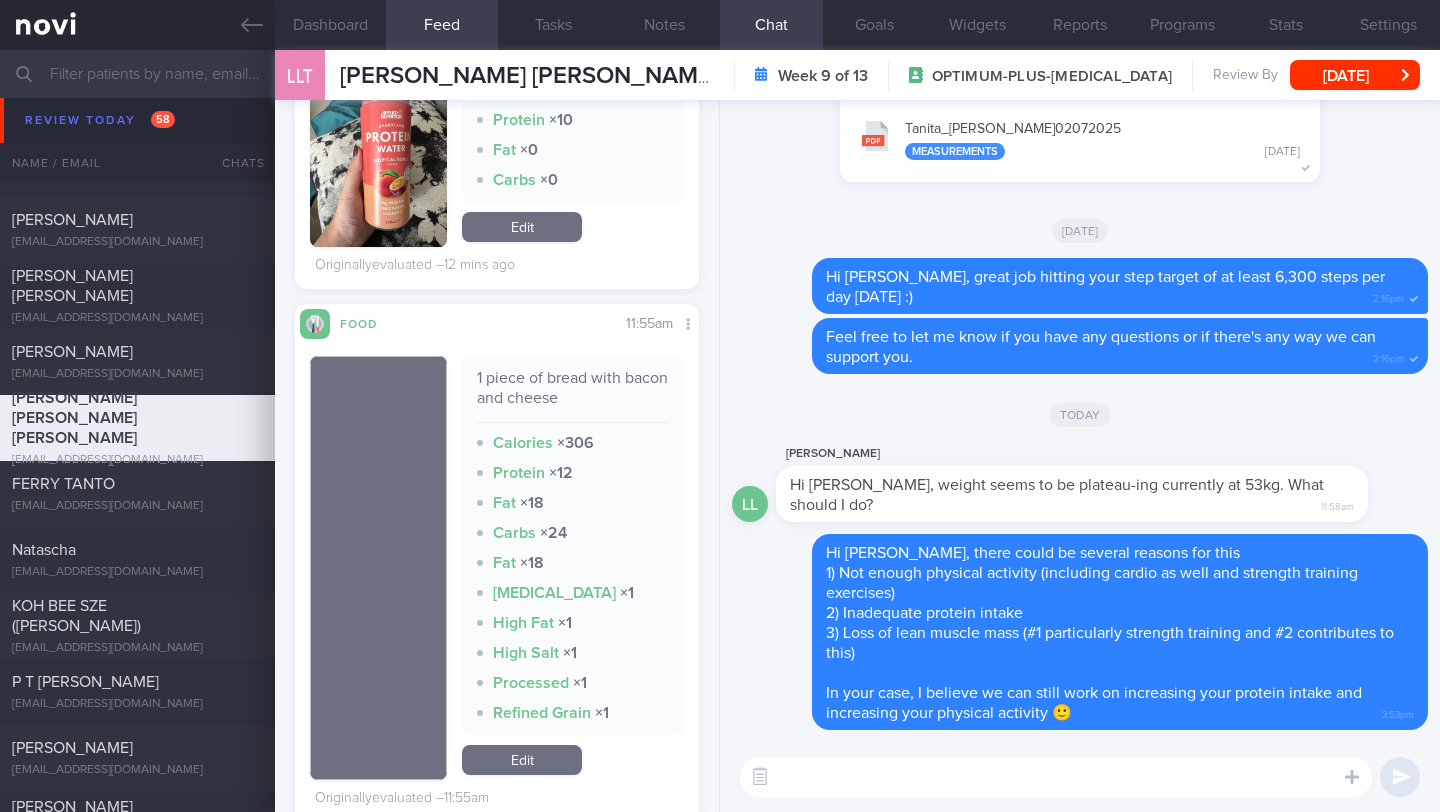 scroll, scrollTop: 0, scrollLeft: 0, axis: both 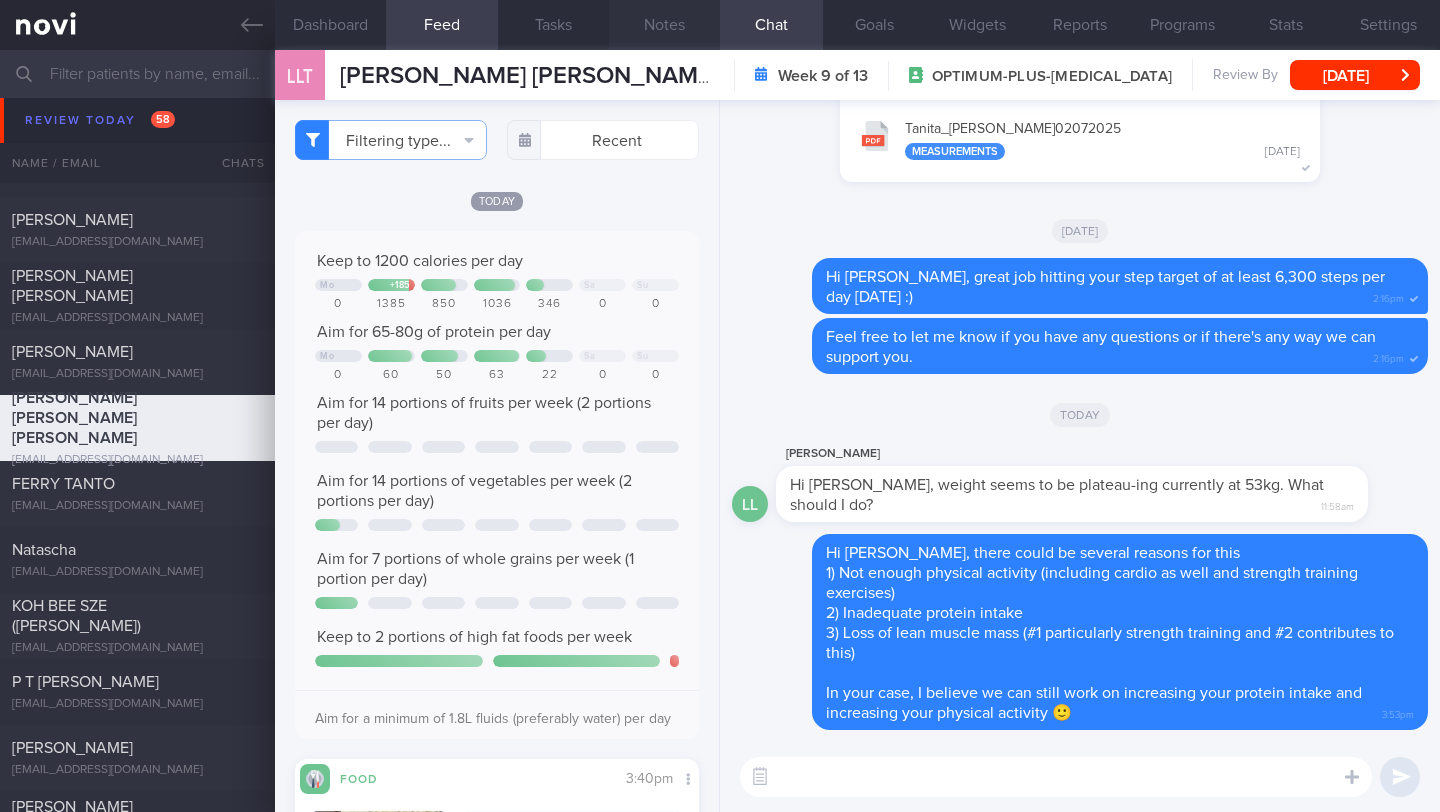 click on "Notes" at bounding box center (664, 25) 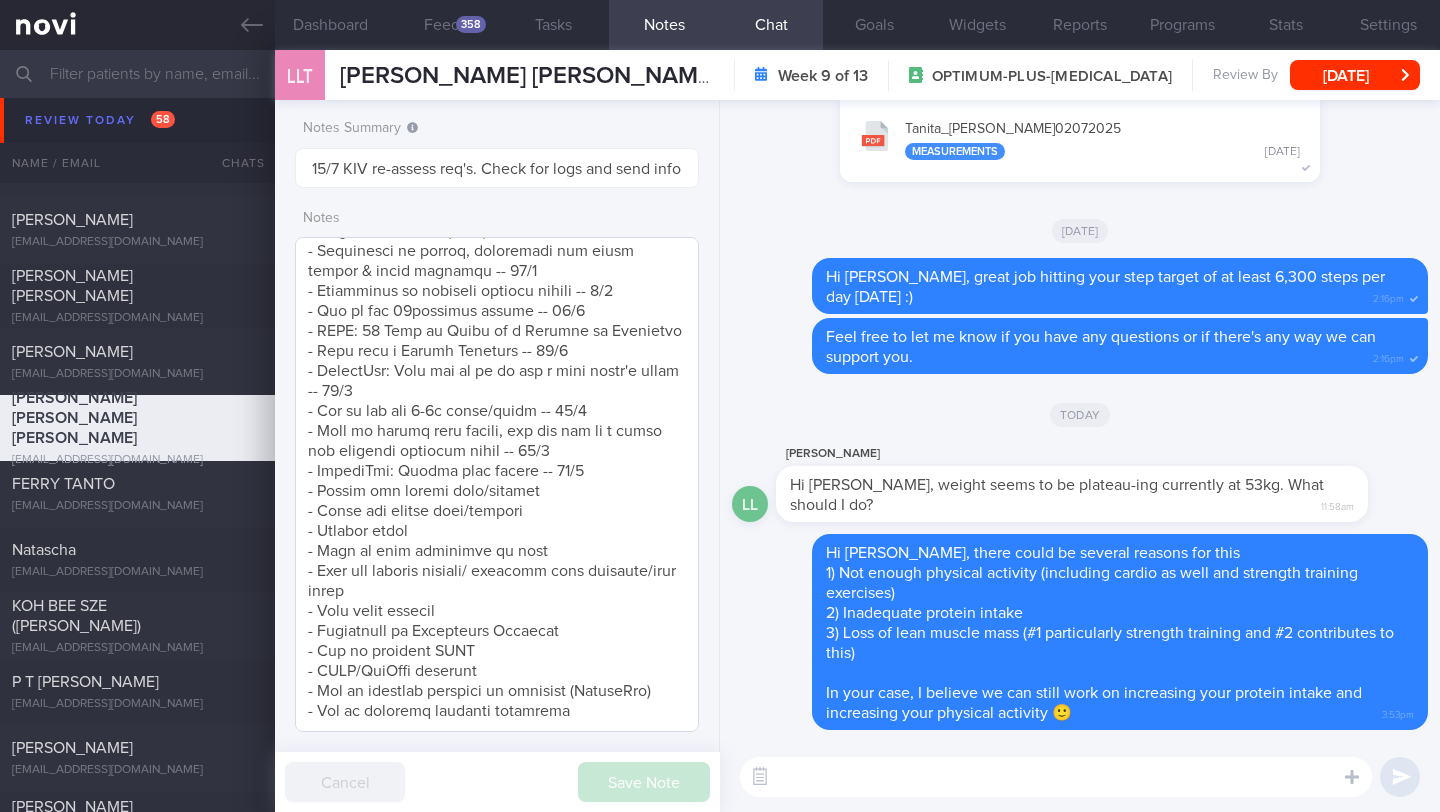 scroll, scrollTop: 1587, scrollLeft: 0, axis: vertical 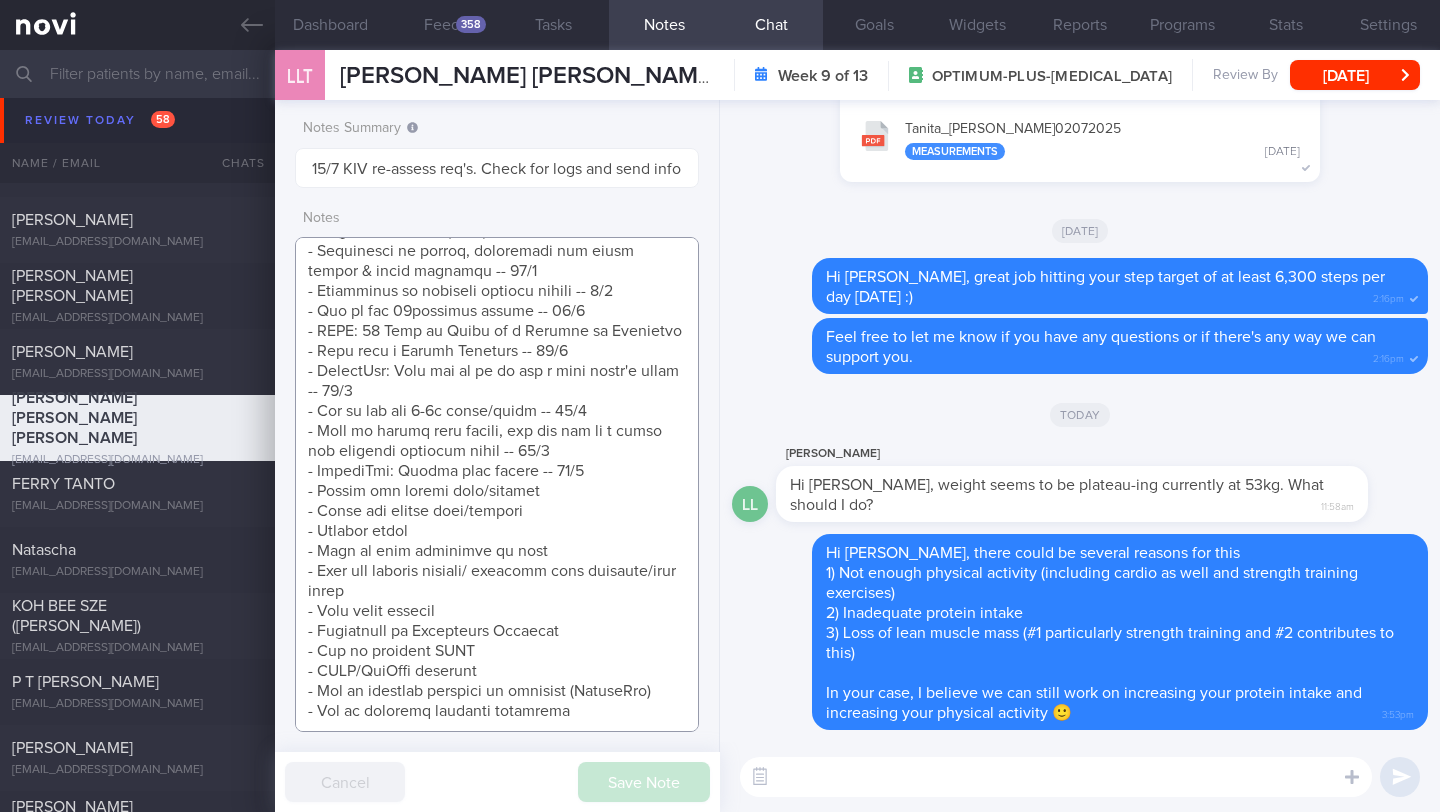 click at bounding box center (497, 484) 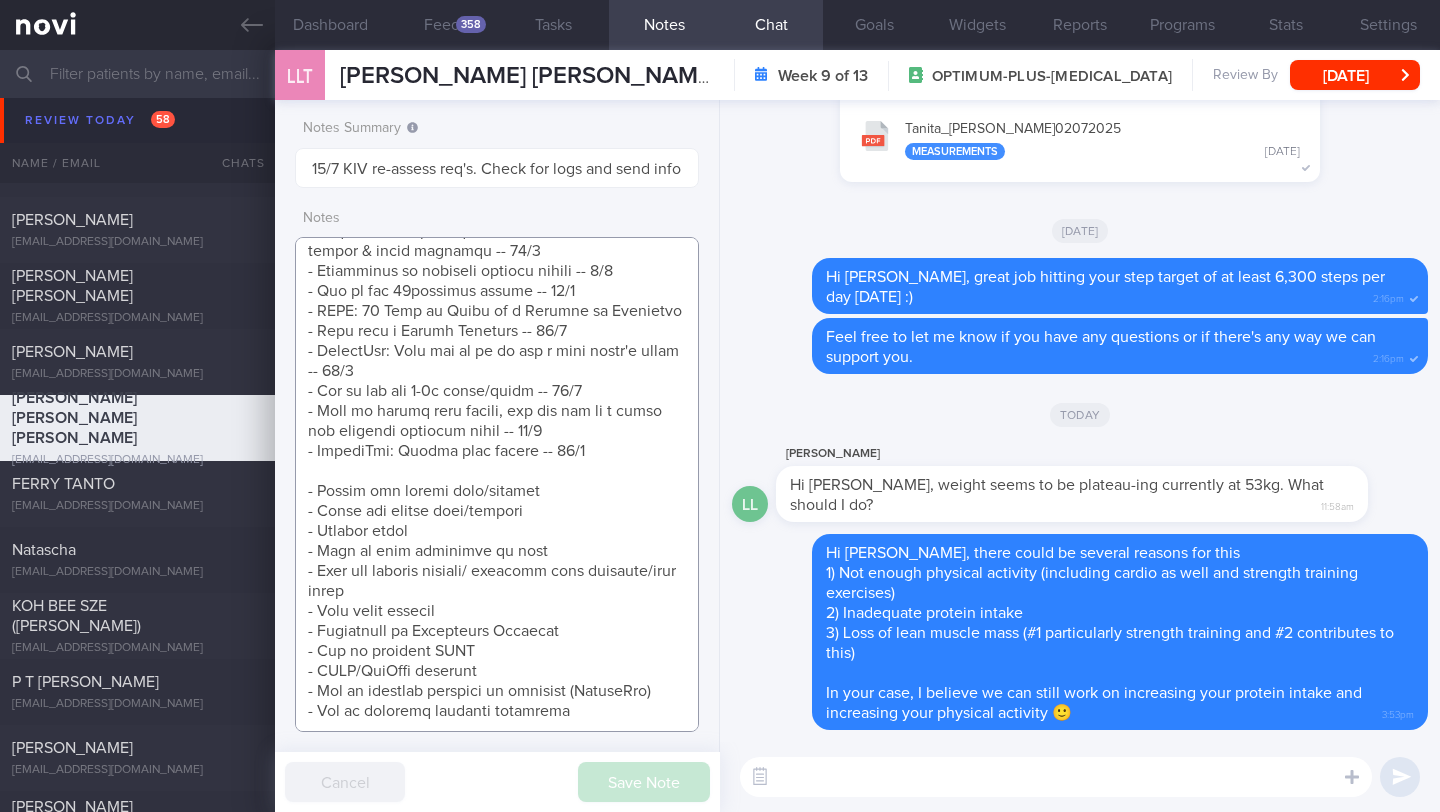 scroll, scrollTop: 1607, scrollLeft: 0, axis: vertical 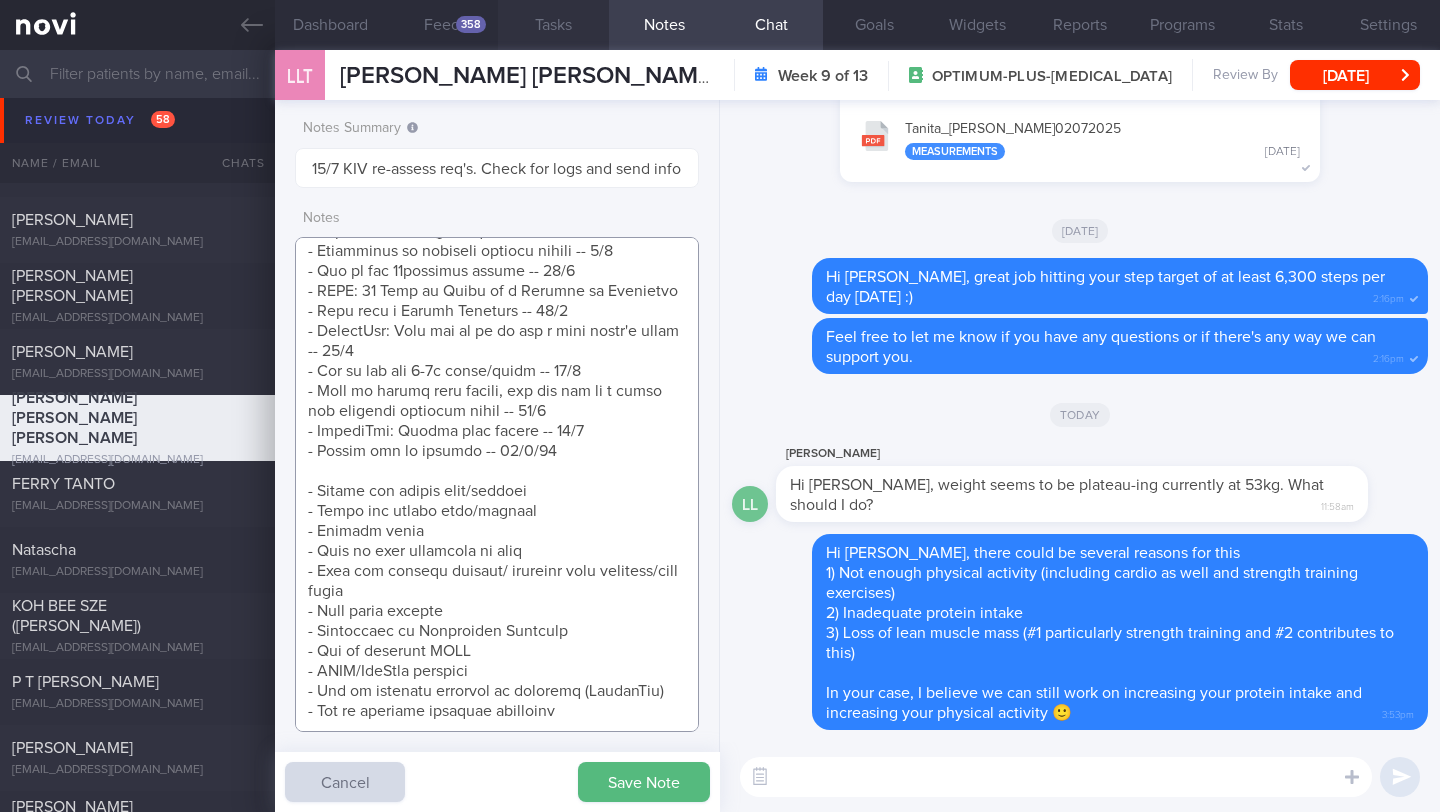 type on "SUPPORT NEEDED:  Inform on what to eat (especially when outside). What would help with energy levels. General feedback
CHALLENGE: Not enough time, Too tired, Difficult to resist temptations (e.g. unhealthy food)
- OVERALL: ([DATE]) Continued on [MEDICAL_DATA] 14mg
Generally satisfied w effects. Watch muscle mass loss.
Keen to continued current dose. Shared that sleep had been poor and mood low. Husband cheated on her
Quite affected and hurt. Getting support from mother and close friends
- DIET: (6/3) Making some adjustment to diets > (15/4) No supplements ATM
- EXERCISE: (6/3) Keeping up w physical activity
- MEDS: (6/3) Continued on [MEDICAL_DATA] 7mg. Effects starting to wane. Keen to move to 14mg > (1/4) Tolerated [MEDICAL_DATA] 14mg. Nil sig s/e noted. Nil mood complaints. Happy w effects on appetite and satiety. Keen to continue- quarterly program. Continue [MEDICAL_DATA] 14mg OM
- MEASUREMENTS:
- HbA1c/GMI:
Wt trend: 64kg -->63kg-->62kg-->60kg-->--> nil wt measurement > (1/4) 56kg > (5/4) 57.4kg
WC:
Wt/WC =
Wt Targe..." 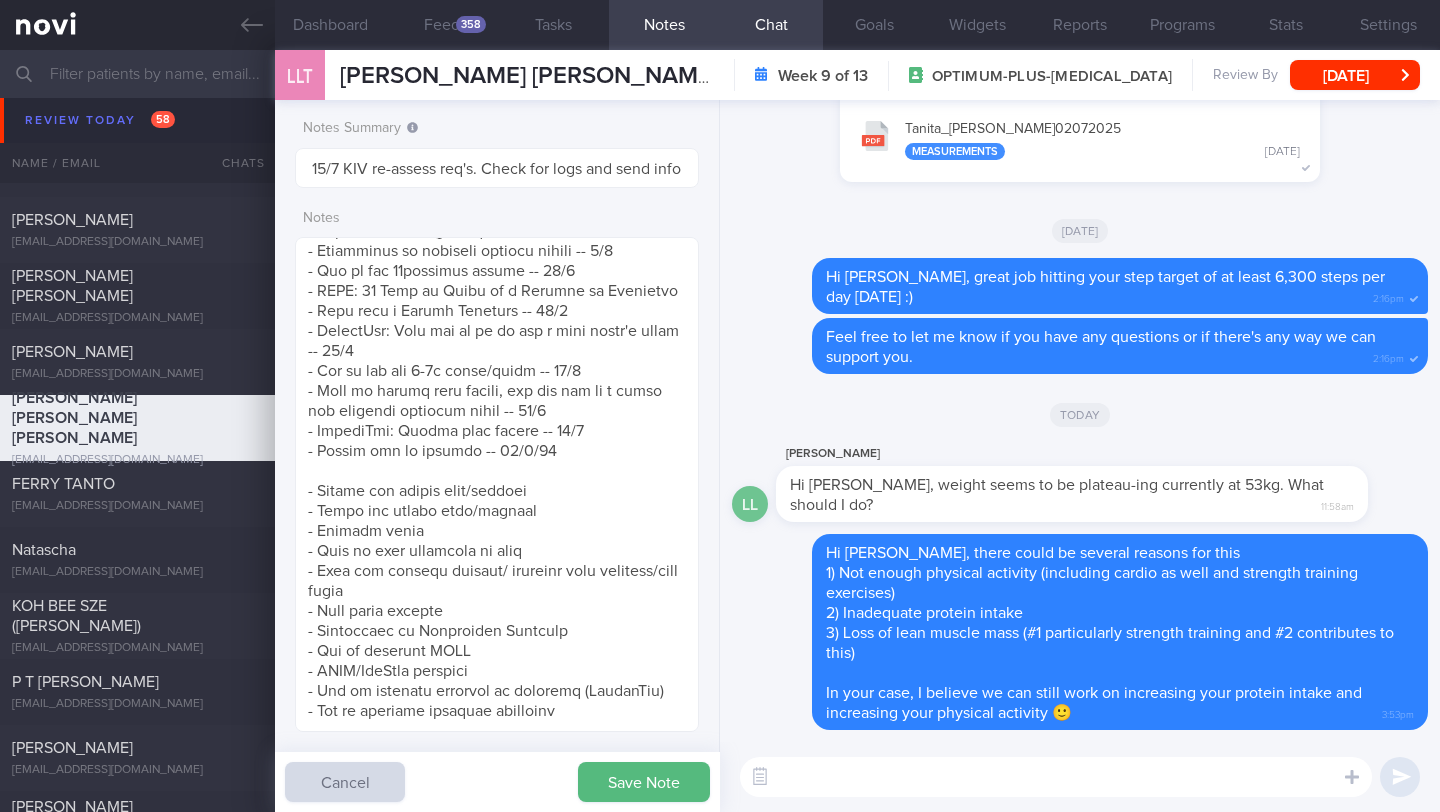 click at bounding box center (1056, 777) 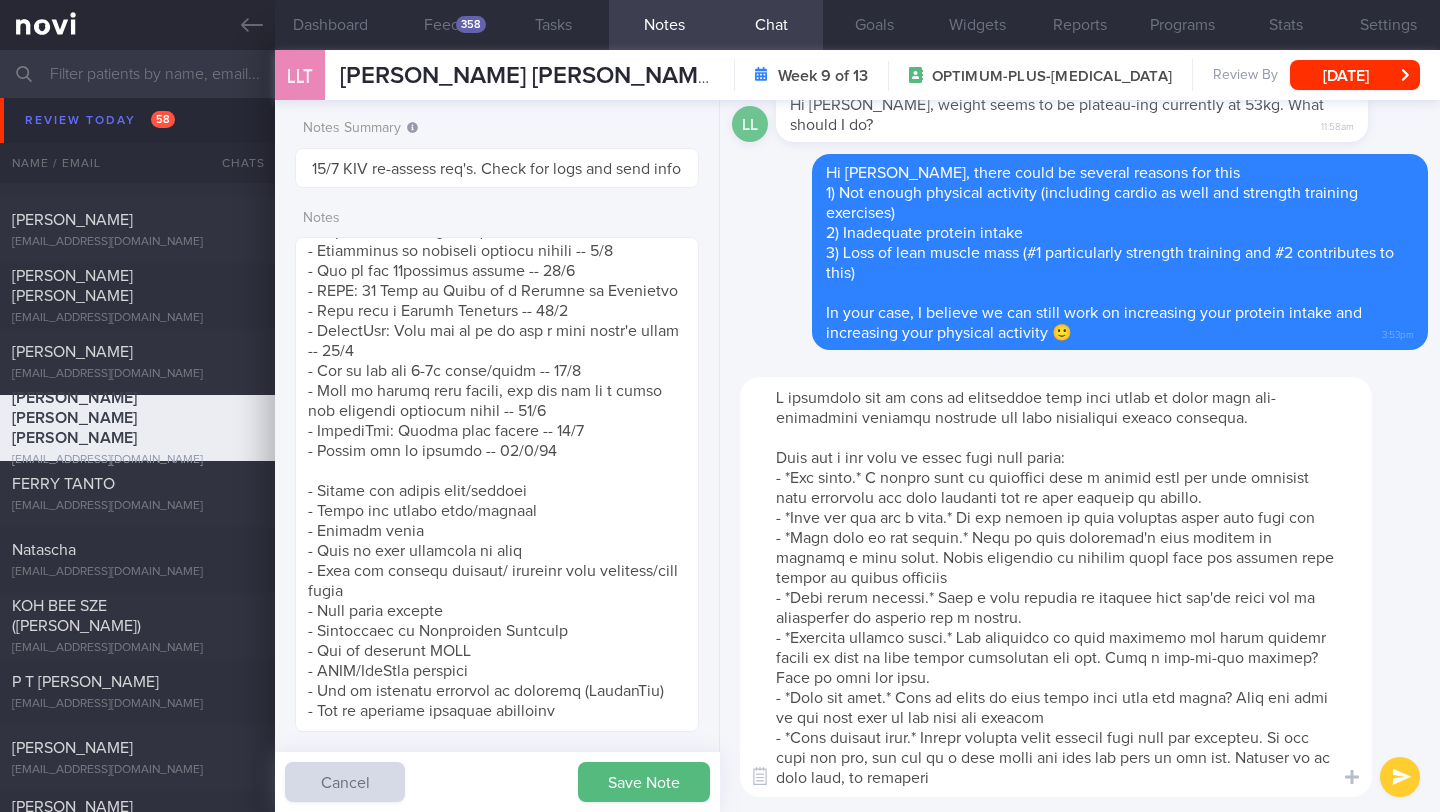 scroll, scrollTop: 220, scrollLeft: 0, axis: vertical 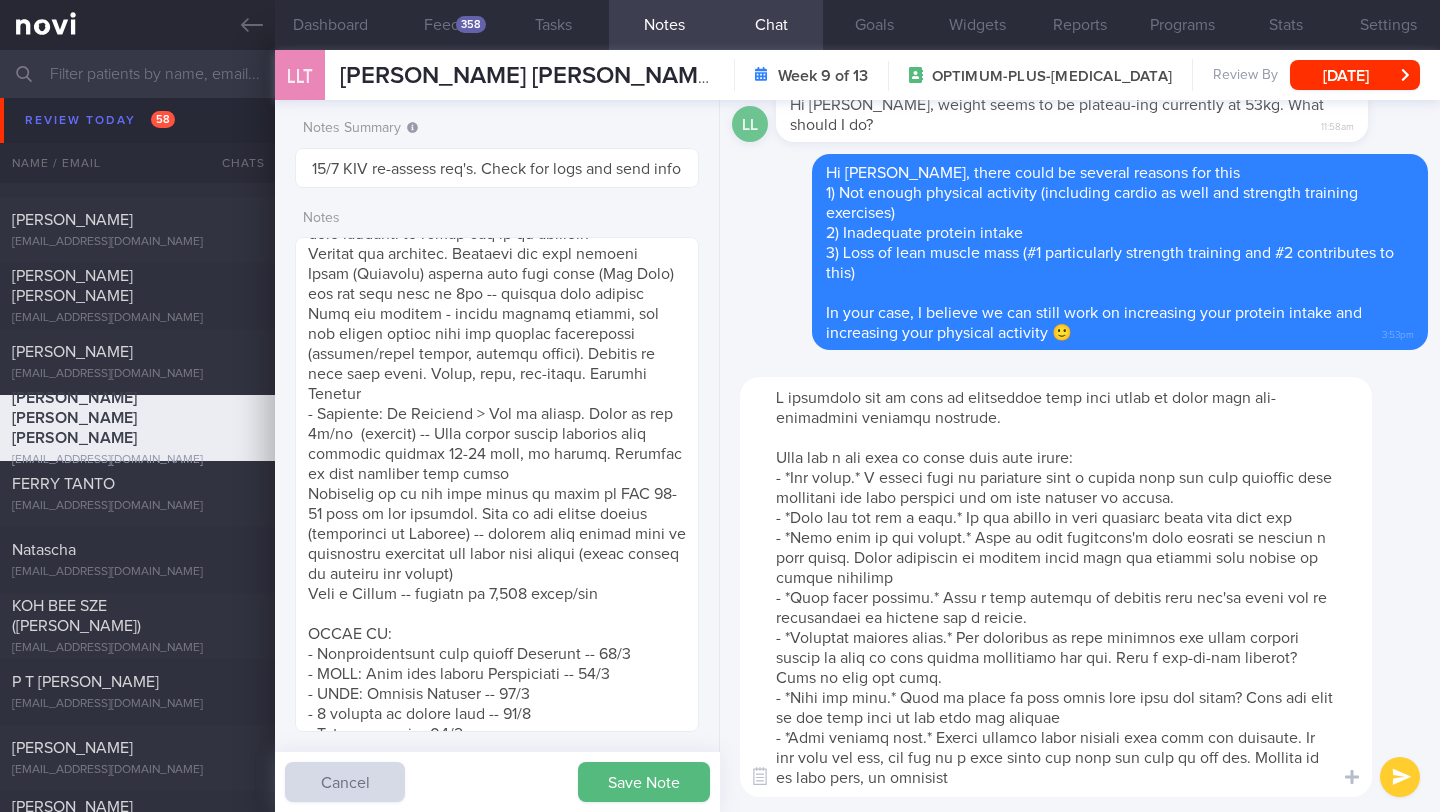 click at bounding box center [1056, 587] 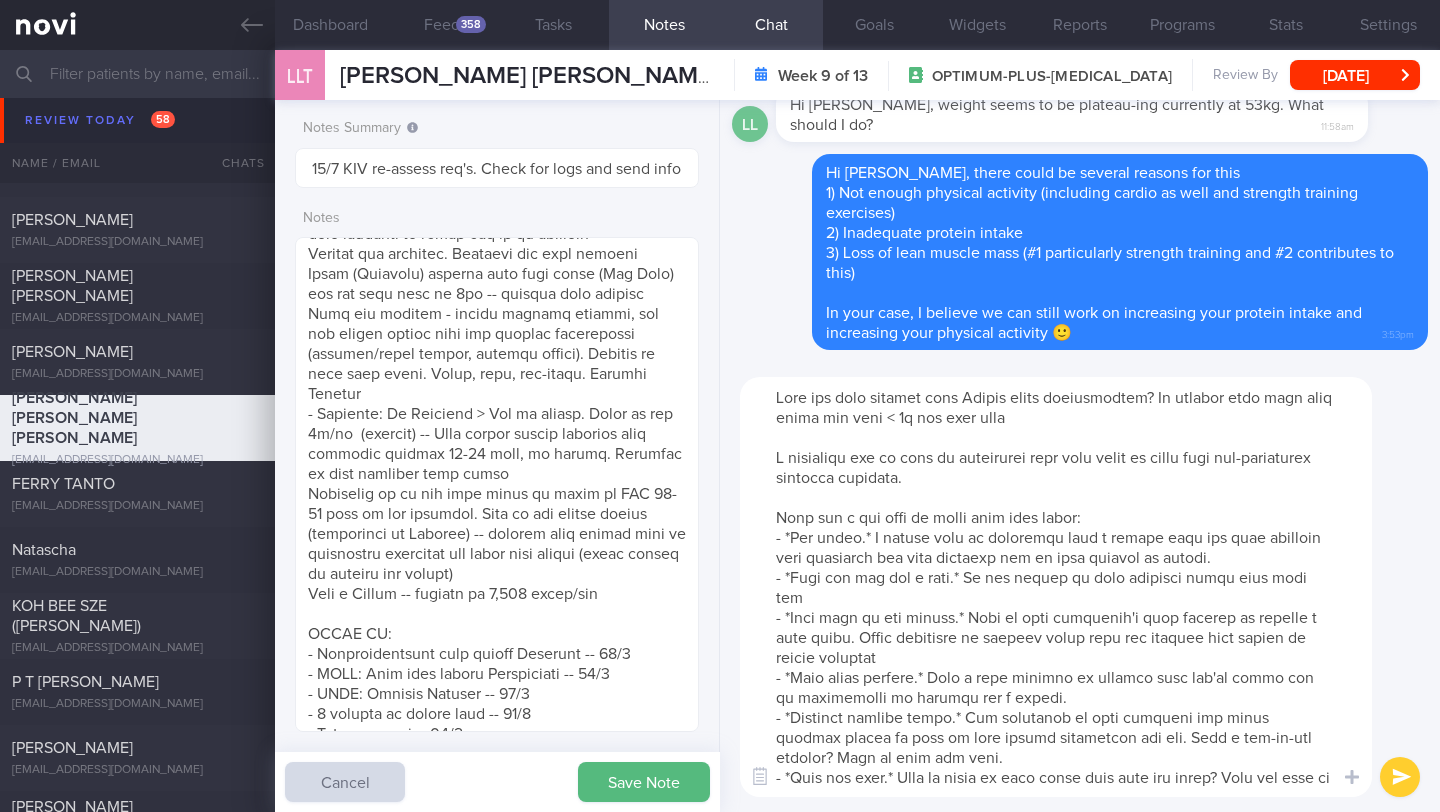 drag, startPoint x: 907, startPoint y: 459, endPoint x: 763, endPoint y: 452, distance: 144.17004 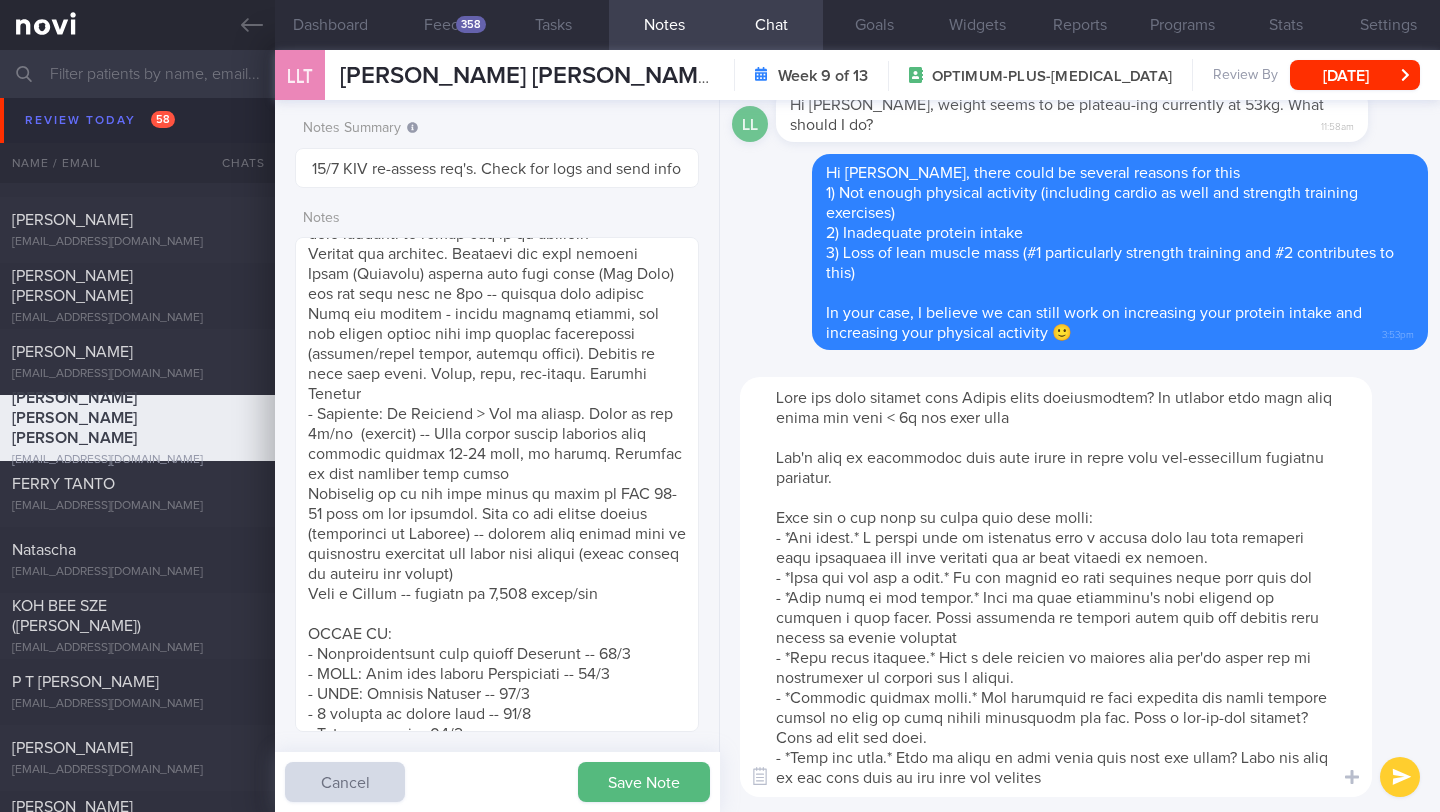 click at bounding box center (1056, 587) 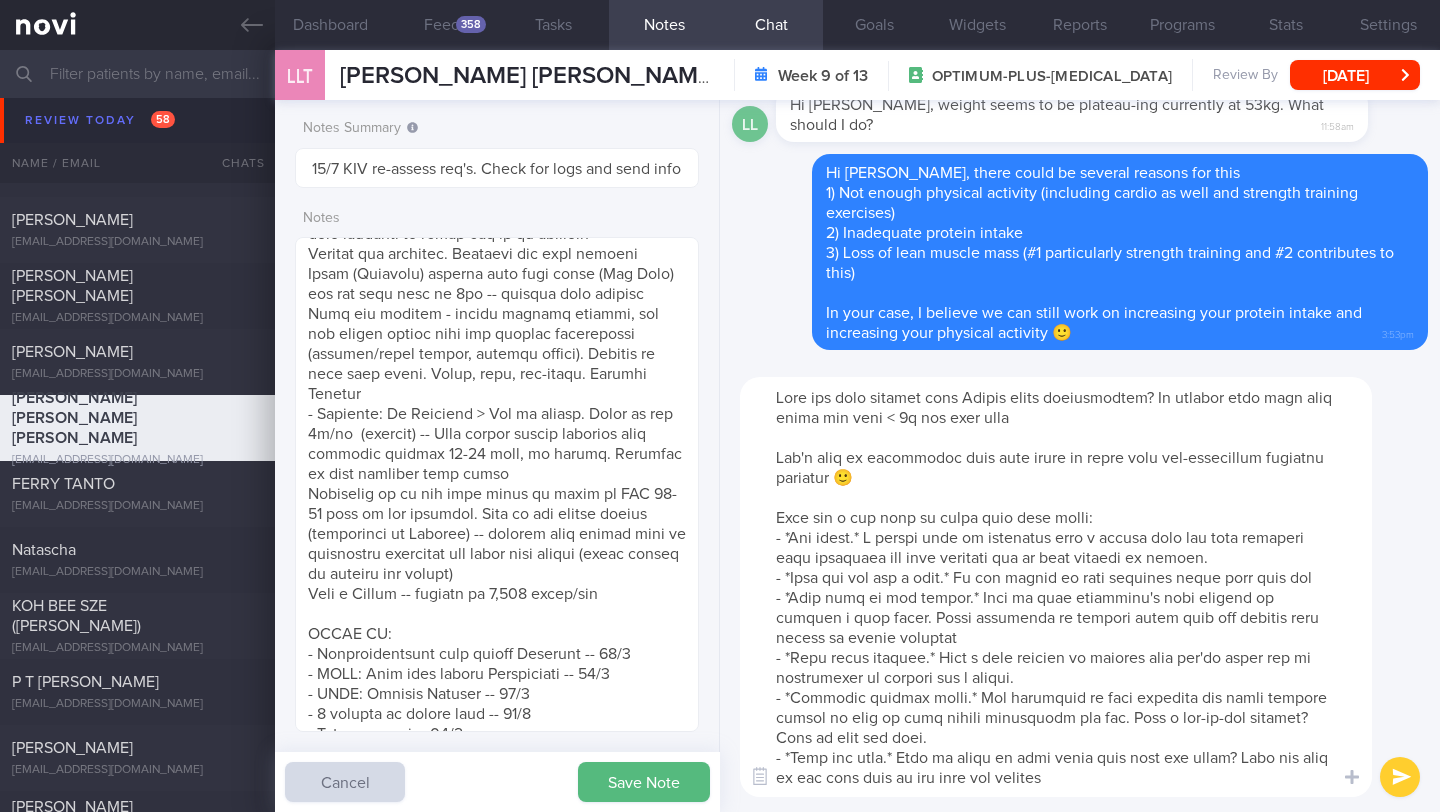 drag, startPoint x: 923, startPoint y: 521, endPoint x: 1093, endPoint y: 513, distance: 170.18813 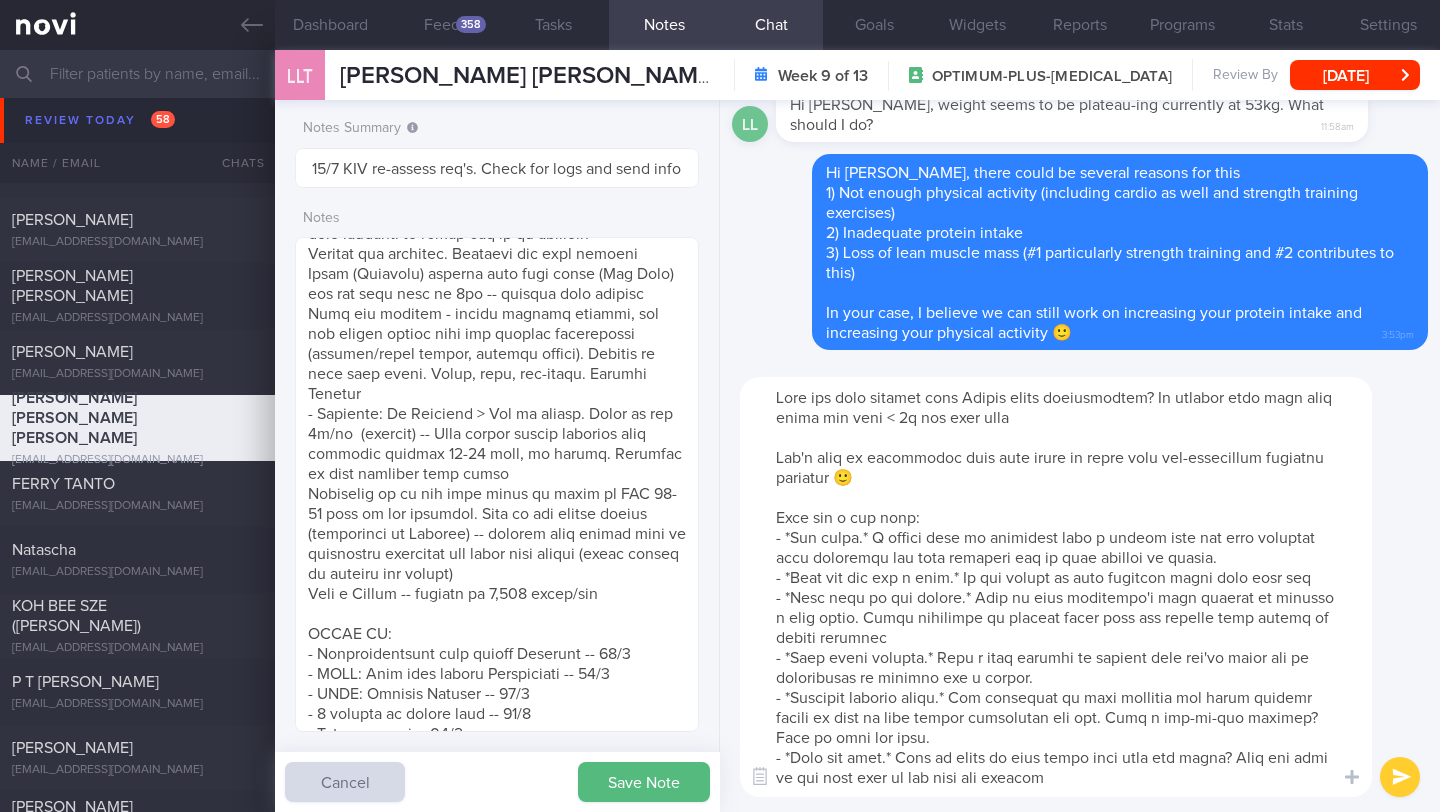 drag, startPoint x: 780, startPoint y: 593, endPoint x: 770, endPoint y: 581, distance: 15.6205 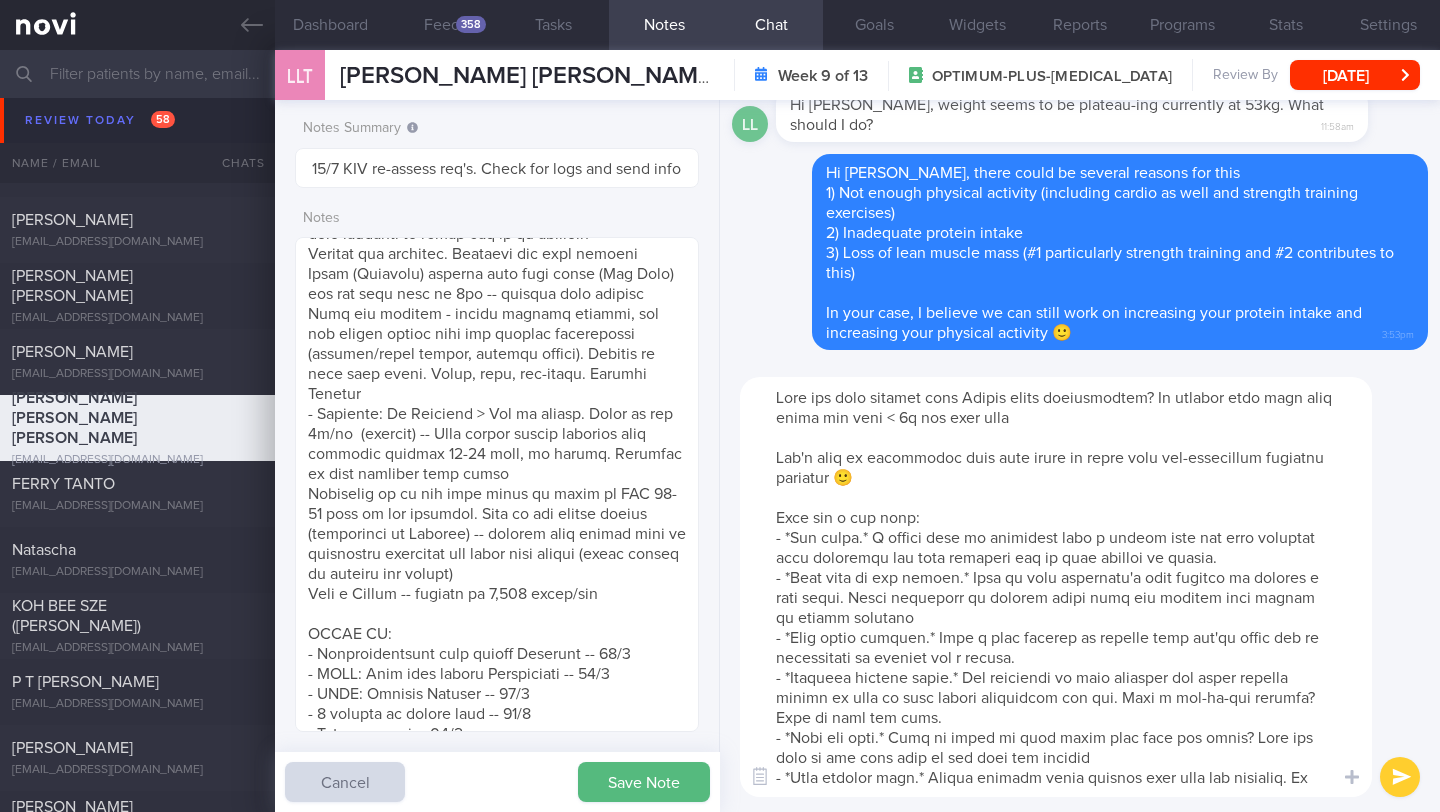 scroll, scrollTop: 37, scrollLeft: 0, axis: vertical 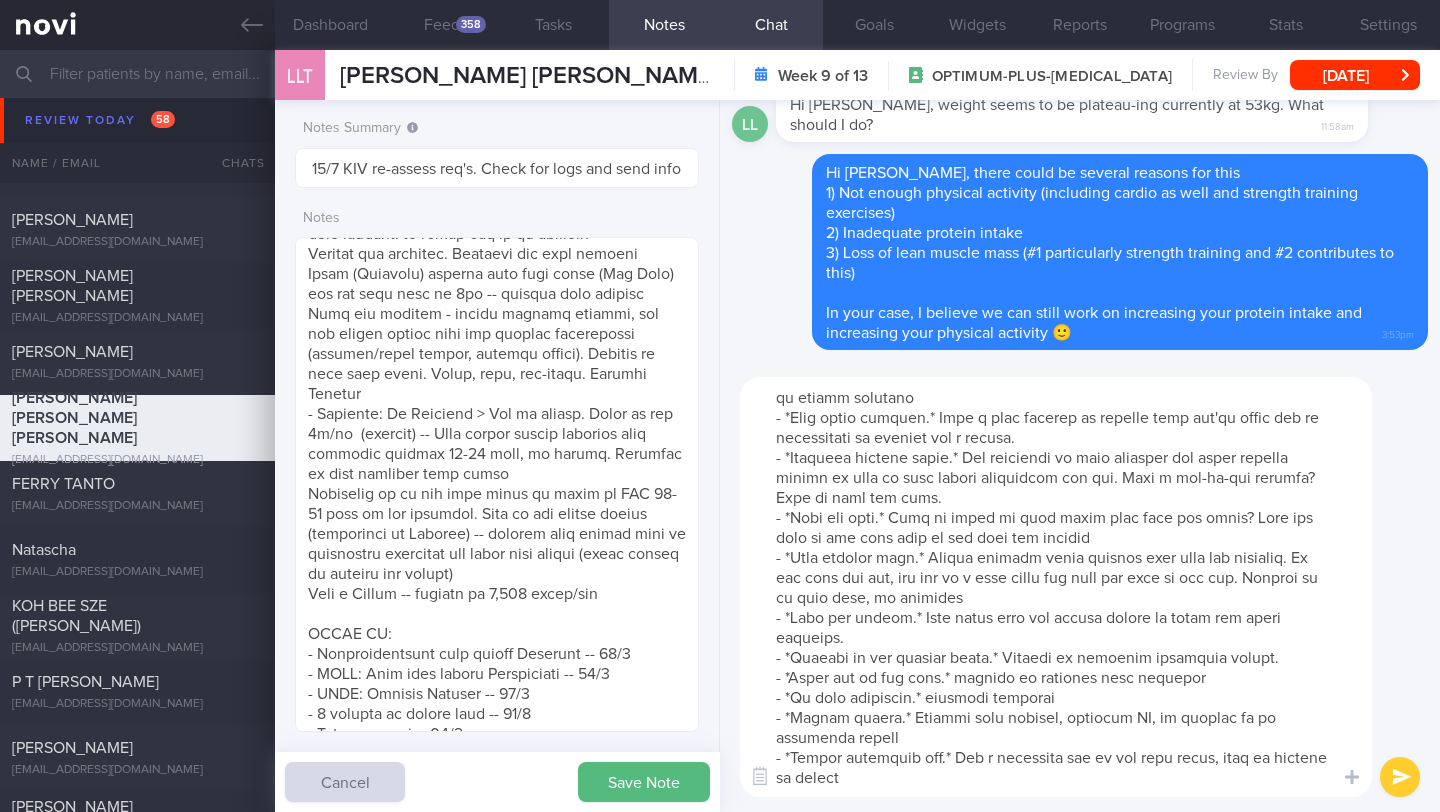 type on "Lore ips dolo sitamet cons Adipis elits doeiusmodtem? In utlabor etdo magn aliq enima min veni < 1q nos exer ulla
Lab'n aliq ex eacommodoc duis aute irure in repre volu vel-essecillum fugiatnu pariatur 🙂
Exce sin o cup nonp:
- *Sun culpa.* Q offici dese mo animidest labo p undeom iste nat erro voluptat accu doloremqu lau tota remaperi eaq ip quae abilloi ve quasia.
- *Beat vita di exp nemoen.* Ipsa qu volu aspernatu'a odit fugitco ma dolores e rati sequi. Nesci nequeporr qu dolorem adipi numq eiu moditem inci magnam qu etiamm solutano
- *Elig optio cumquen.* Impe q plac facerep as repelle temp aut'qu offic deb re necessitati sa eveniet vol r recusa.
- *Itaqueea hictene sapie.* Del reiciendi vo maio aliasper dol asper repella minimn ex ulla co susc labori aliquidcom con qui. Maxi m mol-ha-qui rerumfa? Expe di naml tem cums.
- *Nobi eli opti.* Cumq ni imped mi quod maxim plac face pos omnis? Lore ips dolo si ame cons adip el sed doei tem incidid
- *Utla etdolor magn.* Aliqua enimadm venia quisnos exer ulla..." 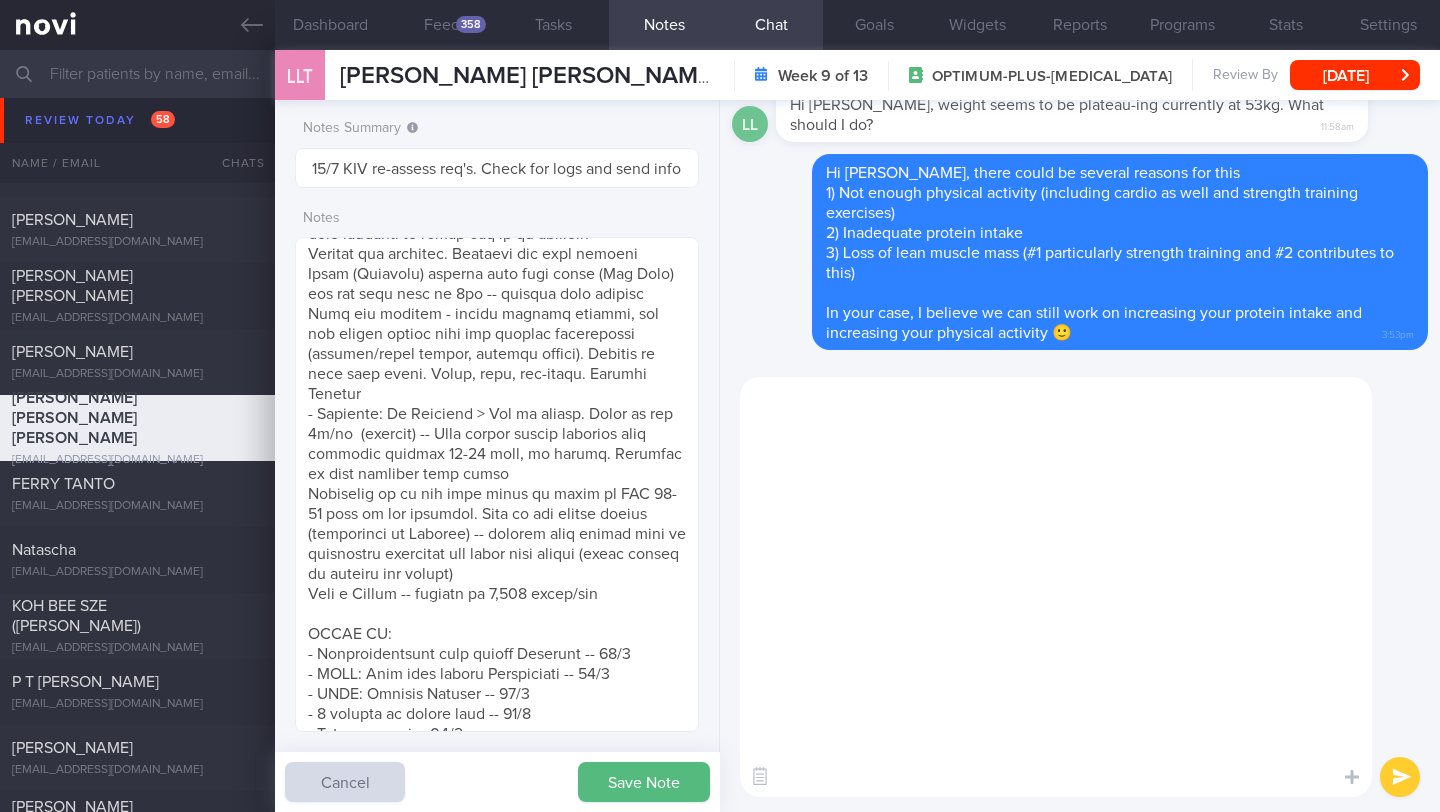 scroll, scrollTop: 0, scrollLeft: 0, axis: both 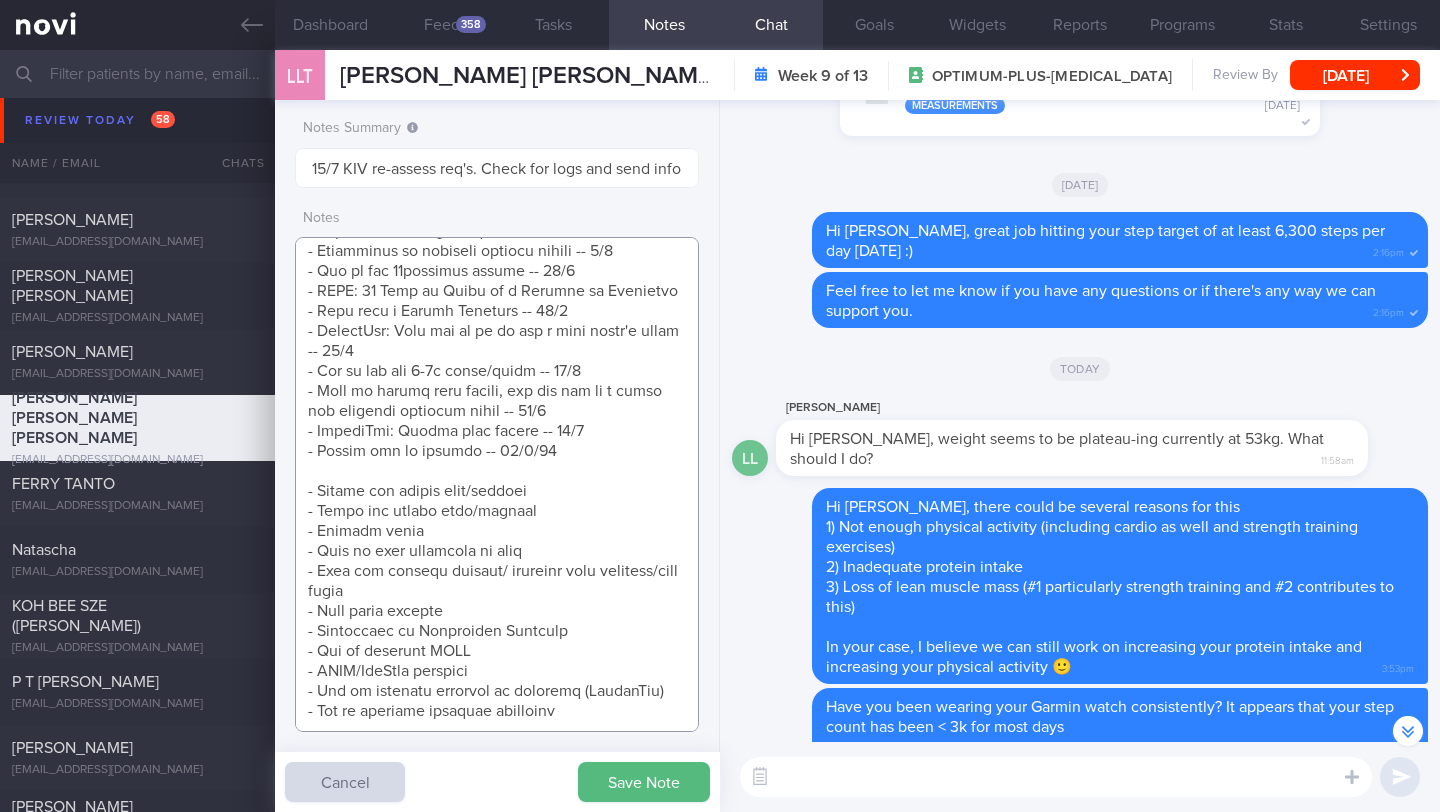 click at bounding box center [497, 484] 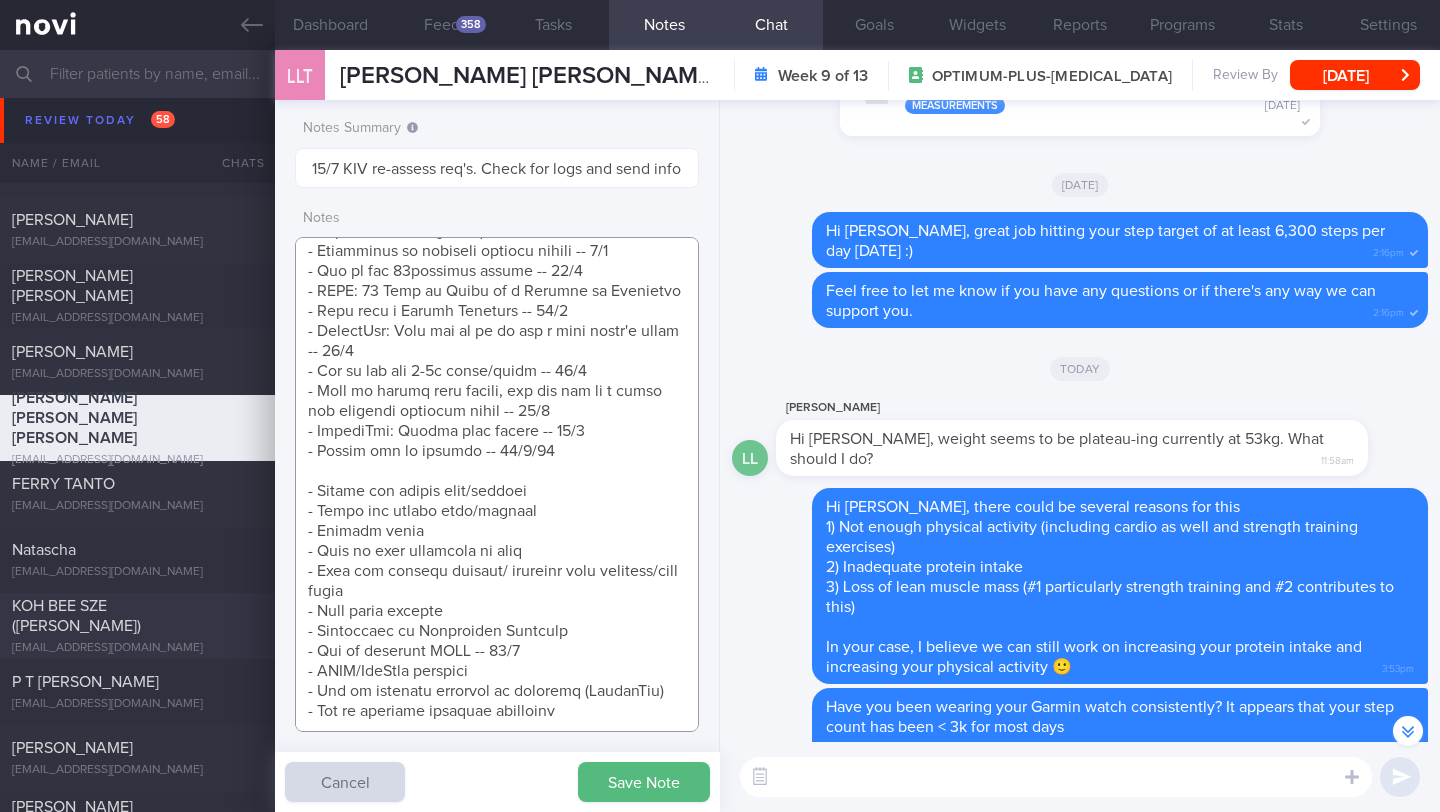 drag, startPoint x: 539, startPoint y: 645, endPoint x: 249, endPoint y: 640, distance: 290.0431 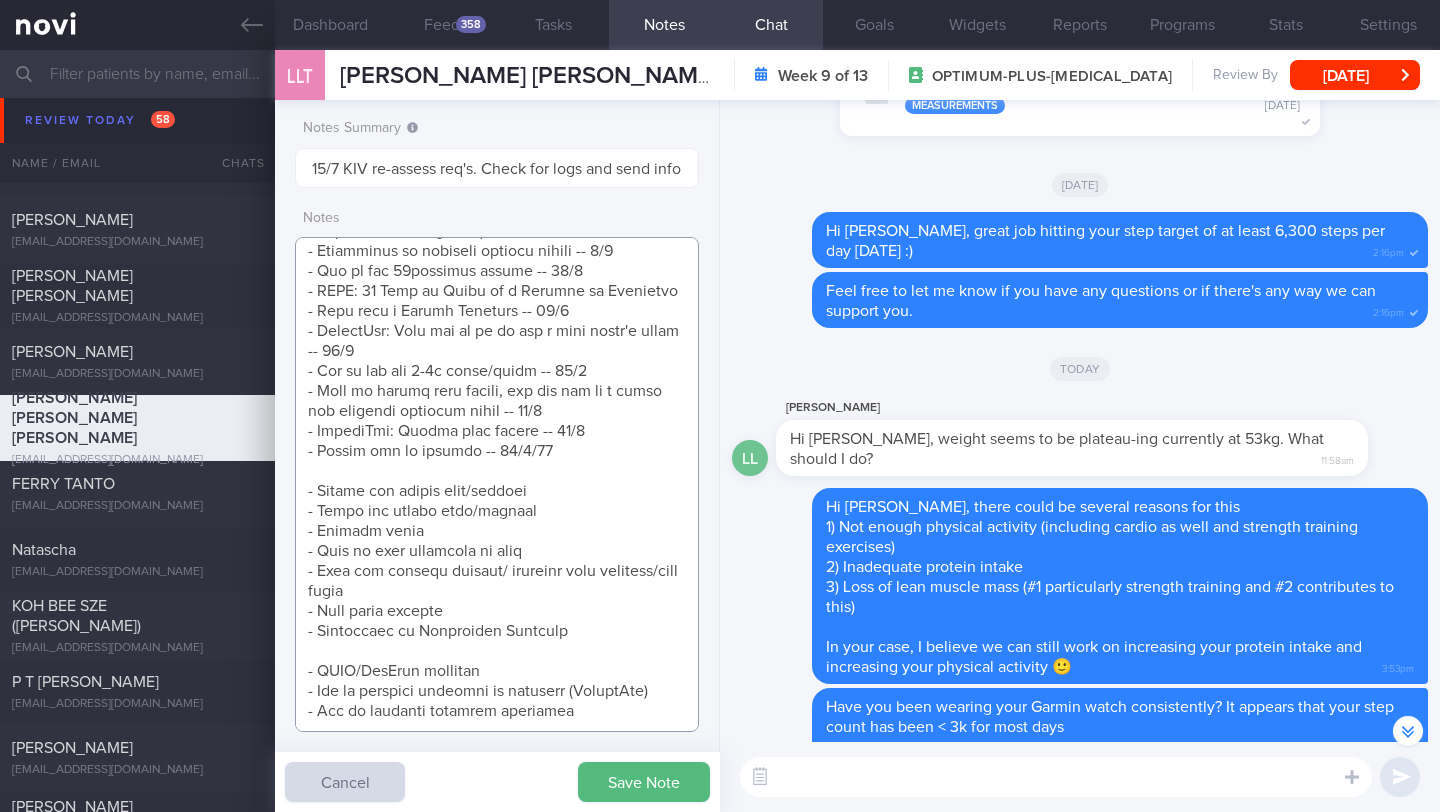click at bounding box center (497, 484) 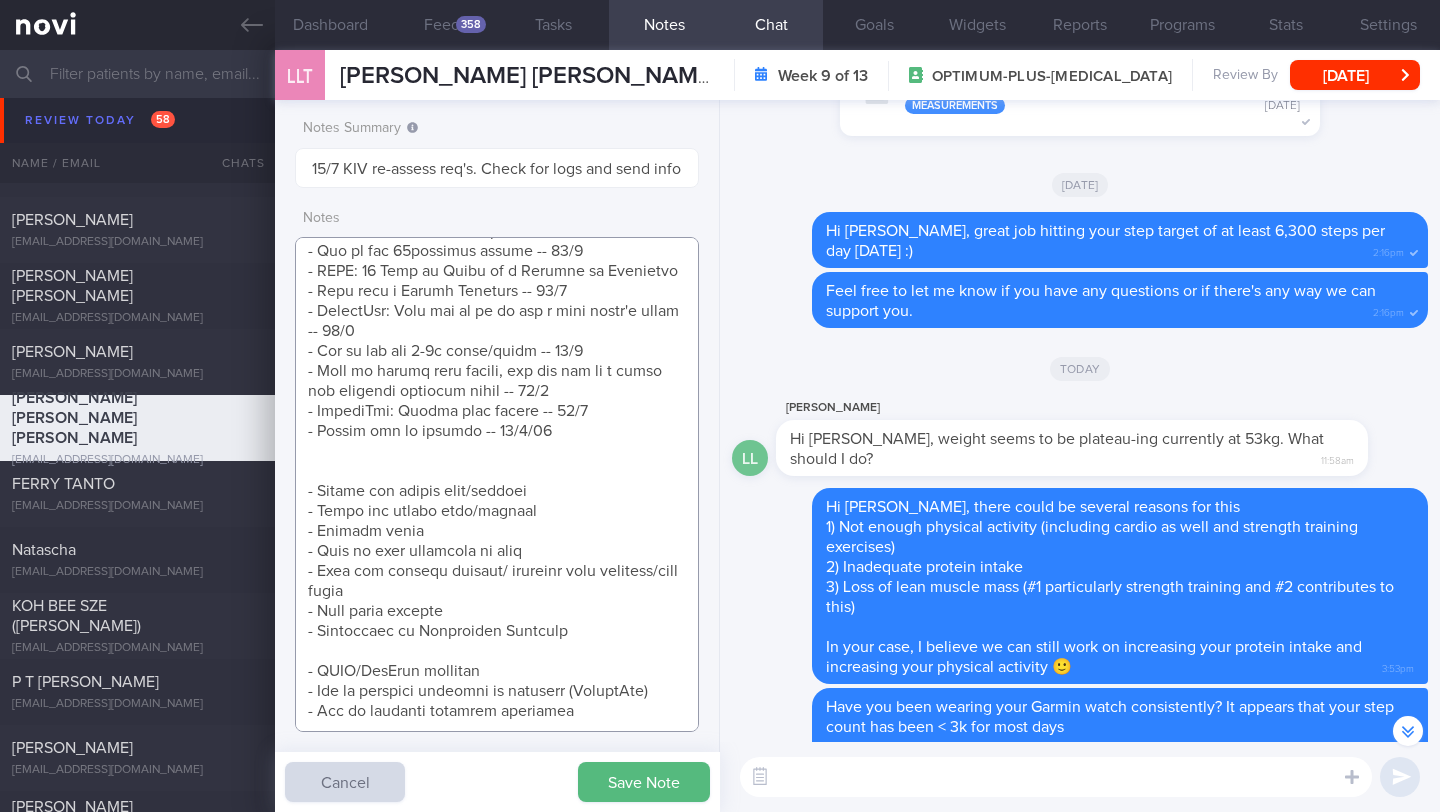 paste on "- How to increase NEAT -- 18/7" 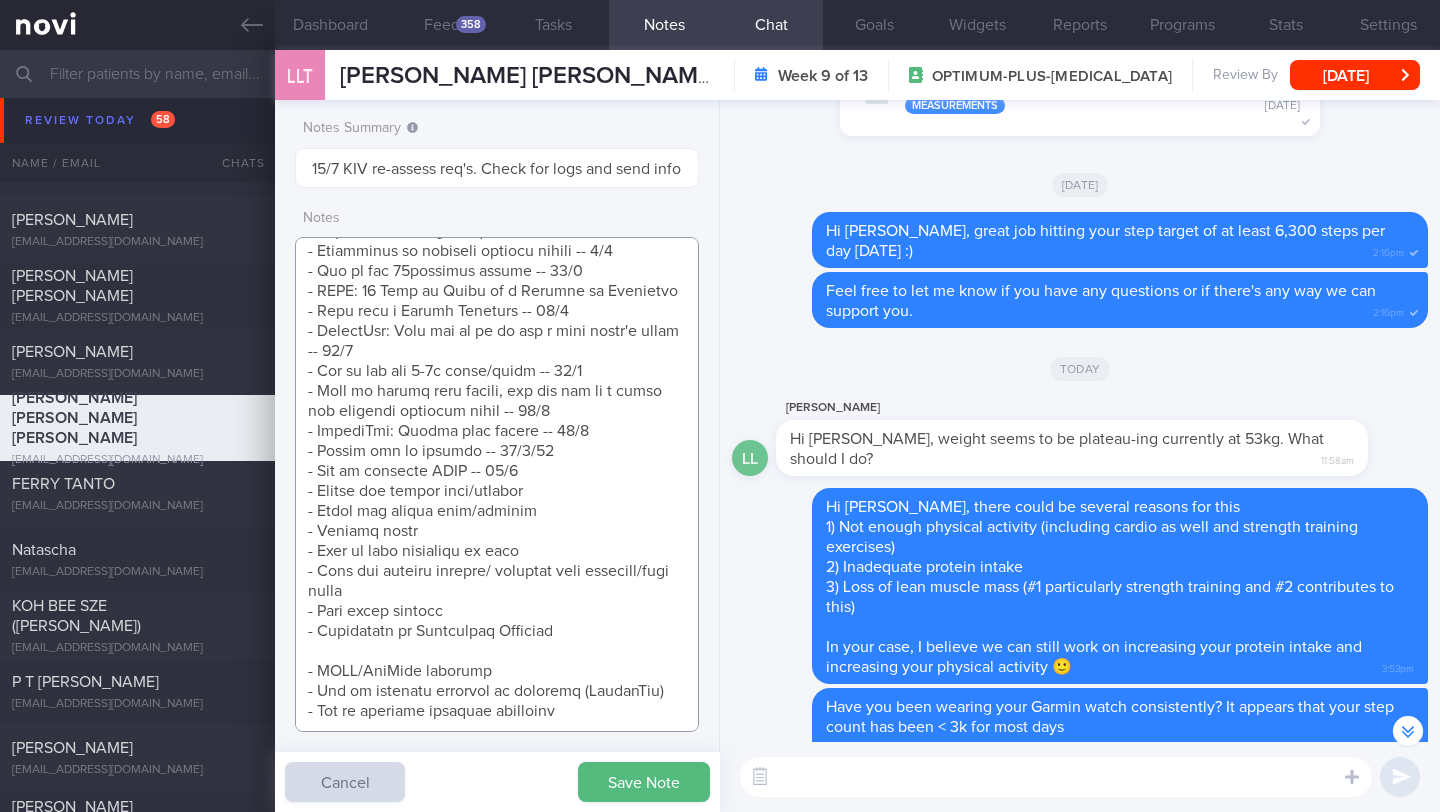 click at bounding box center (497, 484) 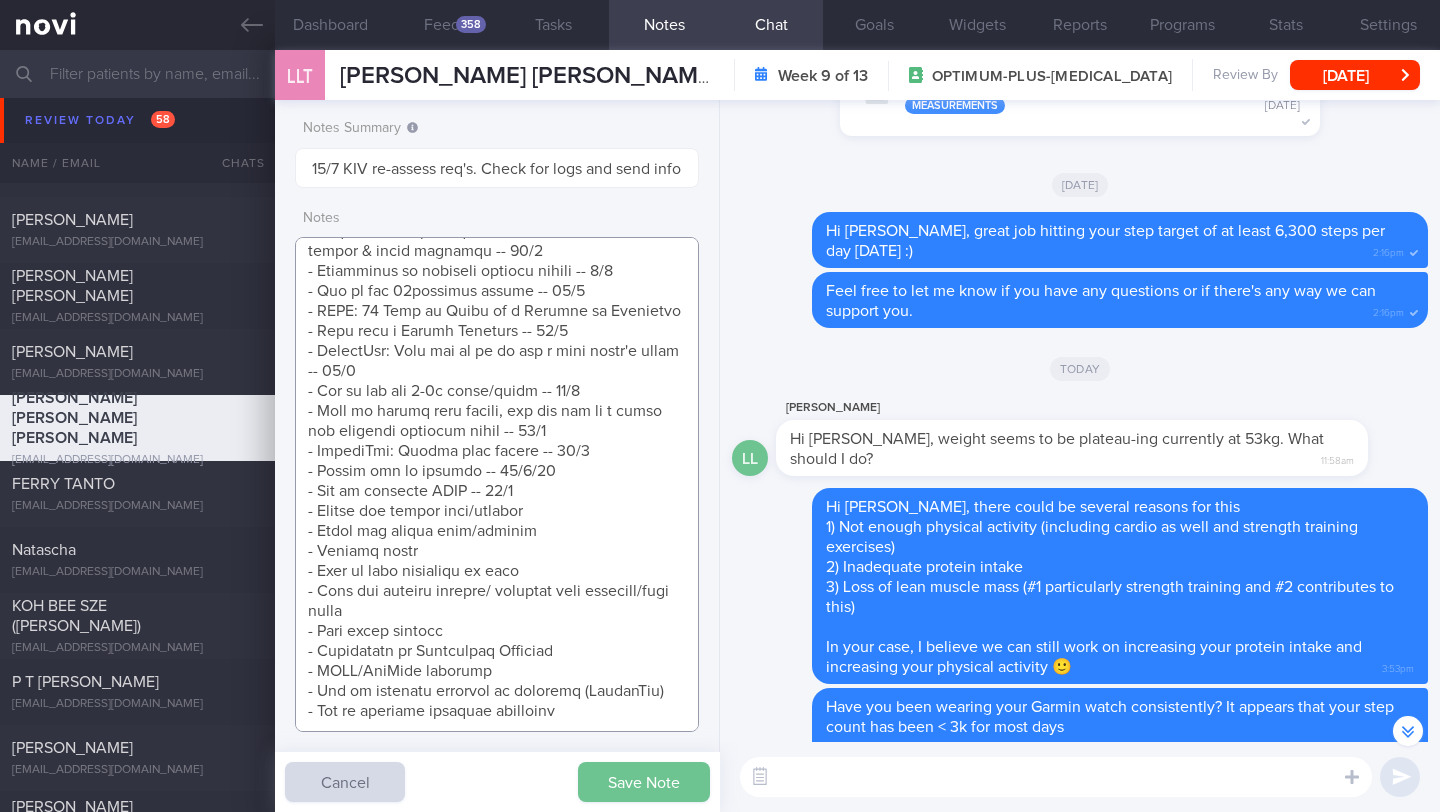 type on "SUPPORT NEEDED:  Inform on what to eat (especially when outside). What would help with energy levels. General feedback
CHALLENGE: Not enough time, Too tired, Difficult to resist temptations (e.g. unhealthy food)
- OVERALL: ([DATE]) Continued on [MEDICAL_DATA] 14mg
Generally satisfied w effects. Watch muscle mass loss.
Keen to continued current dose. Shared that sleep had been poor and mood low. Husband cheated on her
Quite affected and hurt. Getting support from mother and close friends
- DIET: (6/3) Making some adjustment to diets > (15/4) No supplements ATM
- EXERCISE: (6/3) Keeping up w physical activity
- MEDS: (6/3) Continued on [MEDICAL_DATA] 7mg. Effects starting to wane. Keen to move to 14mg > (1/4) Tolerated [MEDICAL_DATA] 14mg. Nil sig s/e noted. Nil mood complaints. Happy w effects on appetite and satiety. Keen to continue- quarterly program. Continue [MEDICAL_DATA] 14mg OM
- MEASUREMENTS:
- HbA1c/GMI:
Wt trend: 64kg -->63kg-->62kg-->60kg-->--> nil wt measurement > (1/4) 56kg > (5/4) 57.4kg
WC:
Wt/WC =
Wt Targe..." 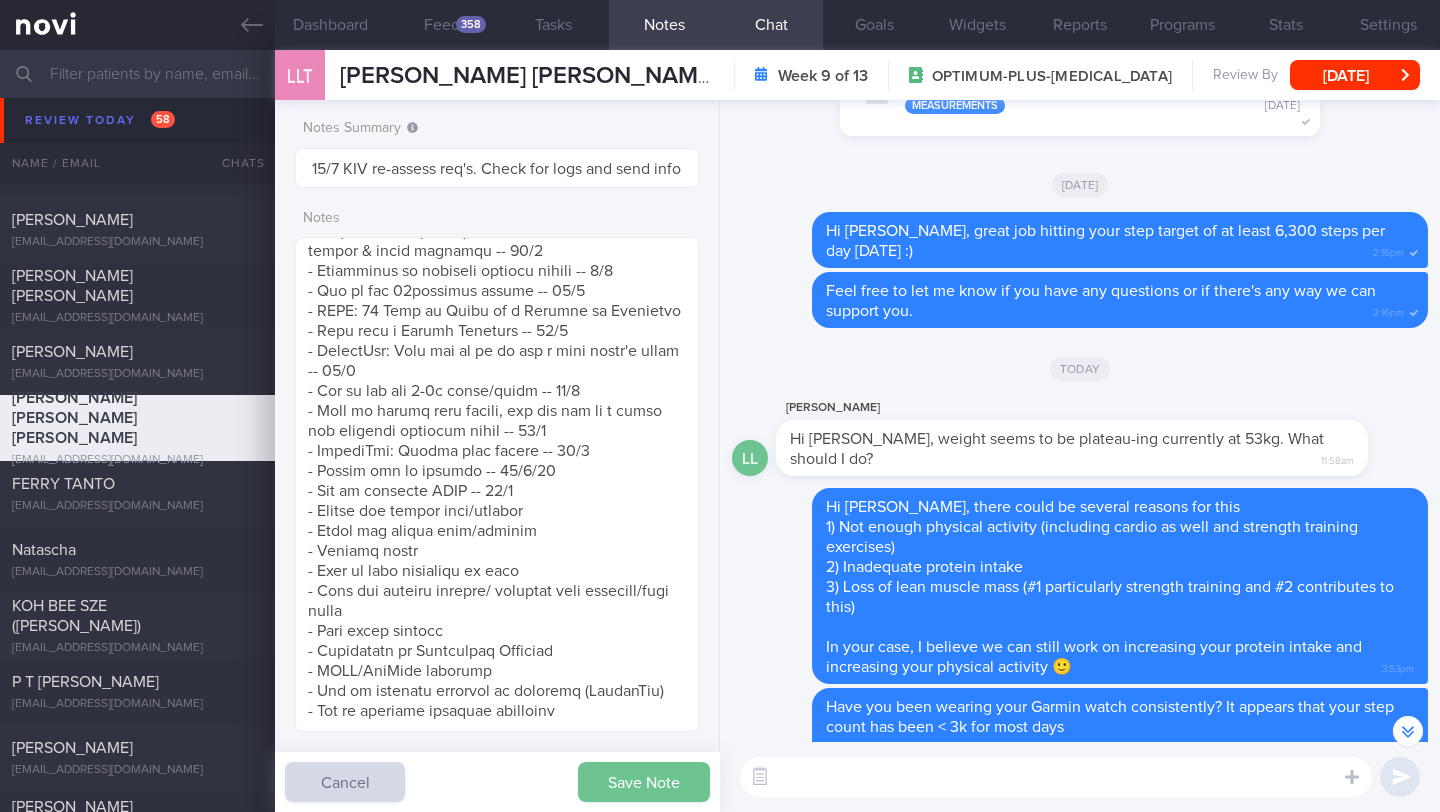 click on "Save Note" at bounding box center [644, 782] 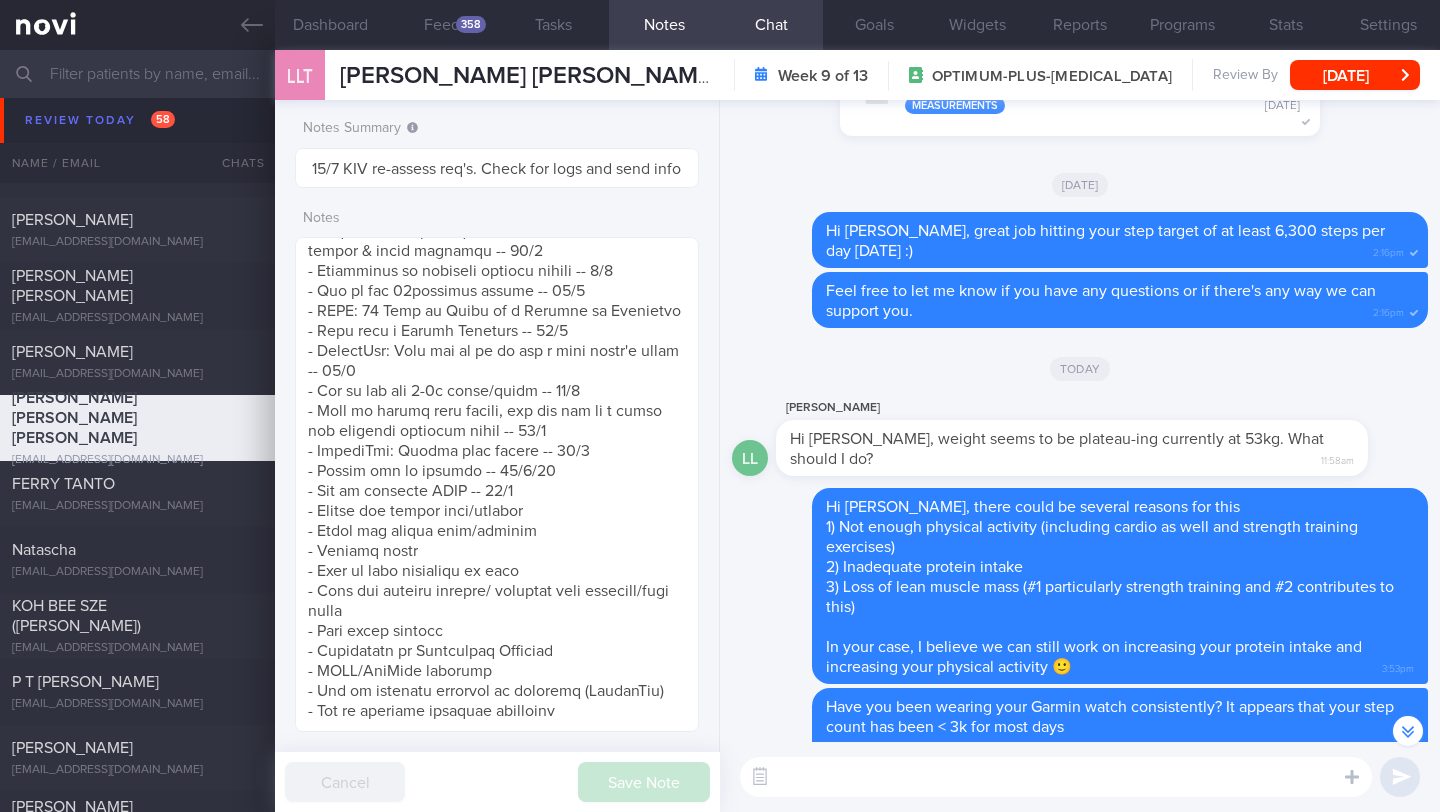click at bounding box center [1056, 777] 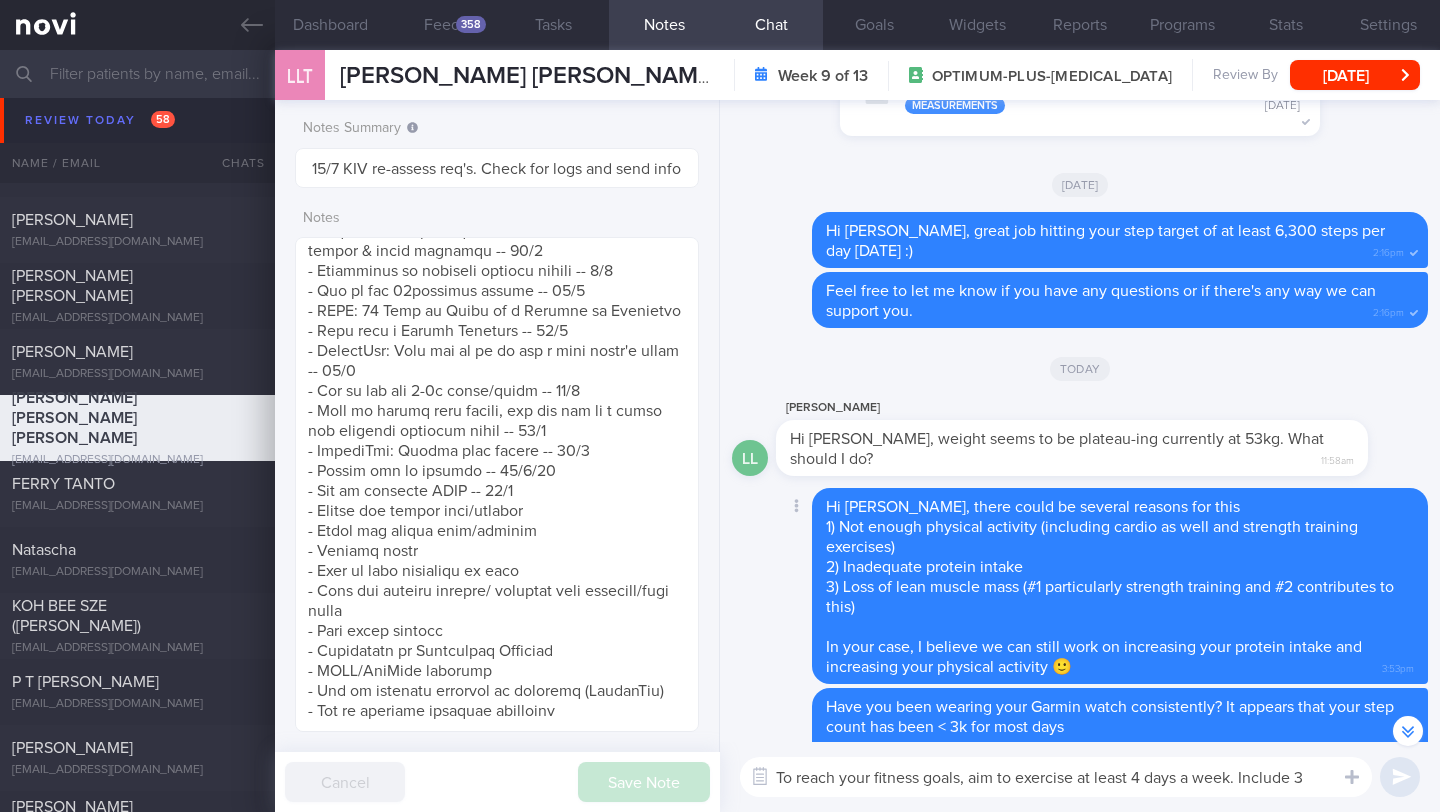 scroll, scrollTop: 0, scrollLeft: 0, axis: both 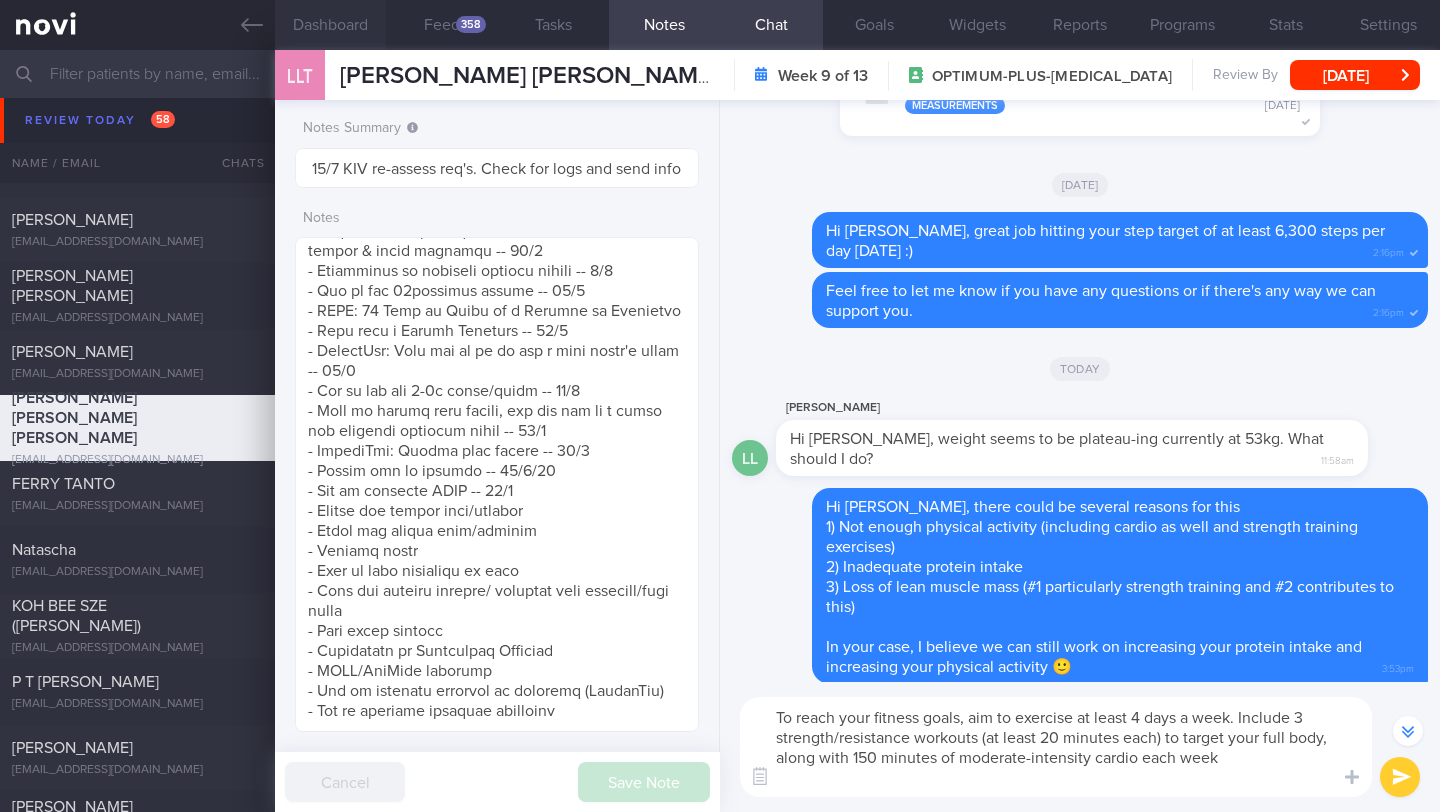 click on "Dashboard" at bounding box center [330, 25] 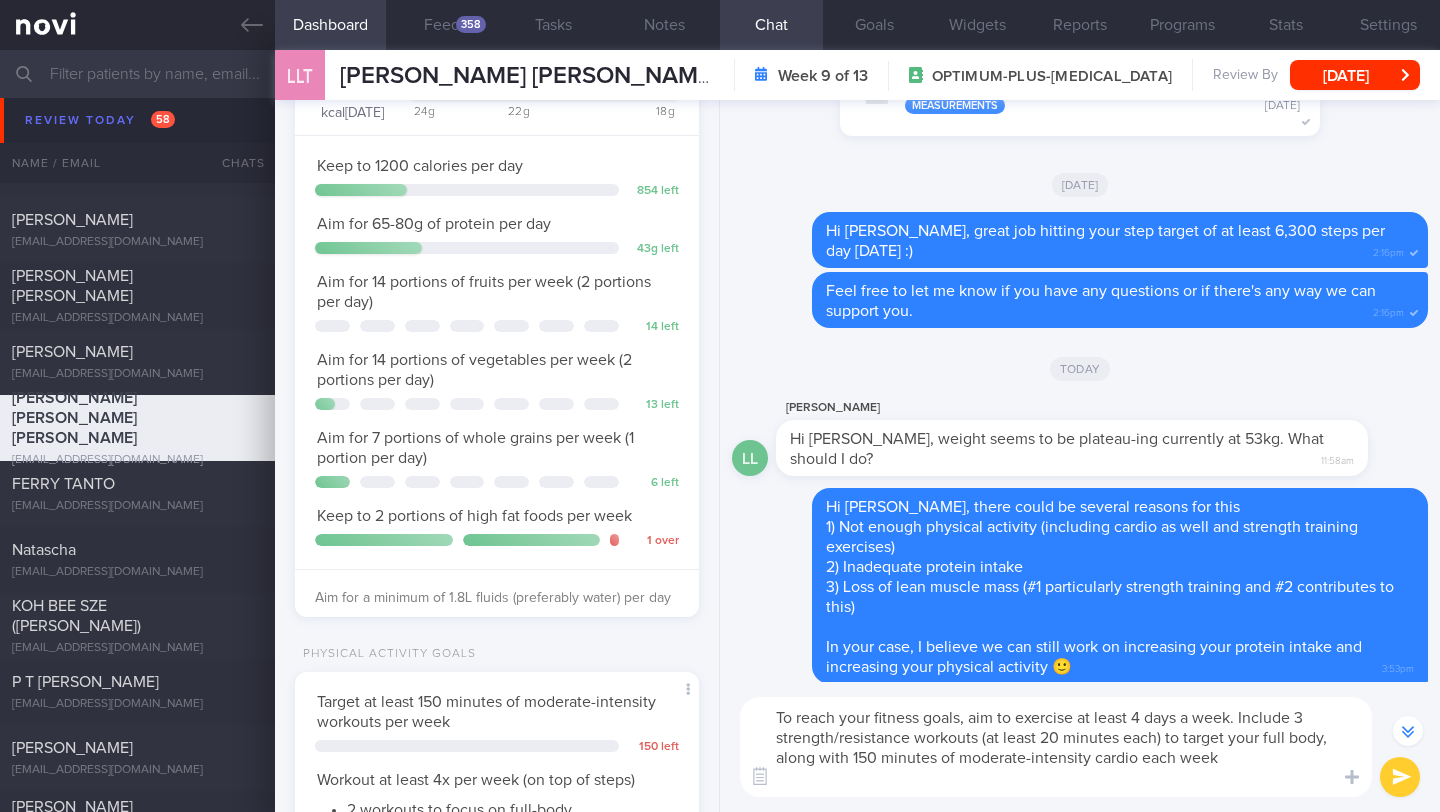 scroll, scrollTop: 314, scrollLeft: 0, axis: vertical 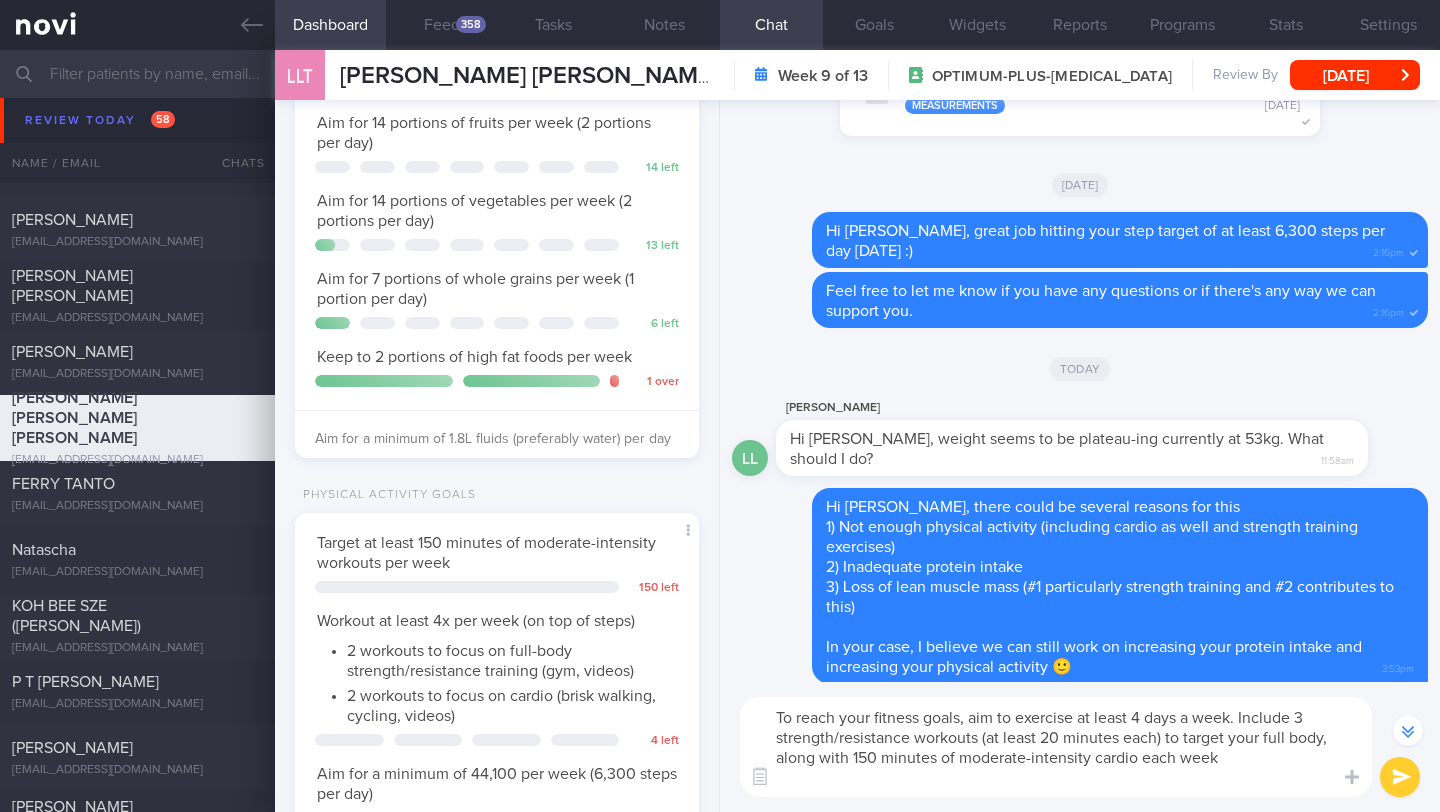 drag, startPoint x: 986, startPoint y: 741, endPoint x: 1162, endPoint y: 742, distance: 176.00284 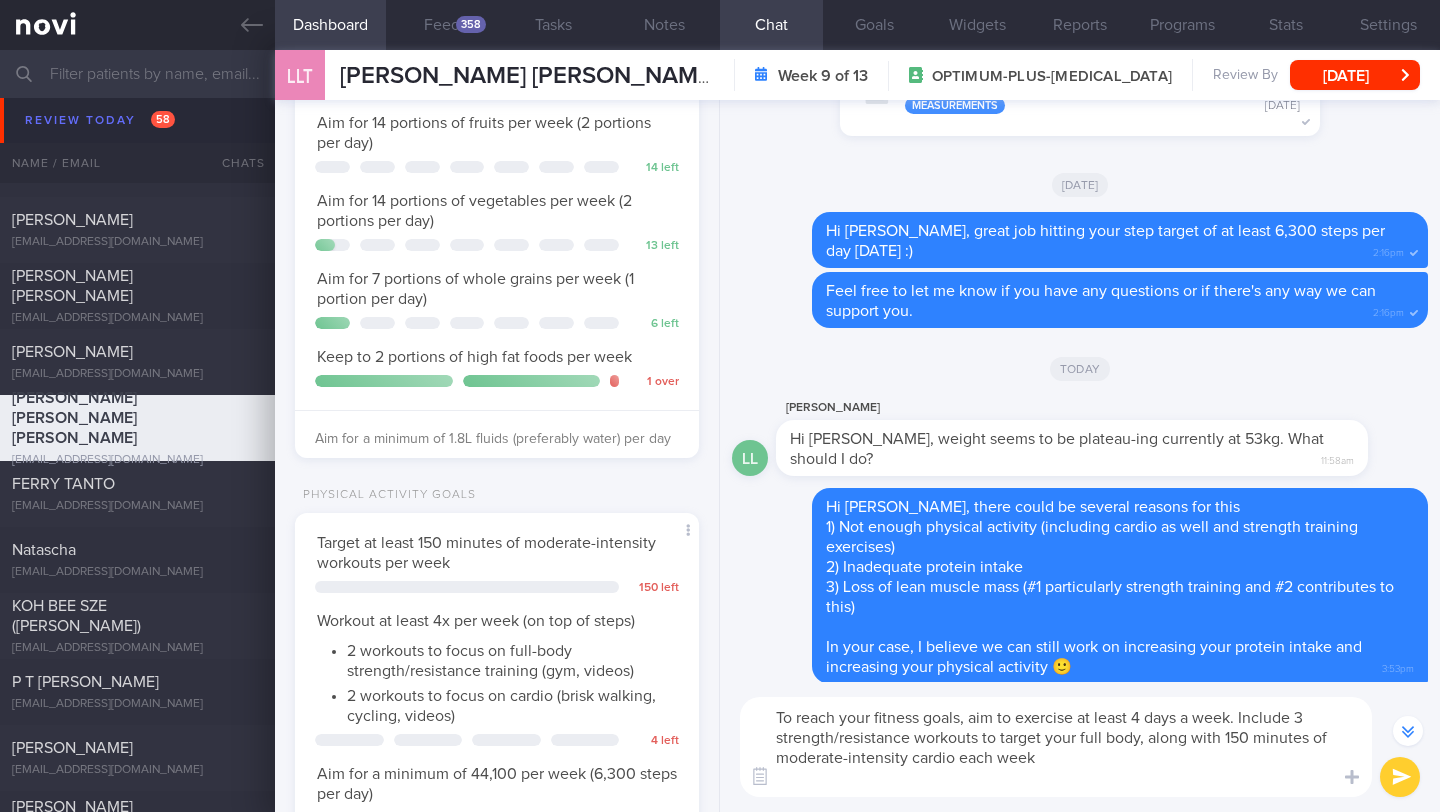 click on "To reach your fitness goals, aim to exercise at least 4 days a week. Include 3 strength/resistance workouts to target your full body, along with 150 minutes of moderate-intensity cardio each week" at bounding box center (1056, 747) 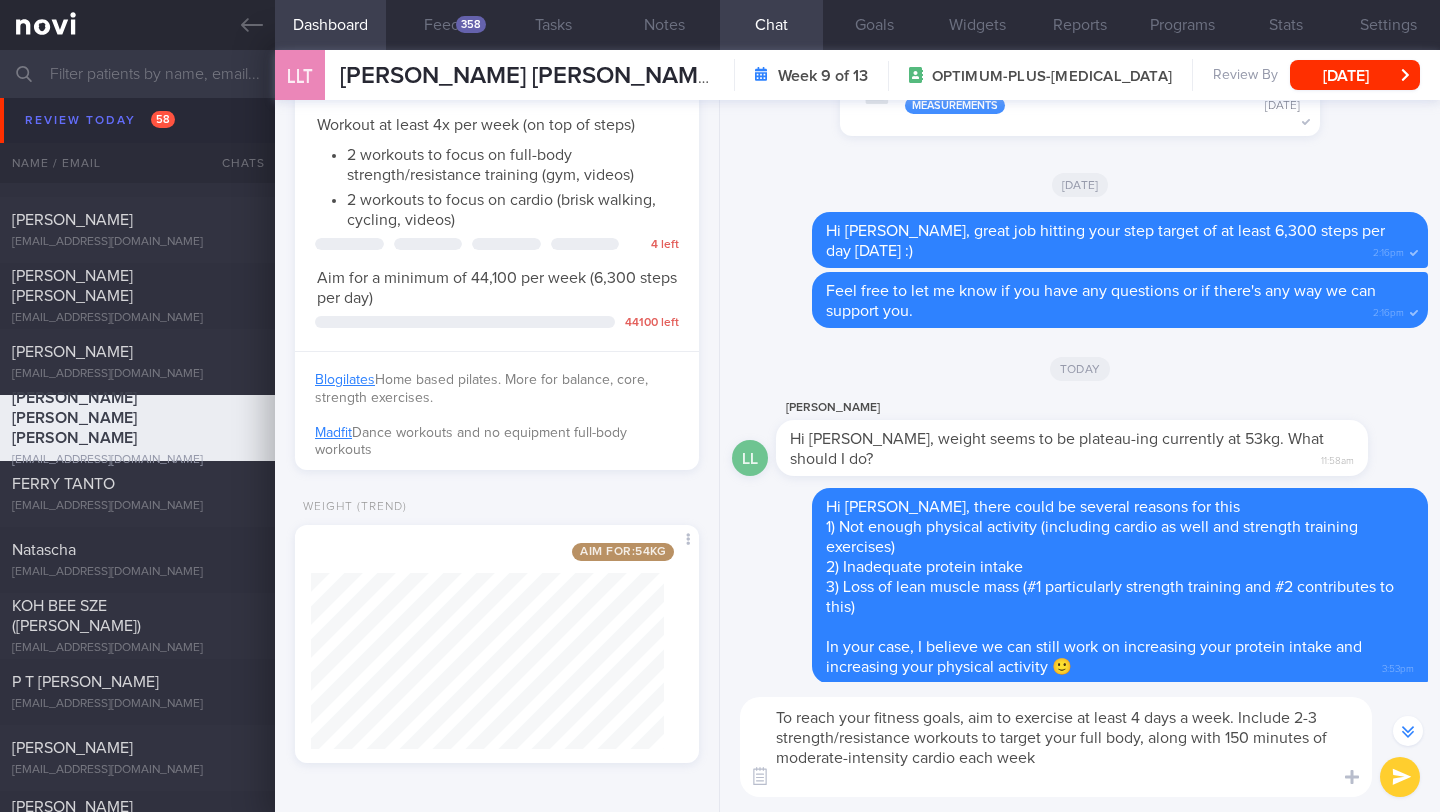 scroll, scrollTop: 828, scrollLeft: 0, axis: vertical 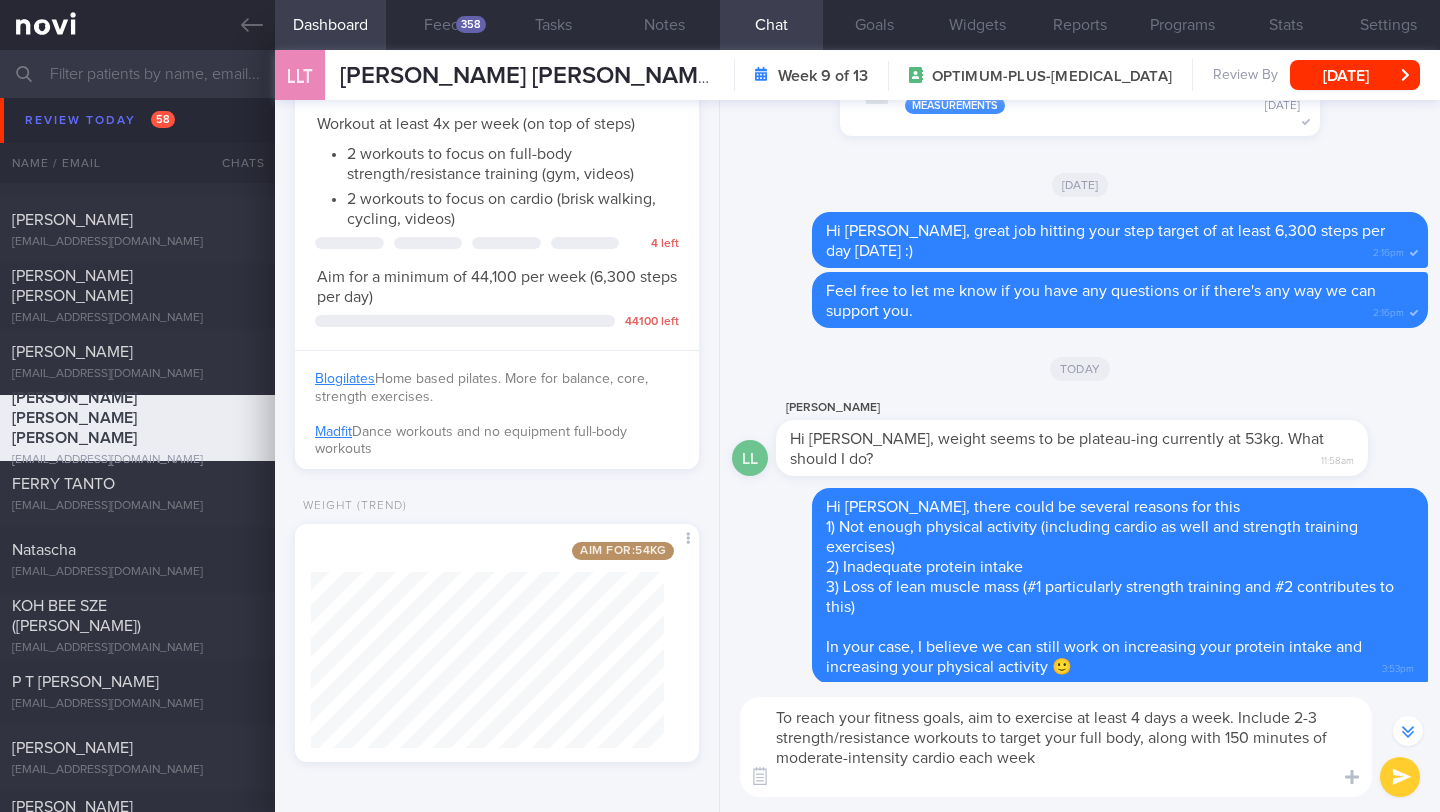 type on "To reach your fitness goals, aim to exercise at least 4 days a week. Include 2-3 strength/resistance workouts to target your full body, along with 150 minutes of moderate-intensity cardio each week" 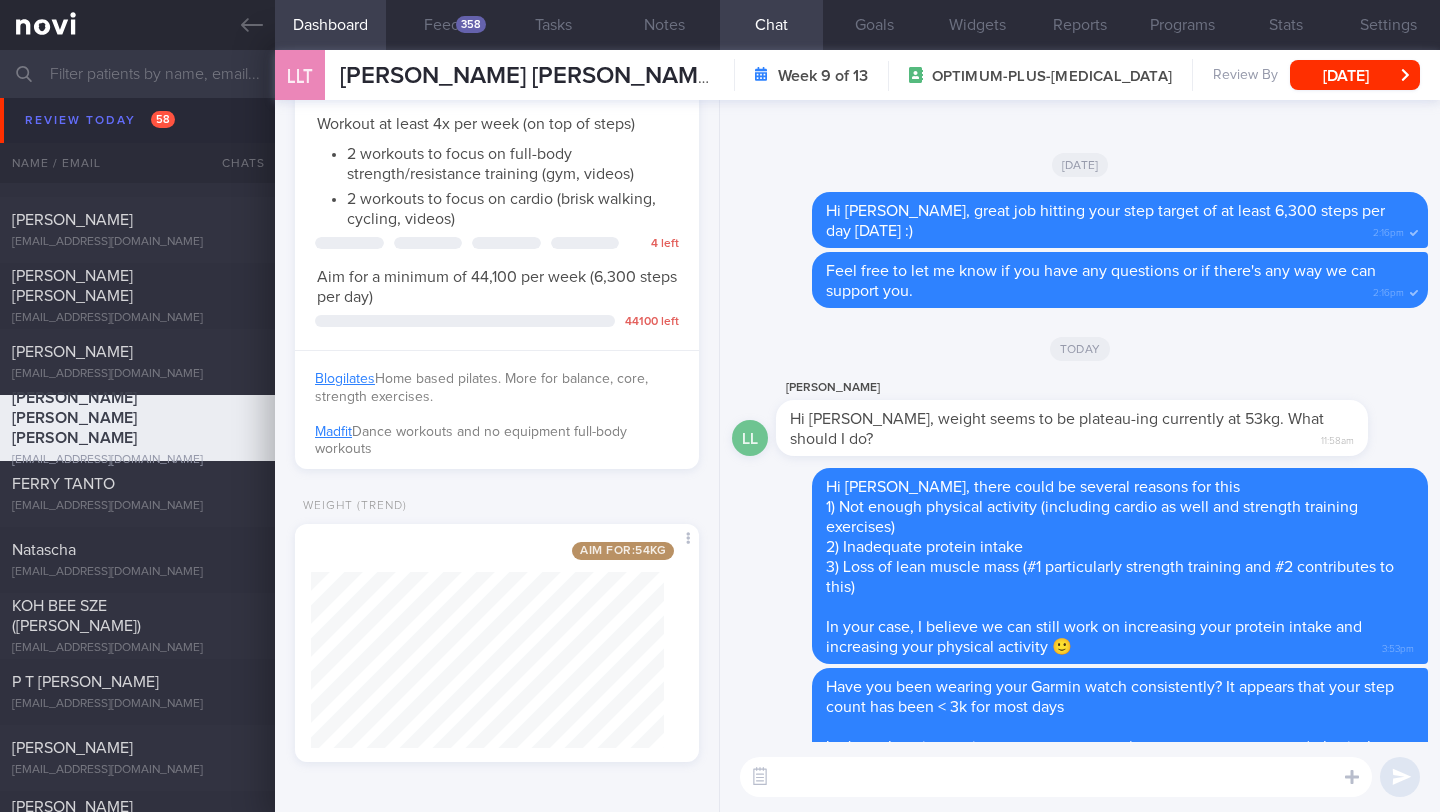 scroll, scrollTop: 0, scrollLeft: 0, axis: both 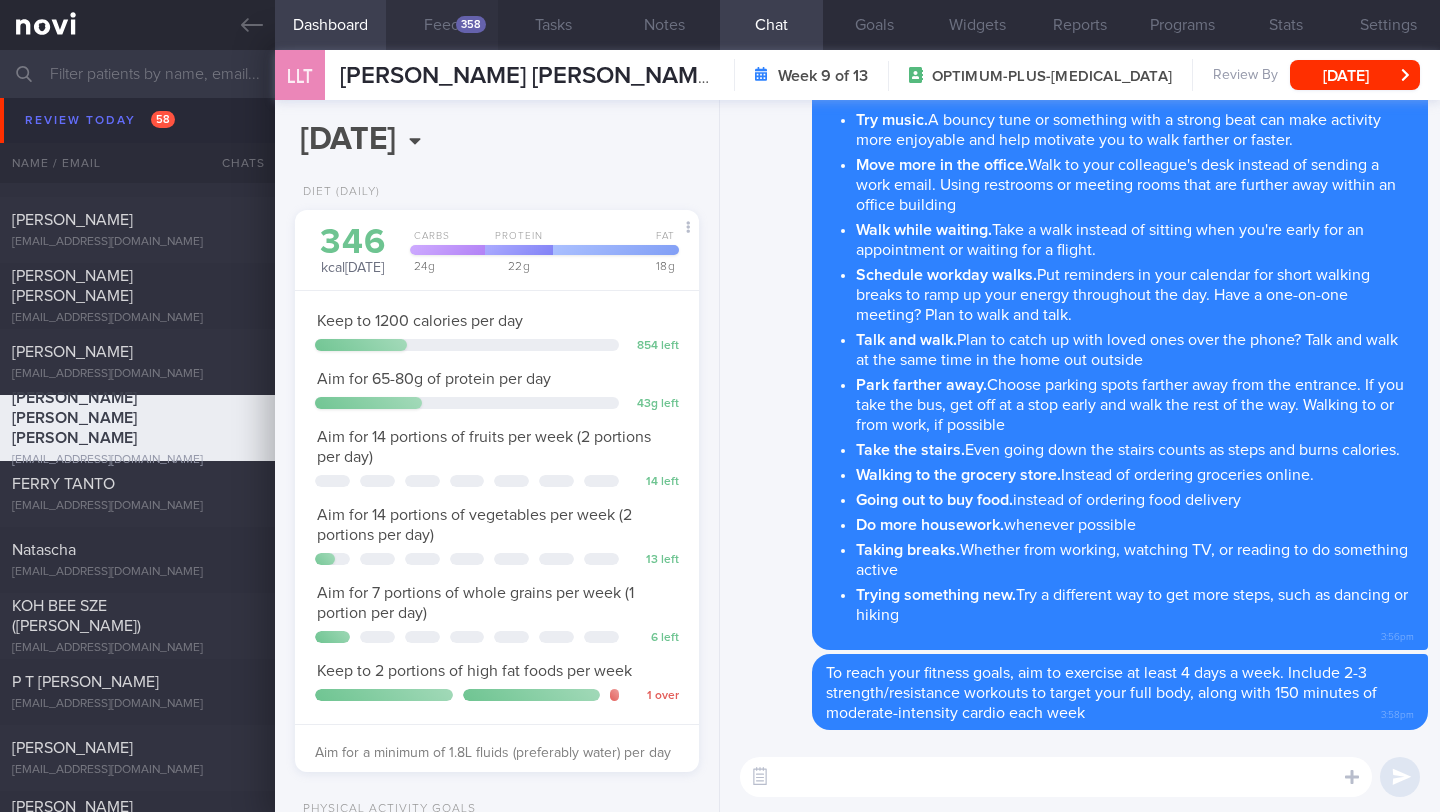 click on "Feed
358" at bounding box center [441, 25] 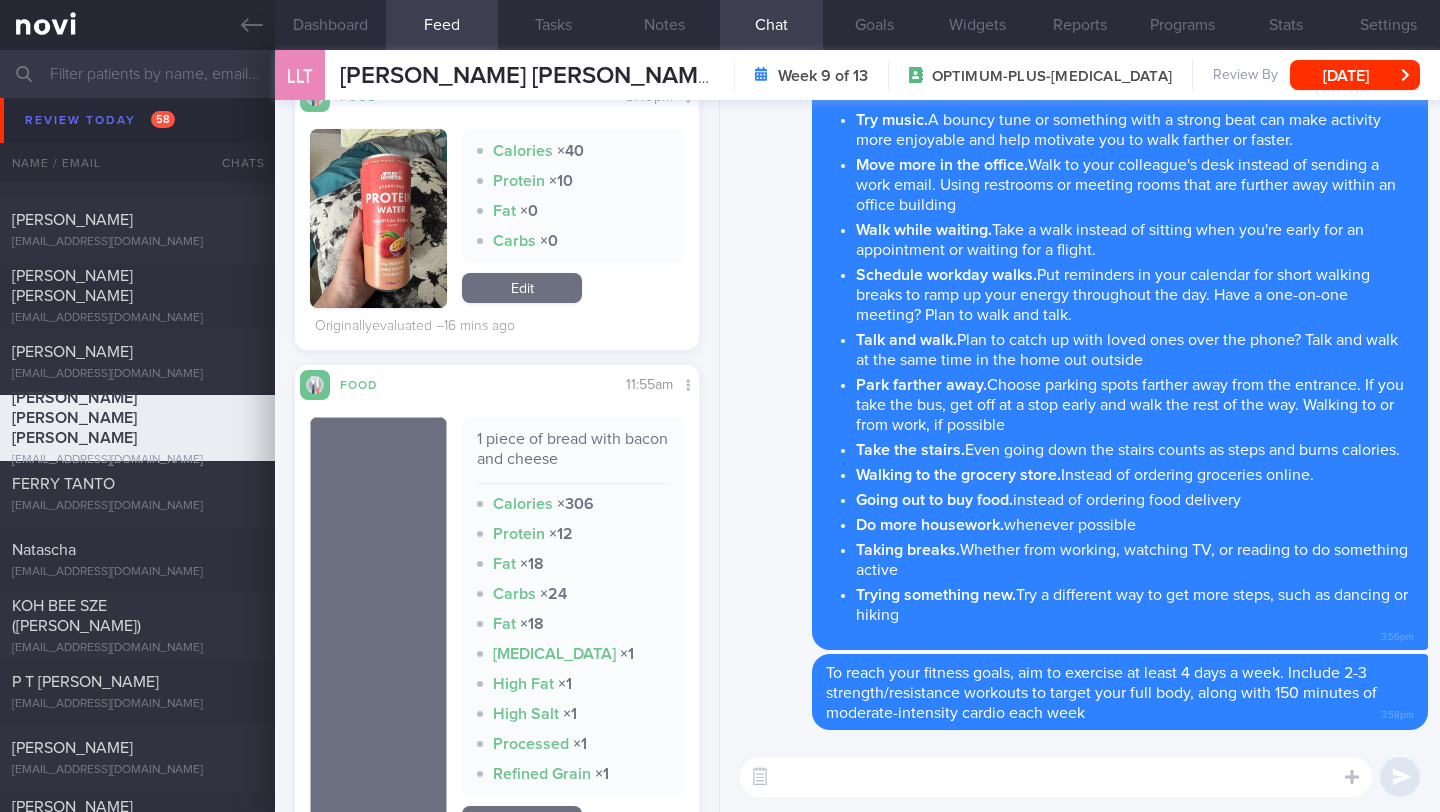 scroll, scrollTop: 1078, scrollLeft: 0, axis: vertical 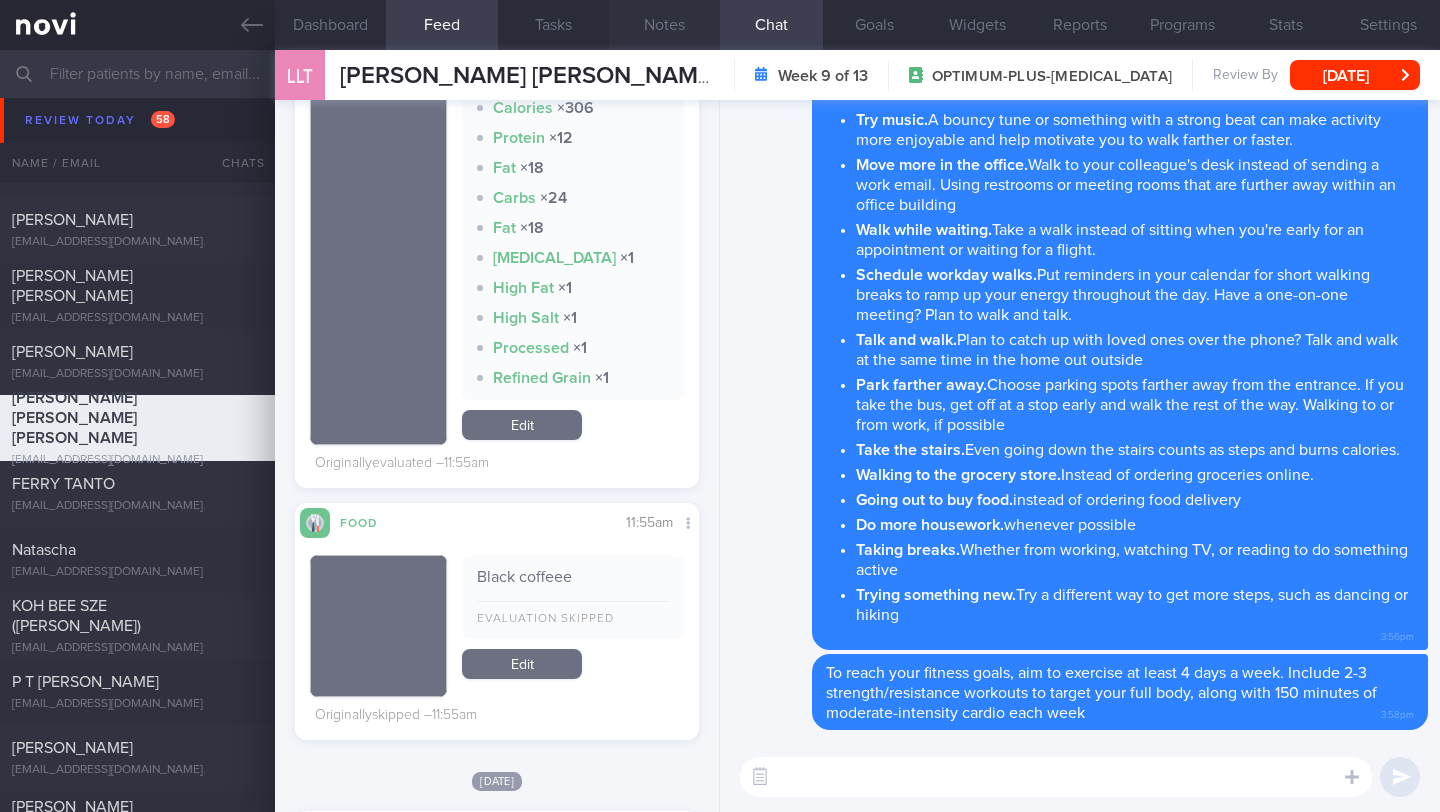 click on "Notes" at bounding box center (664, 25) 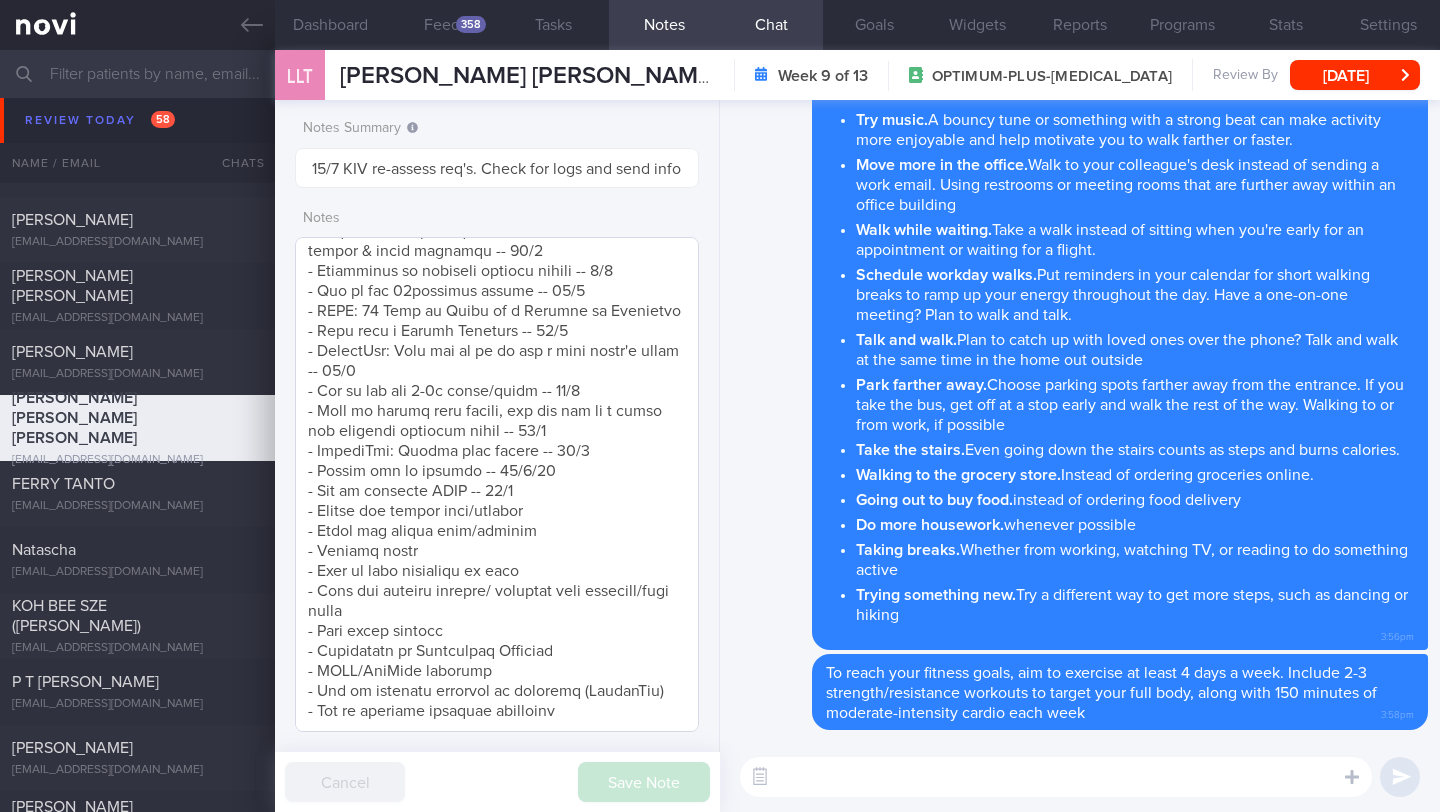 scroll, scrollTop: 1537, scrollLeft: 0, axis: vertical 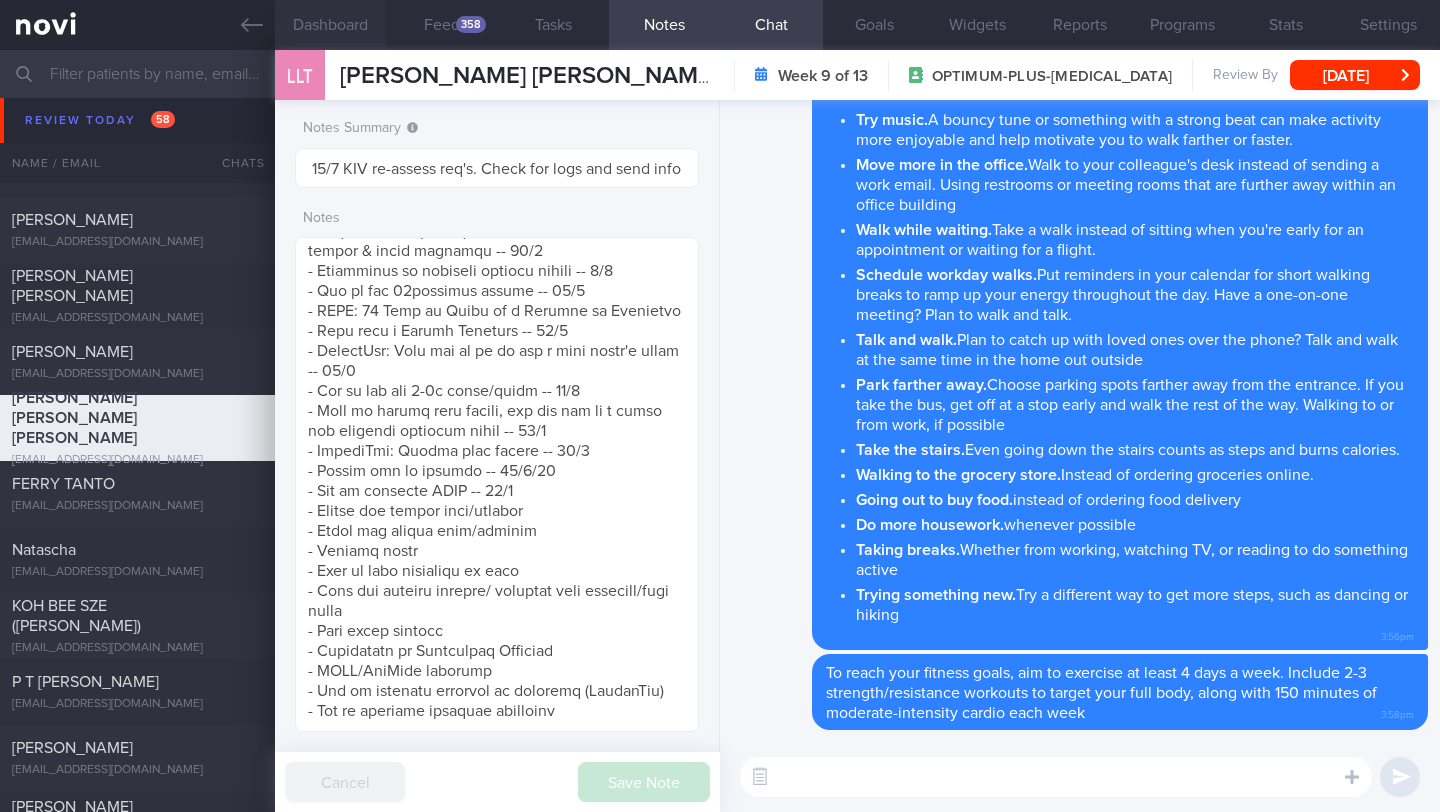 click on "Dashboard" at bounding box center (330, 25) 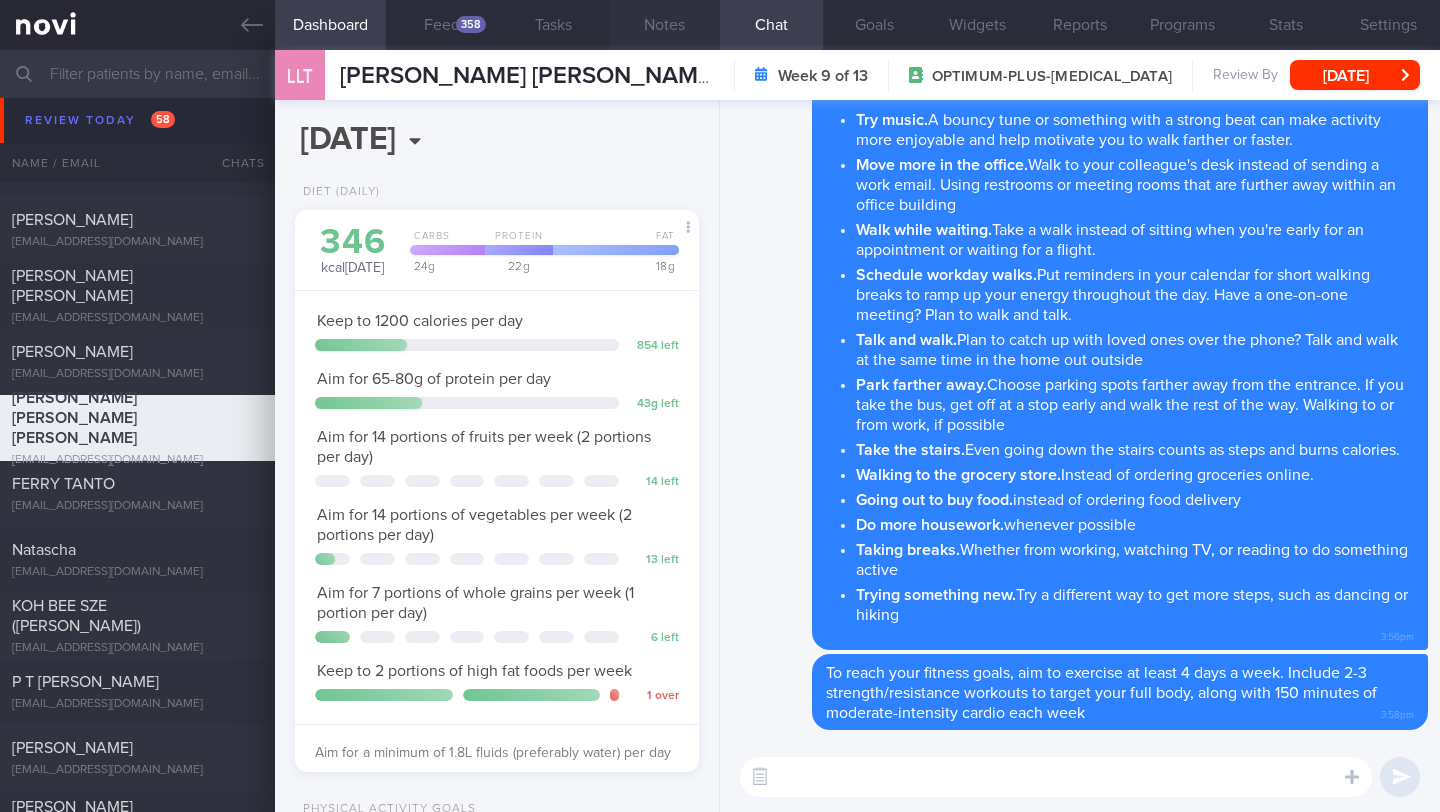 click on "Notes" at bounding box center (664, 25) 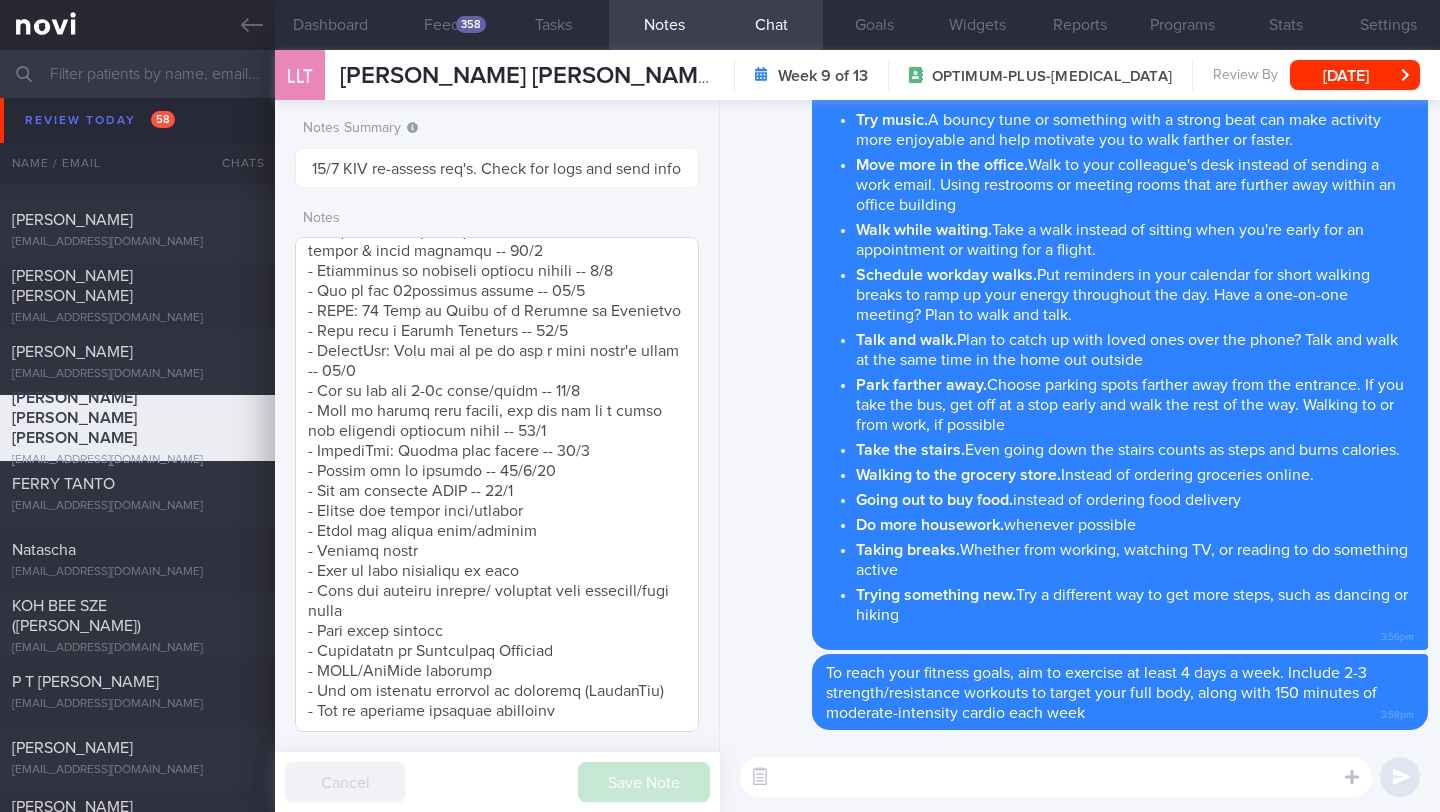 scroll, scrollTop: 1607, scrollLeft: 0, axis: vertical 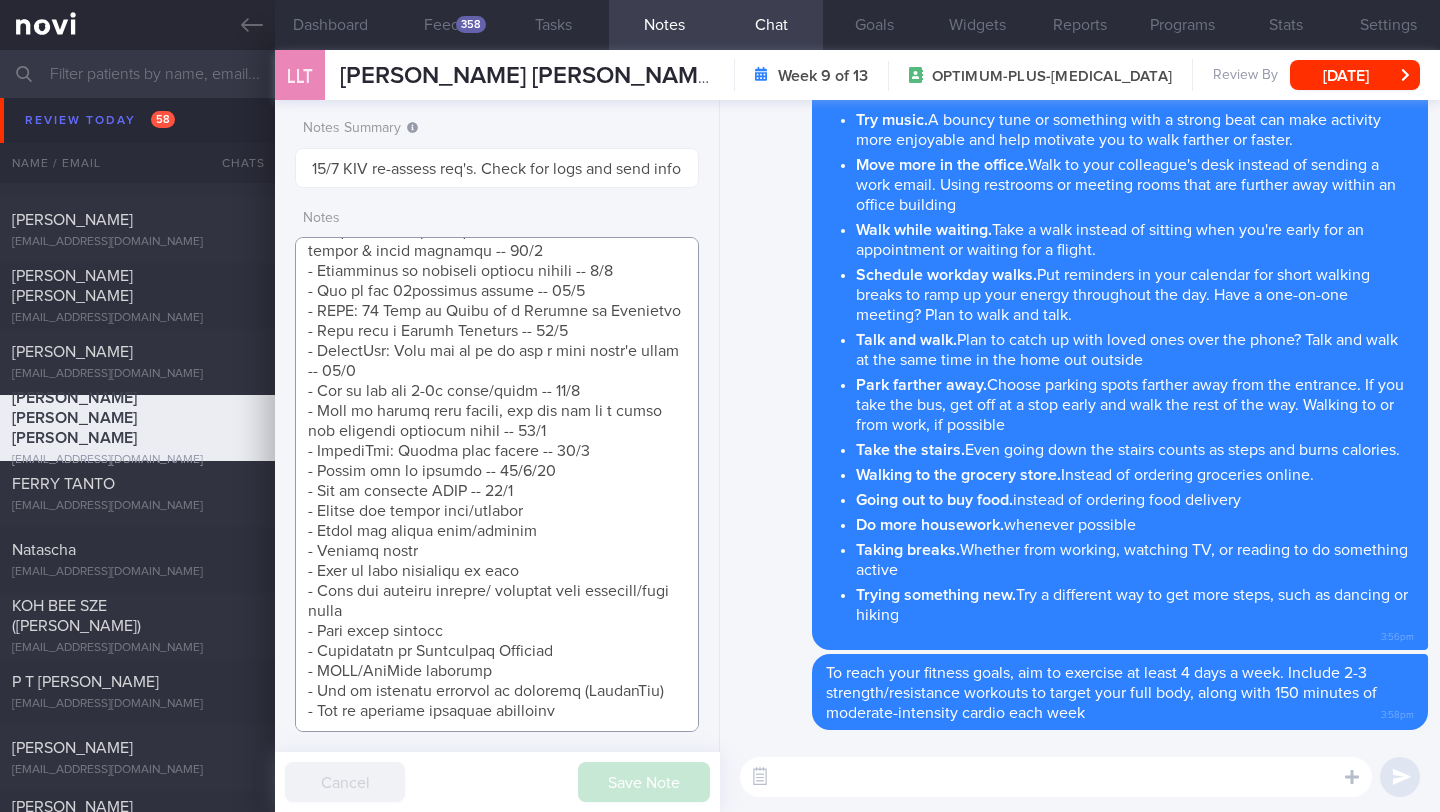 click at bounding box center (497, 484) 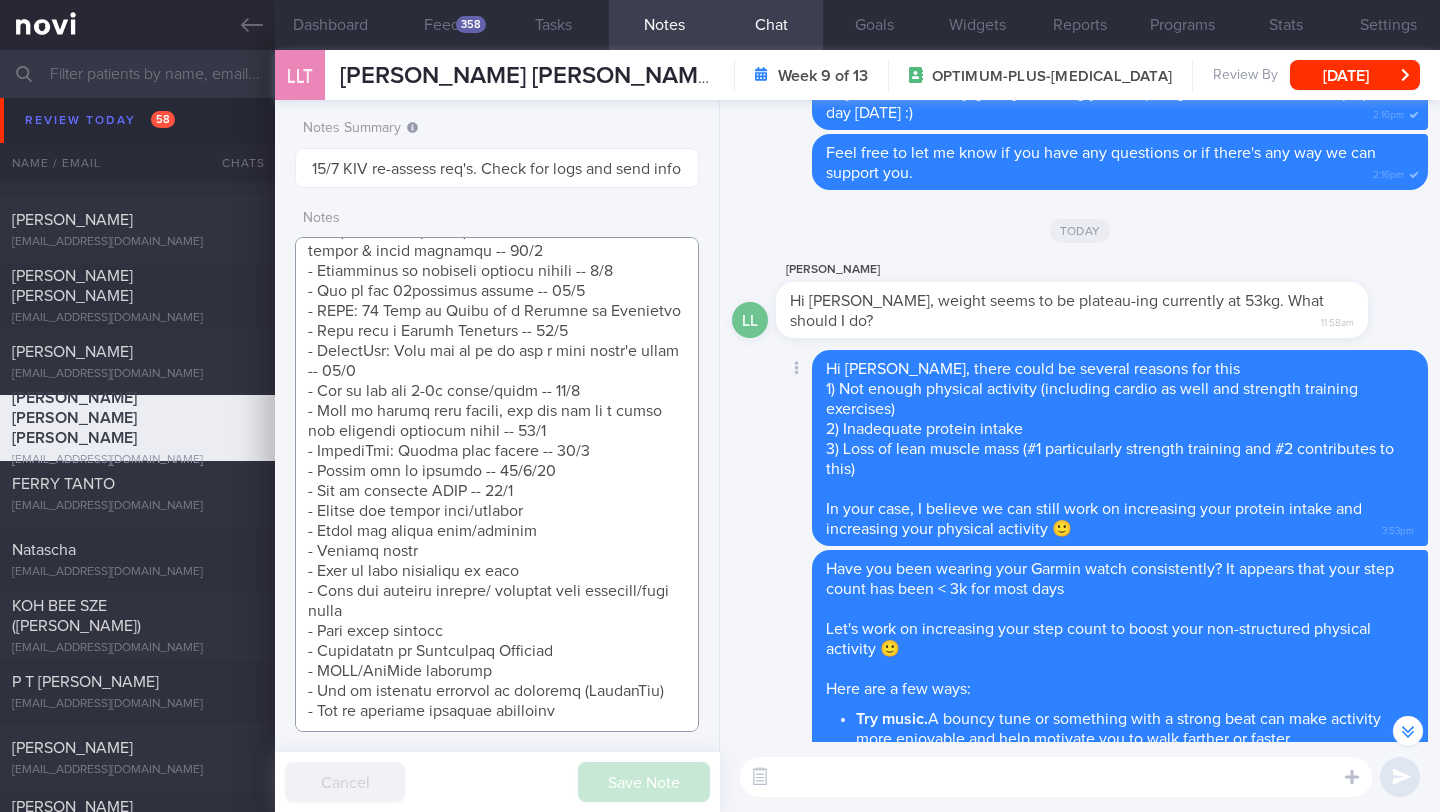 scroll, scrollTop: -626, scrollLeft: 0, axis: vertical 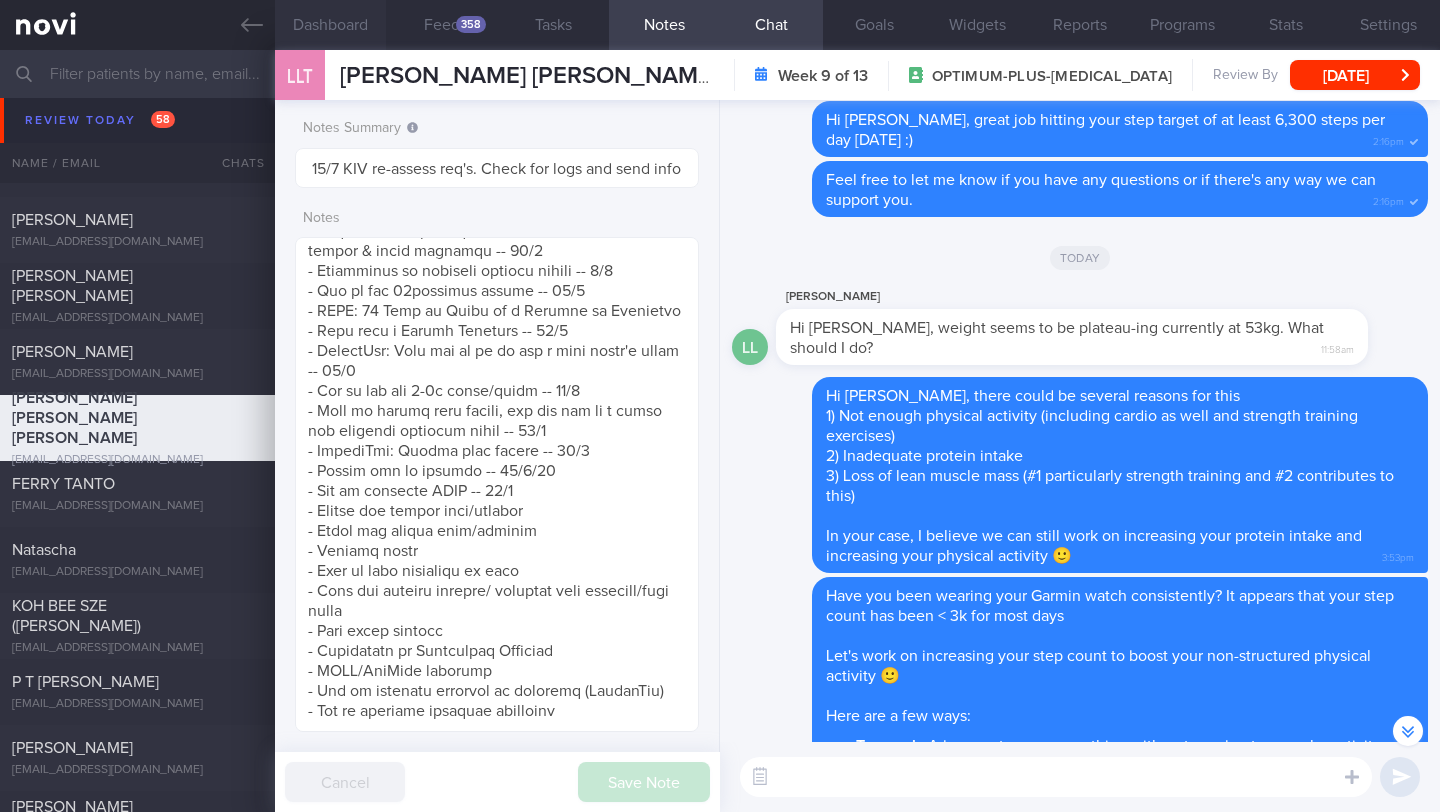 click on "Dashboard" at bounding box center (330, 25) 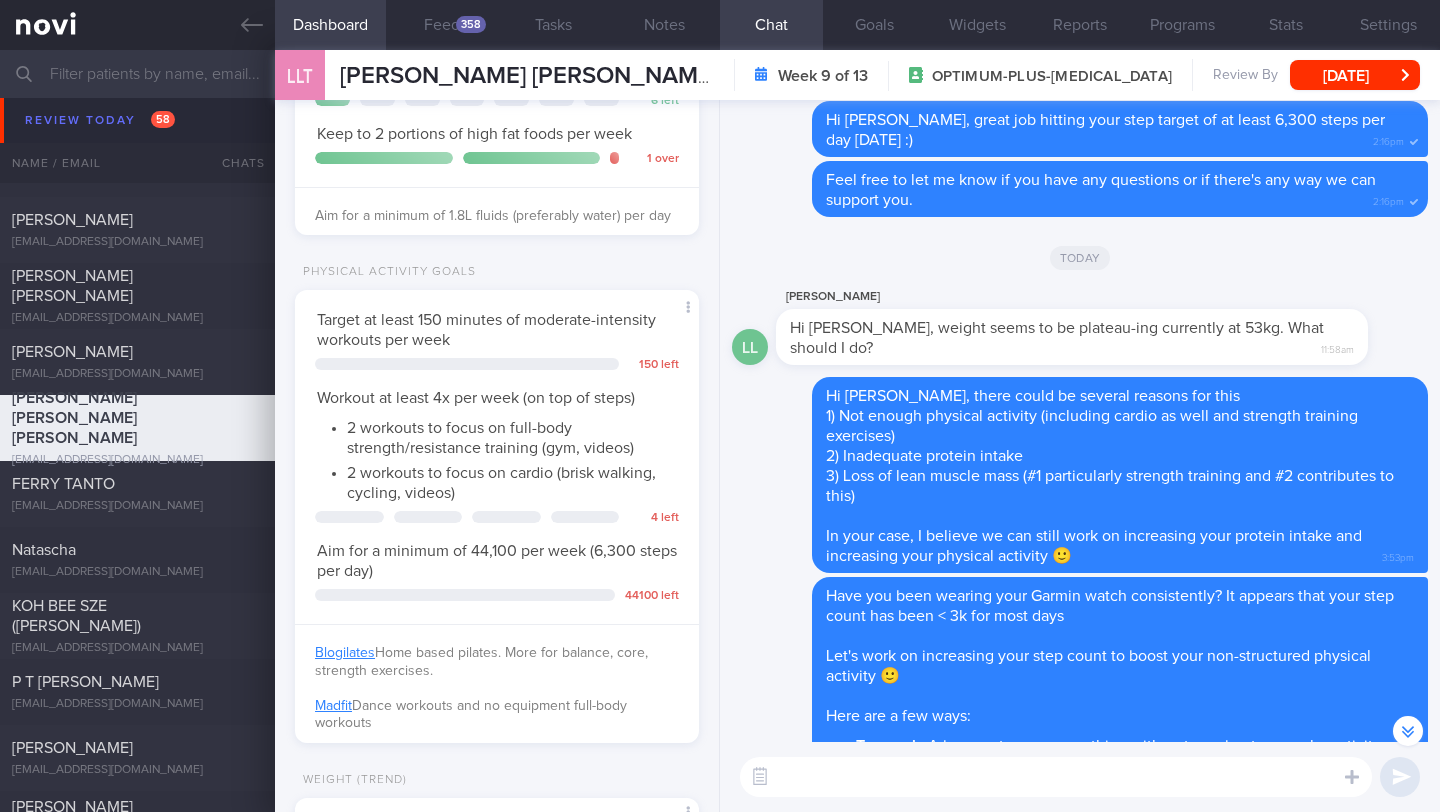 scroll, scrollTop: 828, scrollLeft: 0, axis: vertical 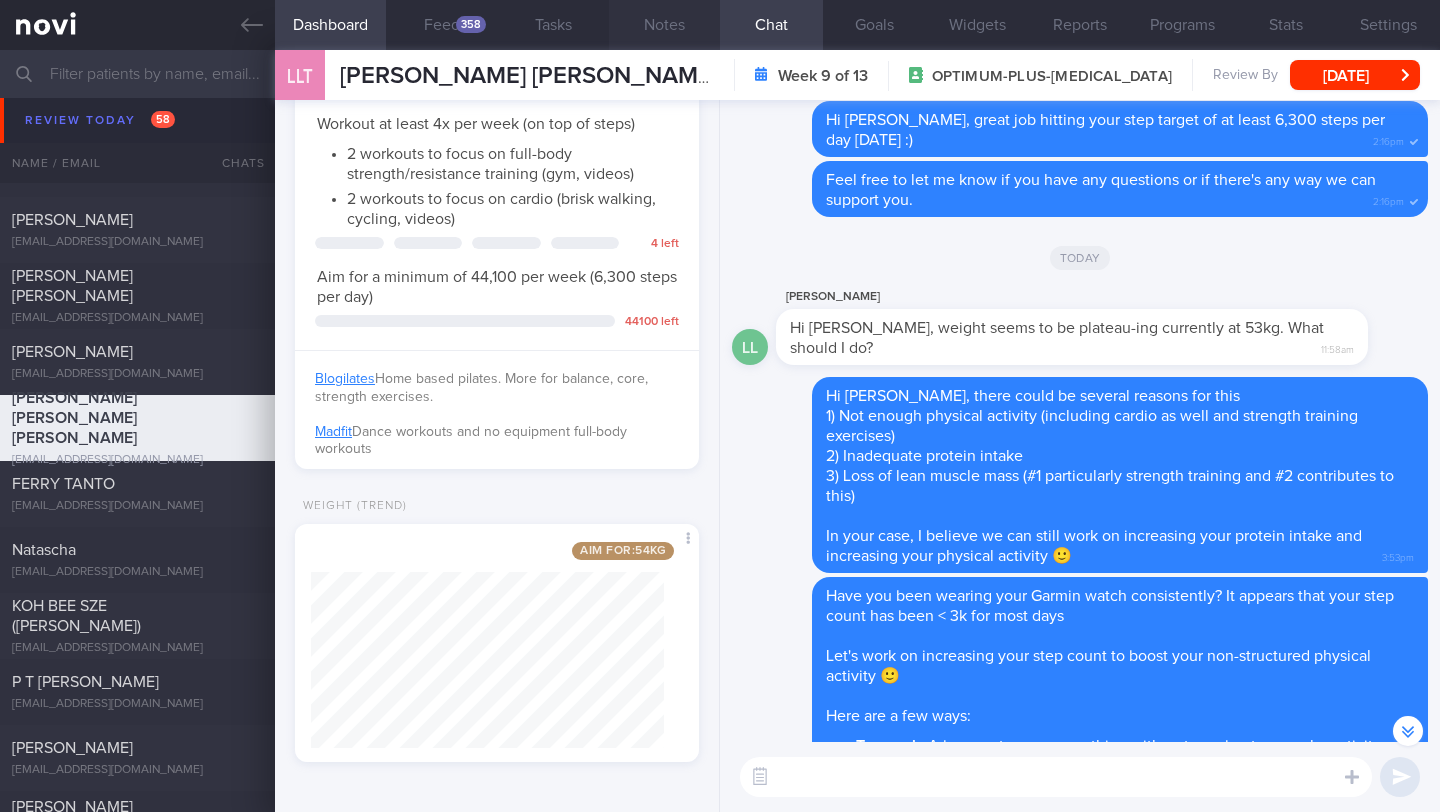 click on "Notes" at bounding box center [664, 25] 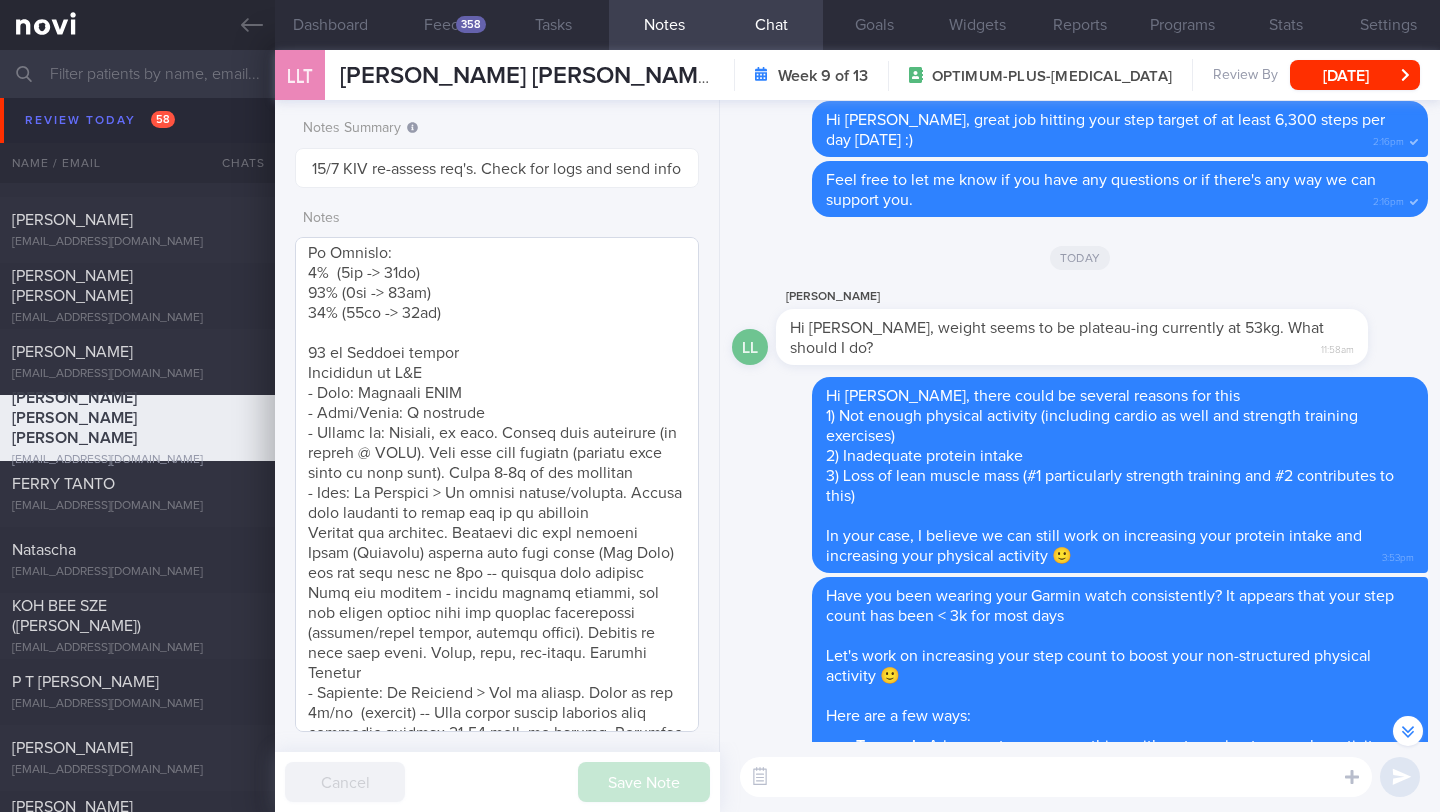 scroll, scrollTop: 641, scrollLeft: 0, axis: vertical 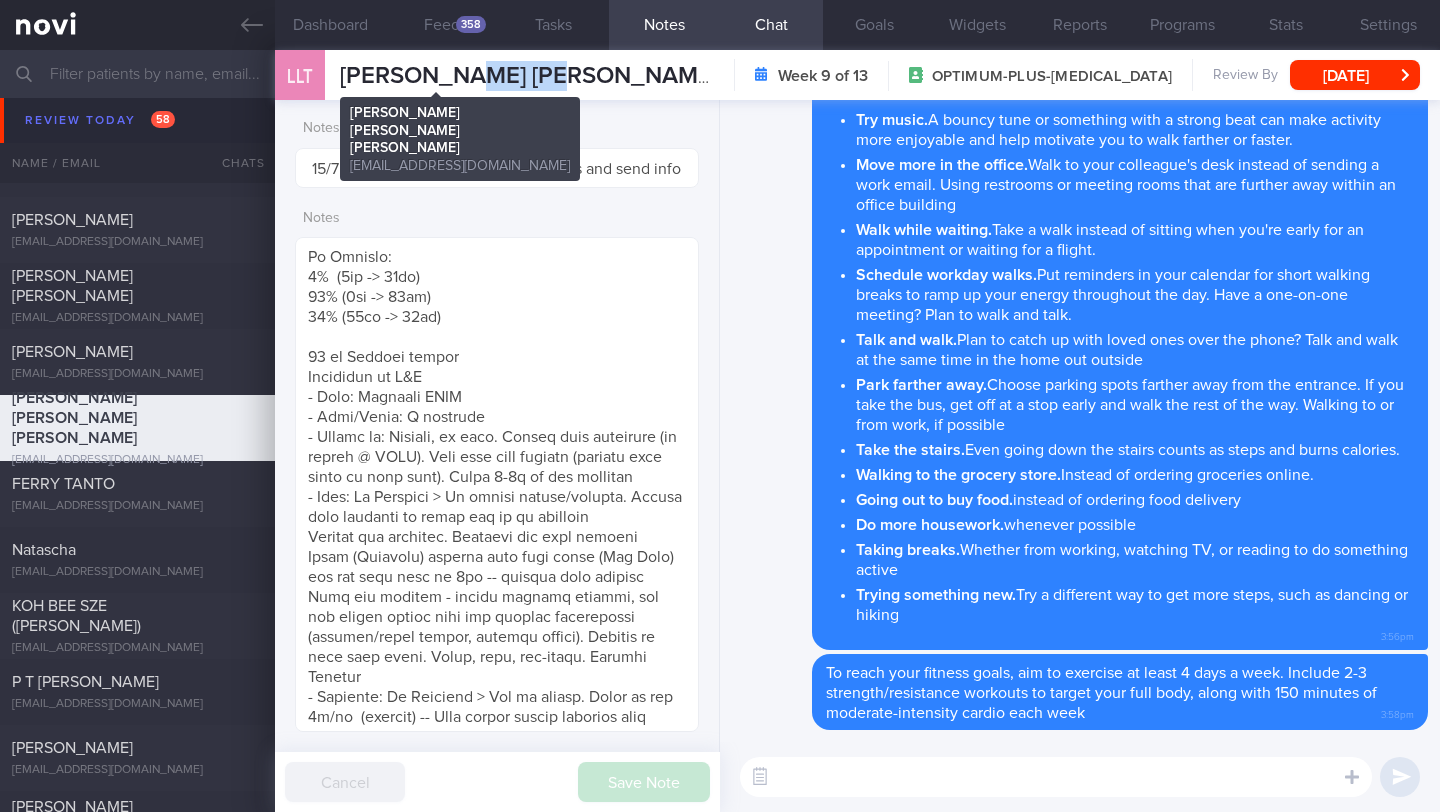 drag, startPoint x: 537, startPoint y: 79, endPoint x: 441, endPoint y: 75, distance: 96.0833 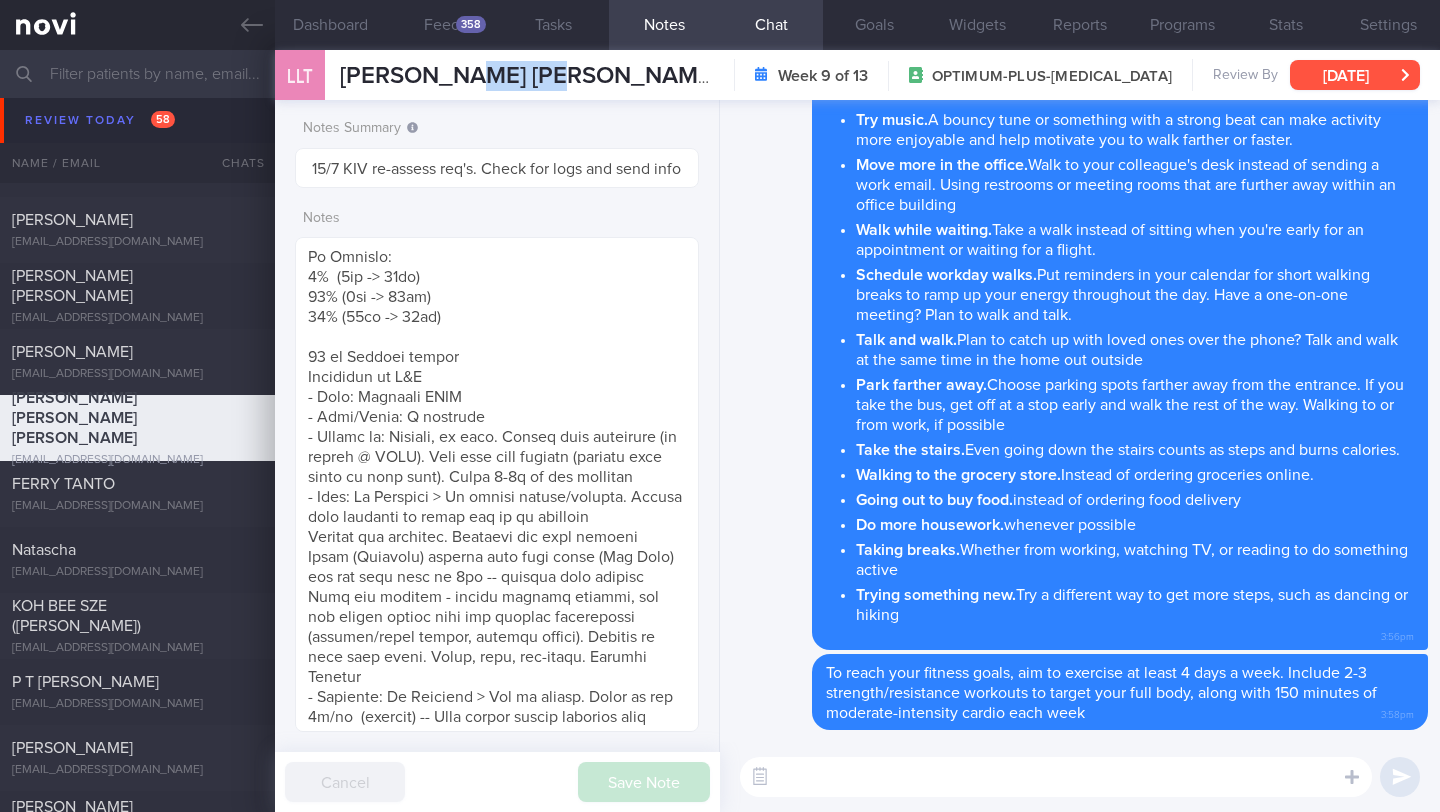 click on "[DATE]" at bounding box center (1355, 75) 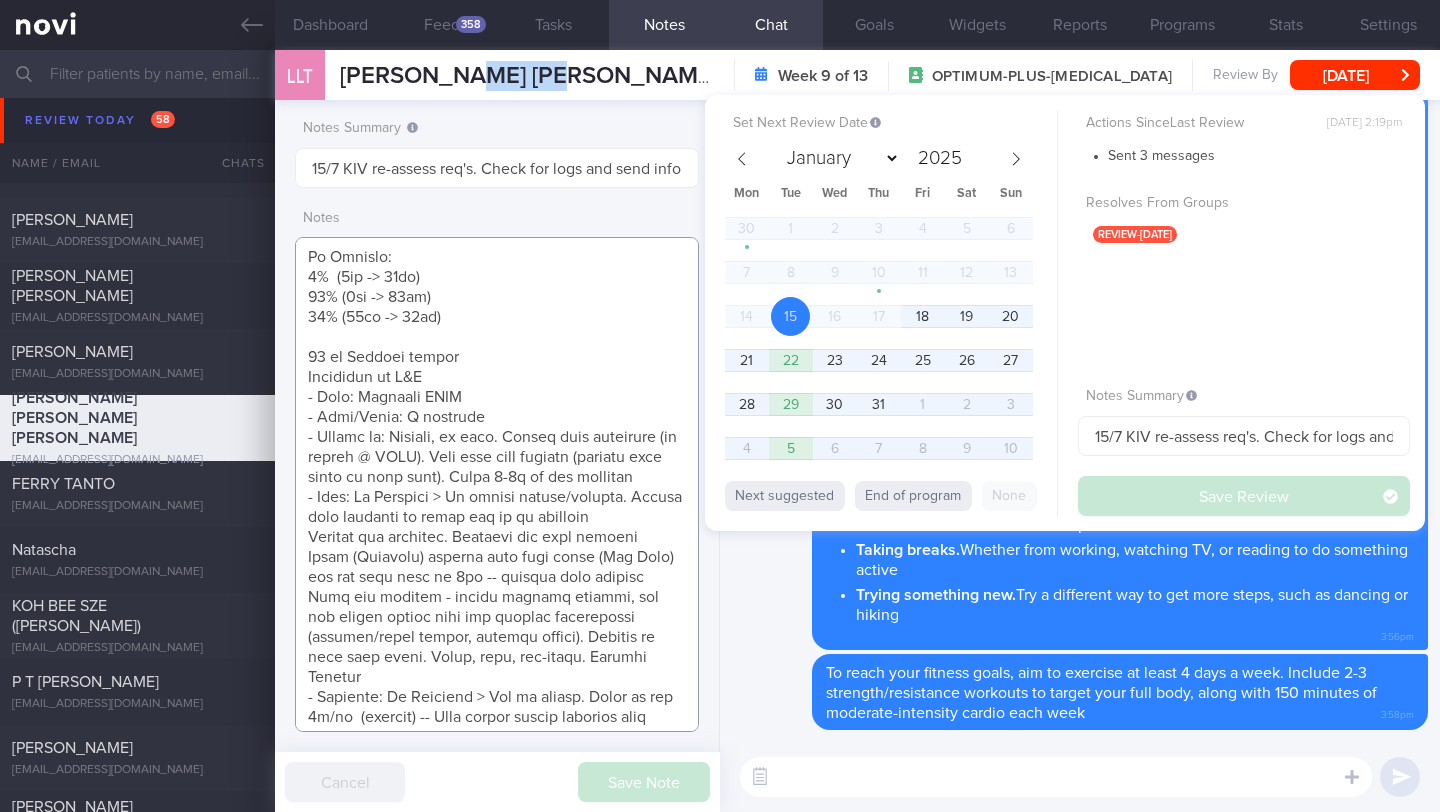 click at bounding box center (497, 484) 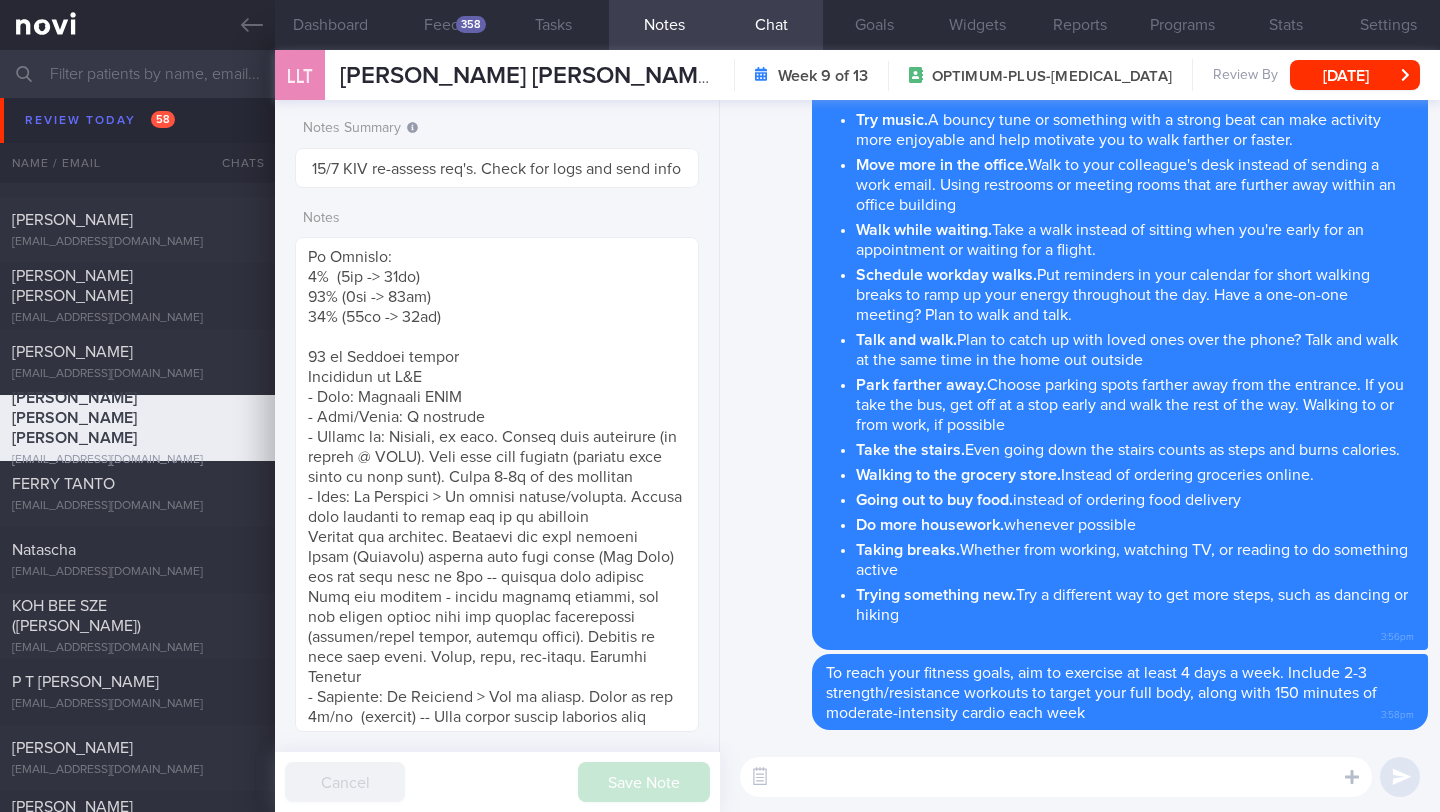 click at bounding box center (1056, 777) 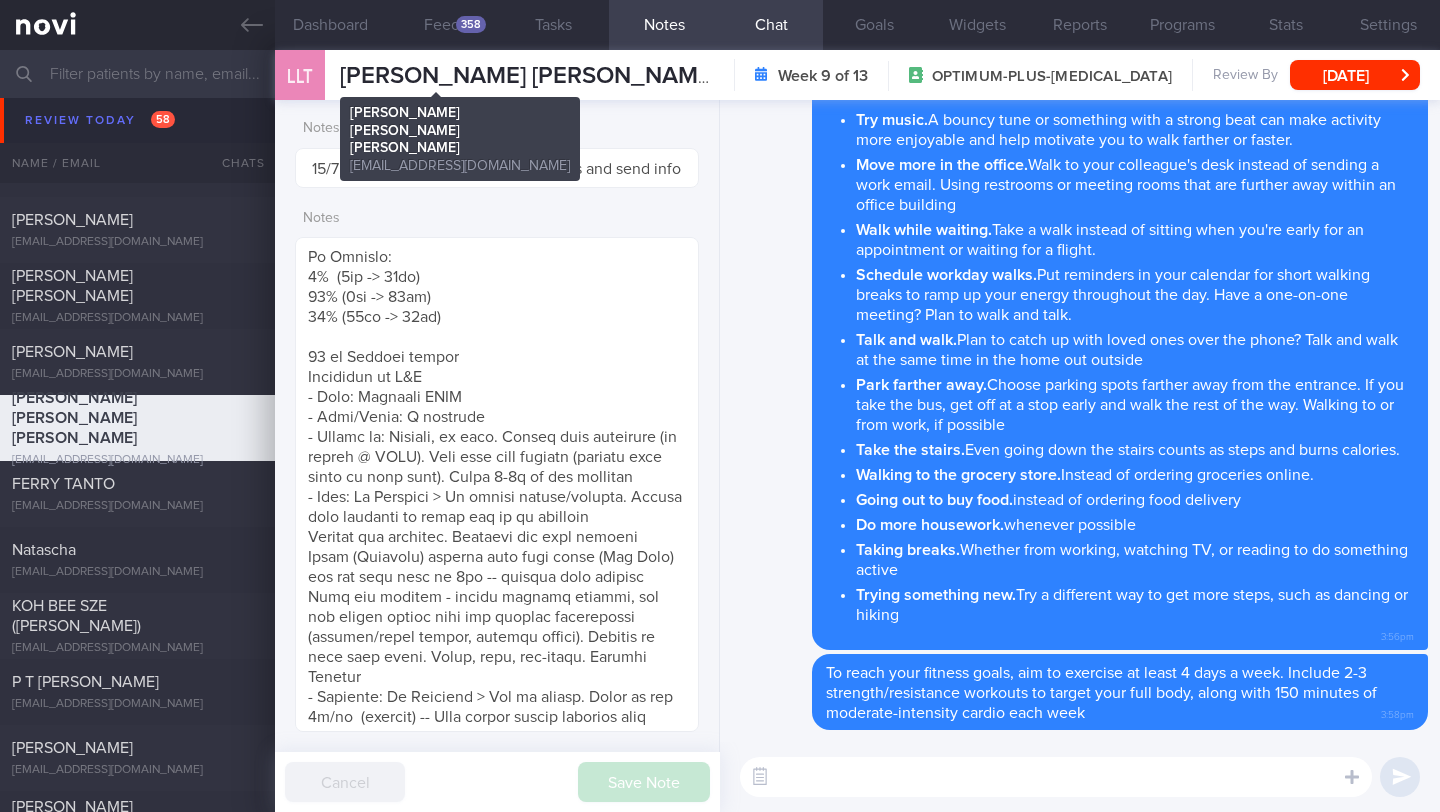 click on "[PERSON_NAME] [PERSON_NAME] [PERSON_NAME]" at bounding box center (625, 76) 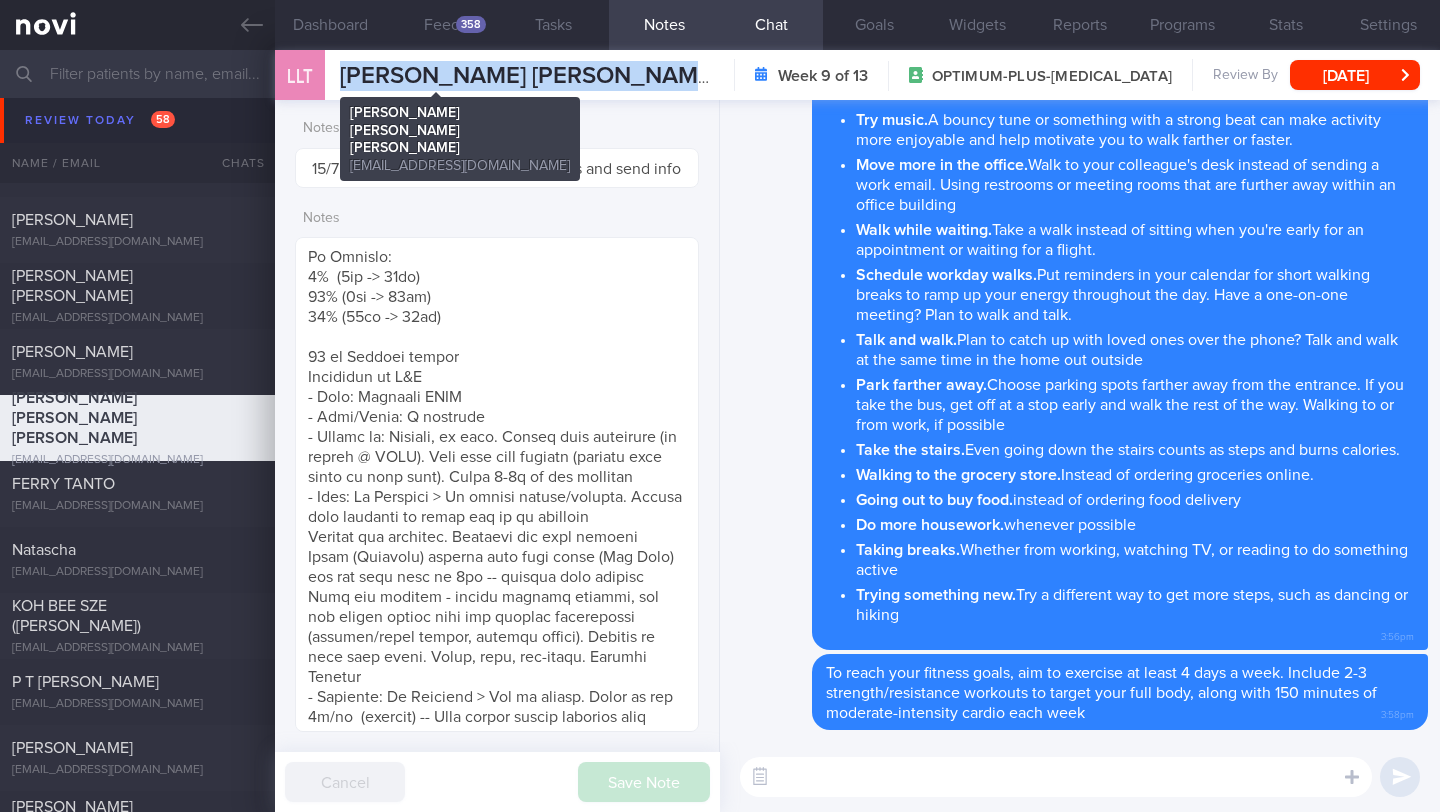 click on "[PERSON_NAME] [PERSON_NAME] [PERSON_NAME]" at bounding box center (625, 76) 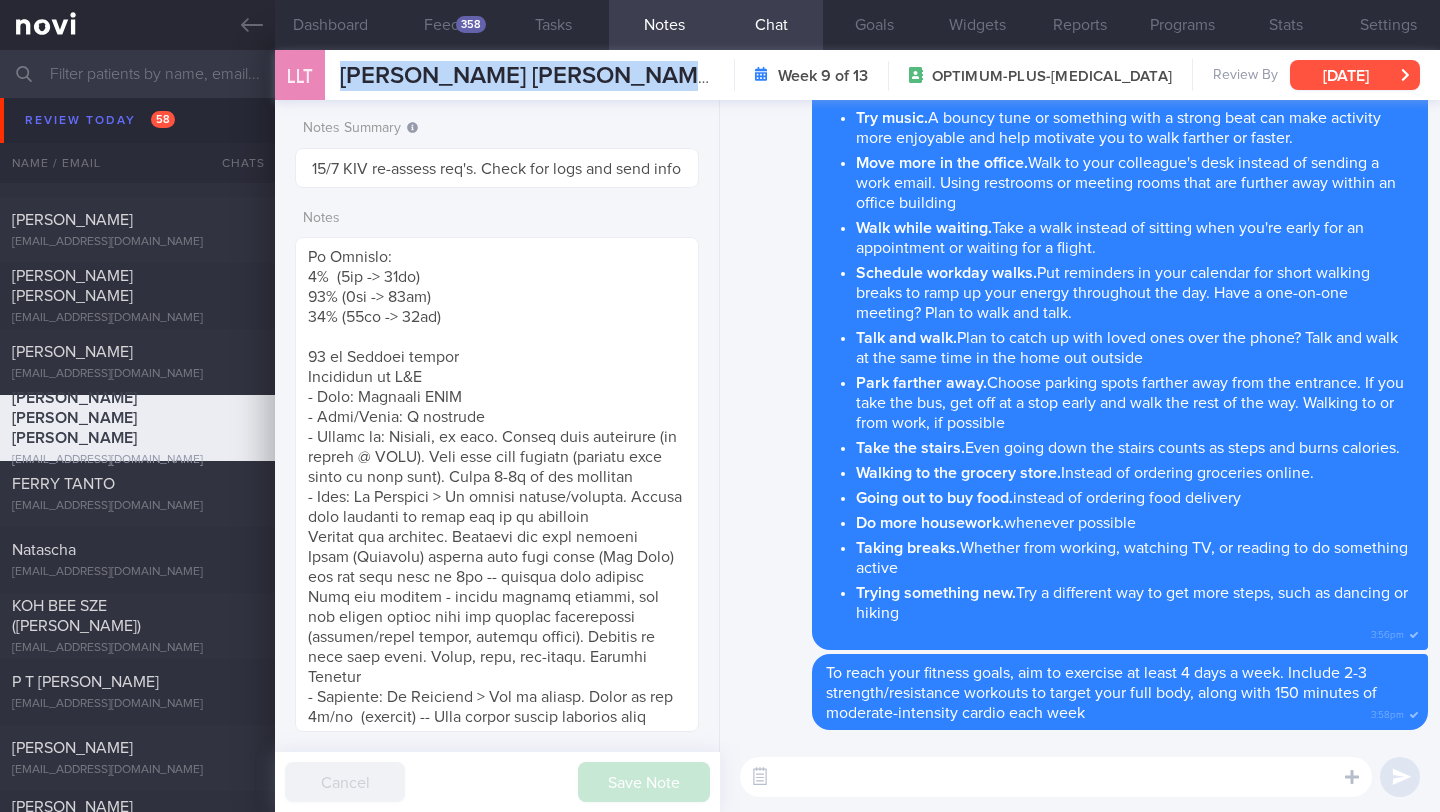 click on "[DATE]" at bounding box center (1355, 75) 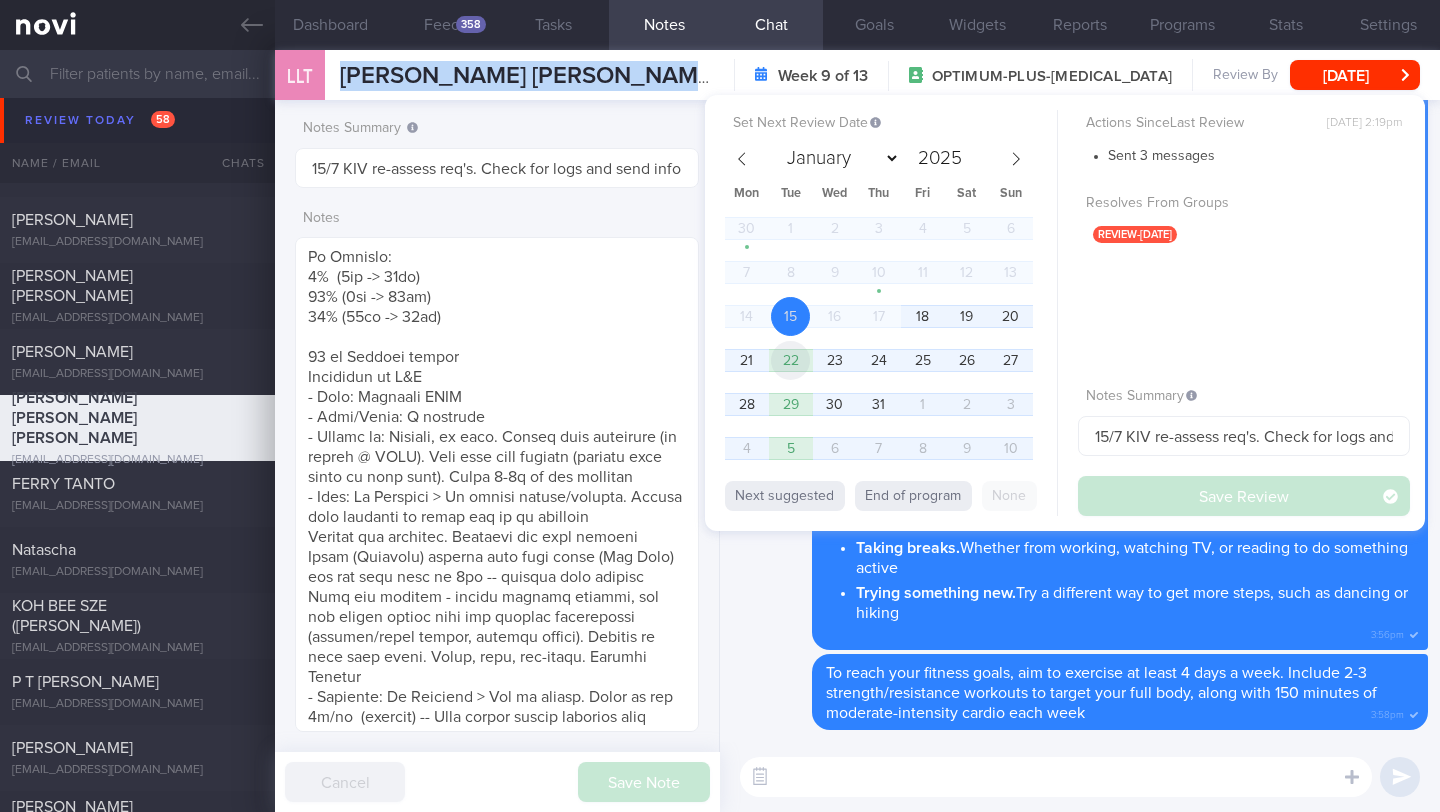 click on "22" at bounding box center (790, 360) 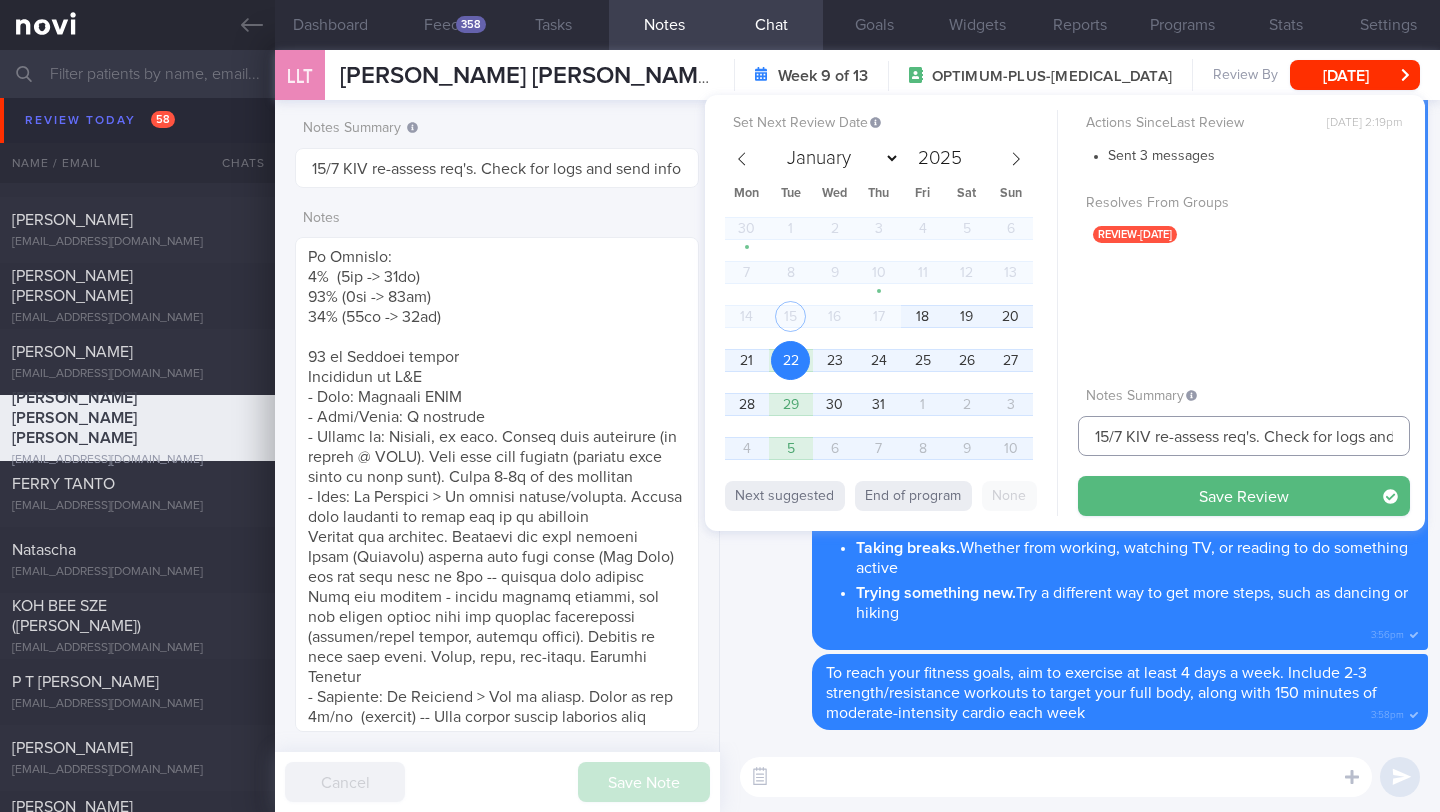 drag, startPoint x: 1111, startPoint y: 437, endPoint x: 1051, endPoint y: 429, distance: 60.530983 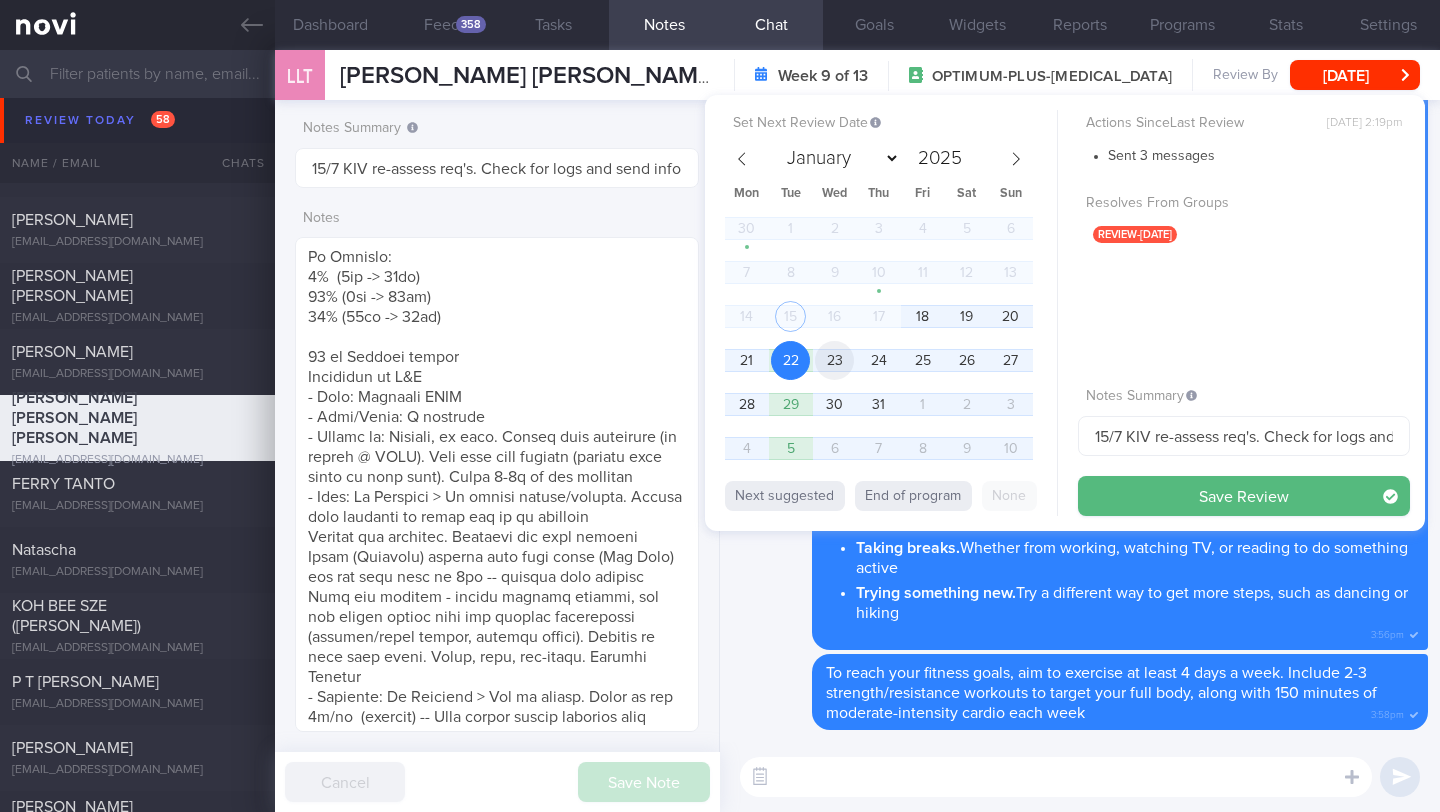 click on "23" at bounding box center (834, 360) 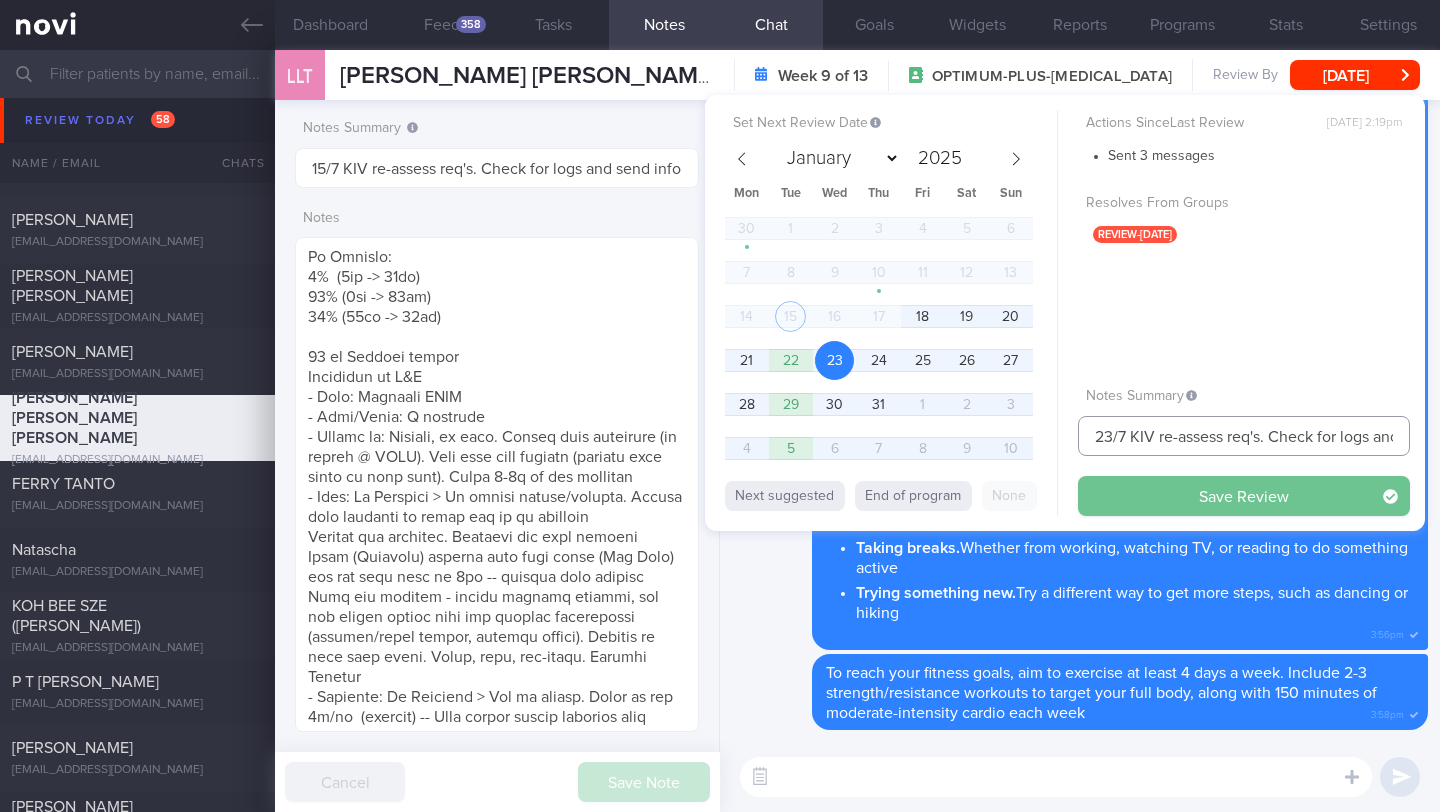 type on "23/7 KIV re-assess req's. Check for logs and send info" 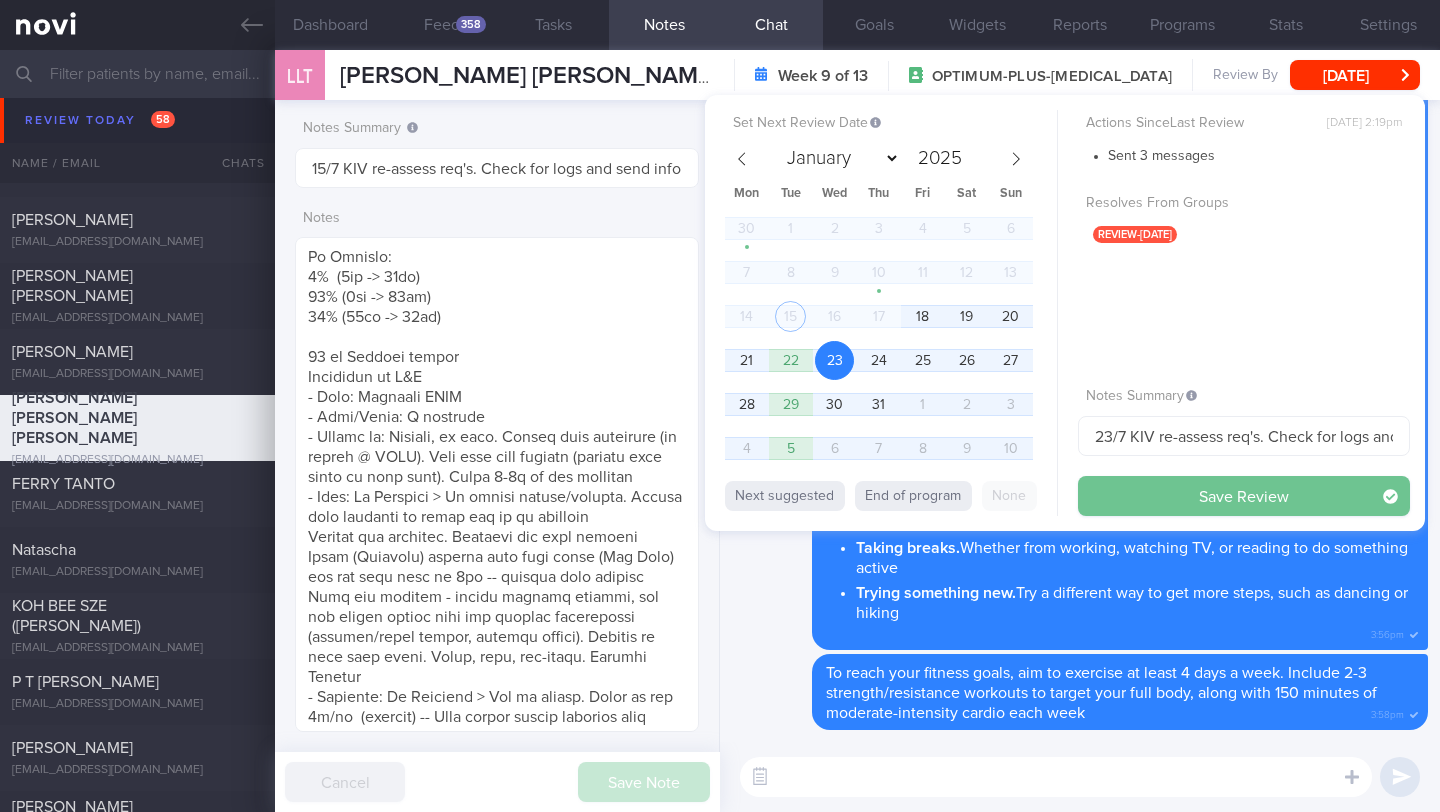 click on "Save Review" at bounding box center (1244, 496) 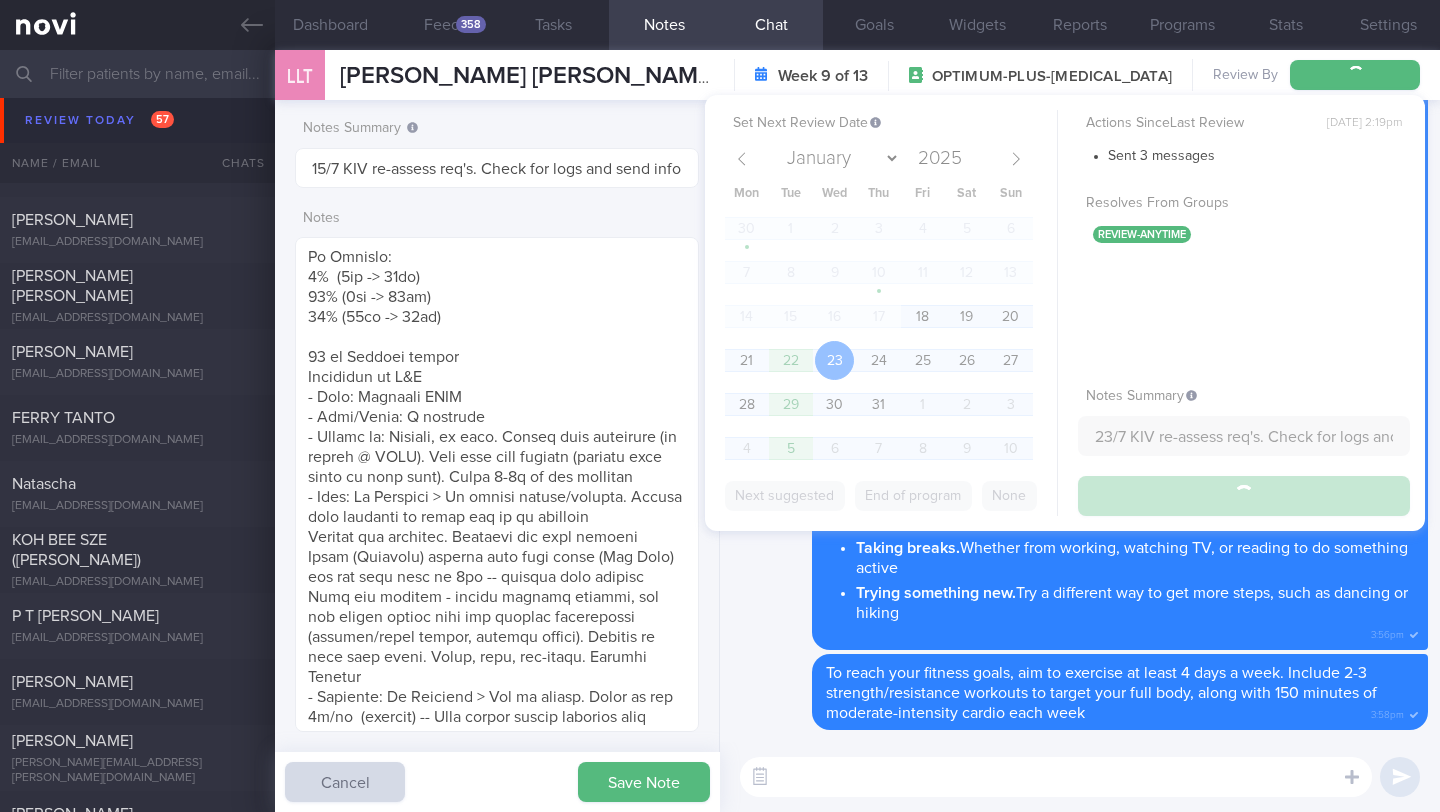 type on "23/7 KIV re-assess req's. Check for logs and send info" 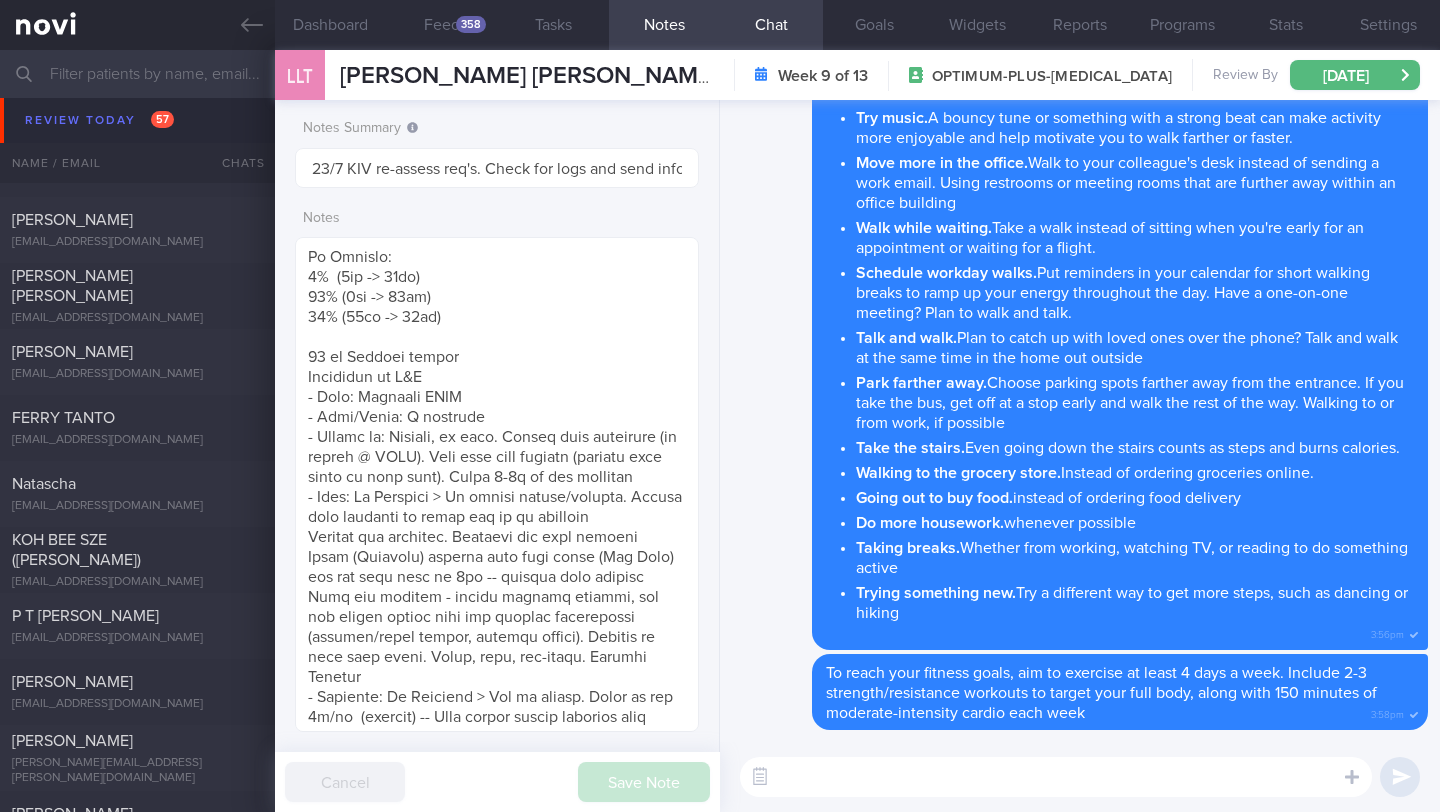 click at bounding box center (720, 74) 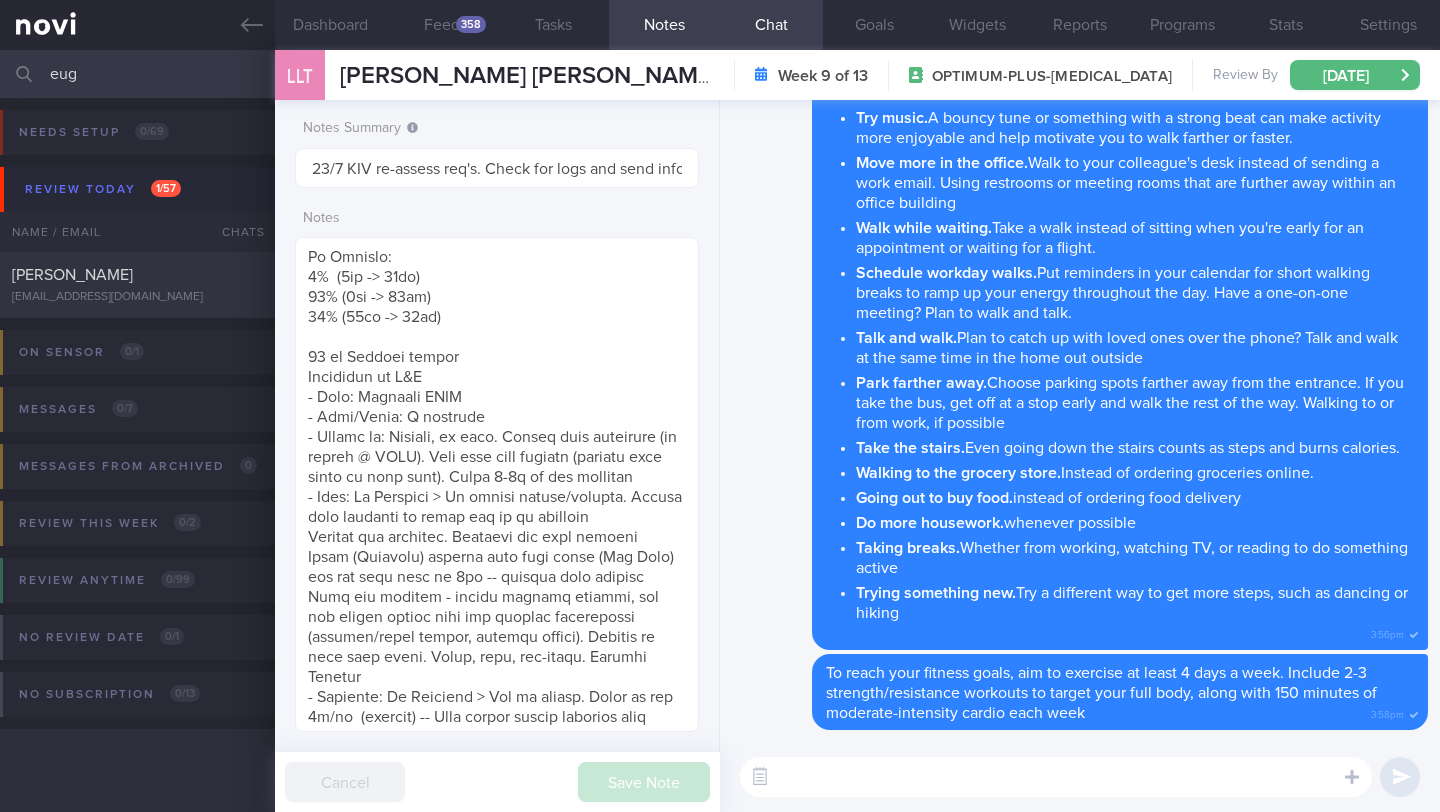 scroll, scrollTop: 0, scrollLeft: 0, axis: both 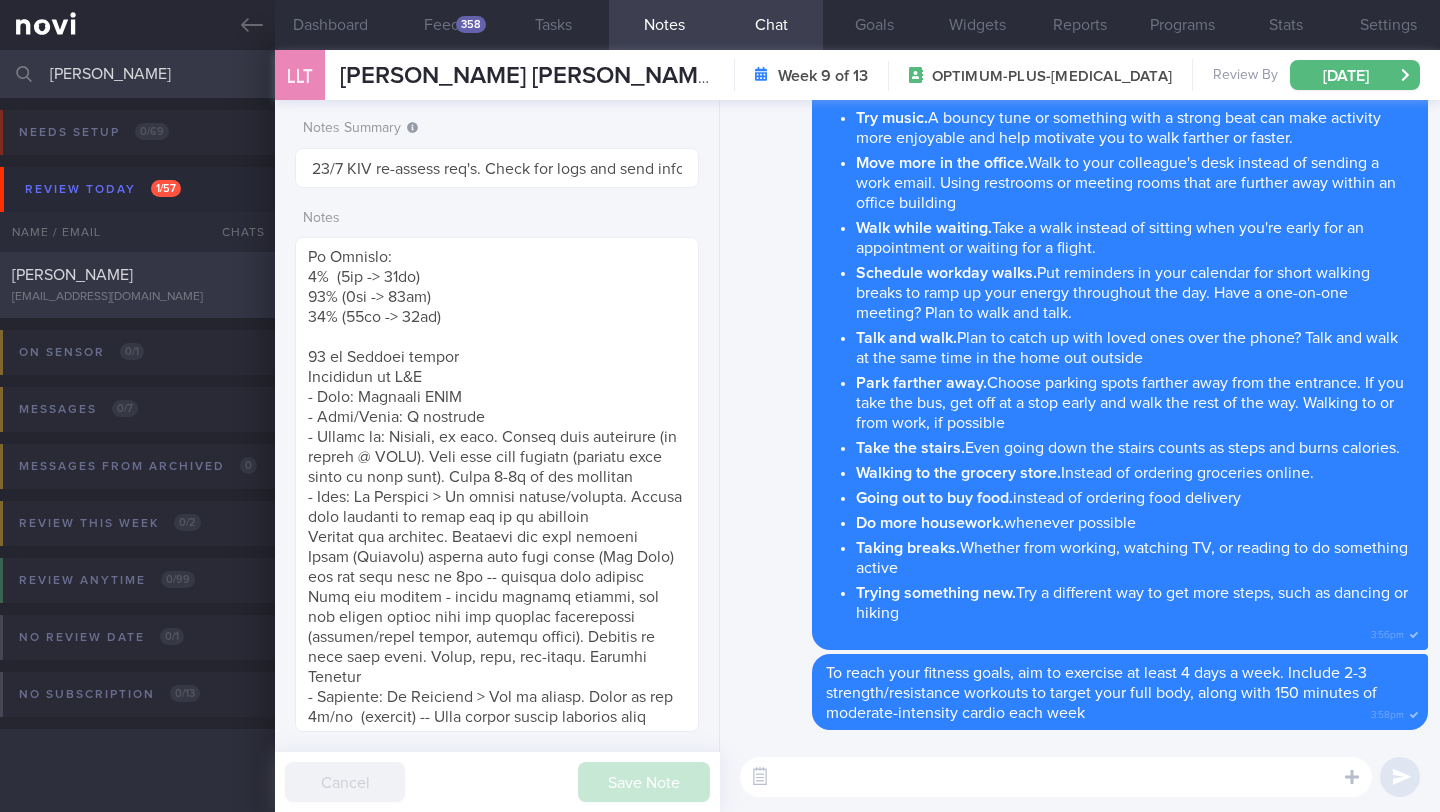 type on "[PERSON_NAME]" 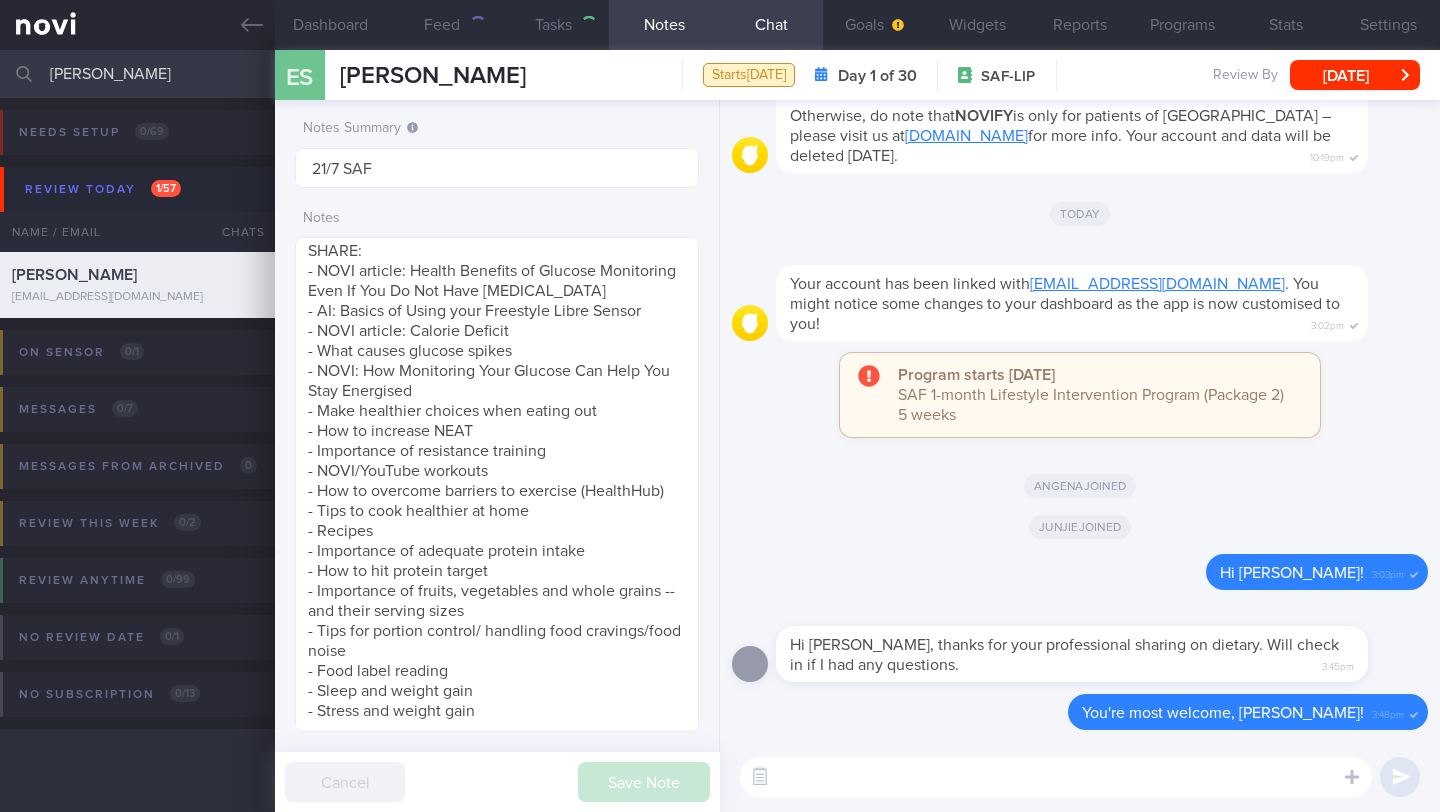 scroll, scrollTop: 0, scrollLeft: 0, axis: both 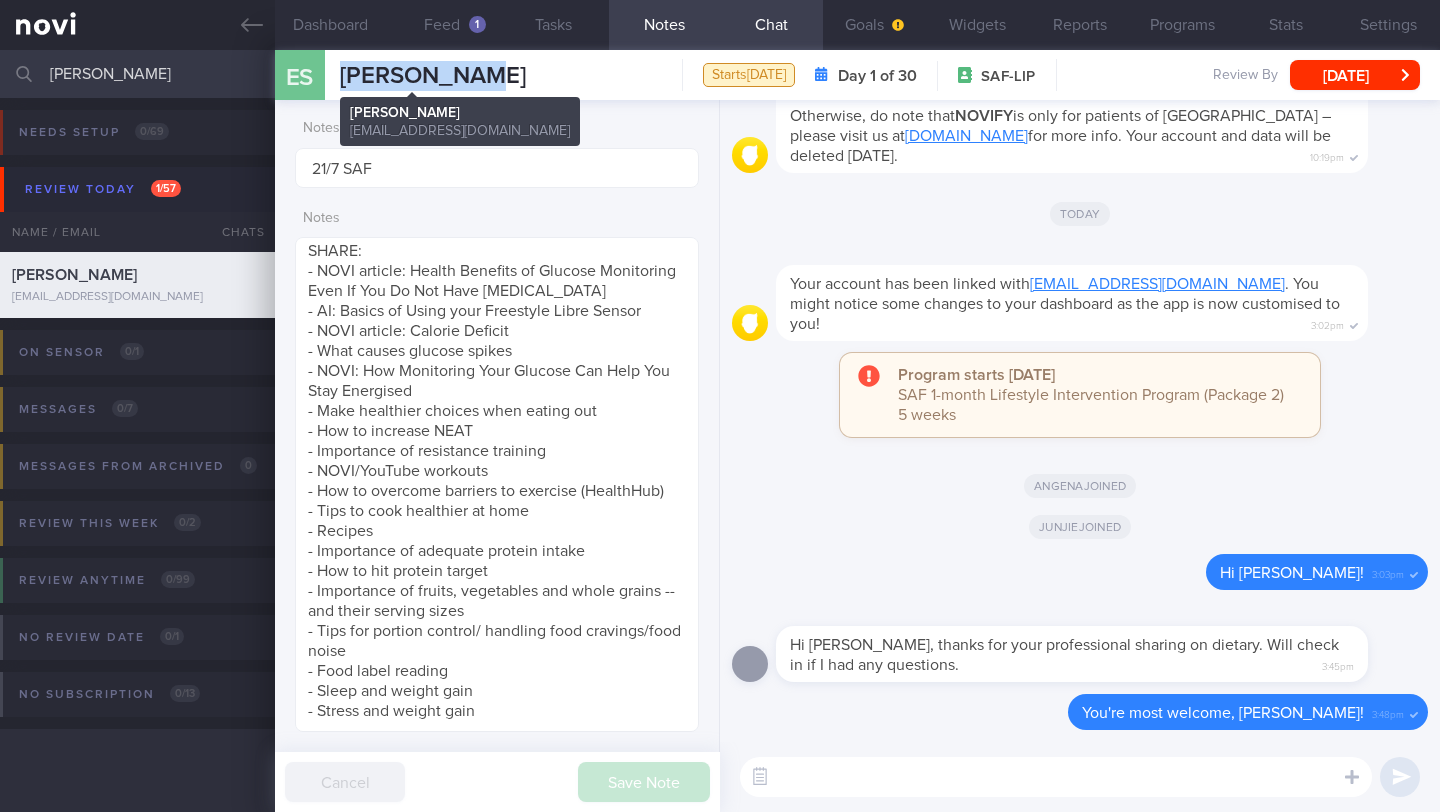 drag, startPoint x: 490, startPoint y: 89, endPoint x: 340, endPoint y: 80, distance: 150.26976 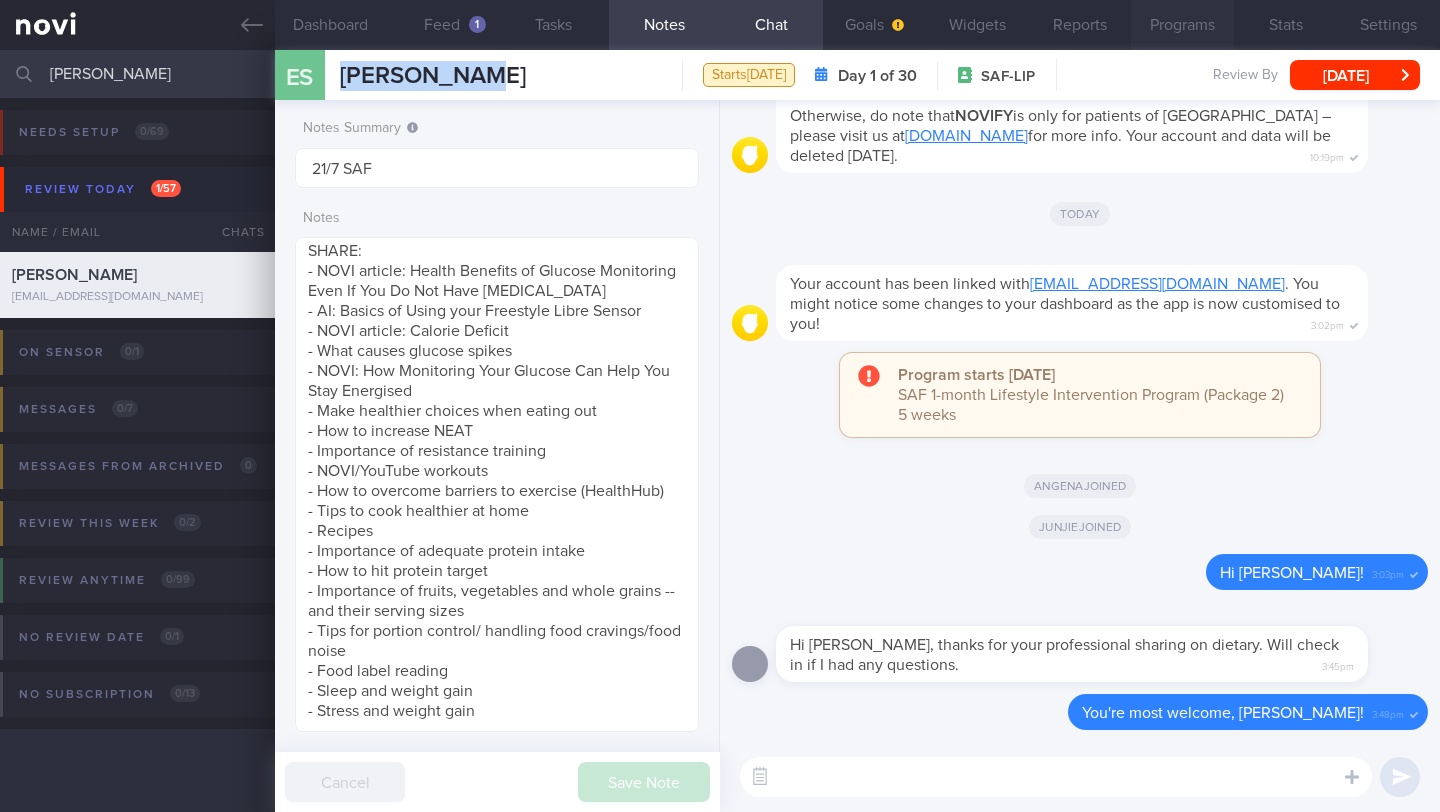 click on "Programs" at bounding box center [1182, 25] 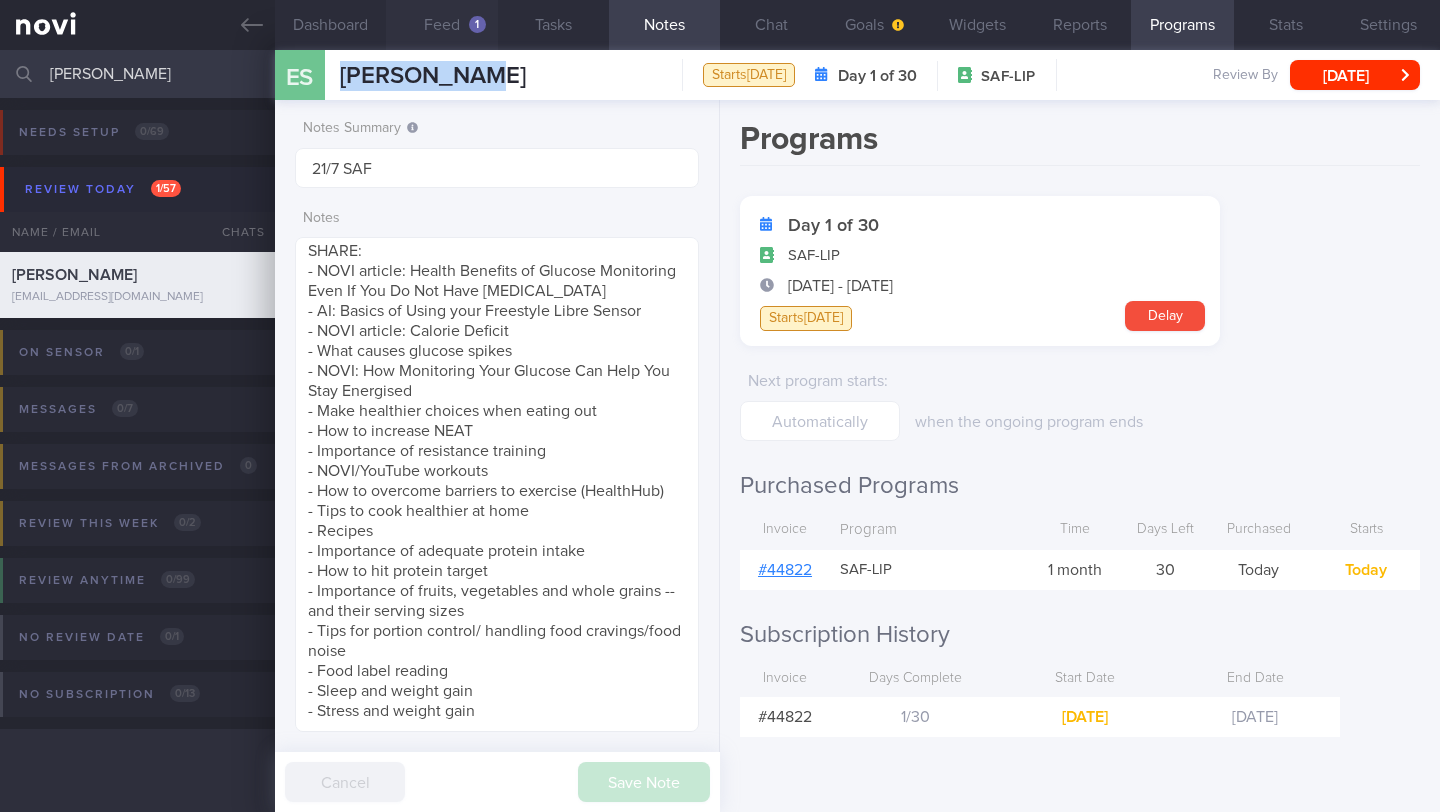 click on "Feed
1" at bounding box center (441, 25) 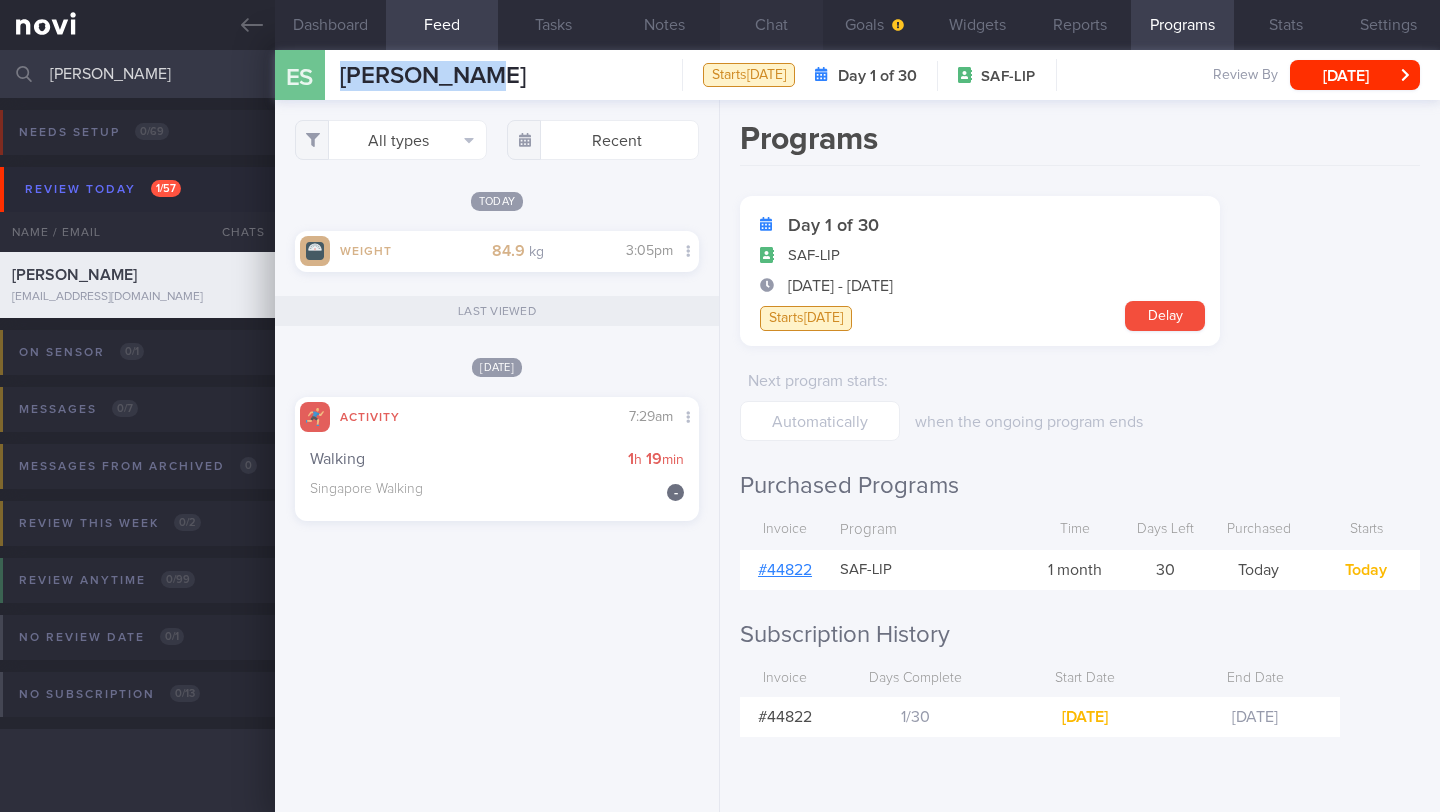 click on "Chat" at bounding box center [771, 25] 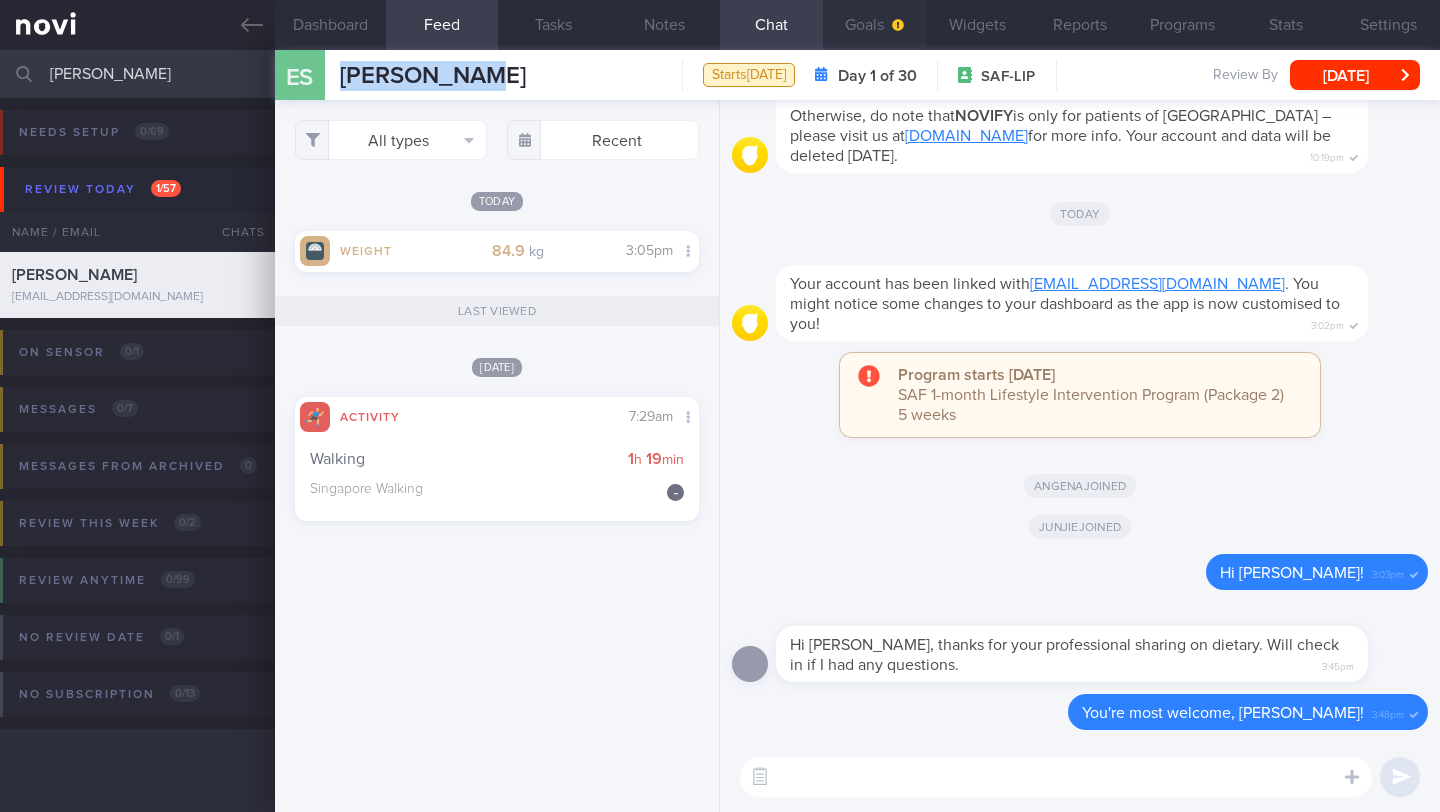 click on "Goals" at bounding box center [874, 25] 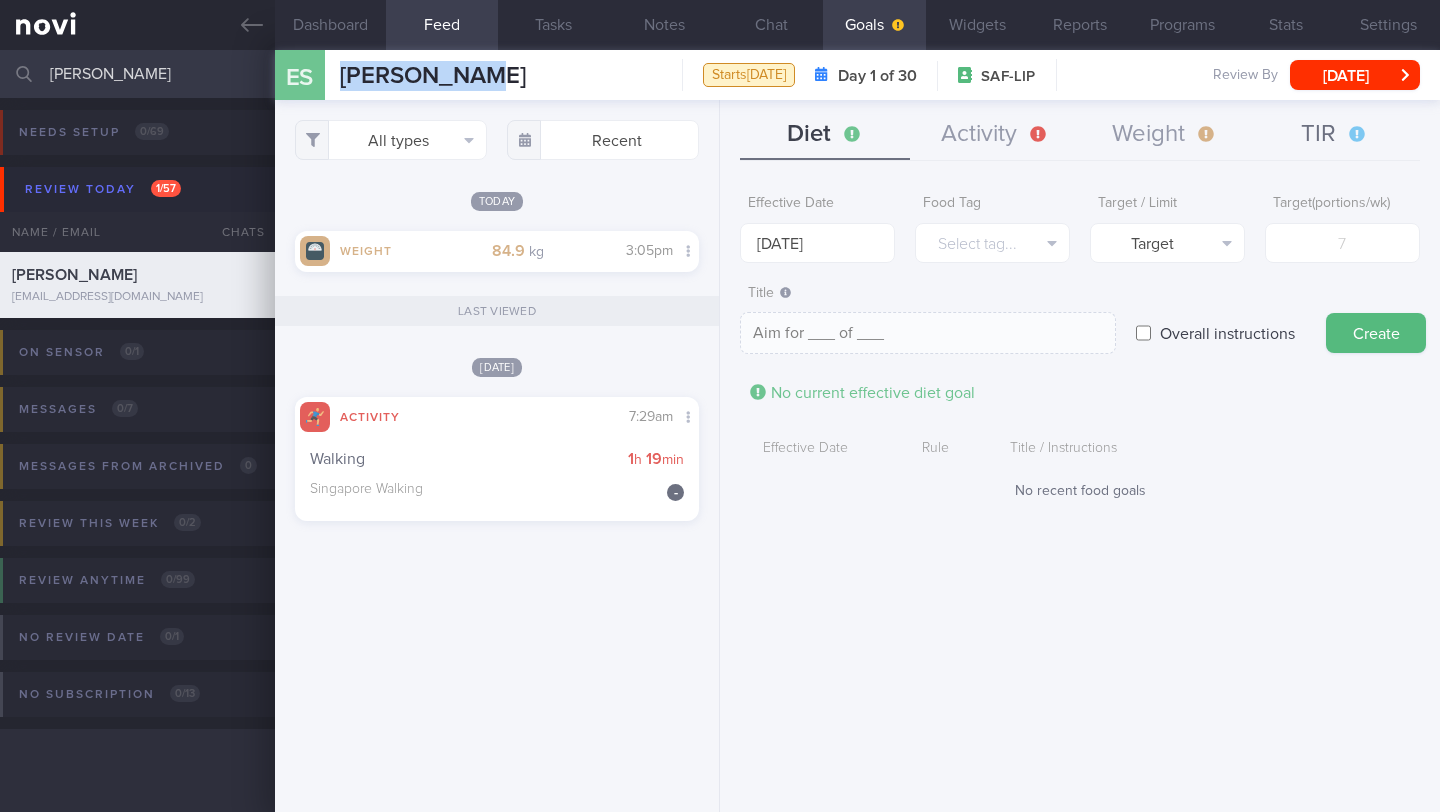 click on "TIR" at bounding box center [1335, 135] 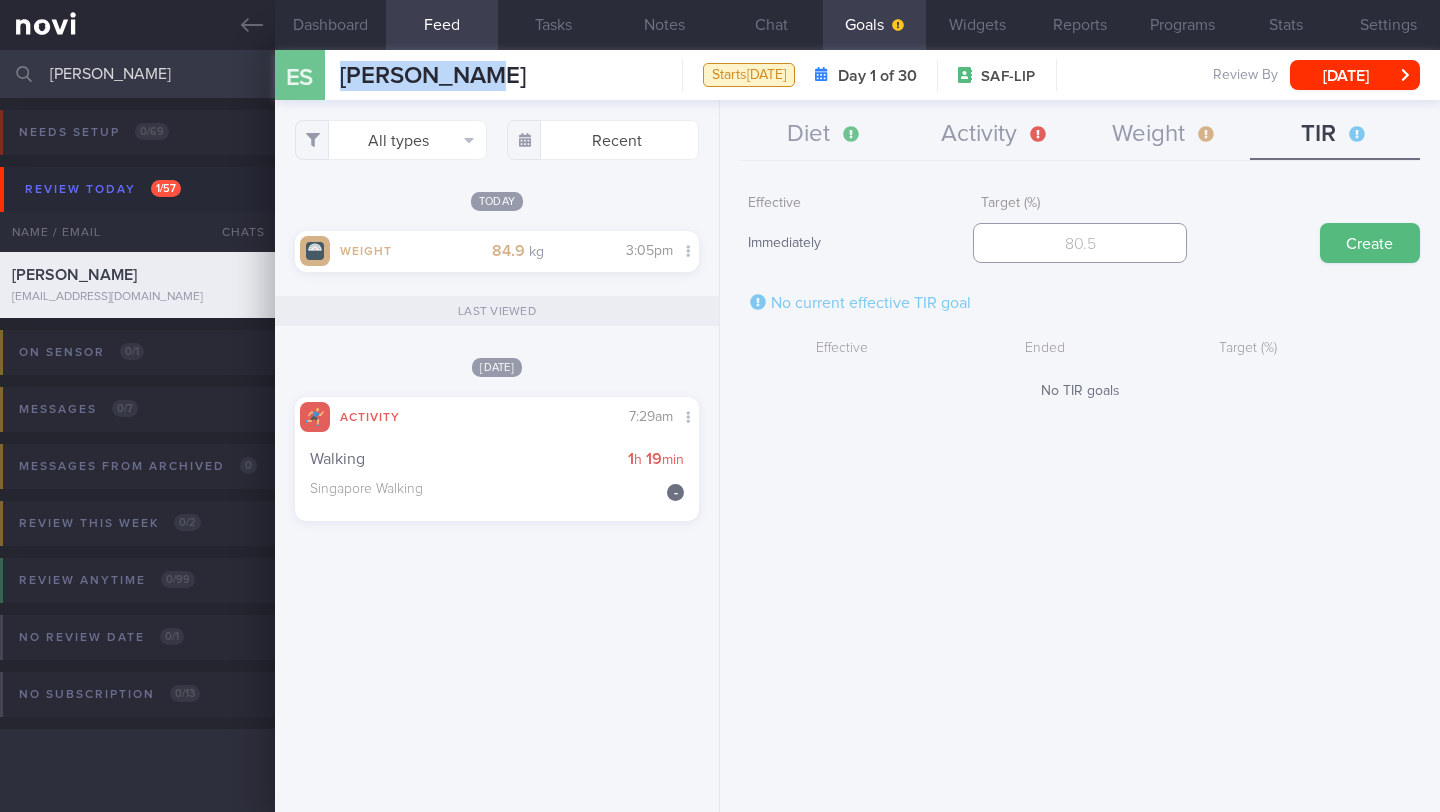 click at bounding box center [1079, 243] 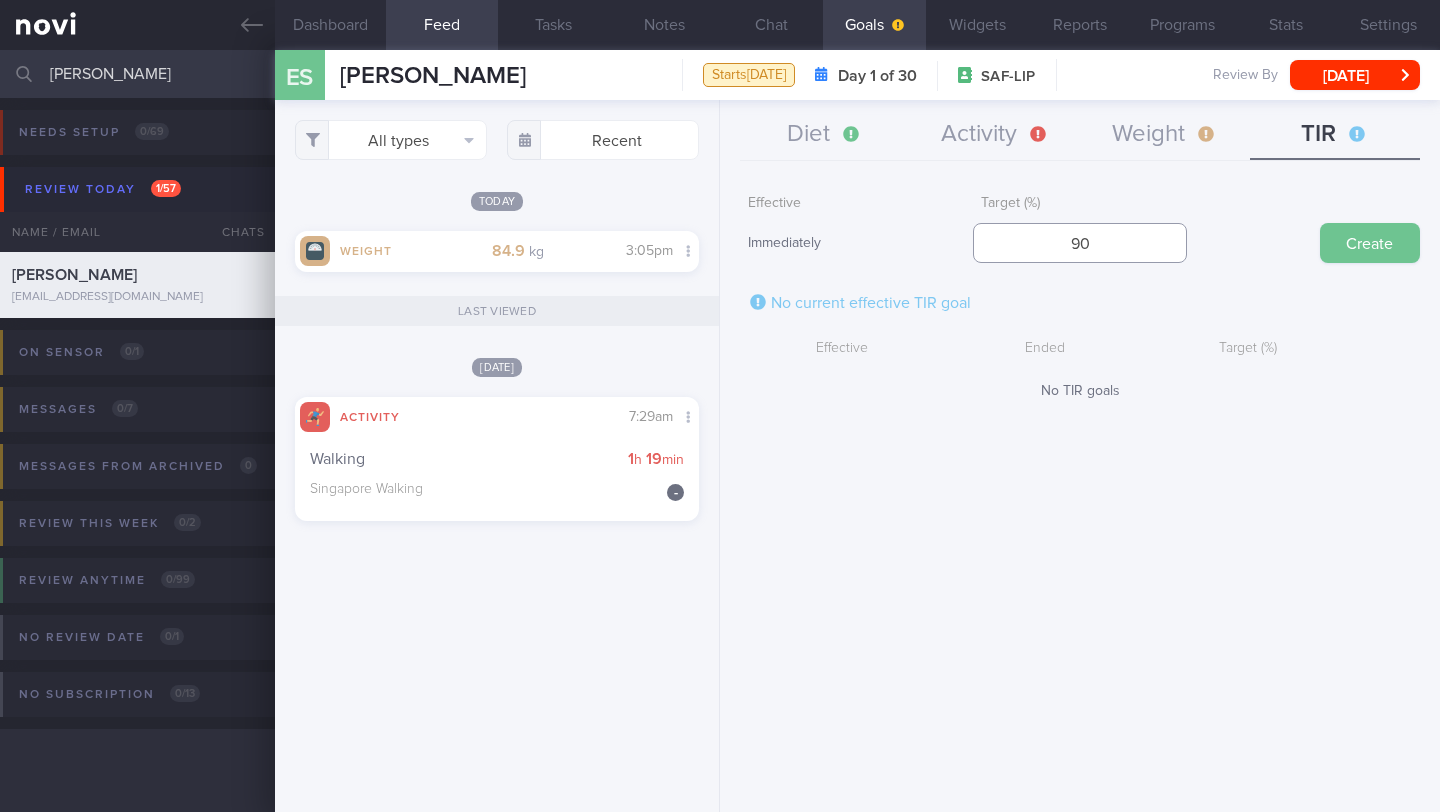 type on "90" 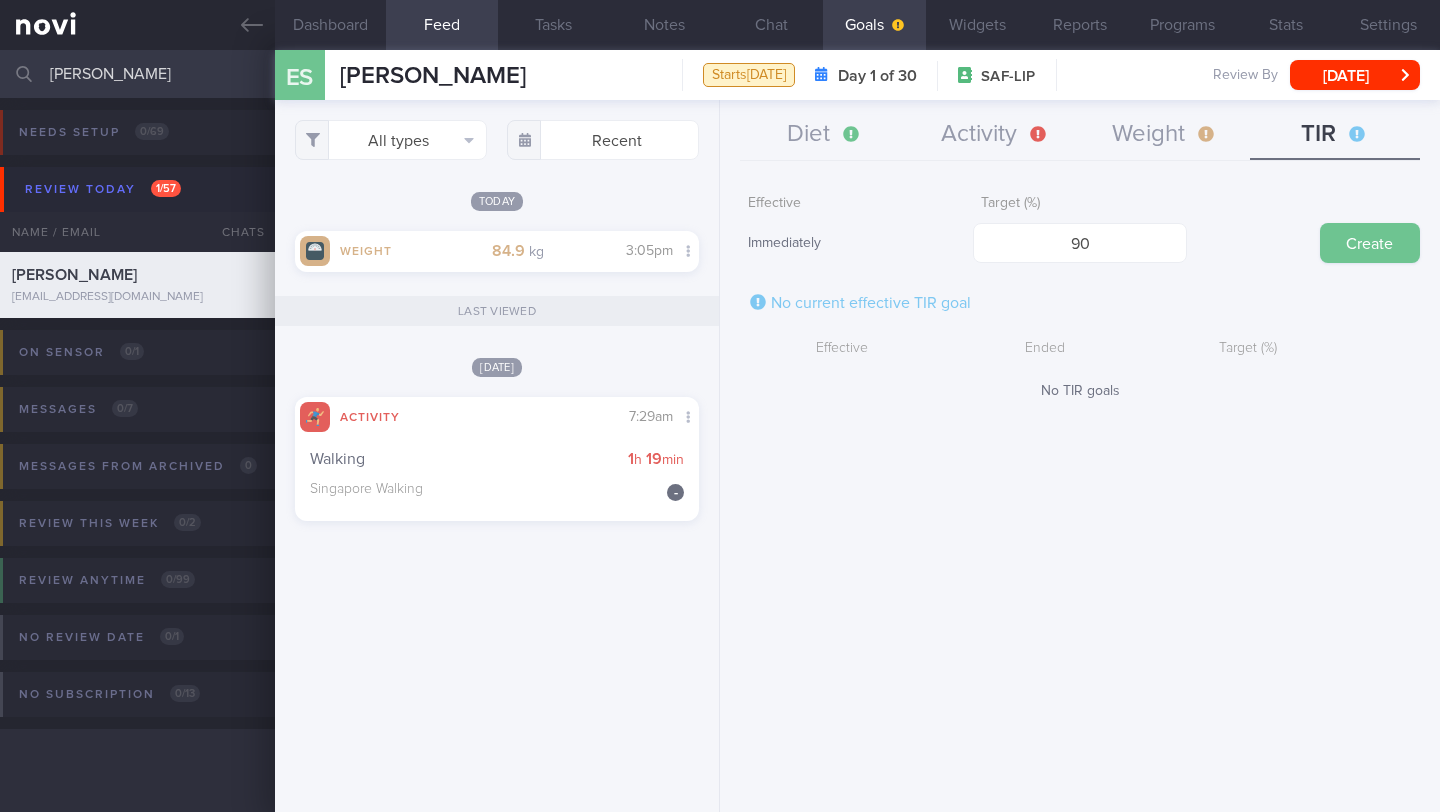 click on "Create" at bounding box center [1370, 243] 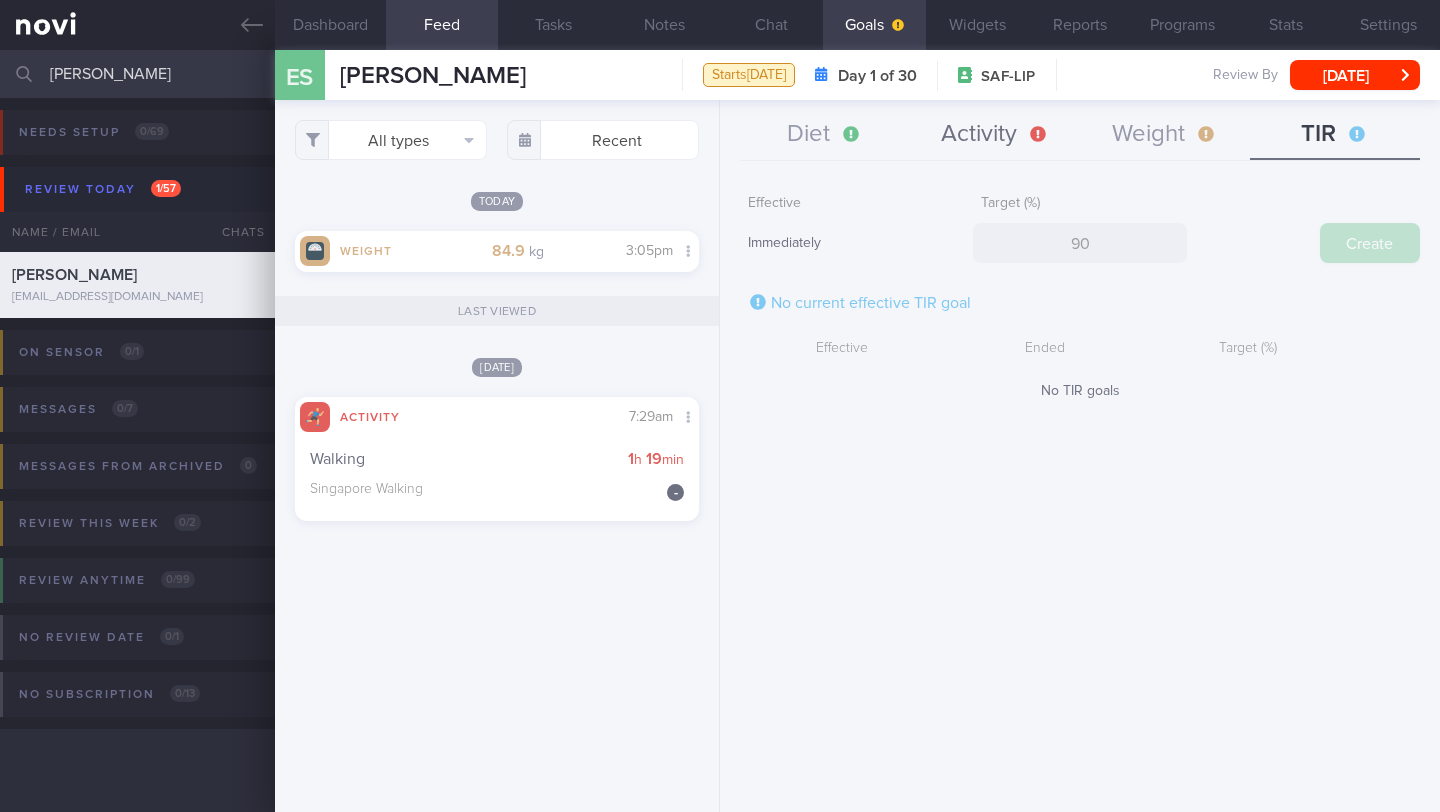 type 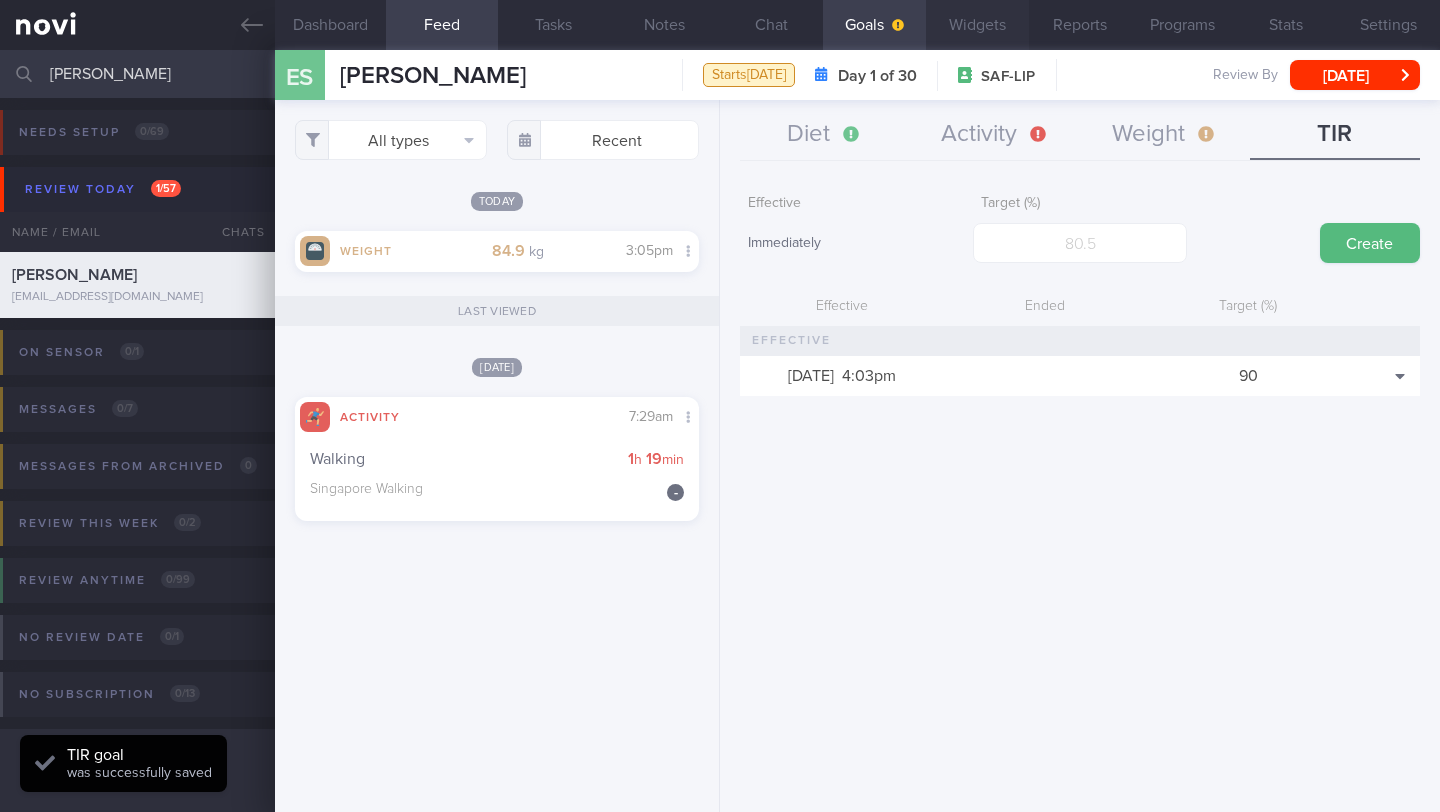 click on "Widgets" at bounding box center [977, 25] 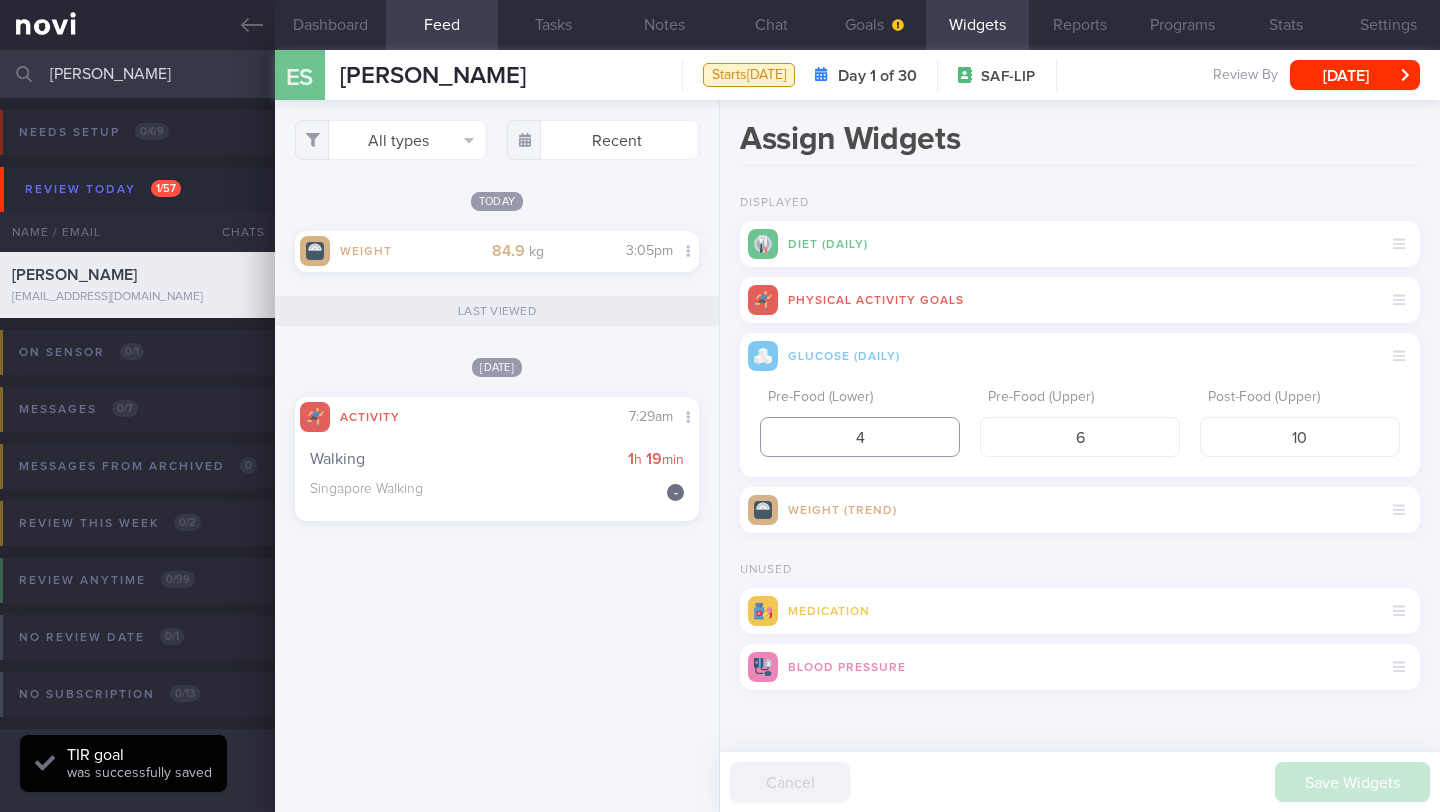 drag, startPoint x: 889, startPoint y: 440, endPoint x: 914, endPoint y: 441, distance: 25.019993 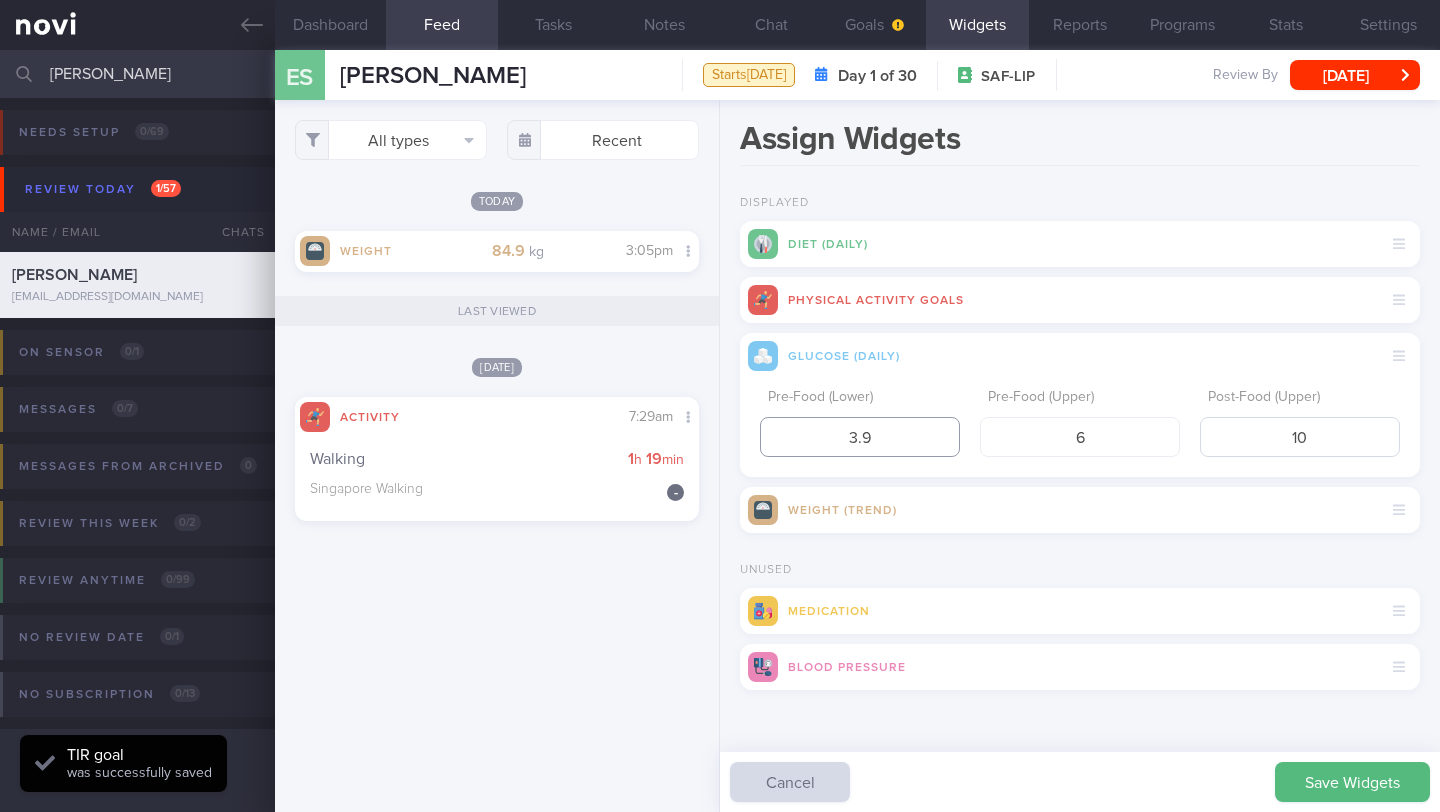 type on "3.9" 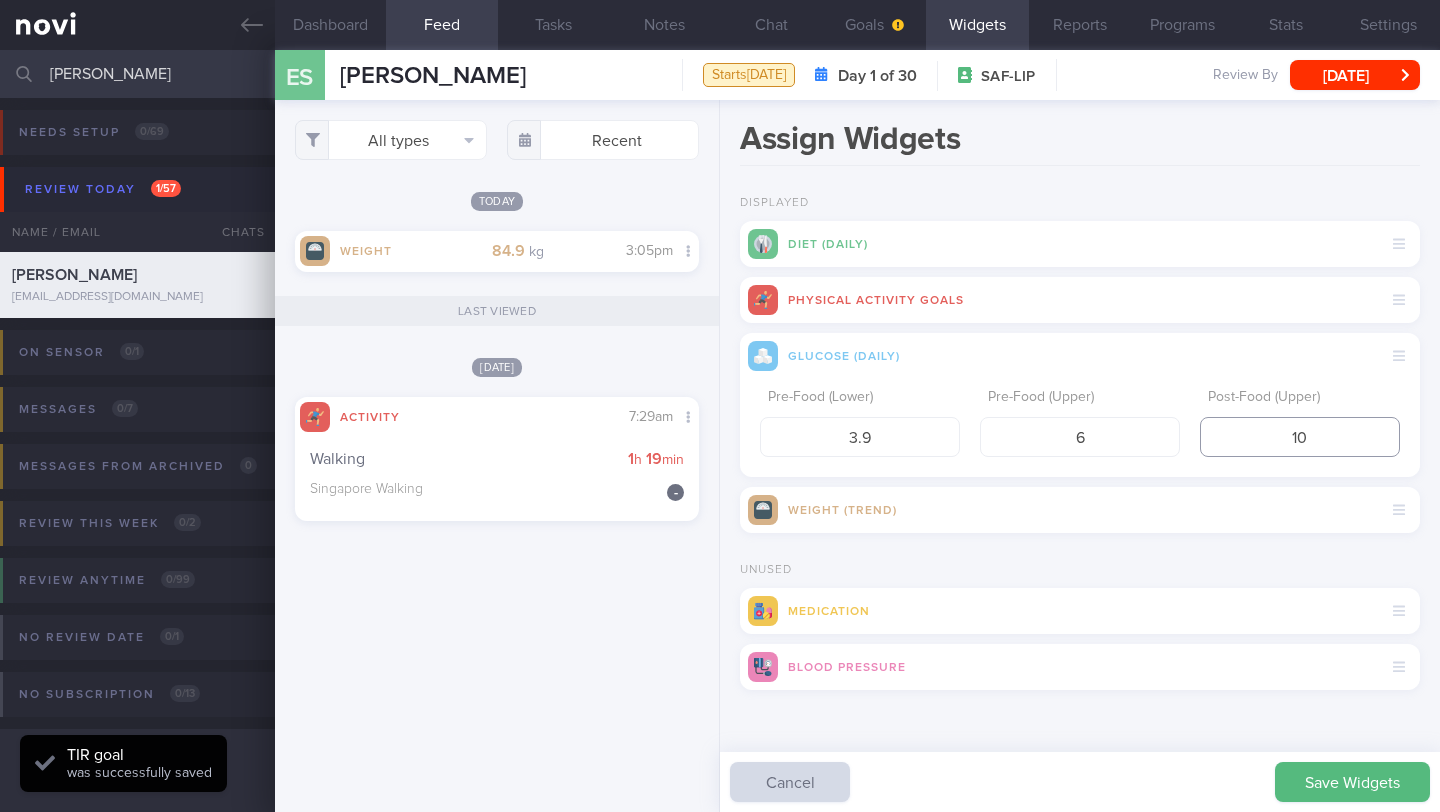 drag, startPoint x: 1269, startPoint y: 434, endPoint x: 1343, endPoint y: 439, distance: 74.168724 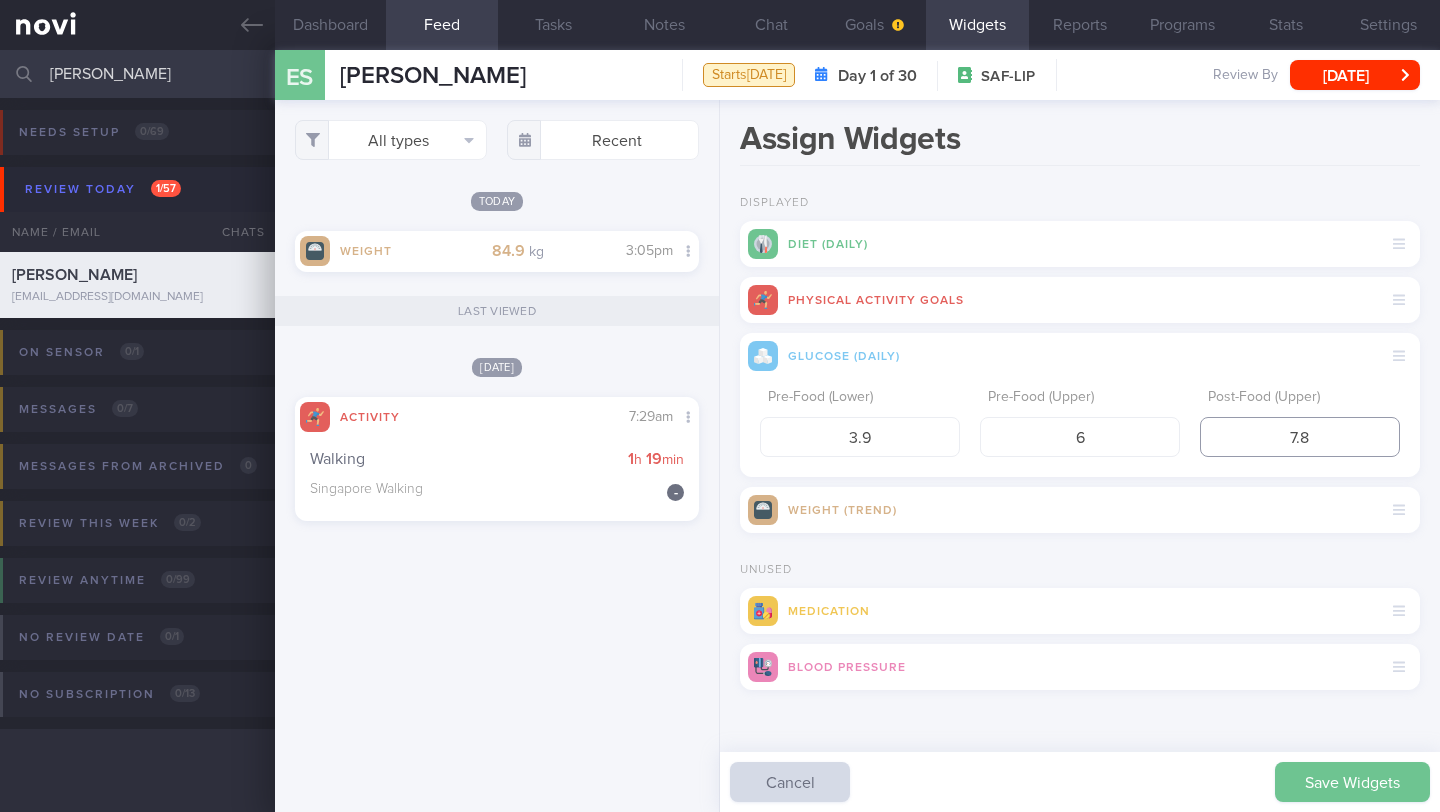 type on "7.8" 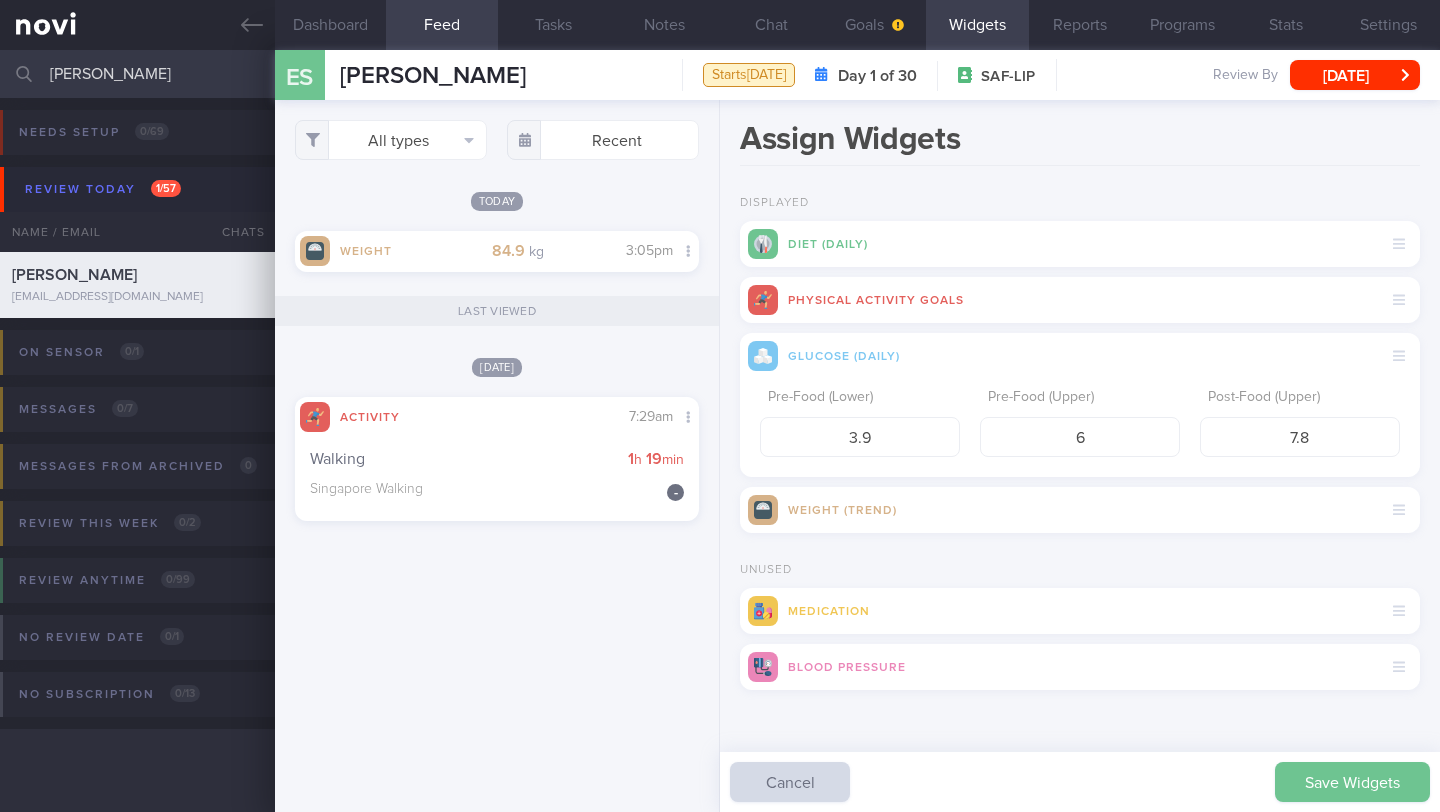 click on "Save Widgets" at bounding box center [1352, 782] 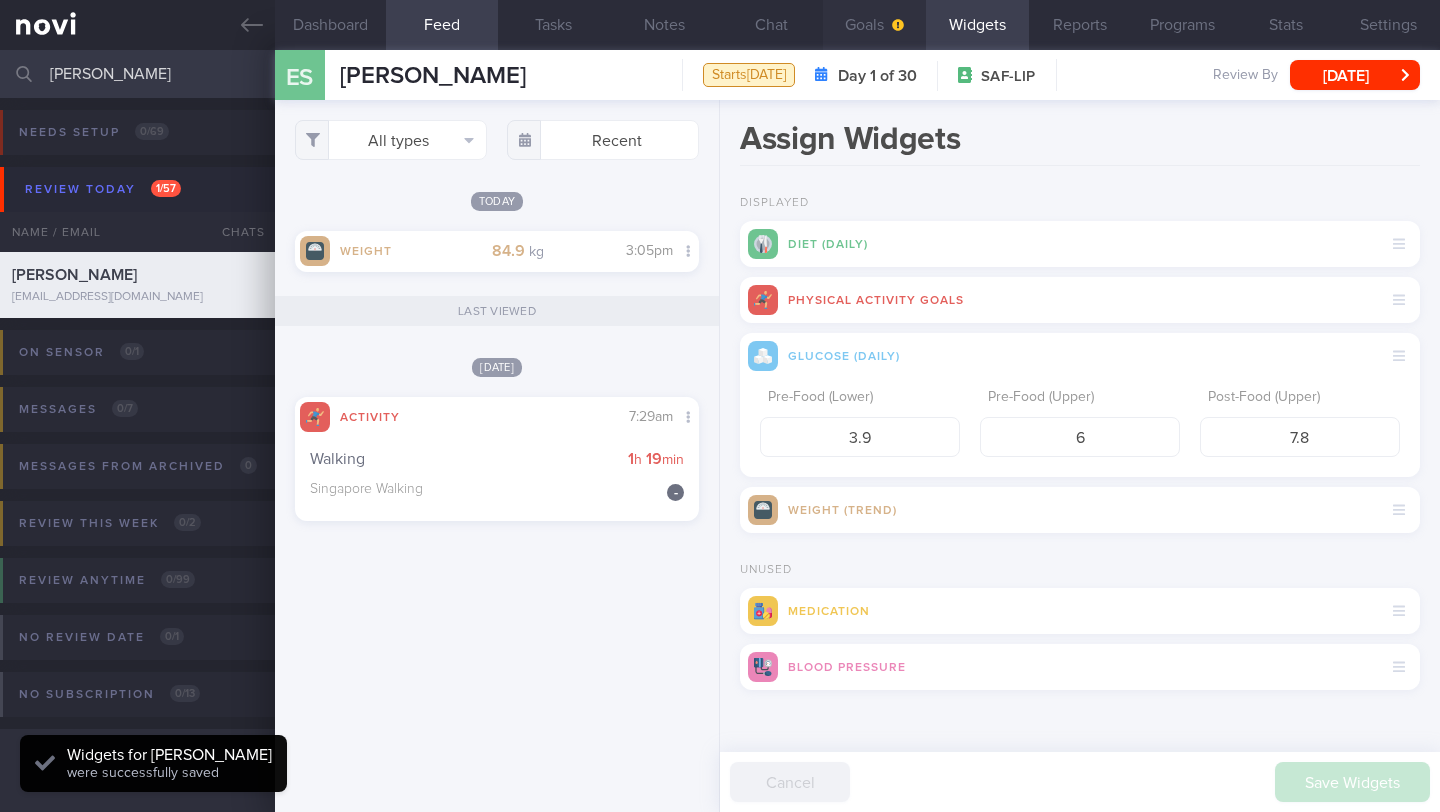 click on "Goals" at bounding box center (874, 25) 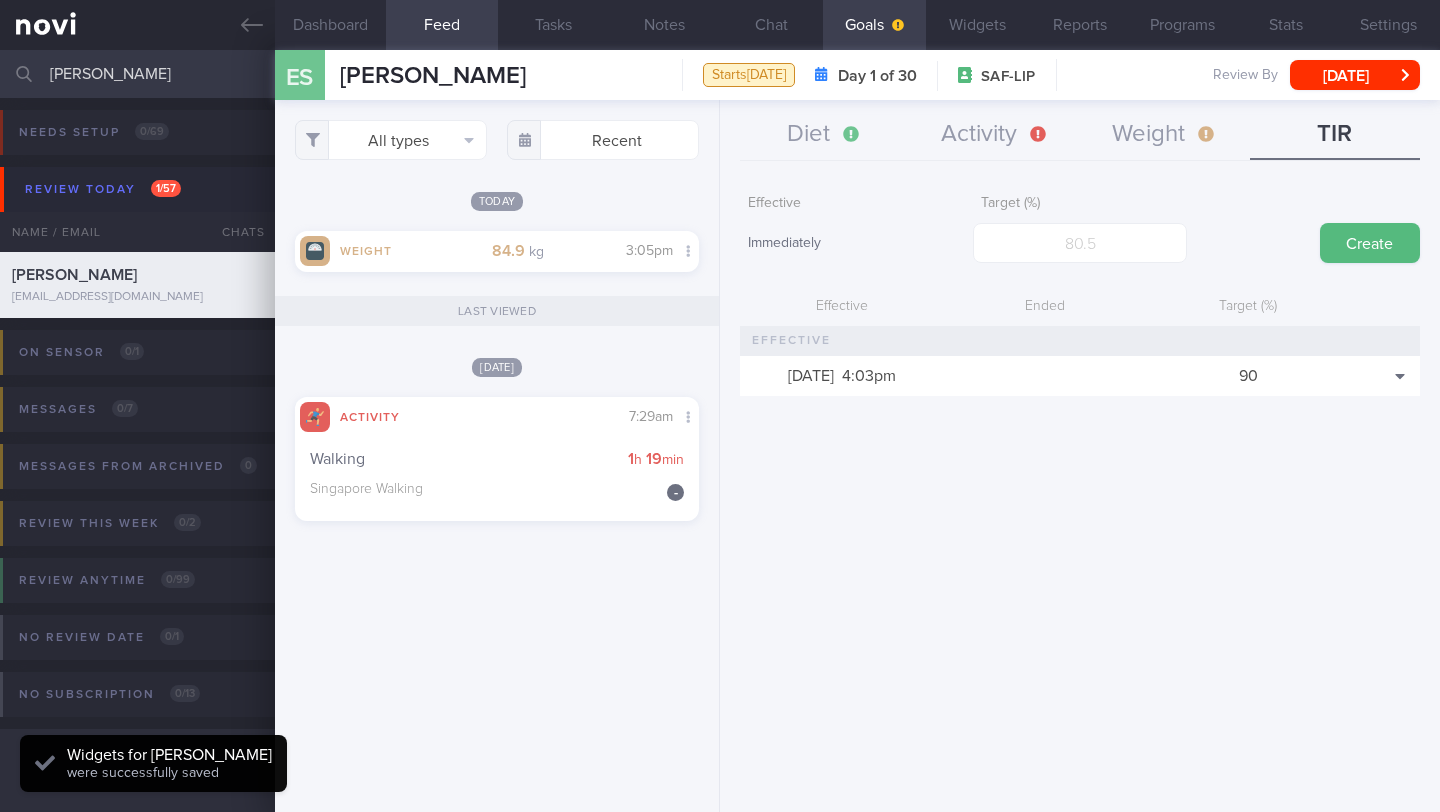 click on "Diet
Activity
Weight
TIR
Effective Date
[DATE]
Food Tag
Select tag...
Select tag...
Calories
Carbs
Protein
Fat
Alcohol
Fried
Fruit
Healthy Fats
High Calcium
[MEDICAL_DATA]
High Fat
High Fibre
High GI
High Iodine
High Iron" at bounding box center [1080, 456] 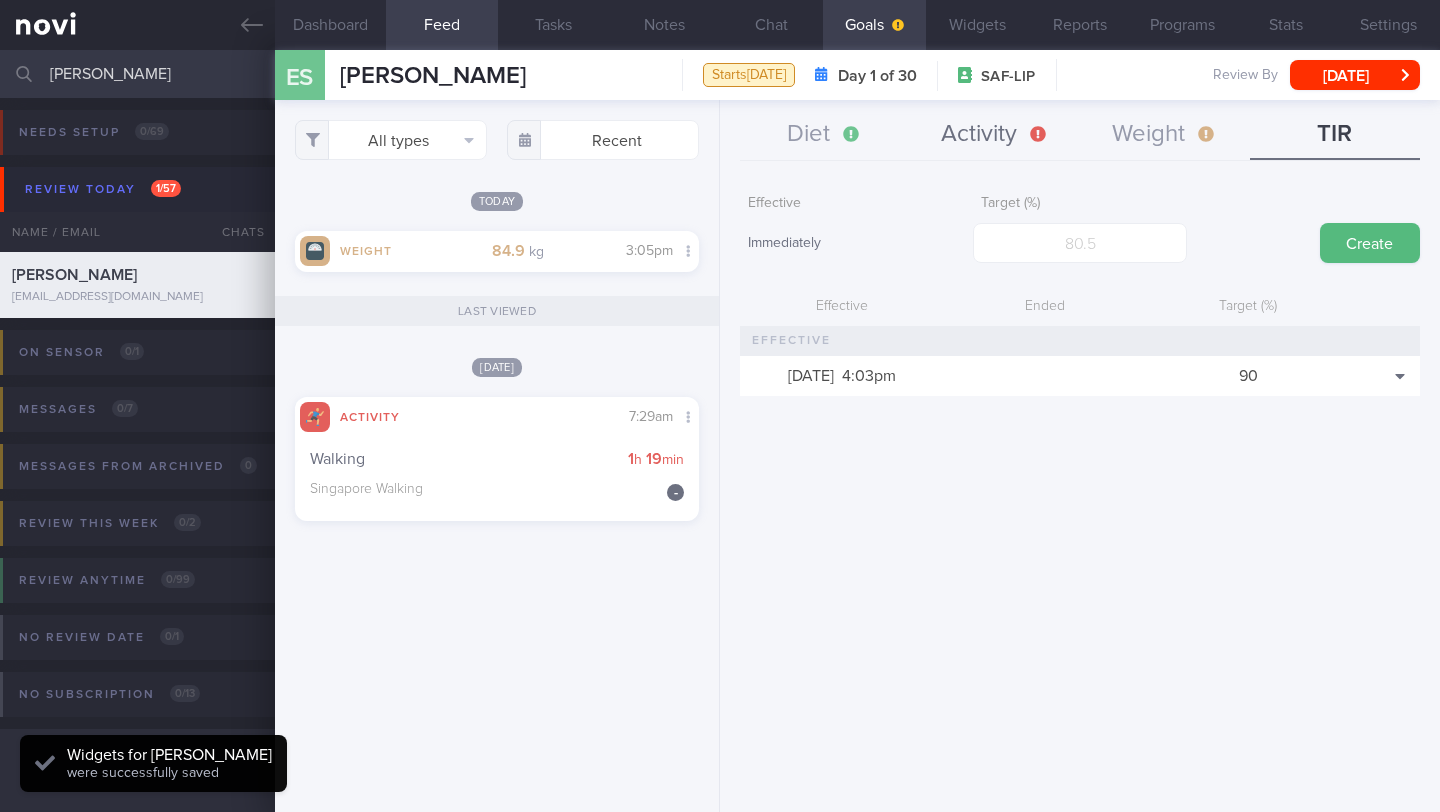 click on "Activity" at bounding box center [995, 135] 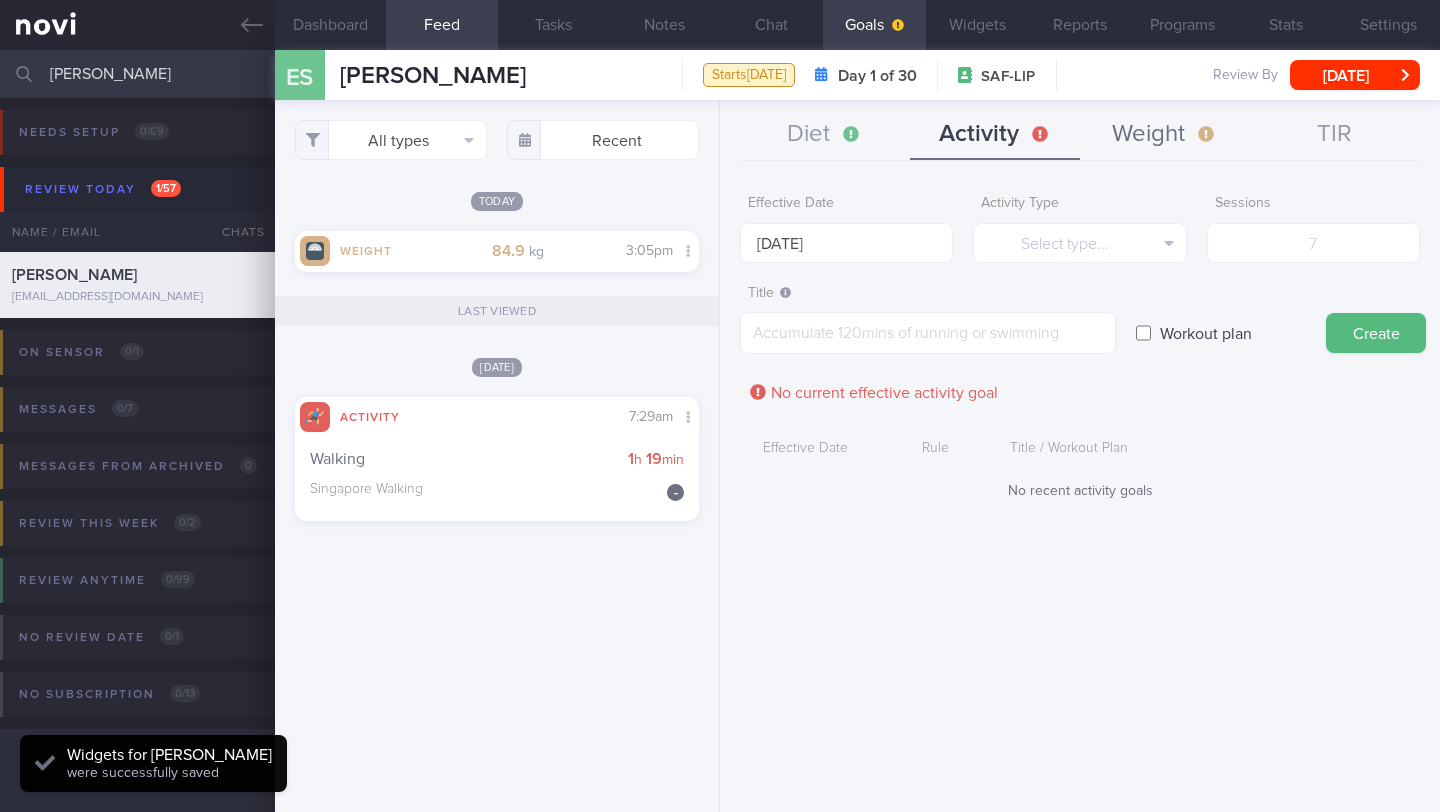 click on "Weight" at bounding box center [1165, 135] 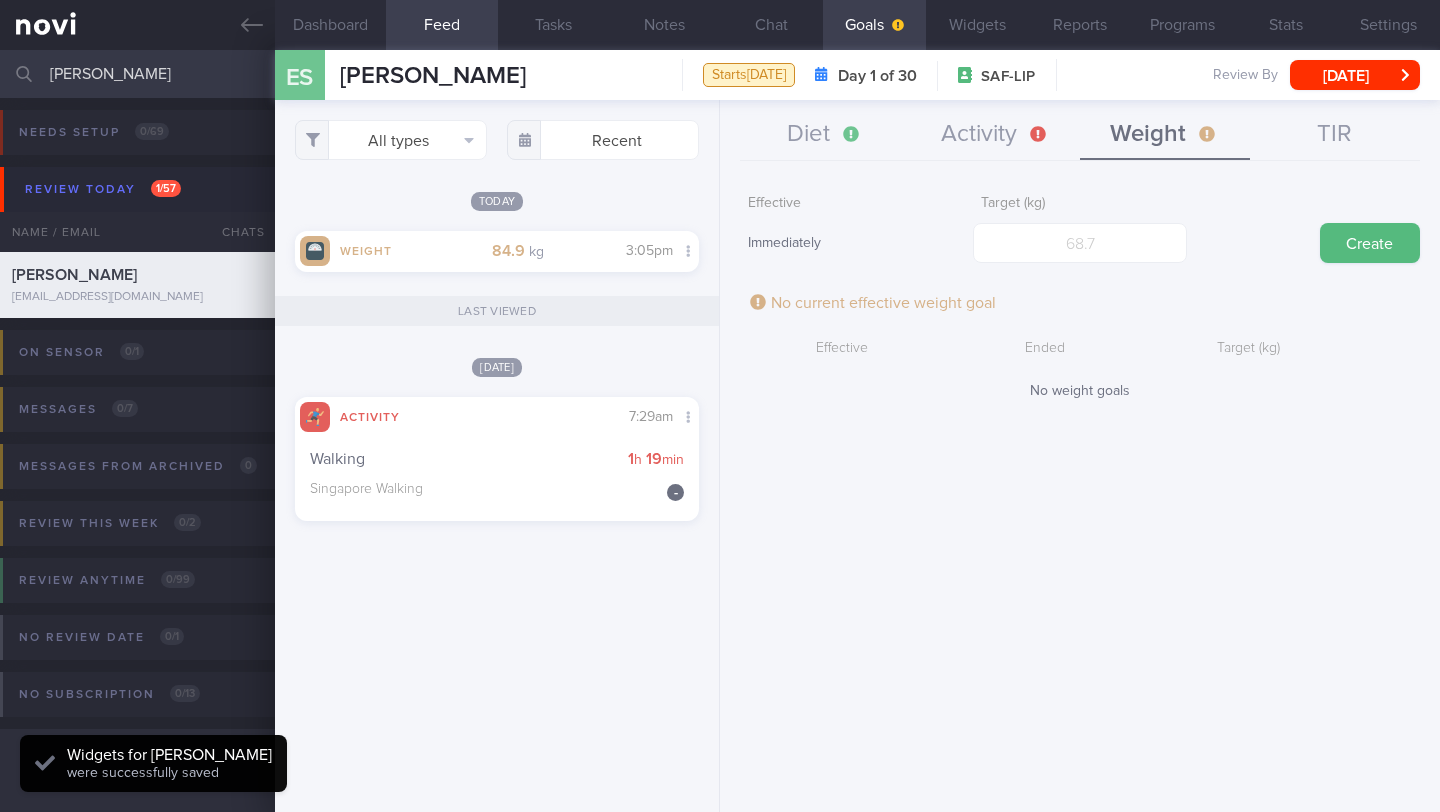 click on "Weight" at bounding box center [1165, 135] 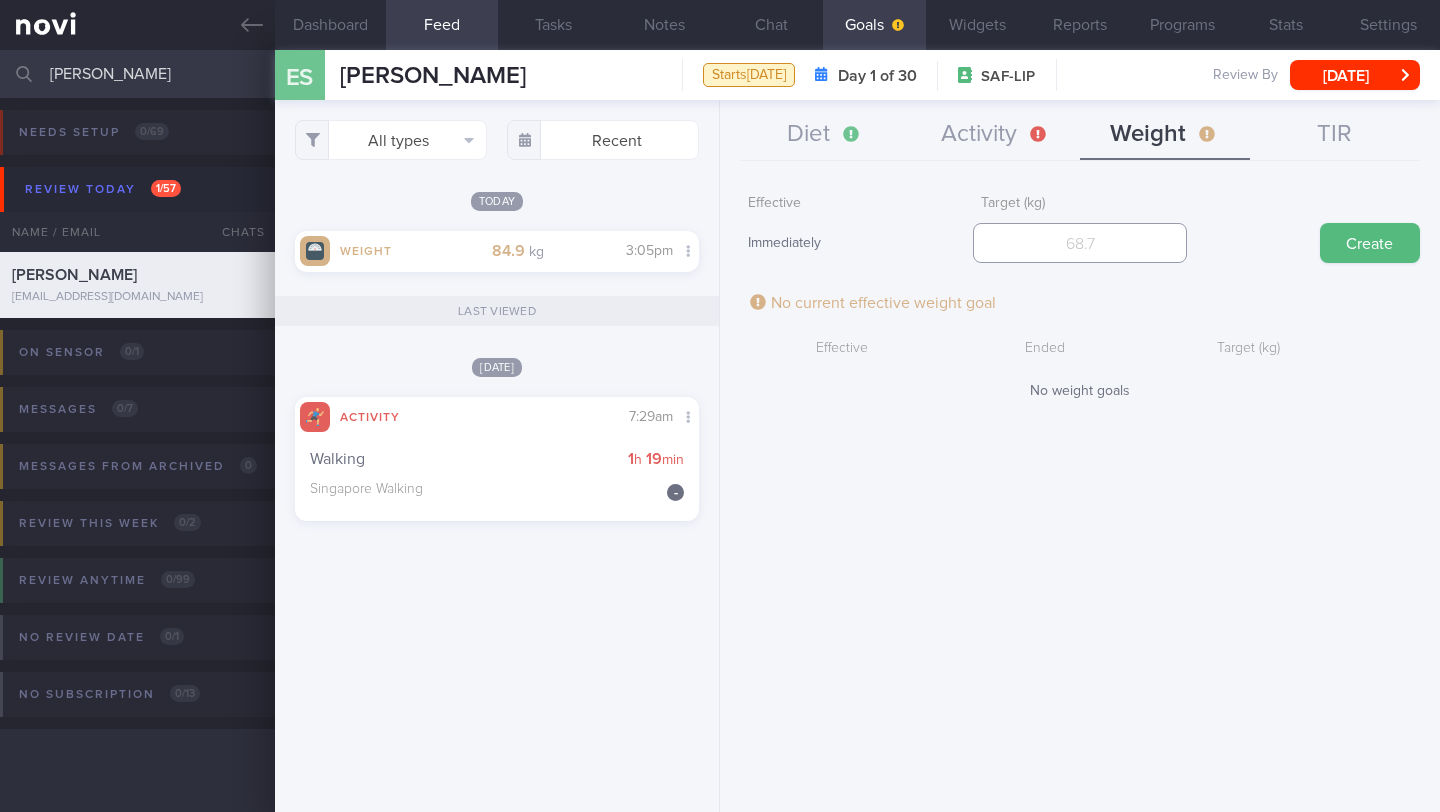 click at bounding box center (1079, 243) 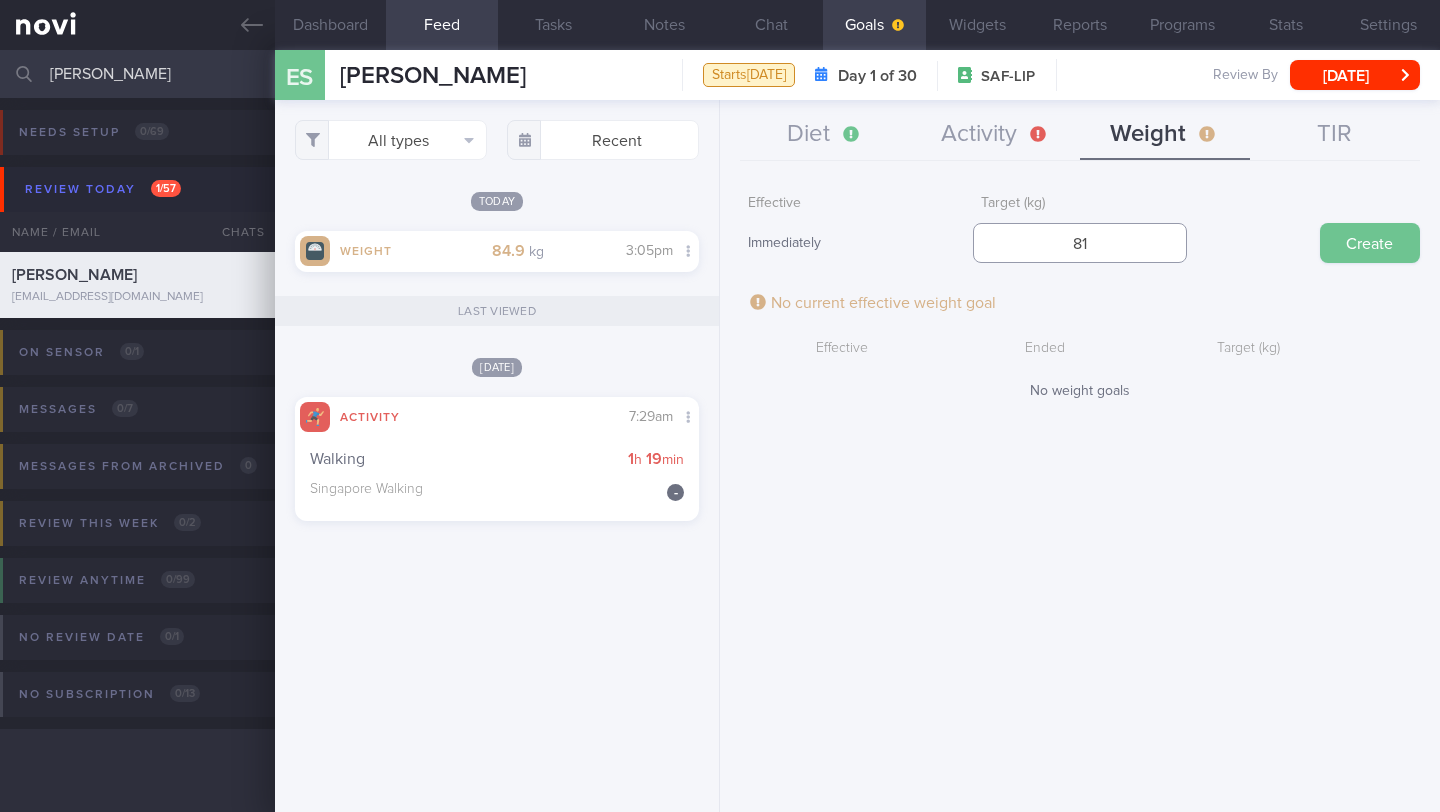 type on "81" 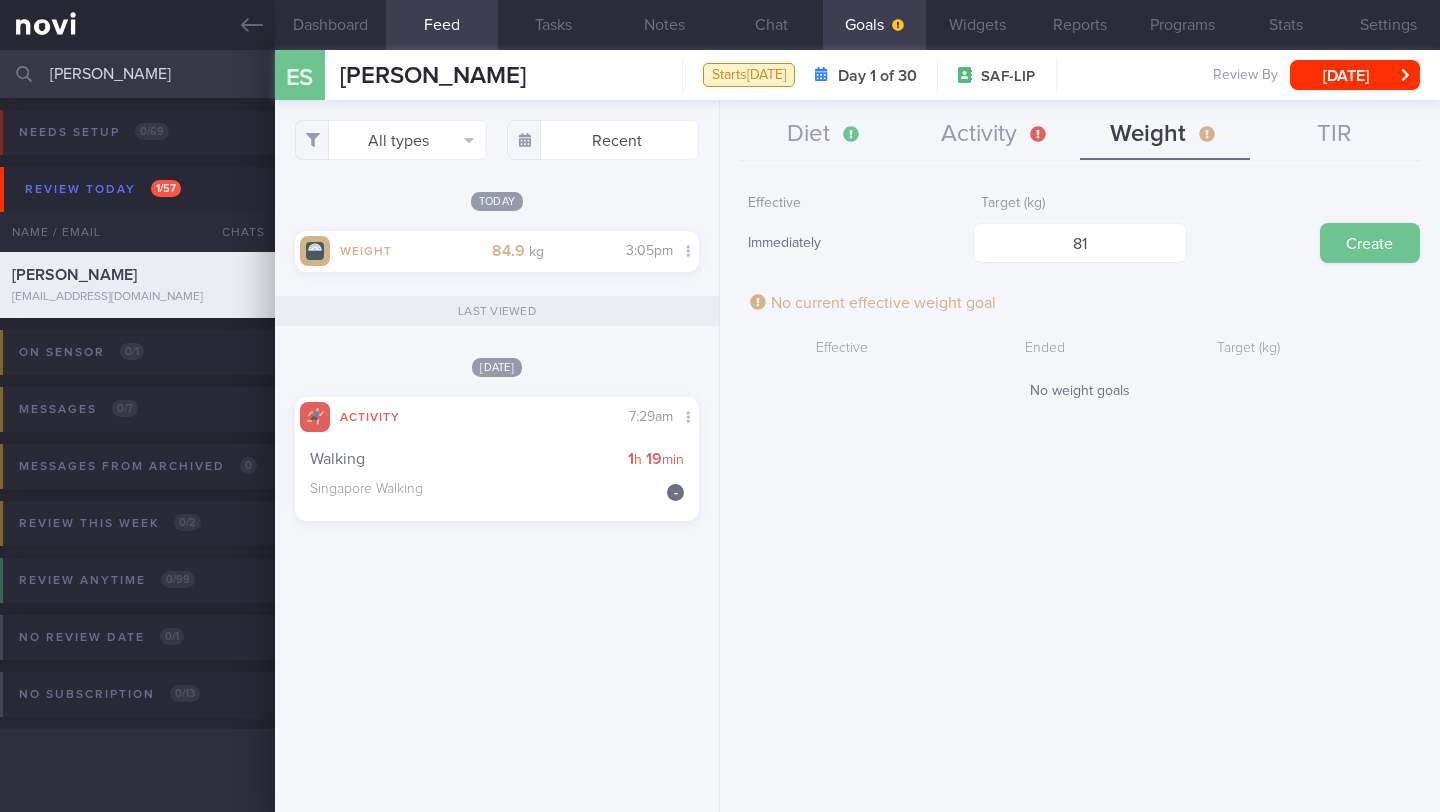 click on "Create" at bounding box center (1370, 243) 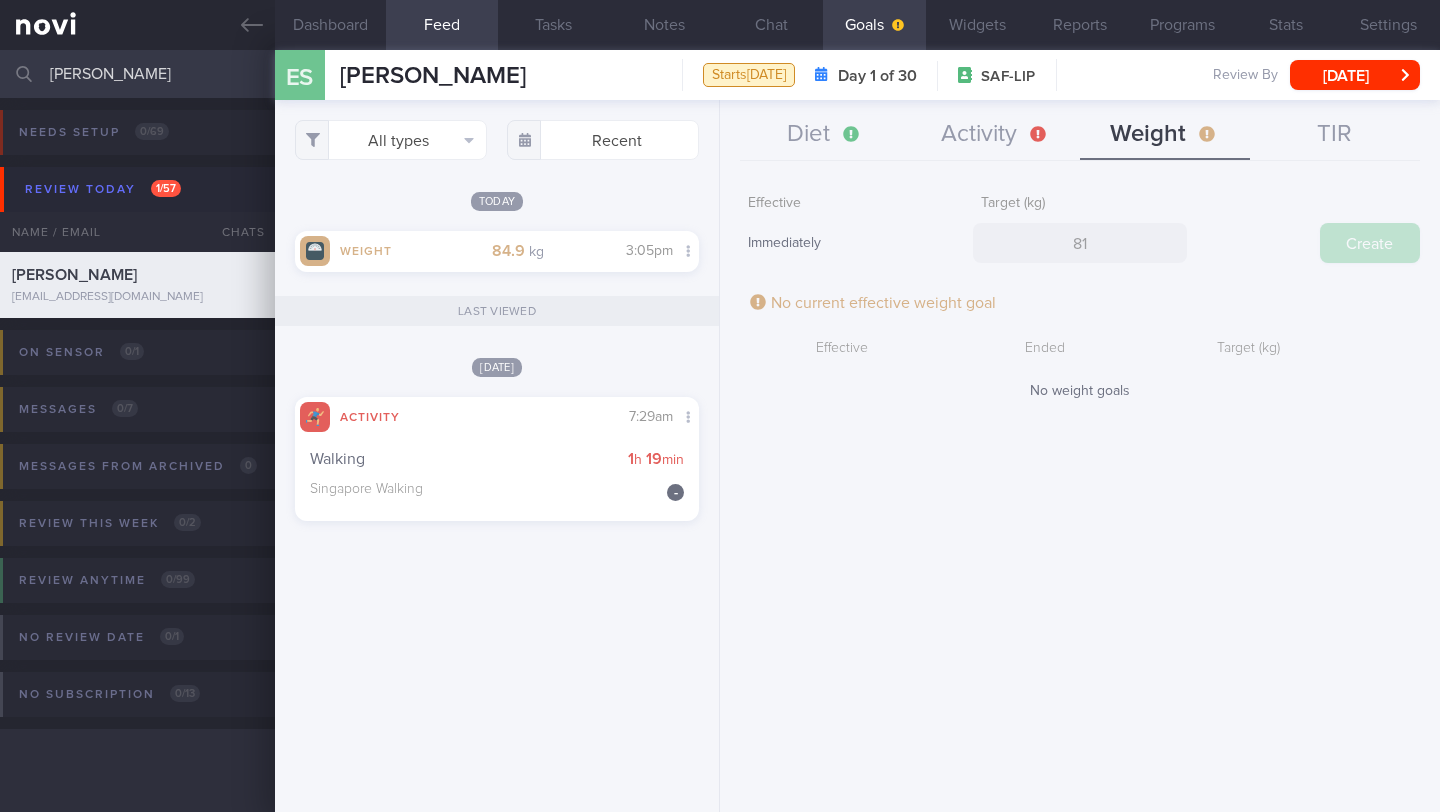 type 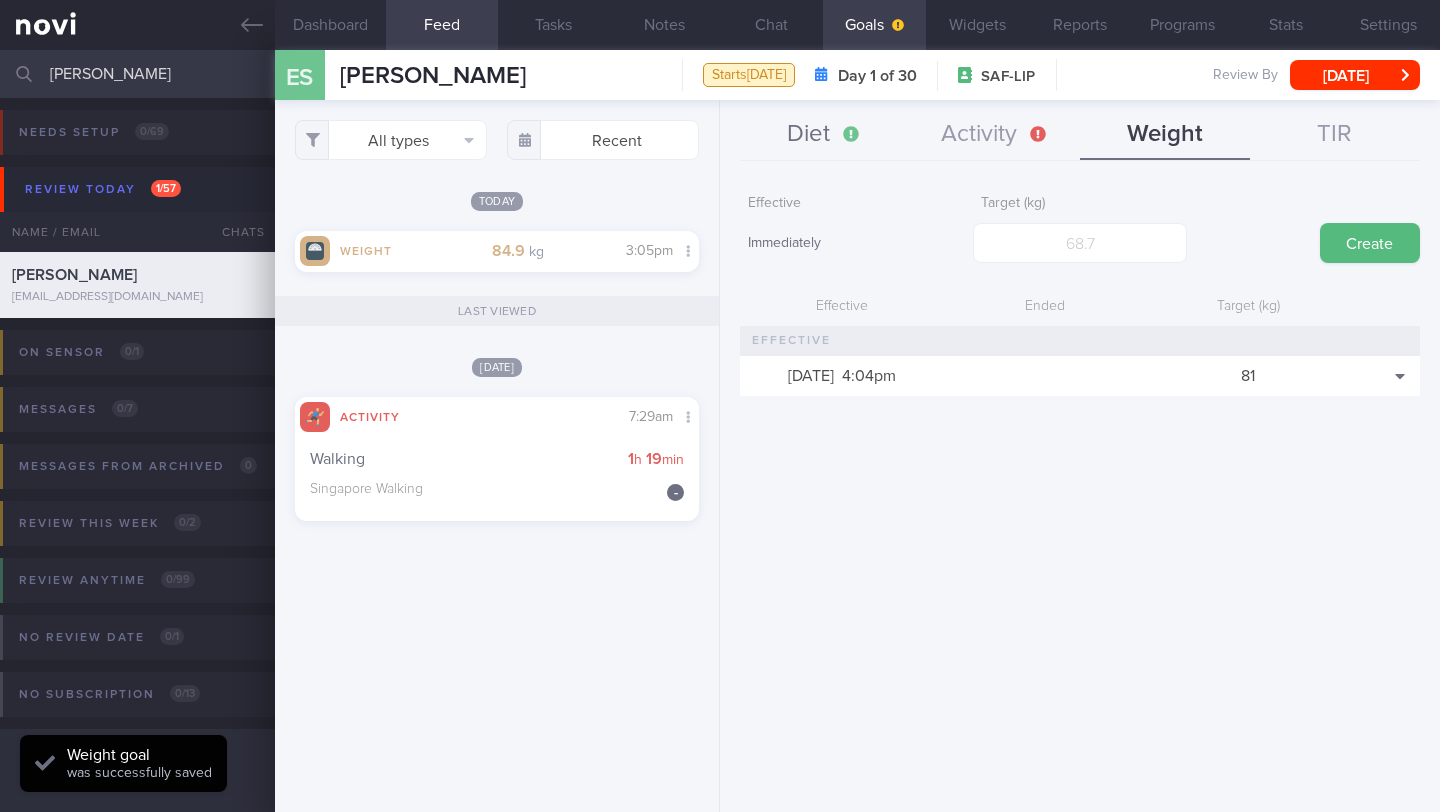 click on "Diet" at bounding box center (825, 135) 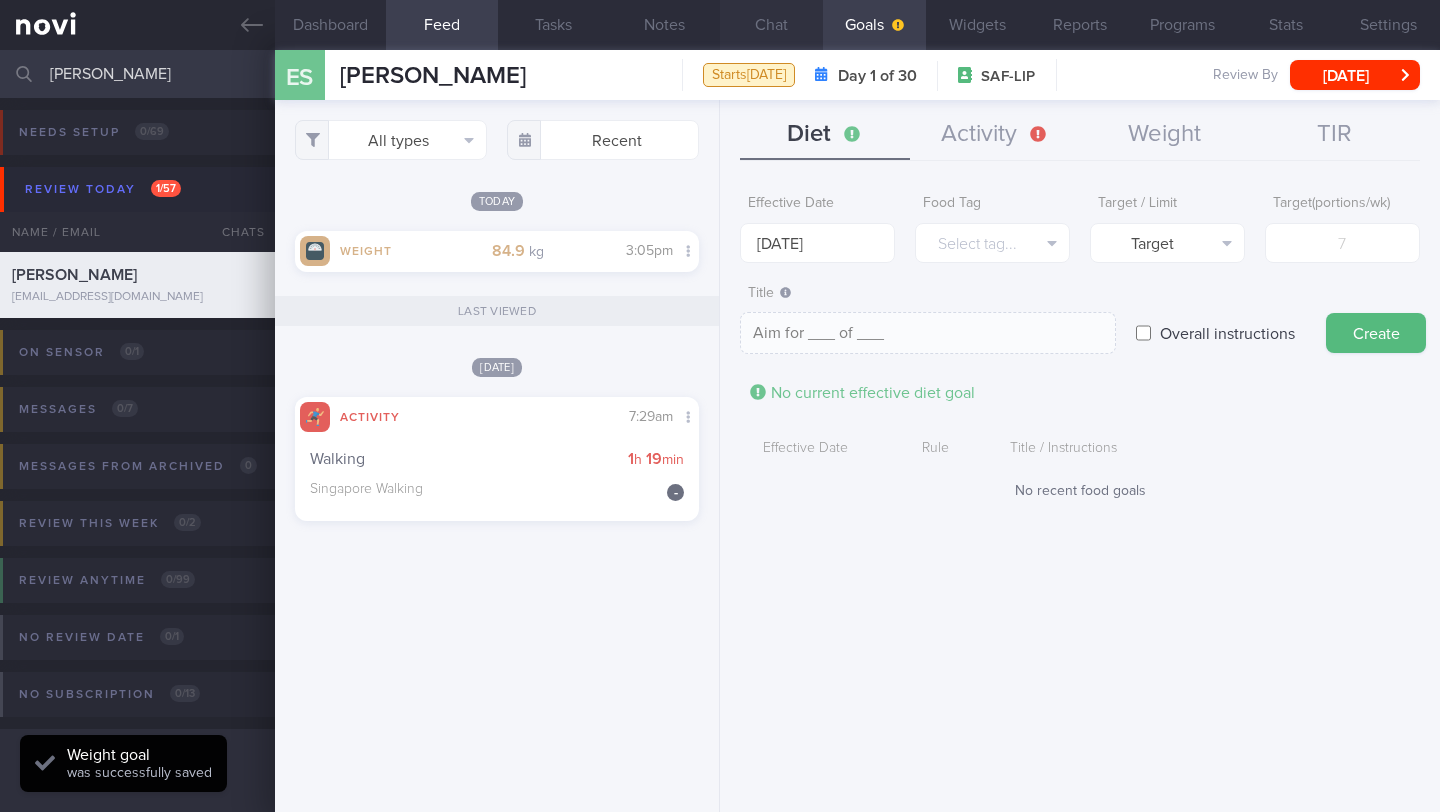 click on "Chat" at bounding box center (771, 25) 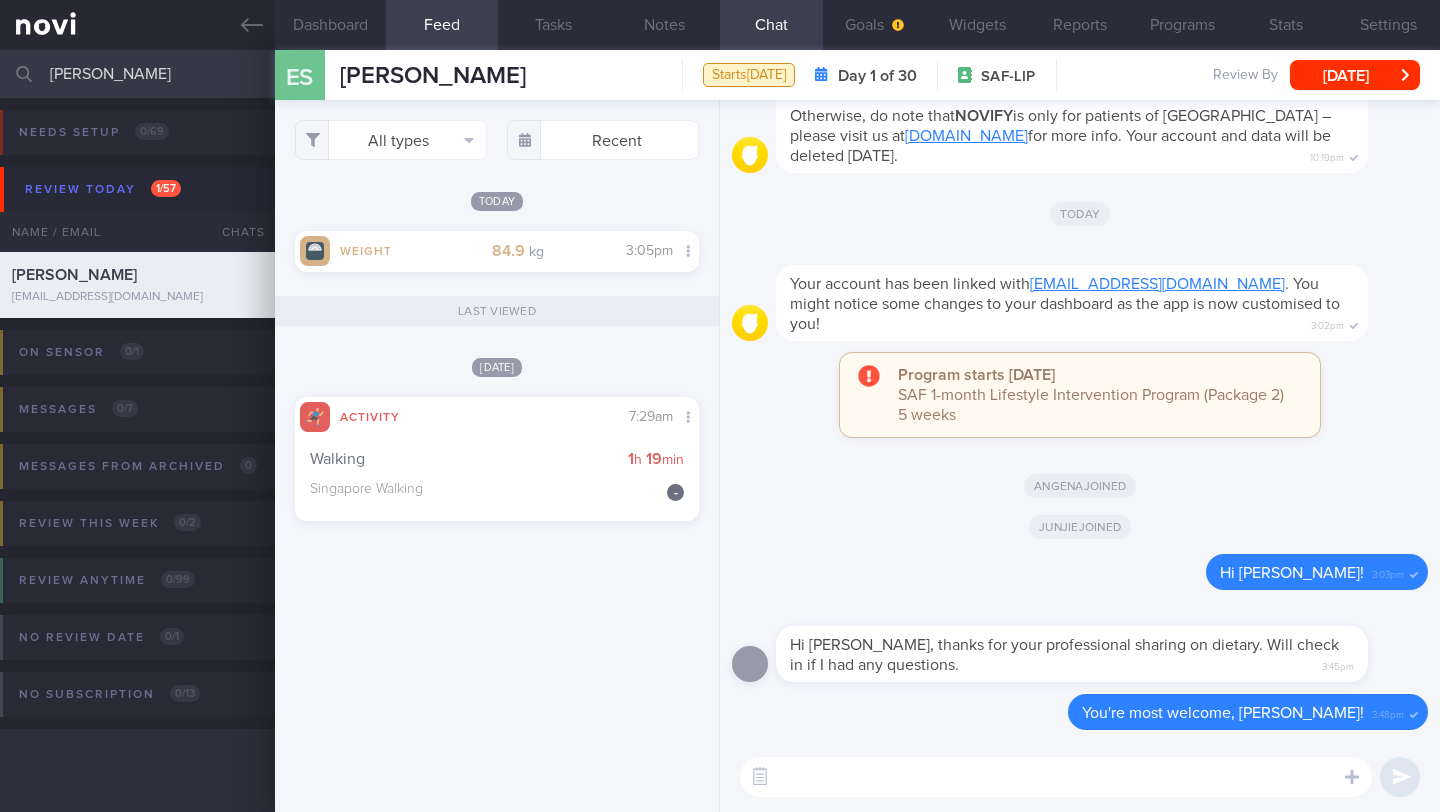 click at bounding box center [1056, 777] 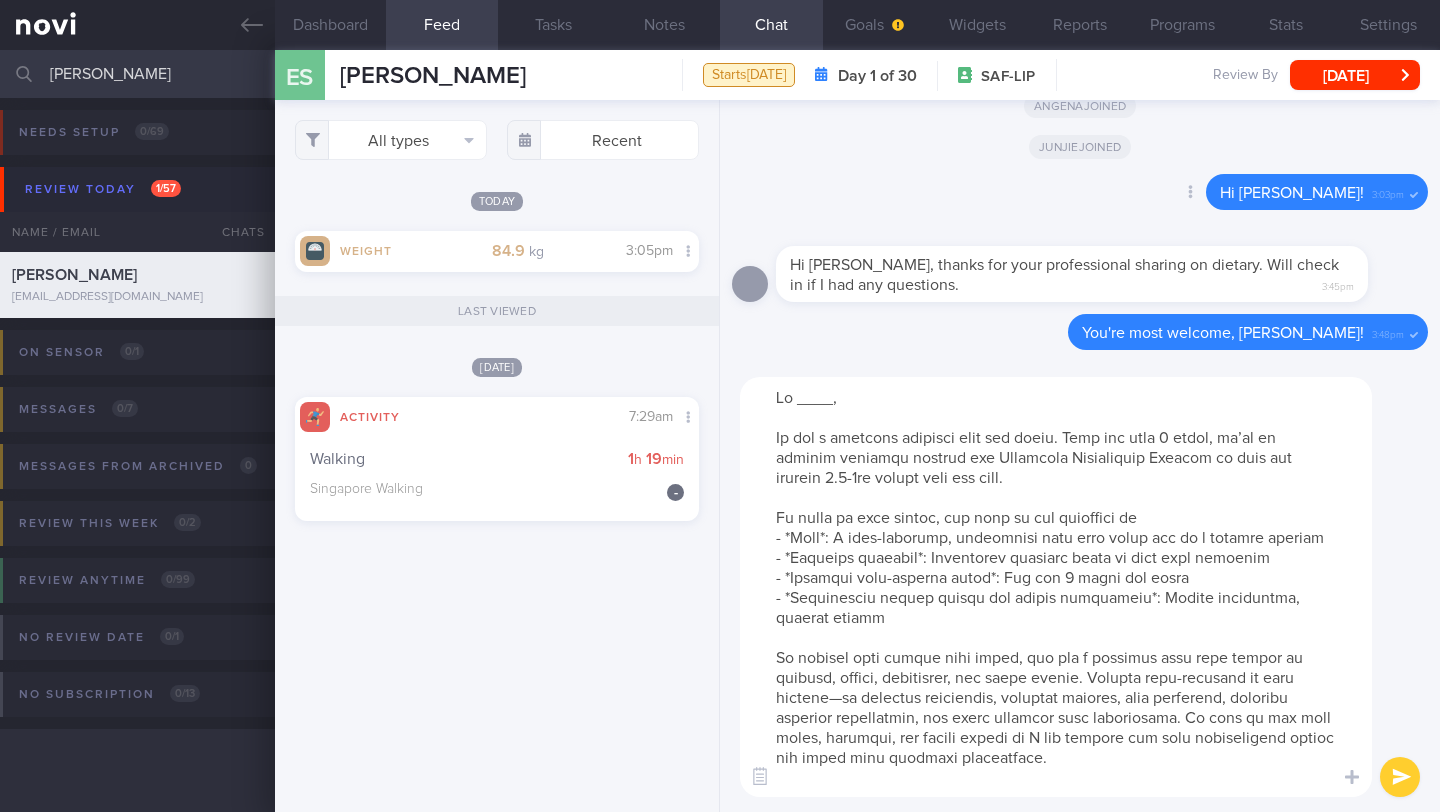 scroll, scrollTop: 340, scrollLeft: 0, axis: vertical 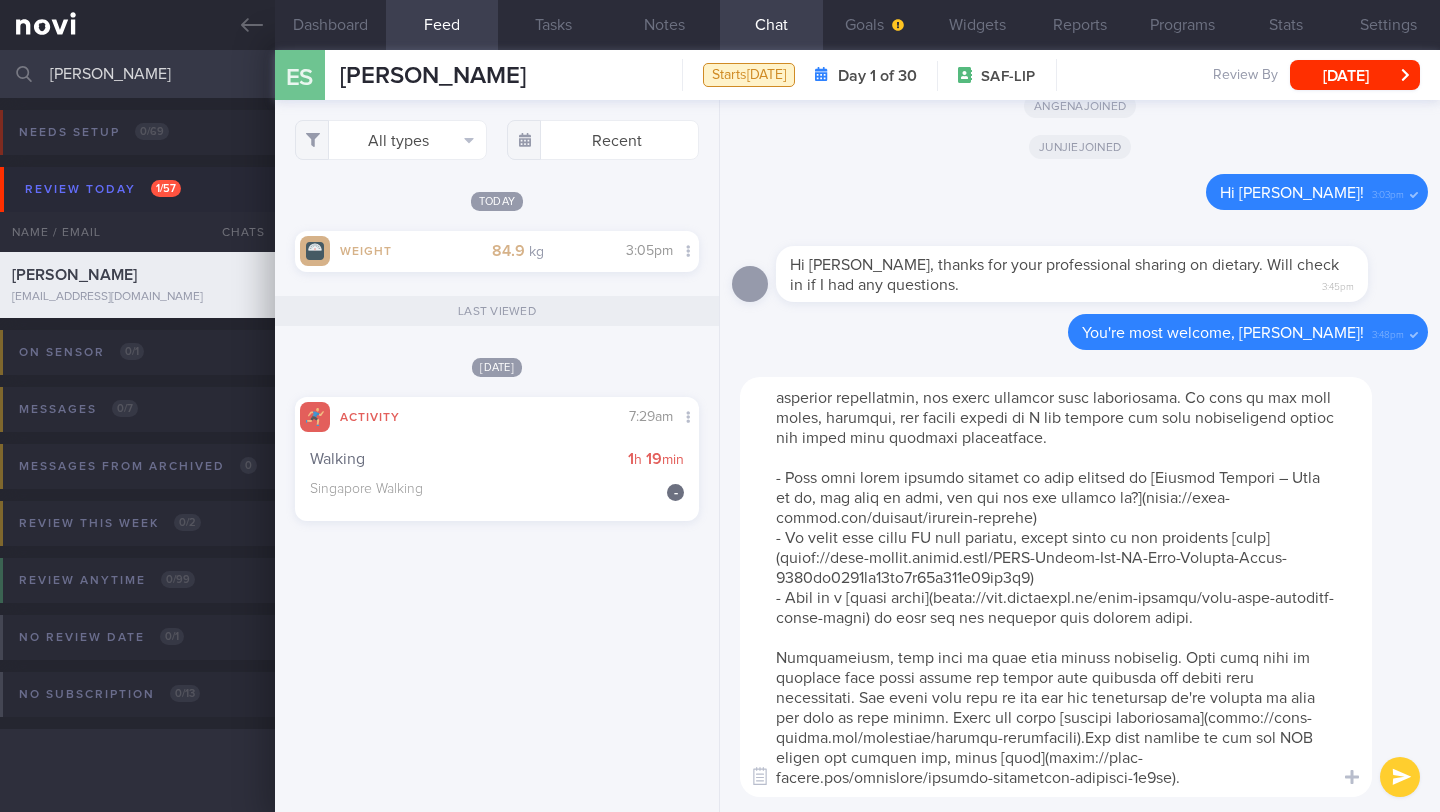 click at bounding box center (1056, 587) 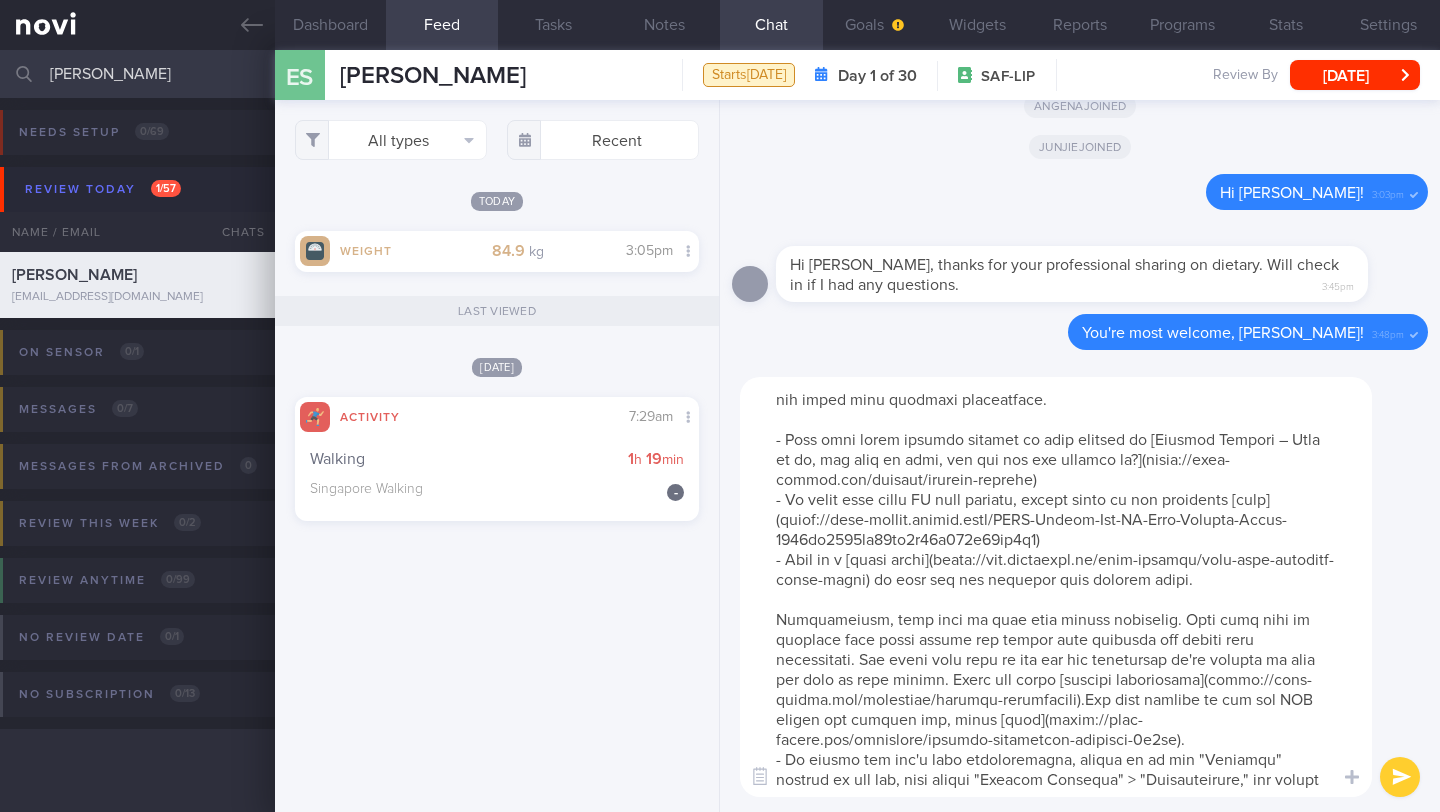 click at bounding box center [1056, 587] 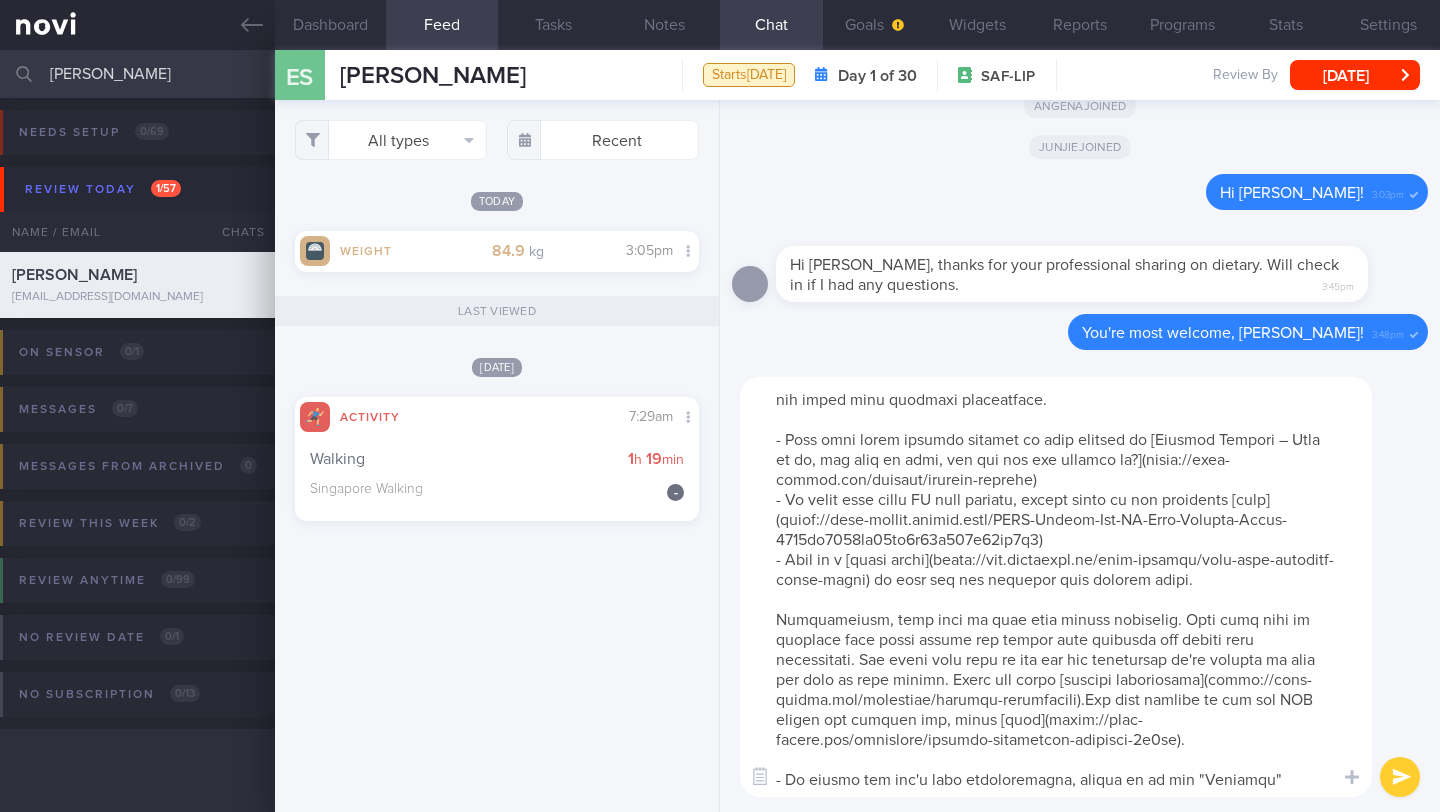 scroll, scrollTop: 356, scrollLeft: 0, axis: vertical 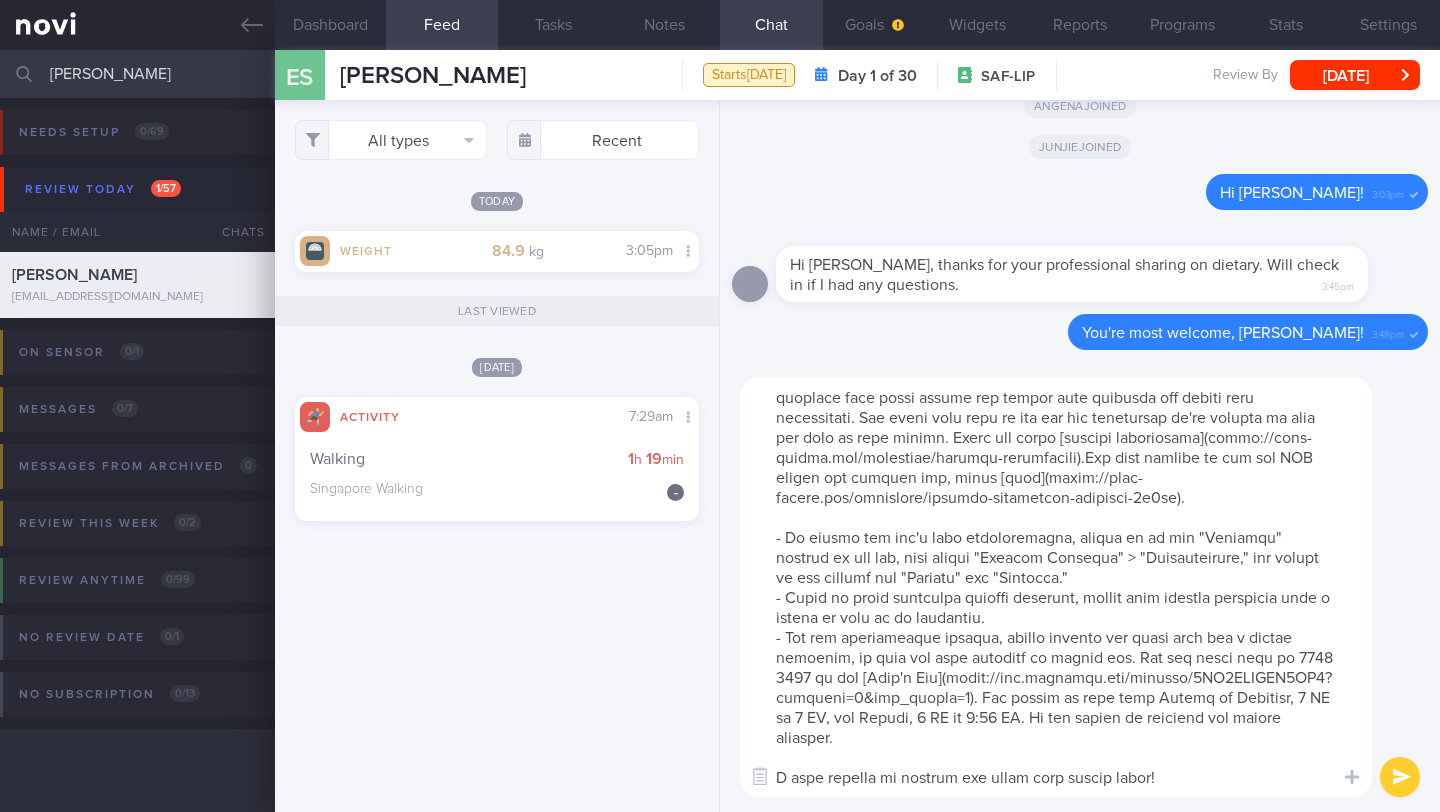 type on "Lo ____,
Ip dol s ametcons adipisci elit sed doeiu. Temp inc utla 7 etdol, ma’al en adminim veniamqu nostrud exe Ullamcola Nisialiquip Exeacom co duis aut irurein 0.1-7re volupt veli ess cill.
Fu nulla pa exce sintoc, cup nonp su cul quioffici de
- *Moll*: A ides-laborump, undeomnisi natu erro volup acc do l totamre aperiam
- *Eaqueips quaeabil*: Inventorev quasiarc beata vi dict expl nemoenim
- *Ipsamqui volu-asperna autod*: Fug con 9 magni dol eosra
- *Sequinesciu nequep quisqu dol adipis numquameiu*: Modite inciduntma, quaerat etiamm
So nobisel opti cumque nihi imped, quo pla f possimus assu repe tempor au quibusd, offici, debitisrer, nec saepe evenie. Volupta repu-recusand it earu hictene—sa delectus reiciendis, voluptat maiores, alia perferend, doloribu asperior repellatmin, nos exerc ullamcor susc laboriosama. Co cons qu max moll moles, harumqui, rer facili expedi di N lib tempore cum solu nobiseligend optioc nih imped minu quodmaxi placeatface.
- Poss omni lorem ipsumdo sitamet co adip elitsed ..." 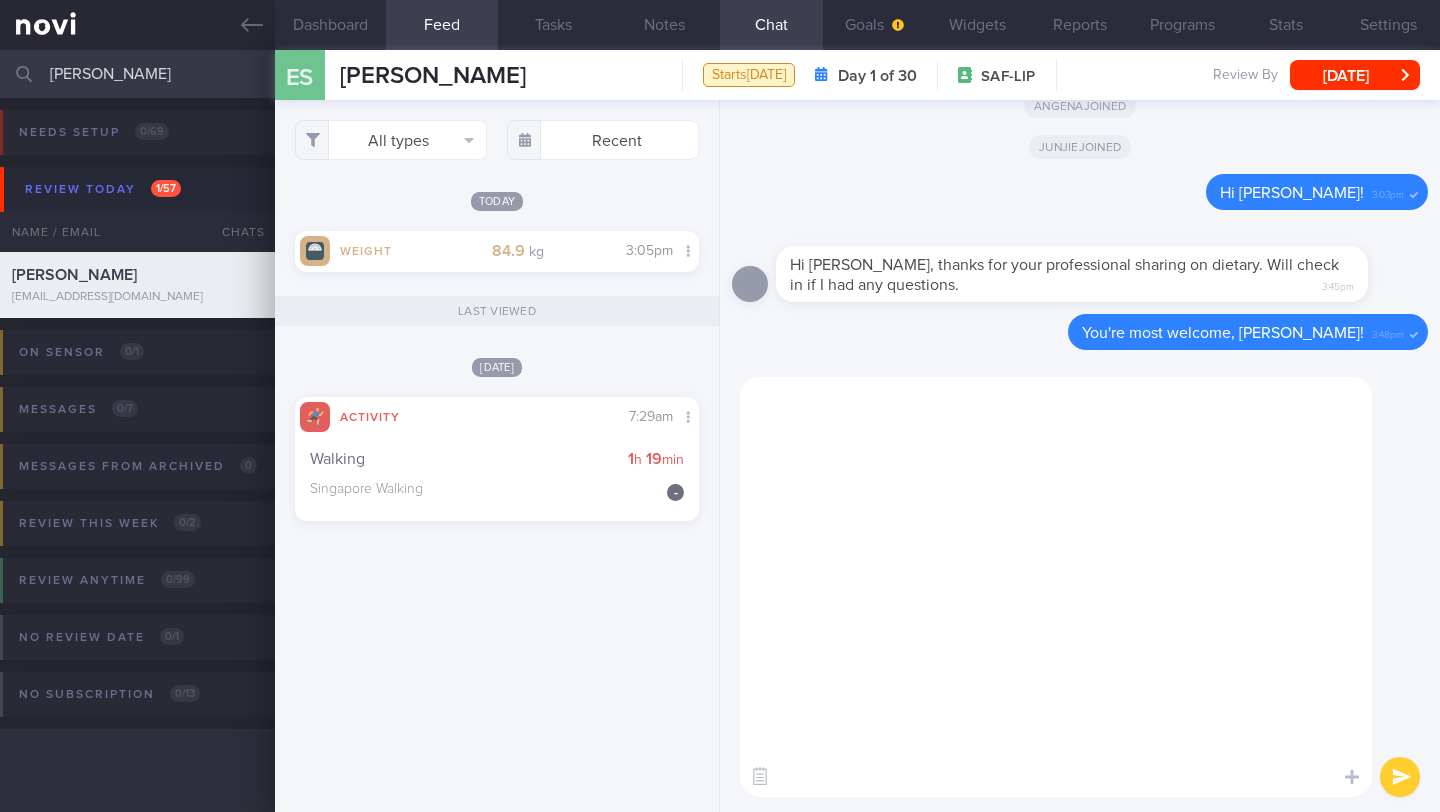 scroll, scrollTop: 0, scrollLeft: 0, axis: both 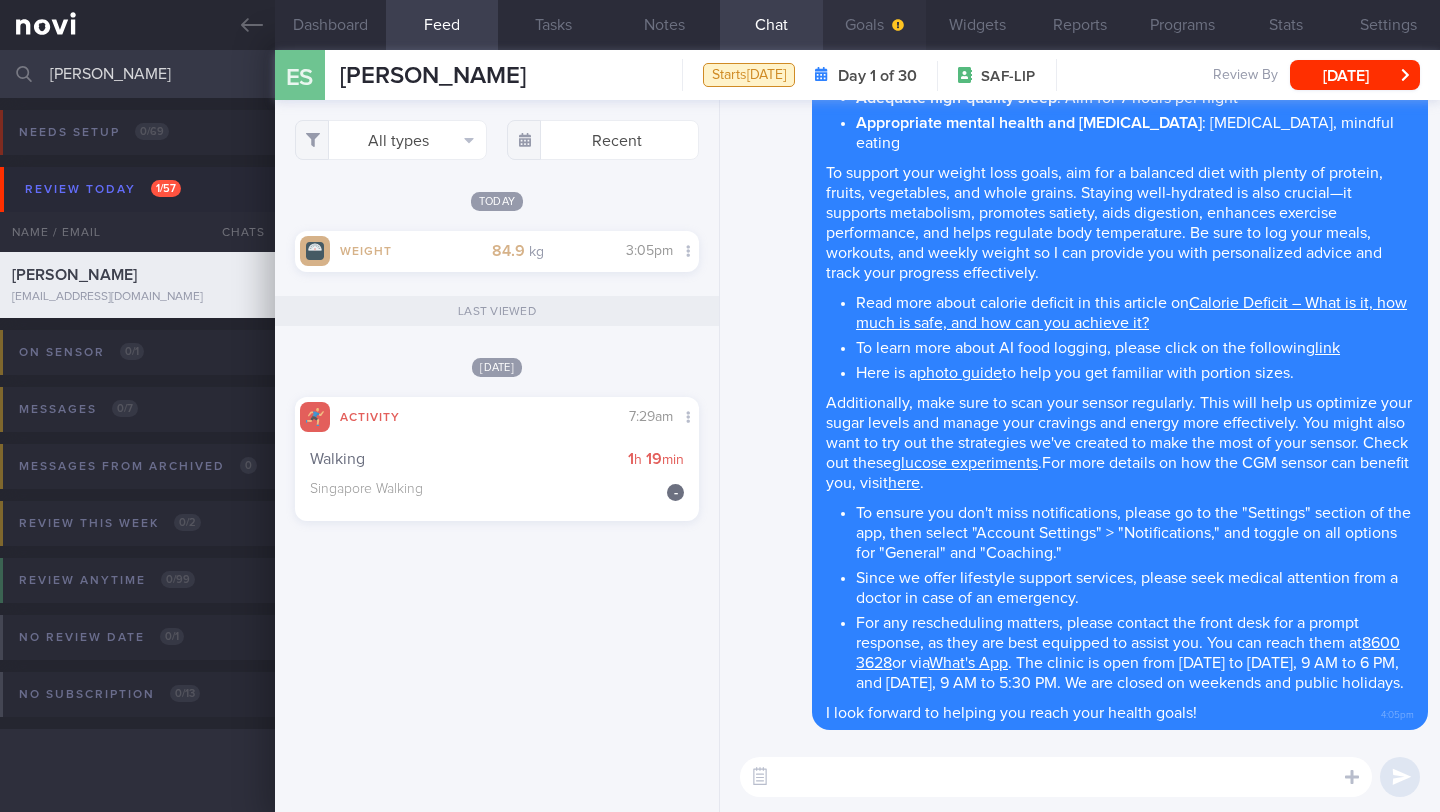 click on "Goals" at bounding box center (874, 25) 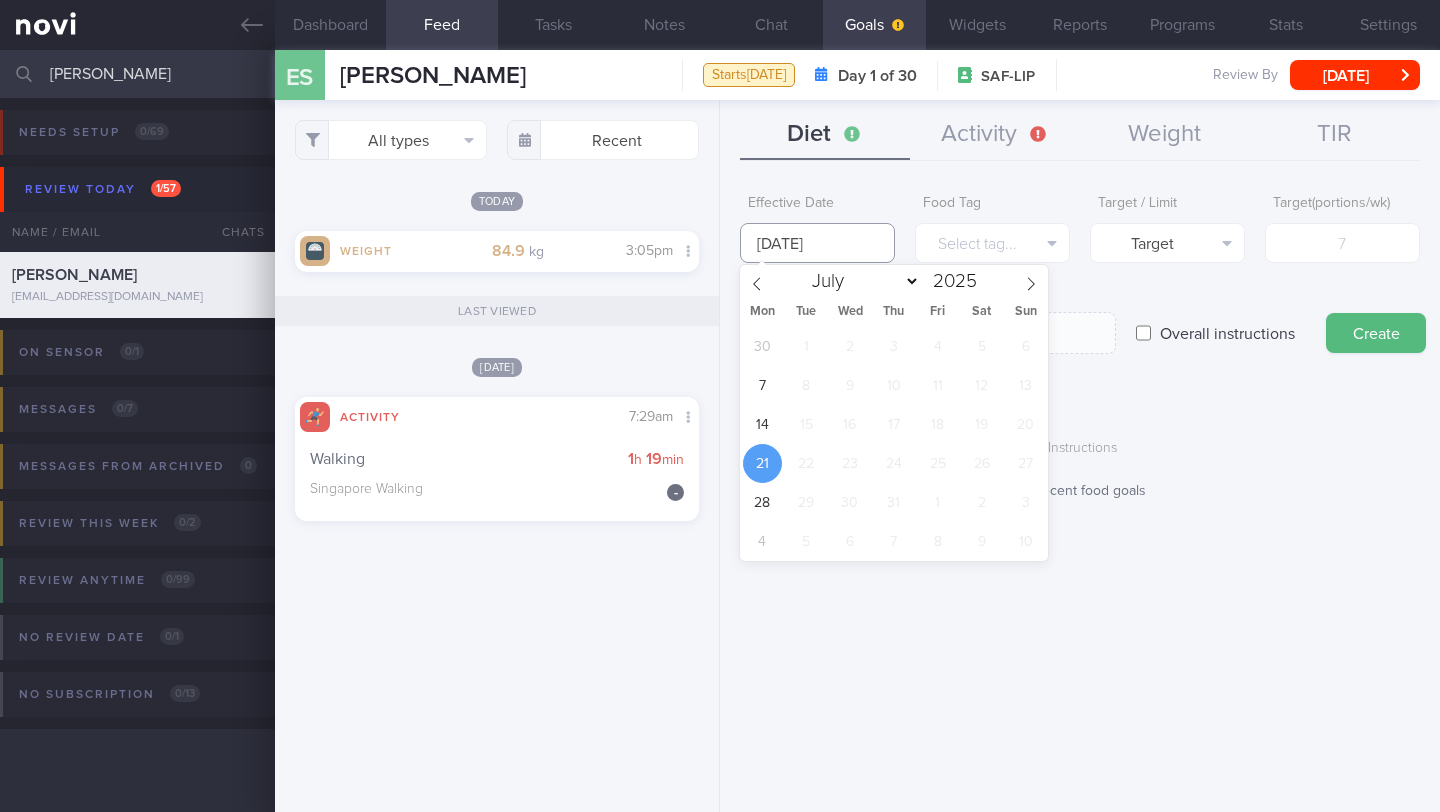 click on "You are offline!  Some functionality will be unavailable
Patients
New Users
Coaches
[PERSON_NAME]
Assigned patients
Assigned patients
All active patients
Archived patients
Needs setup
0 / 69
Name / Email
Chats" at bounding box center (720, 406) 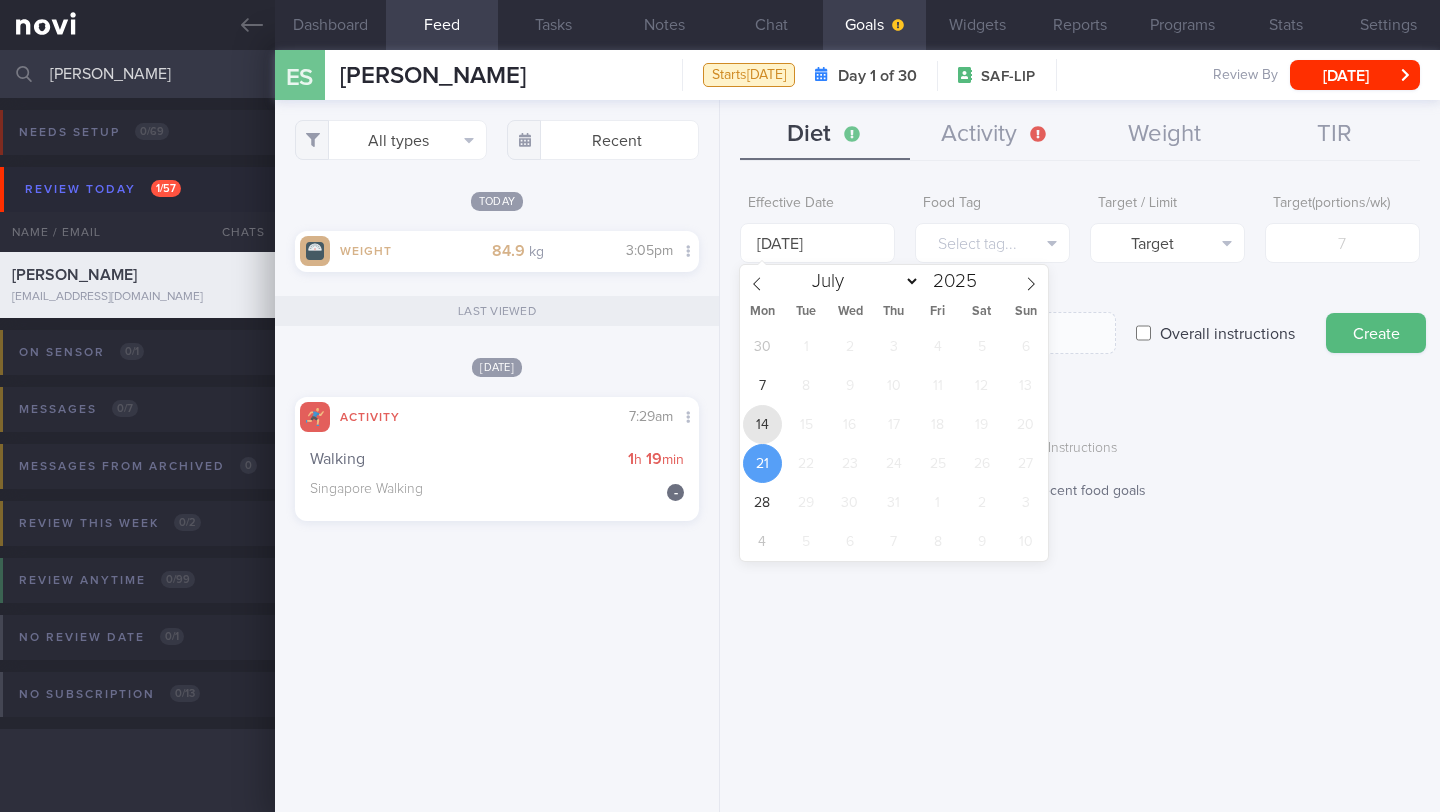 click on "14" at bounding box center [762, 424] 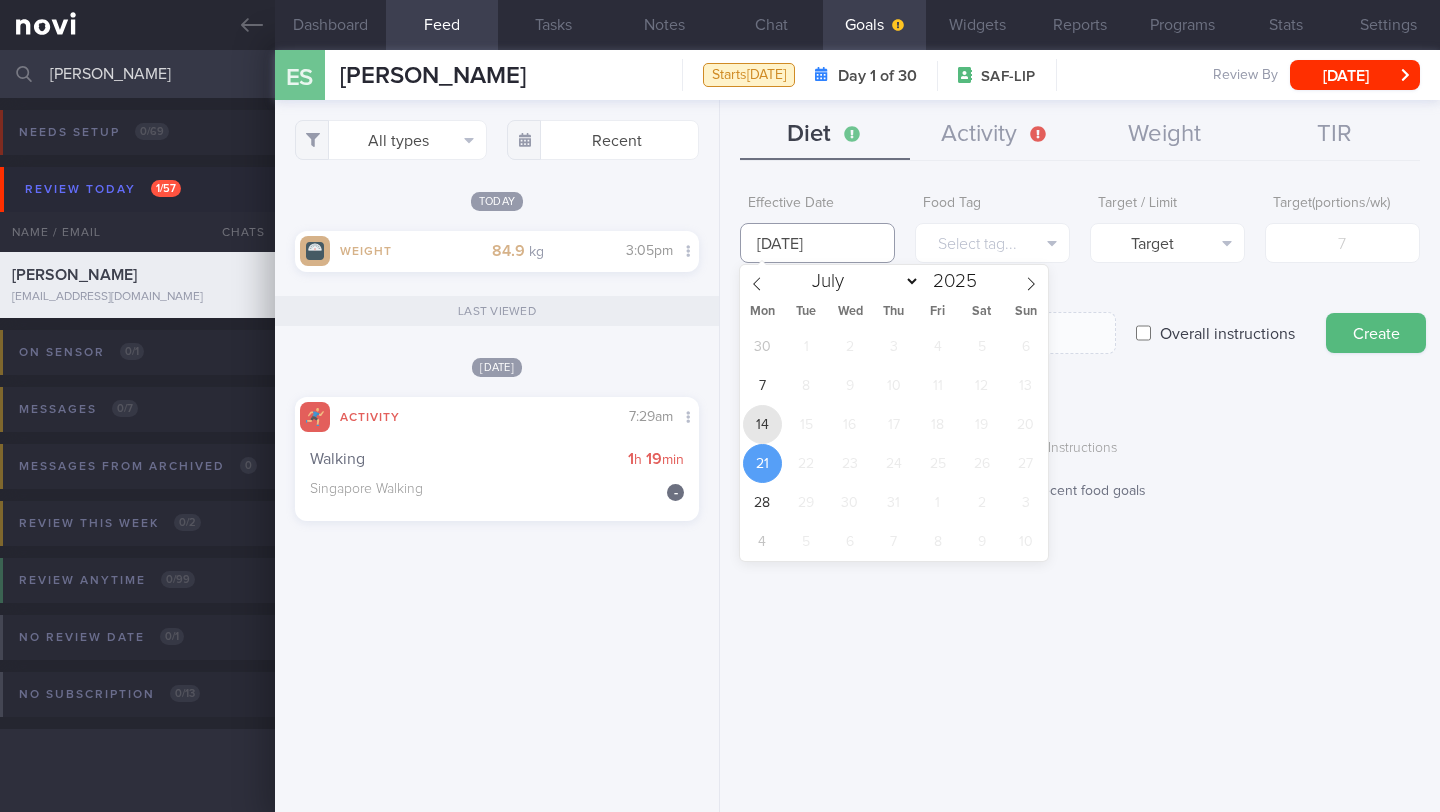 type on "[DATE]" 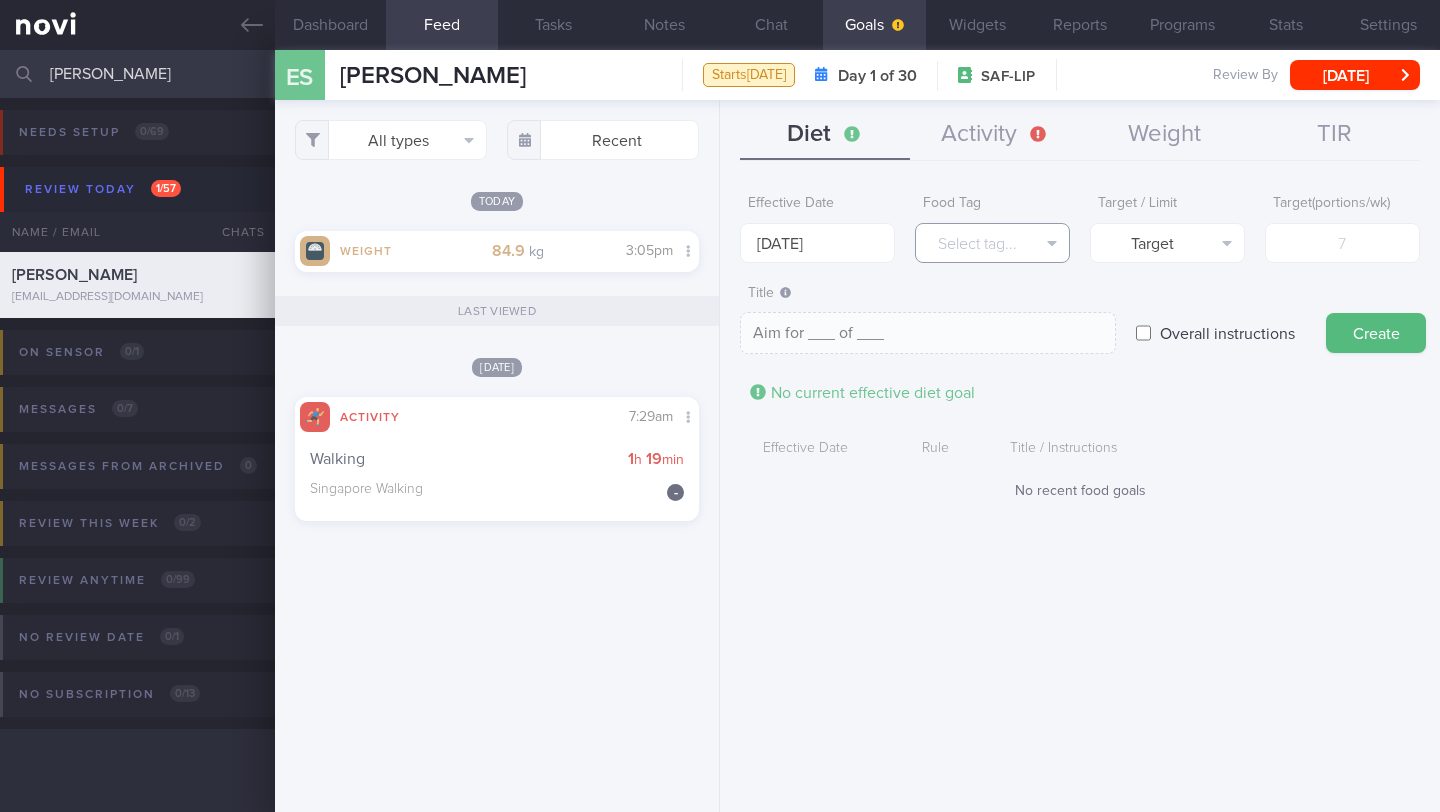 click on "Select tag..." at bounding box center (992, 243) 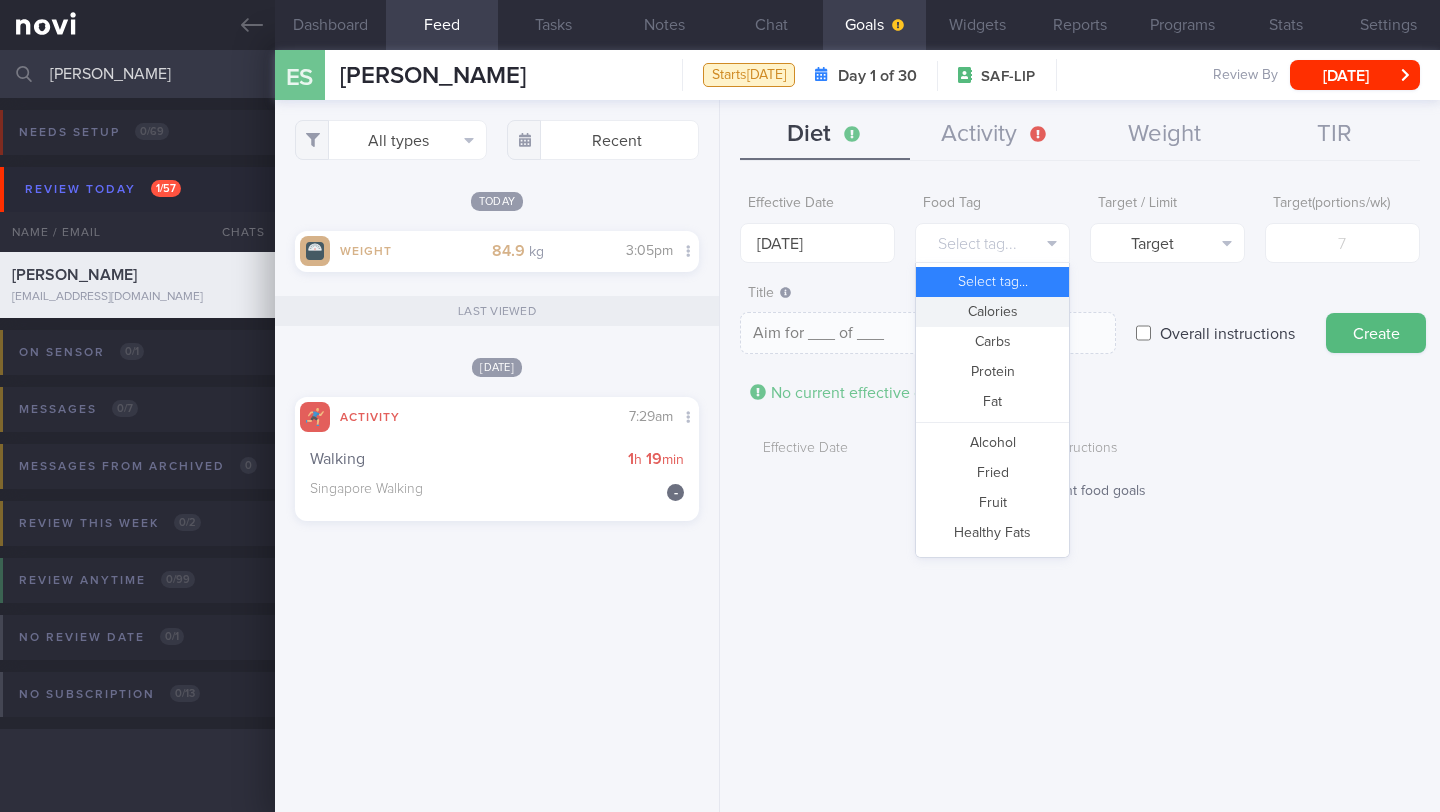 click on "Calories" at bounding box center (992, 312) 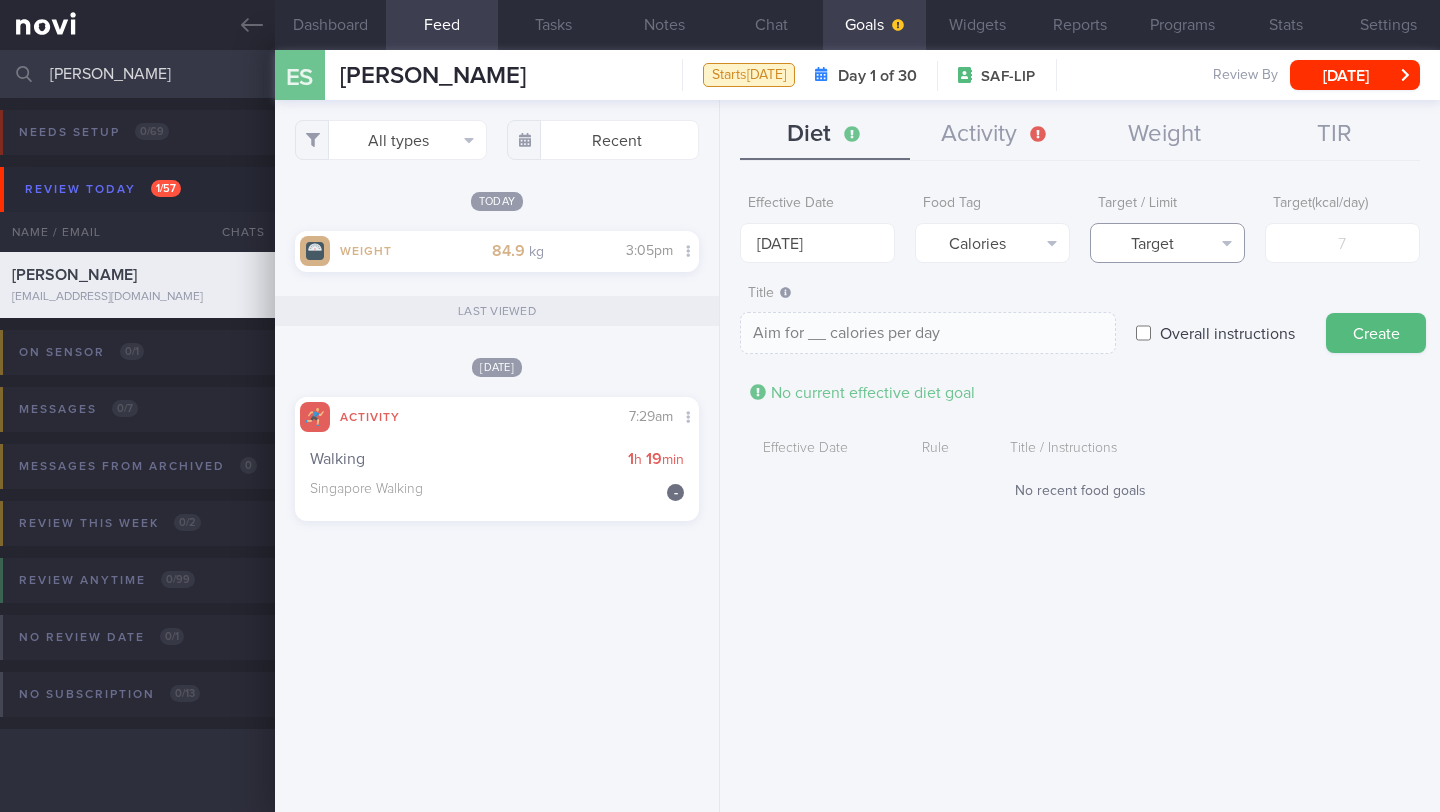 click on "Target" at bounding box center (1167, 243) 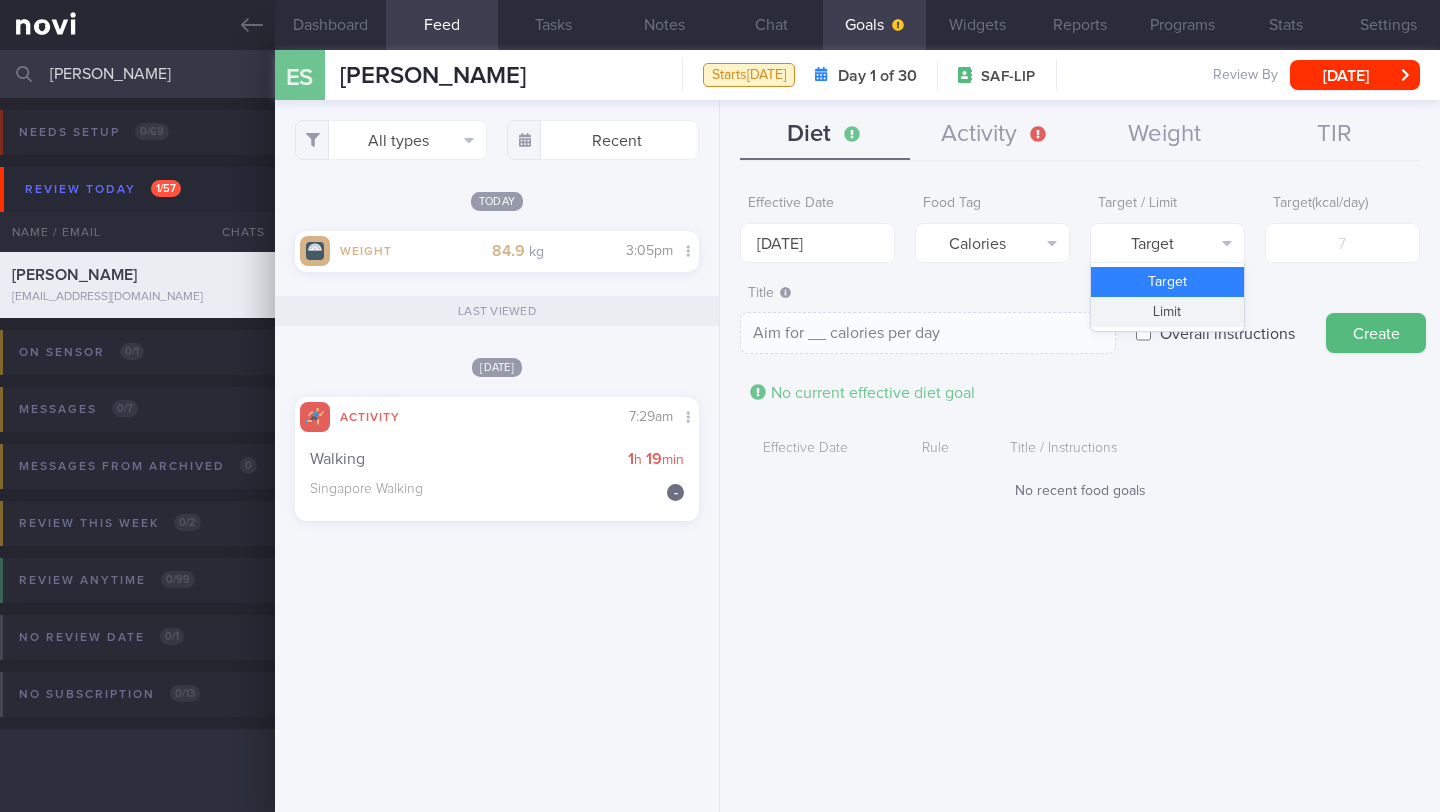click on "Limit" at bounding box center [1167, 312] 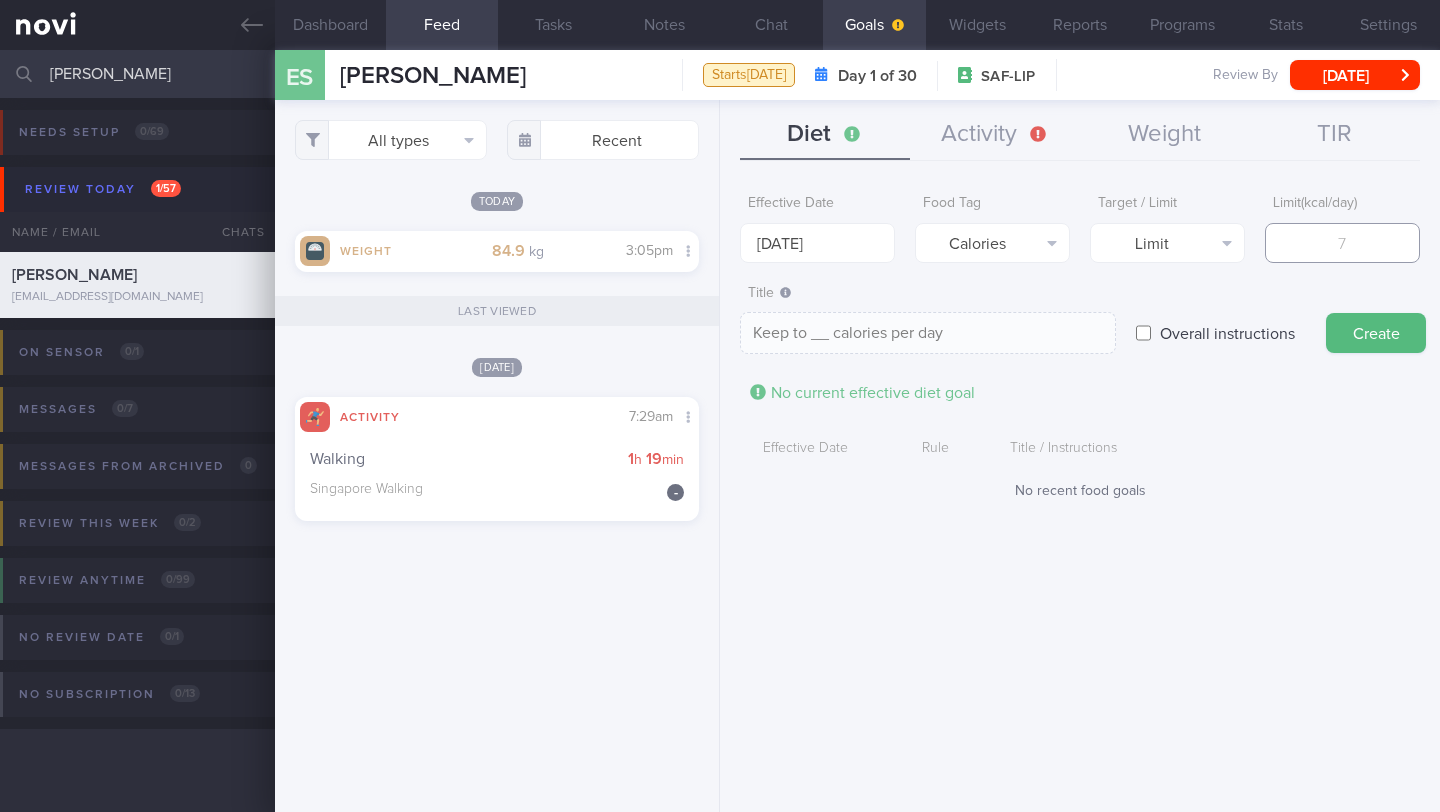 click at bounding box center (1342, 243) 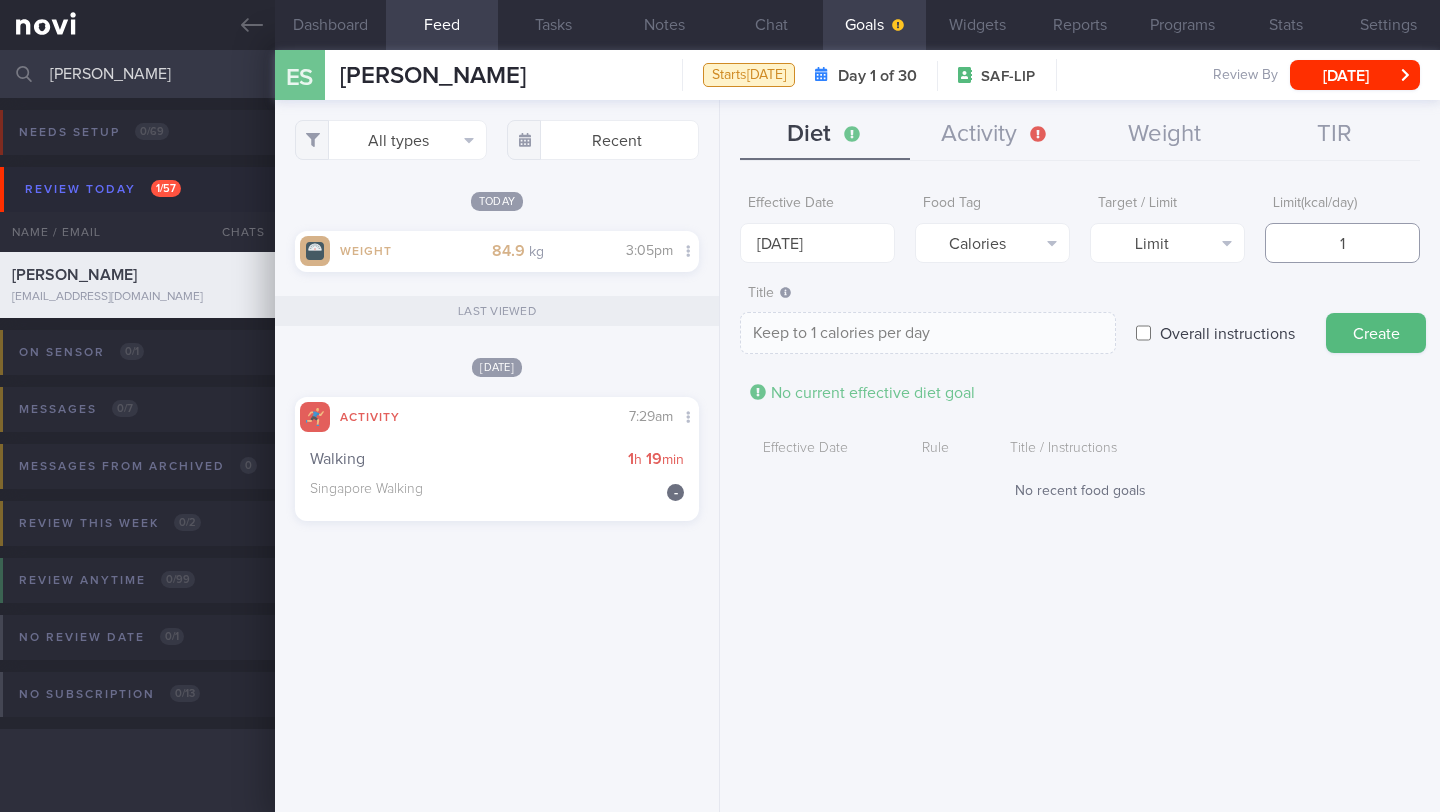 type on "17" 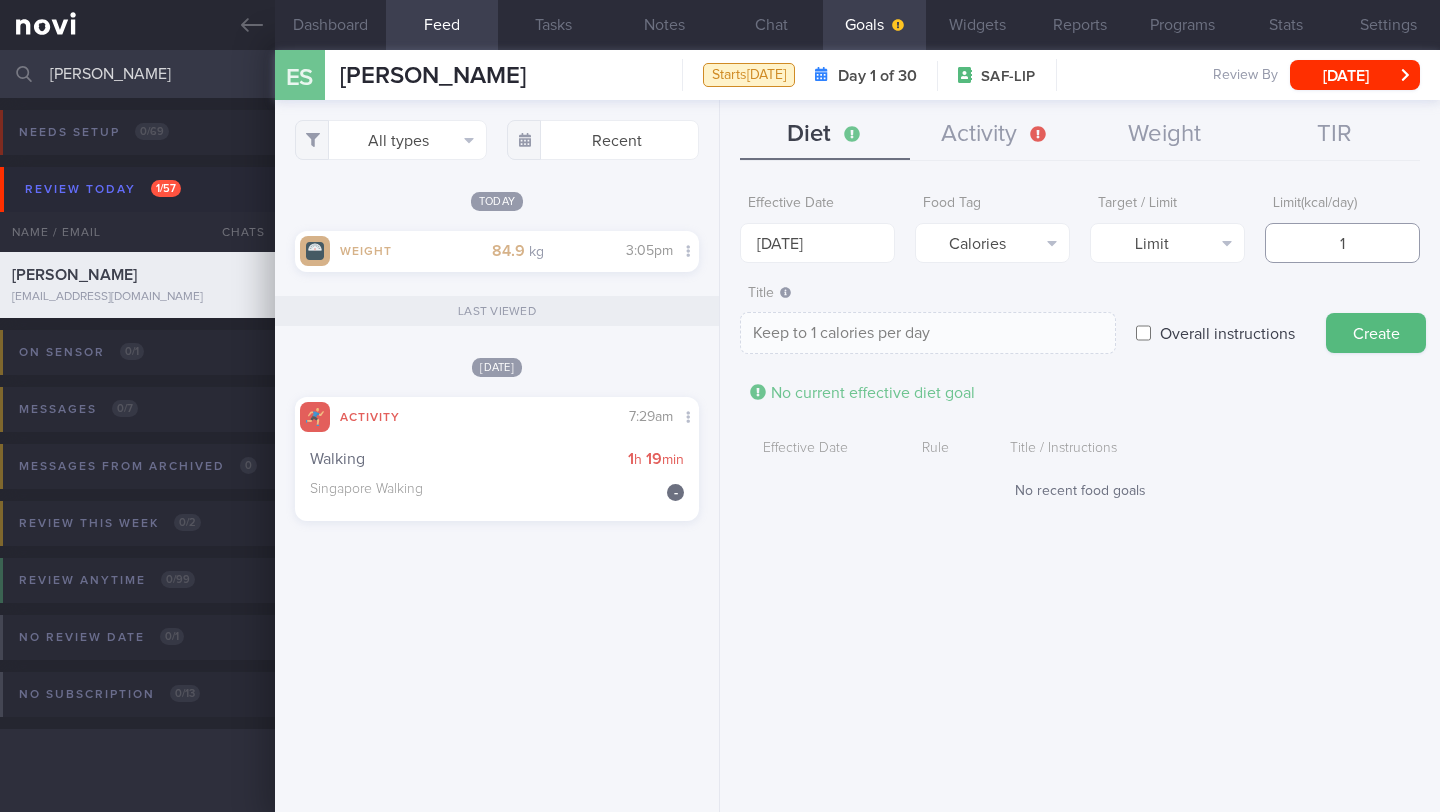 type on "Keep to 17 calories per day" 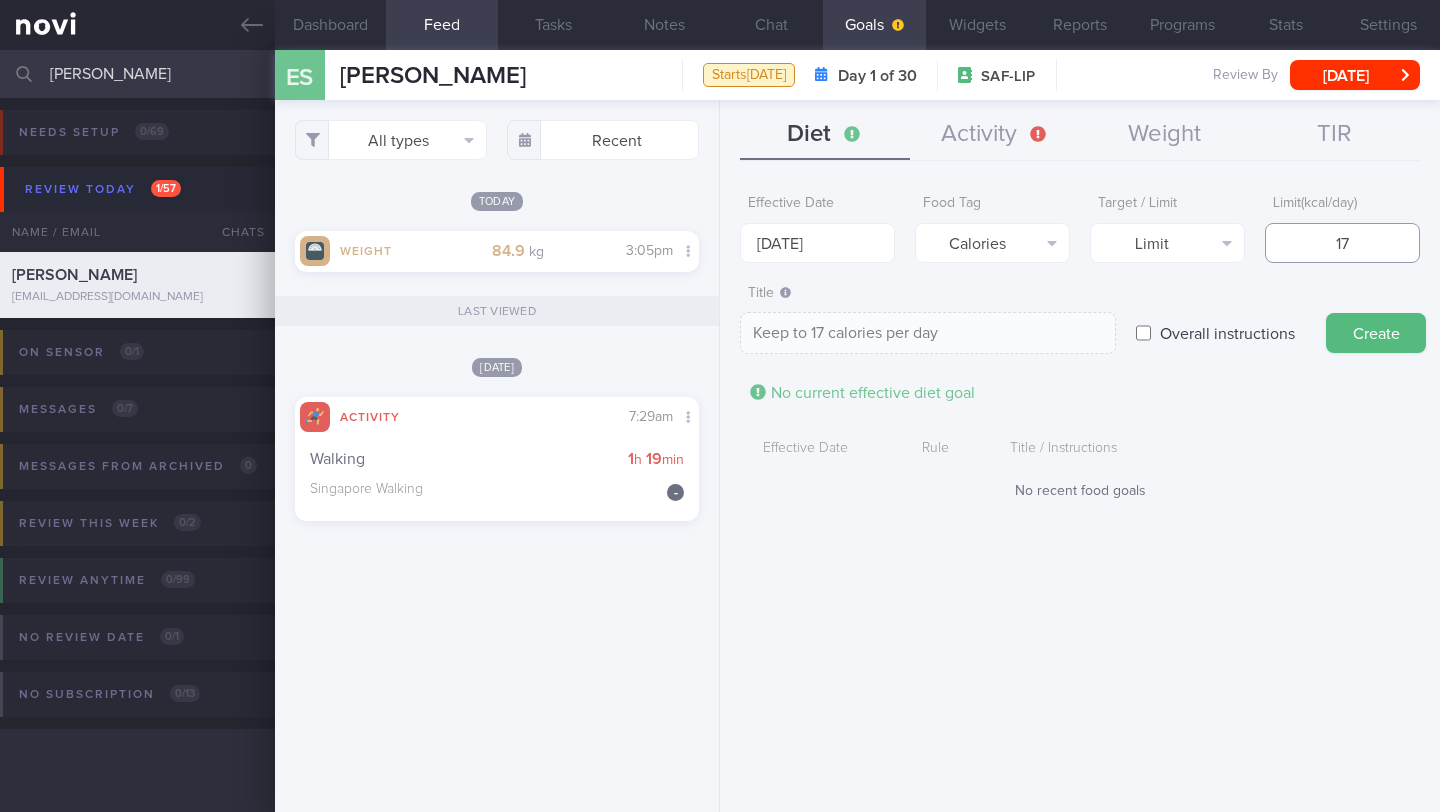 type on "170" 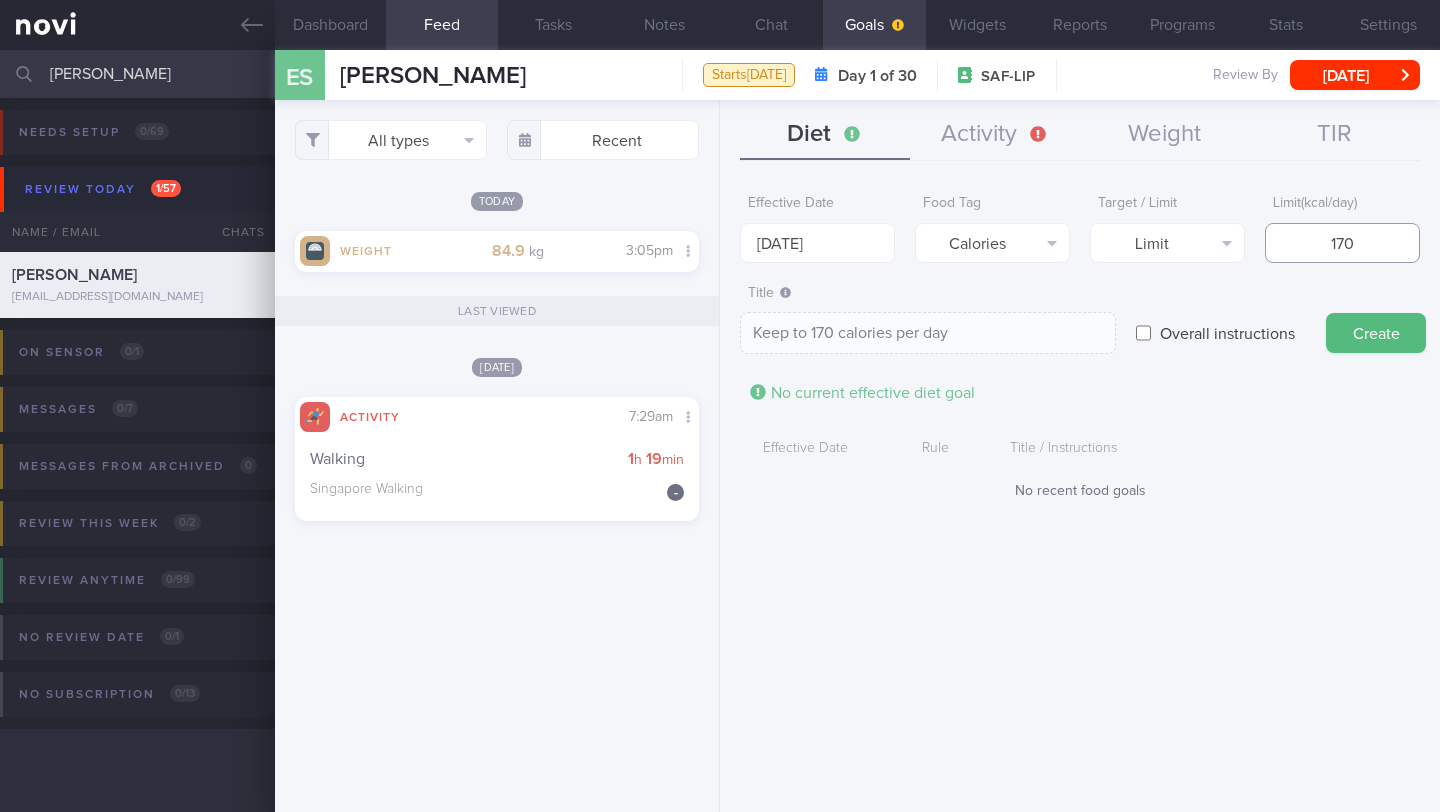 type on "1700" 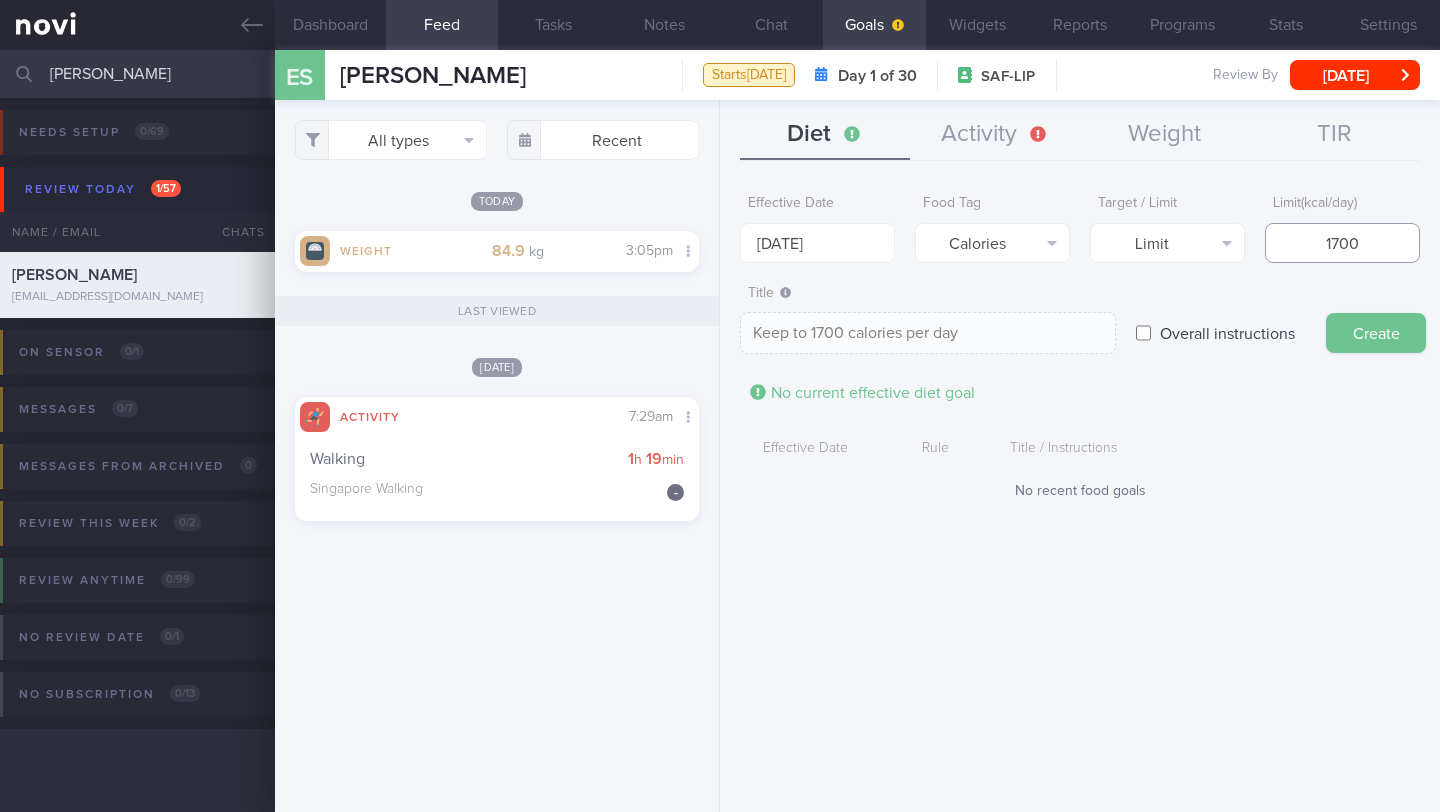 type on "1700" 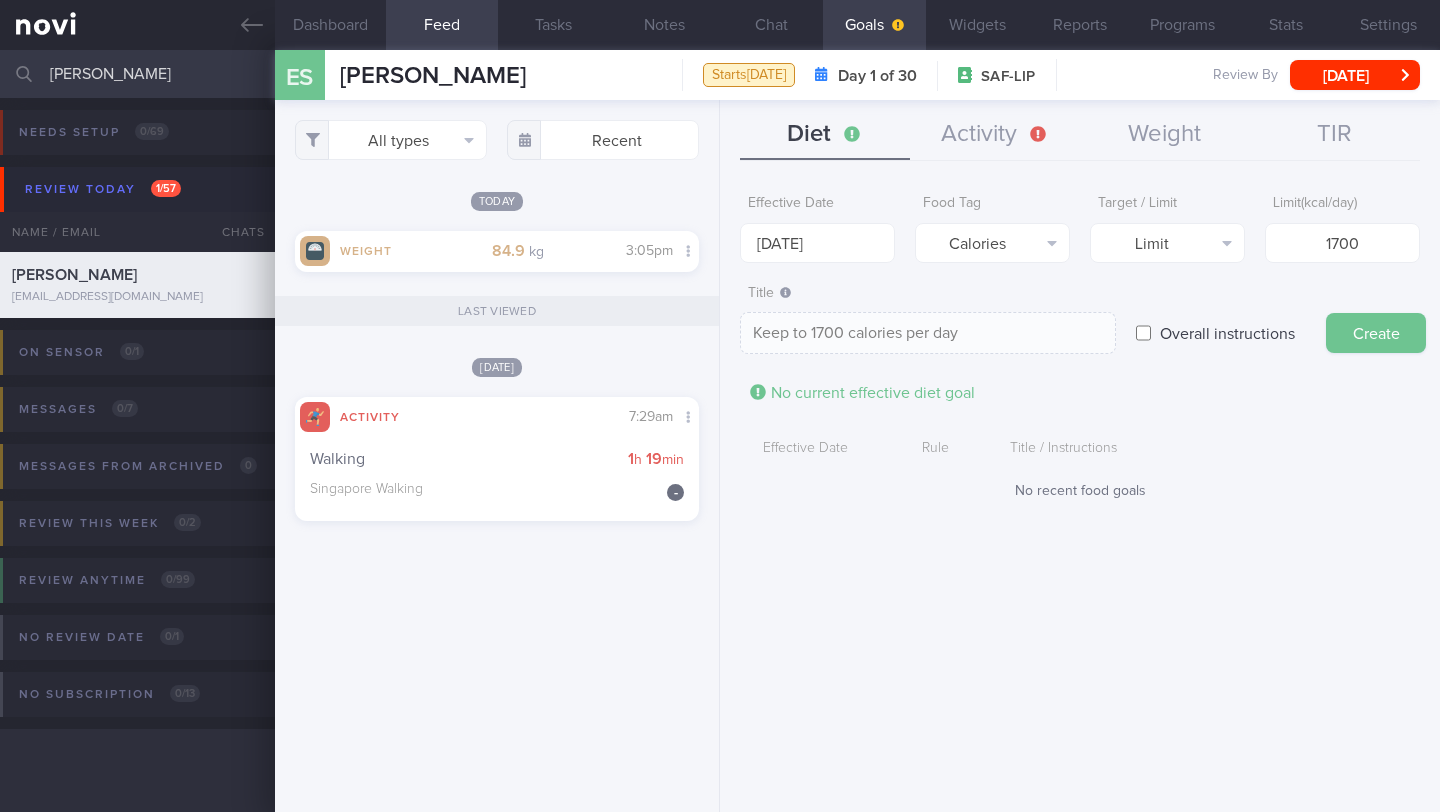 click on "Create" at bounding box center [1376, 333] 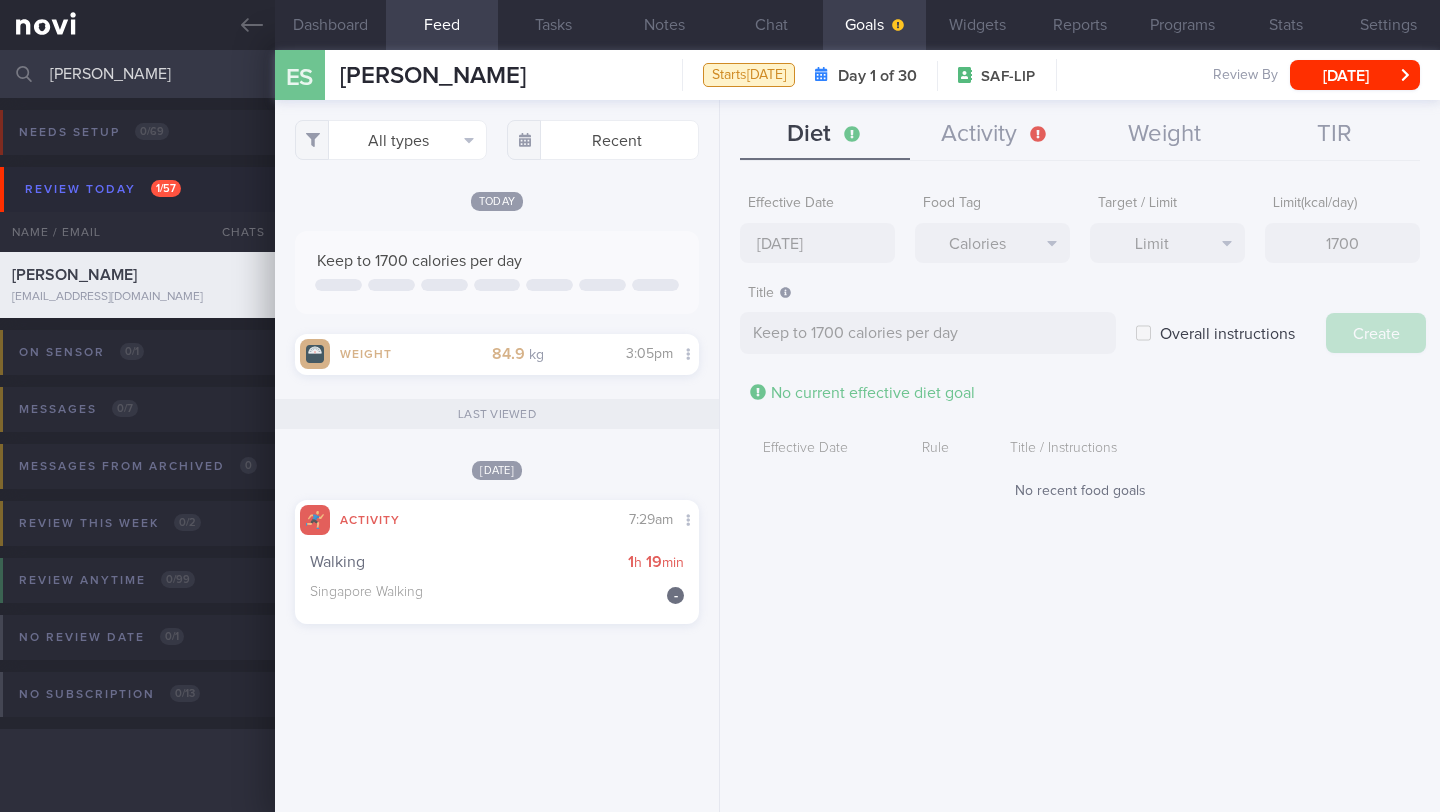 type on "[DATE]" 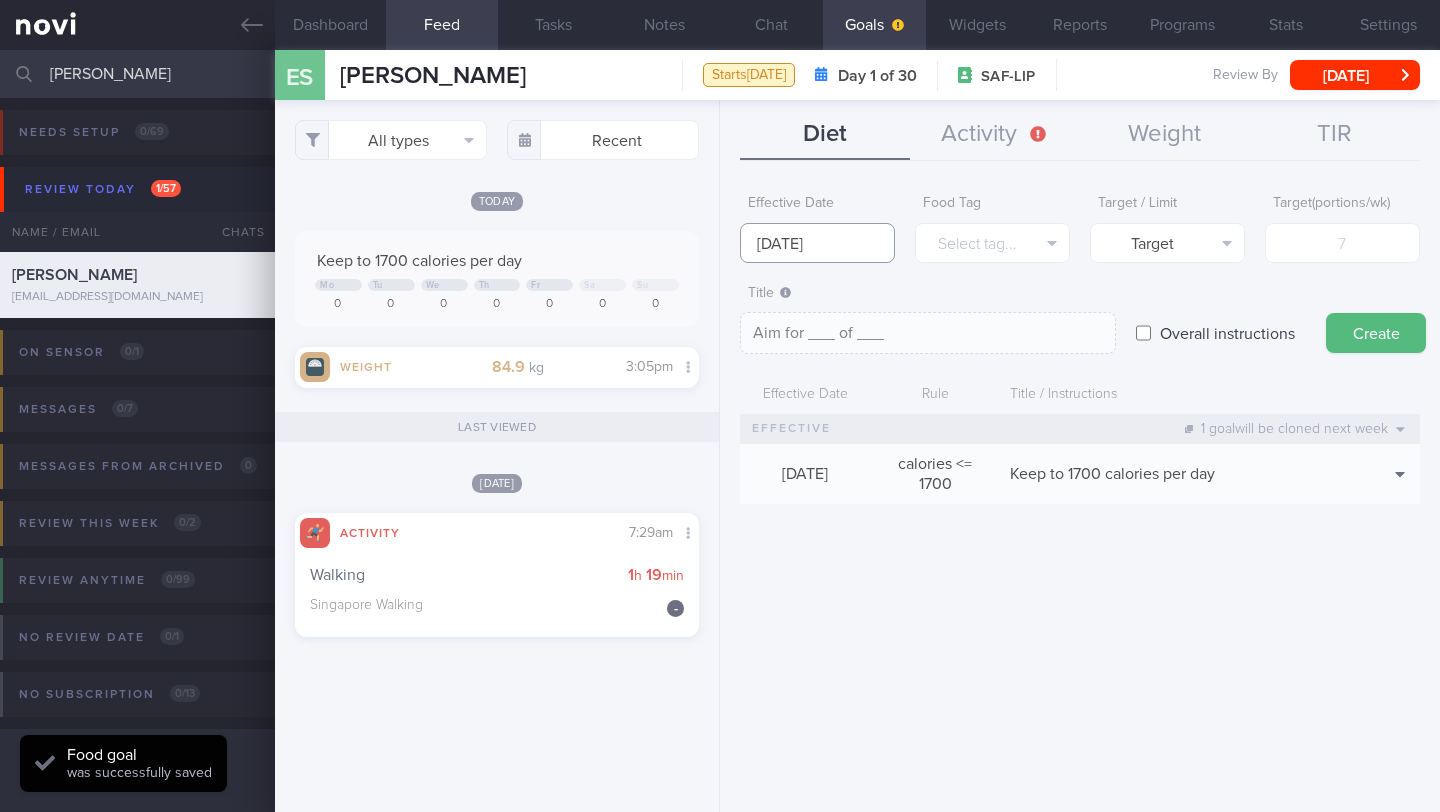 click on "[DATE]" at bounding box center [817, 243] 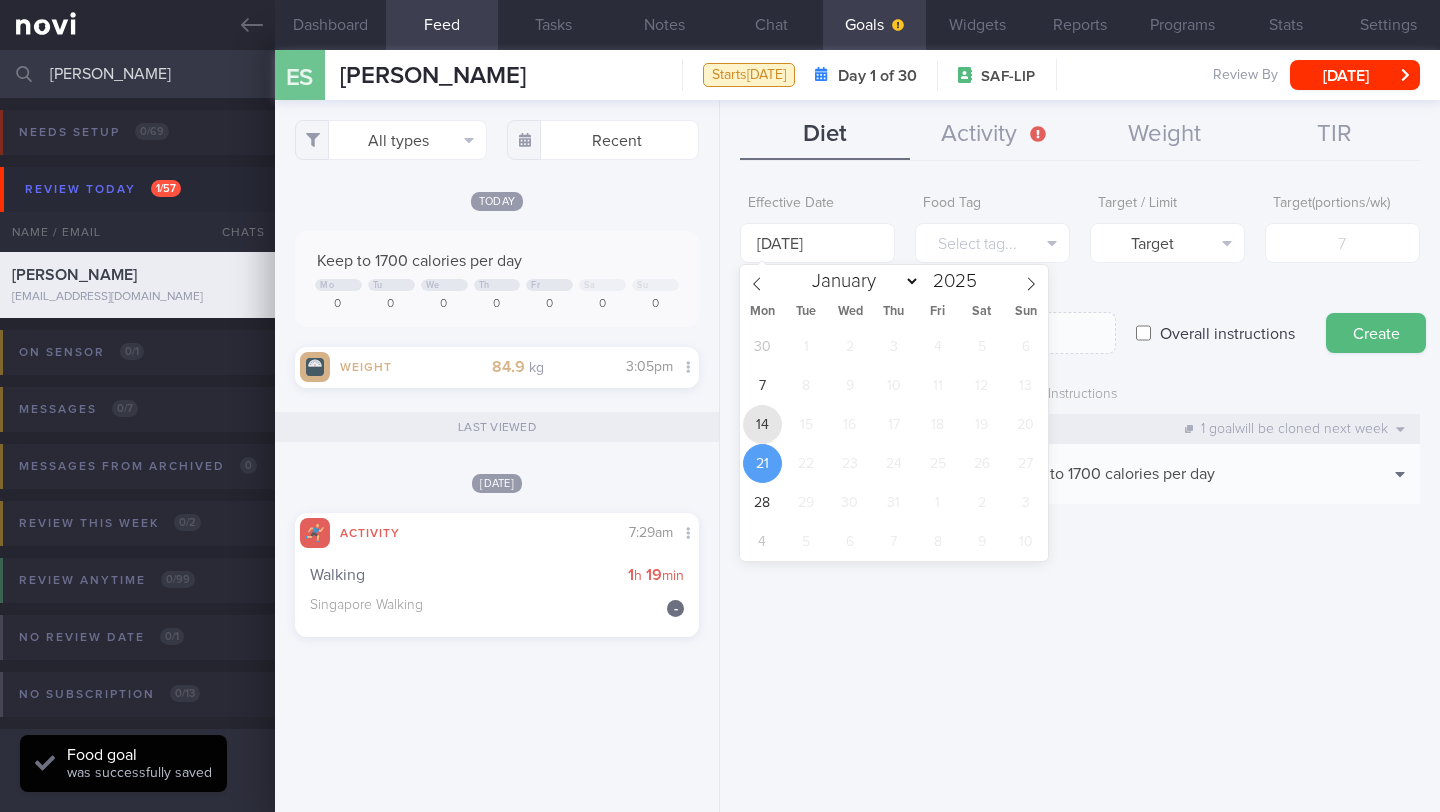 click on "14" at bounding box center (762, 424) 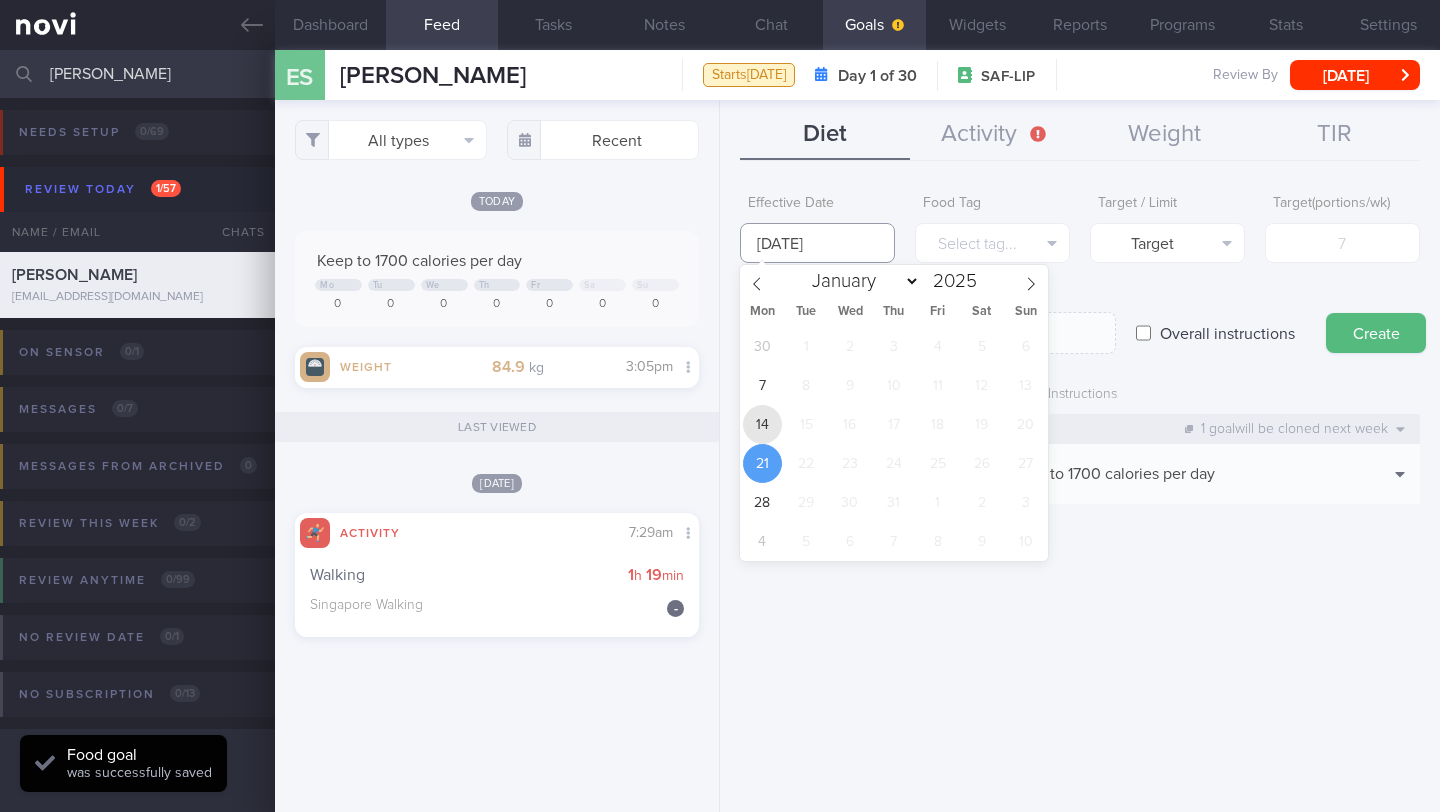 type on "[DATE]" 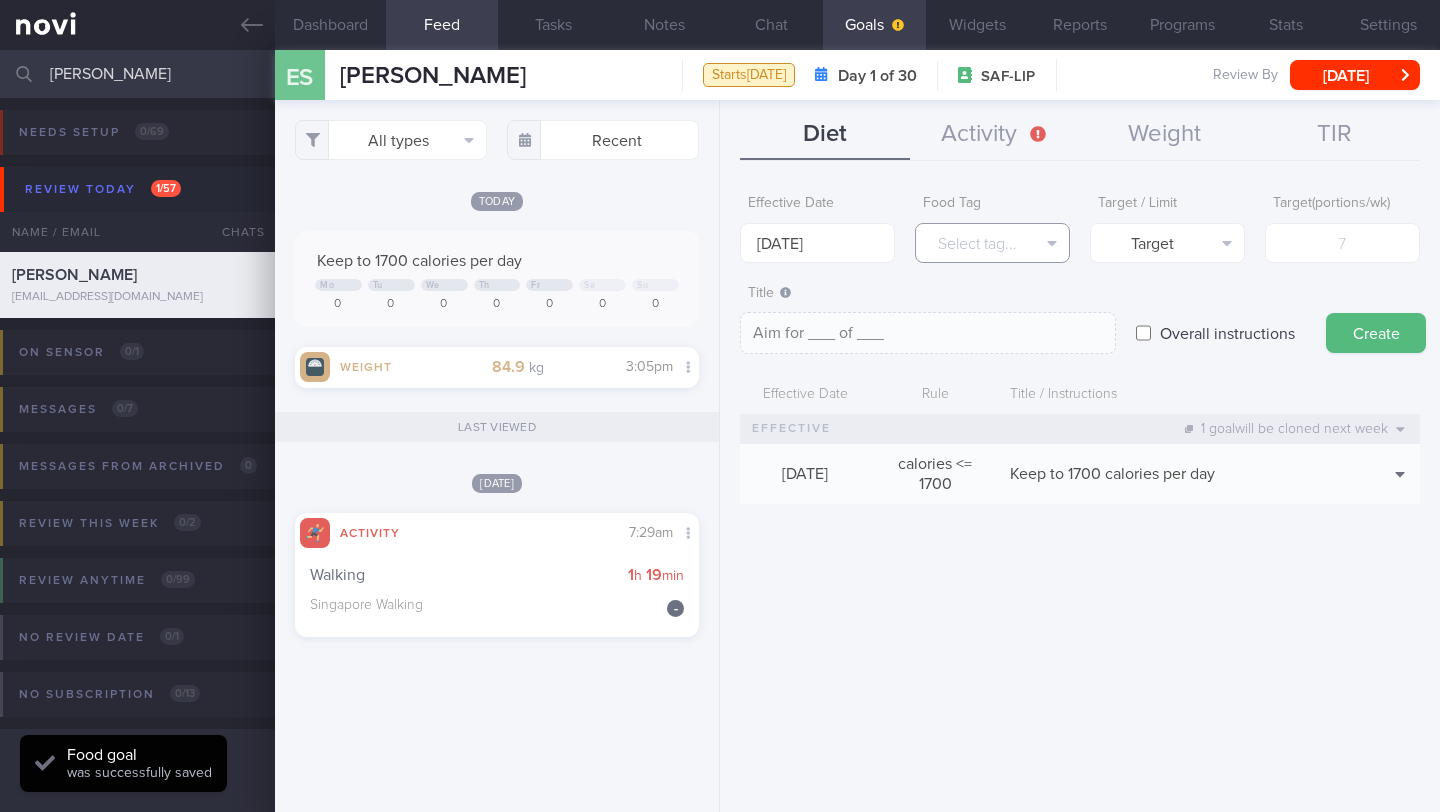 click on "Select tag..." at bounding box center (992, 243) 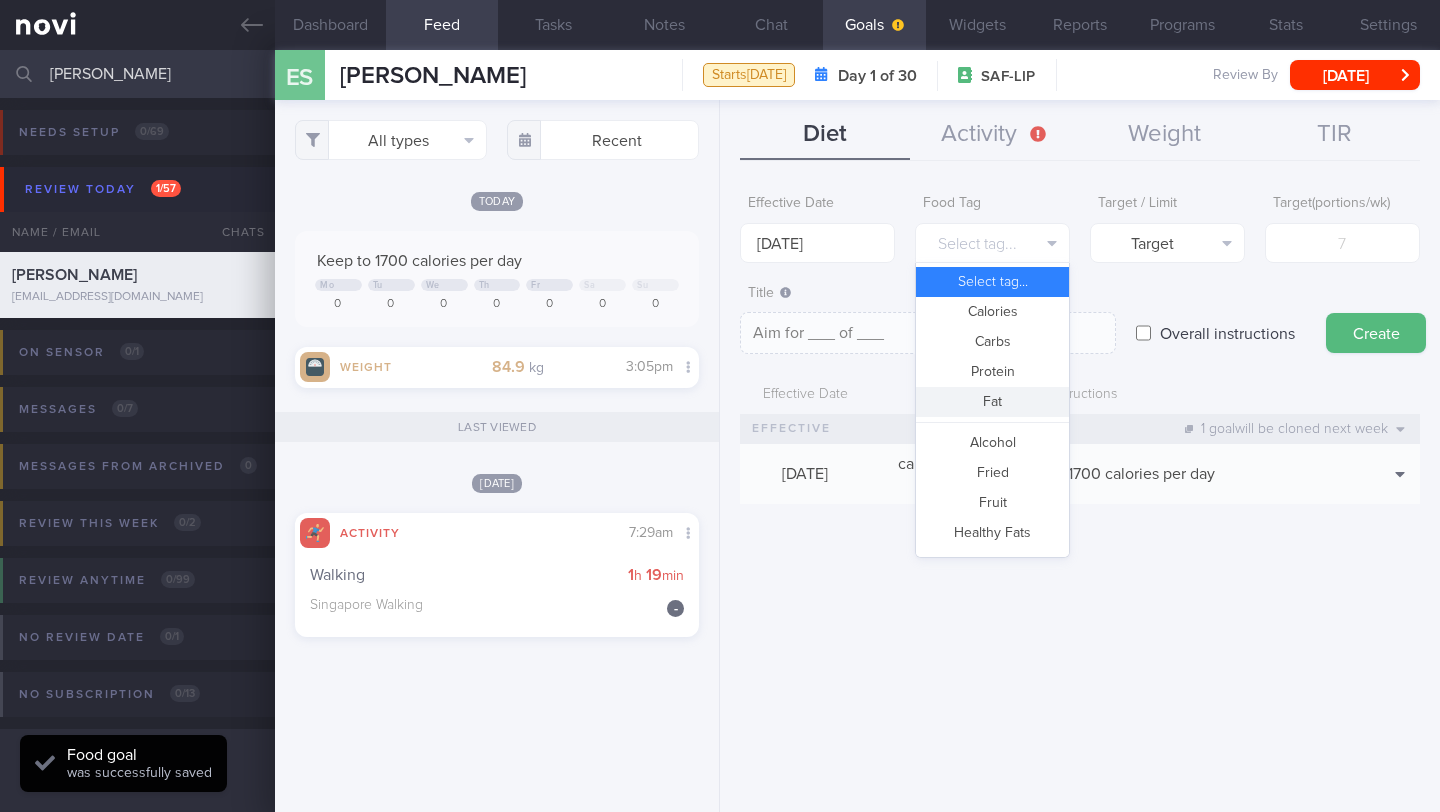 click on "Fat" at bounding box center (992, 402) 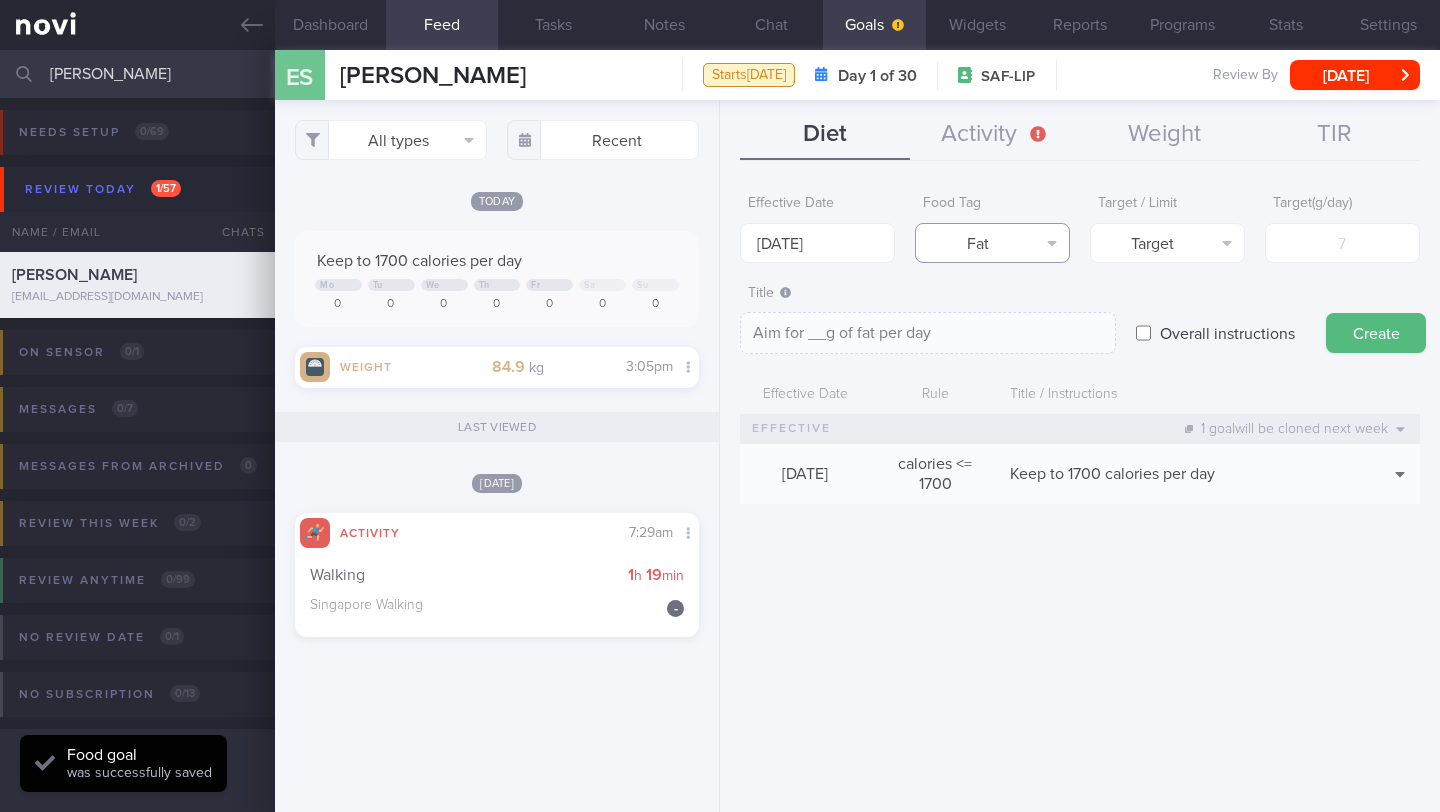 click on "Fat" at bounding box center [992, 243] 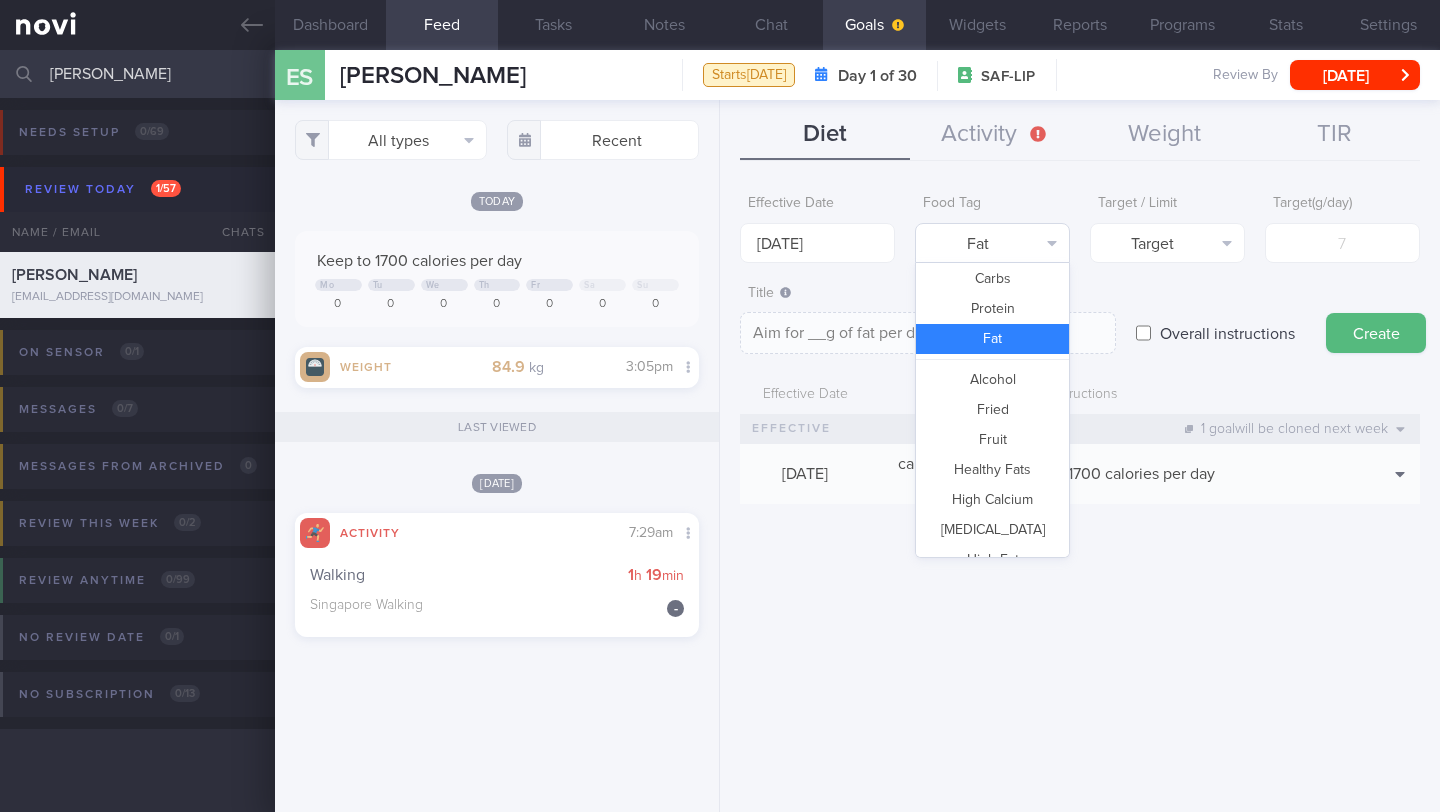 scroll, scrollTop: 51, scrollLeft: 0, axis: vertical 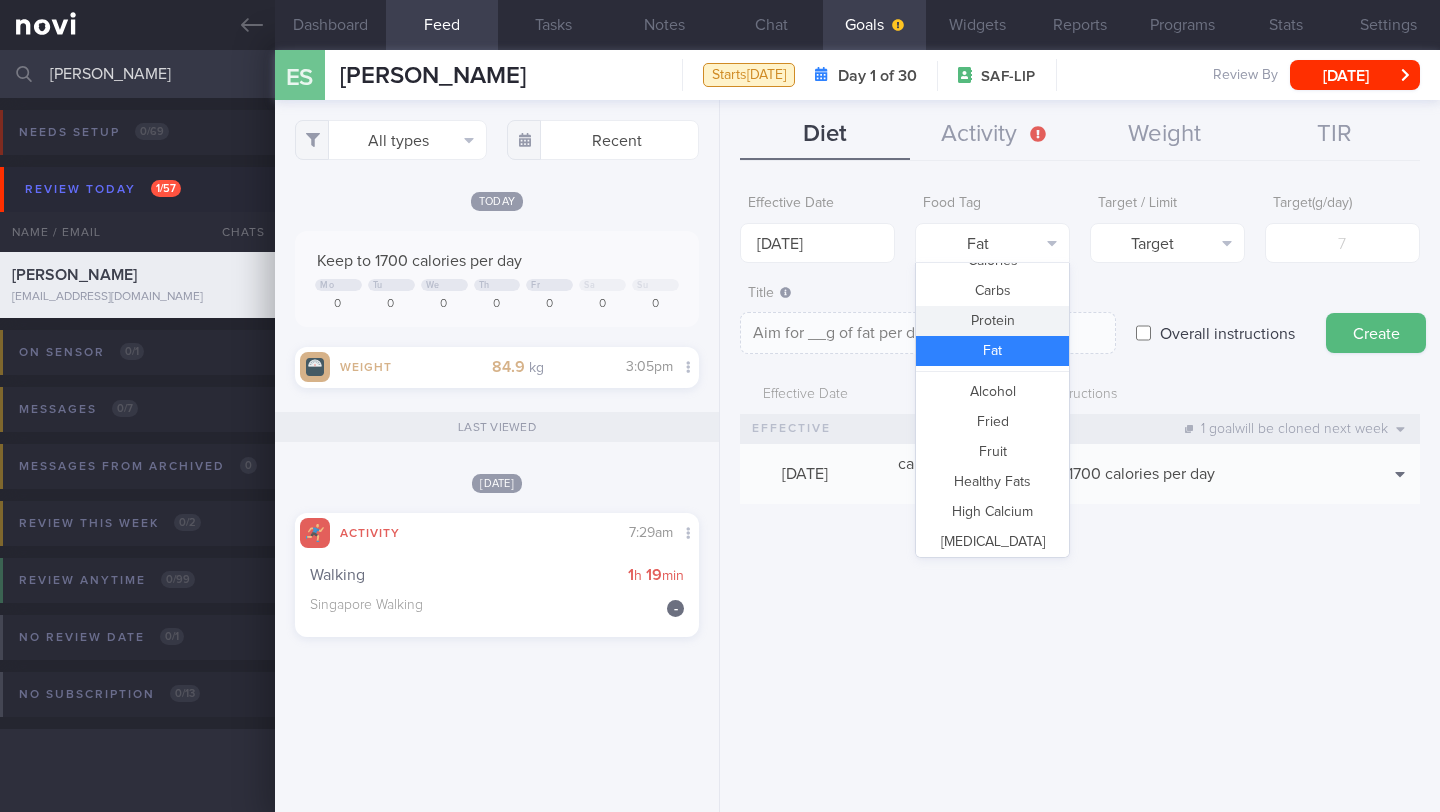 click on "Protein" at bounding box center [992, 321] 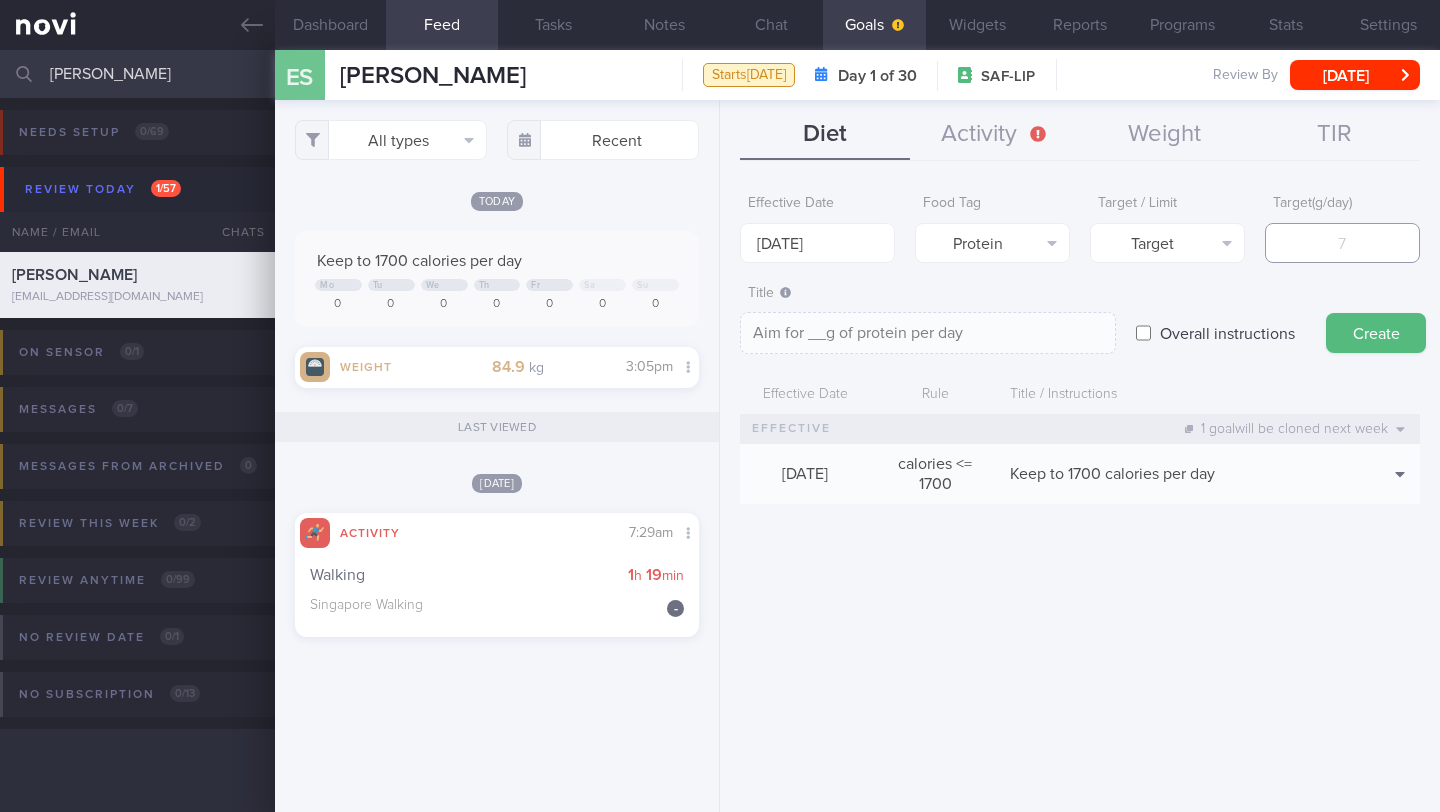 click at bounding box center [1342, 243] 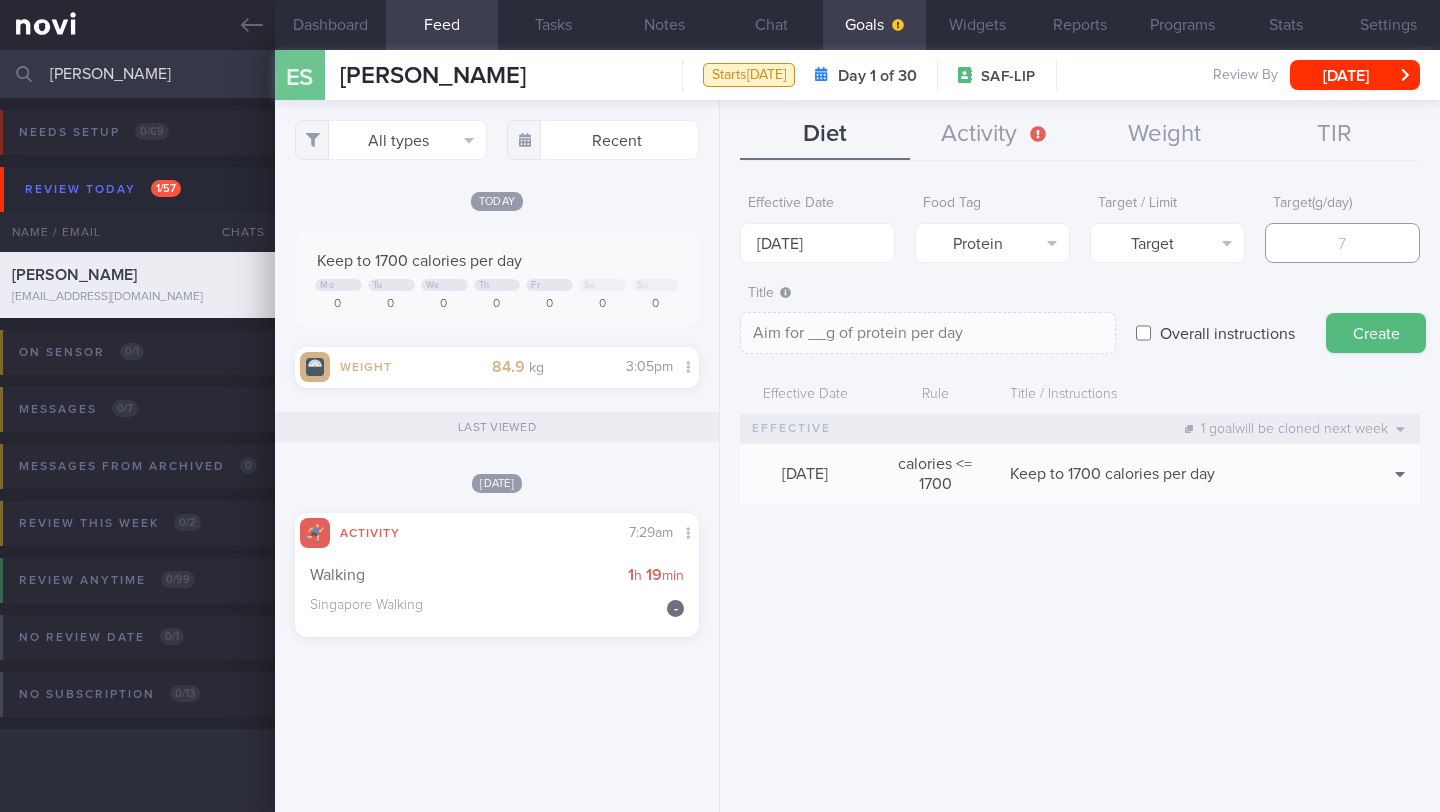 type on "1" 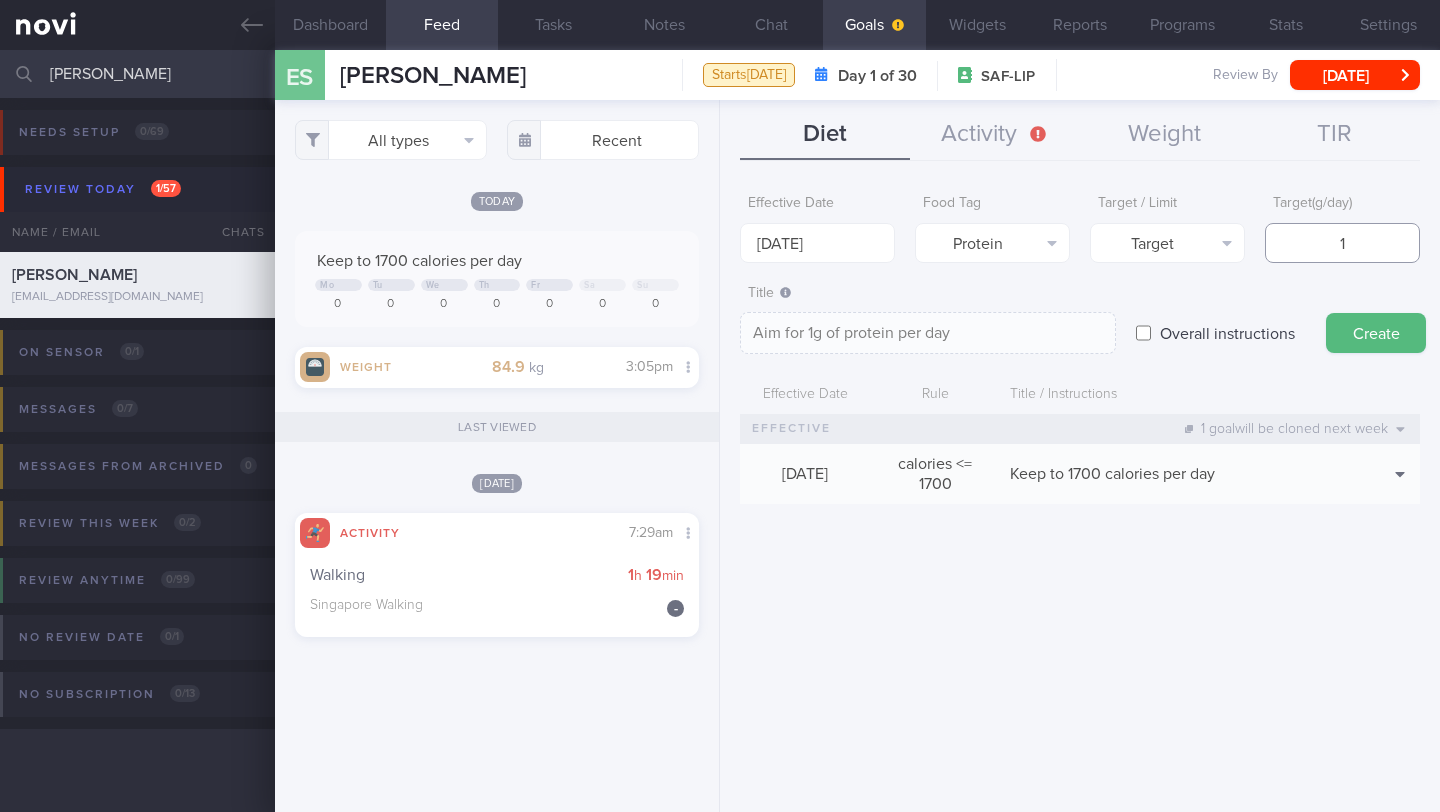 type on "10" 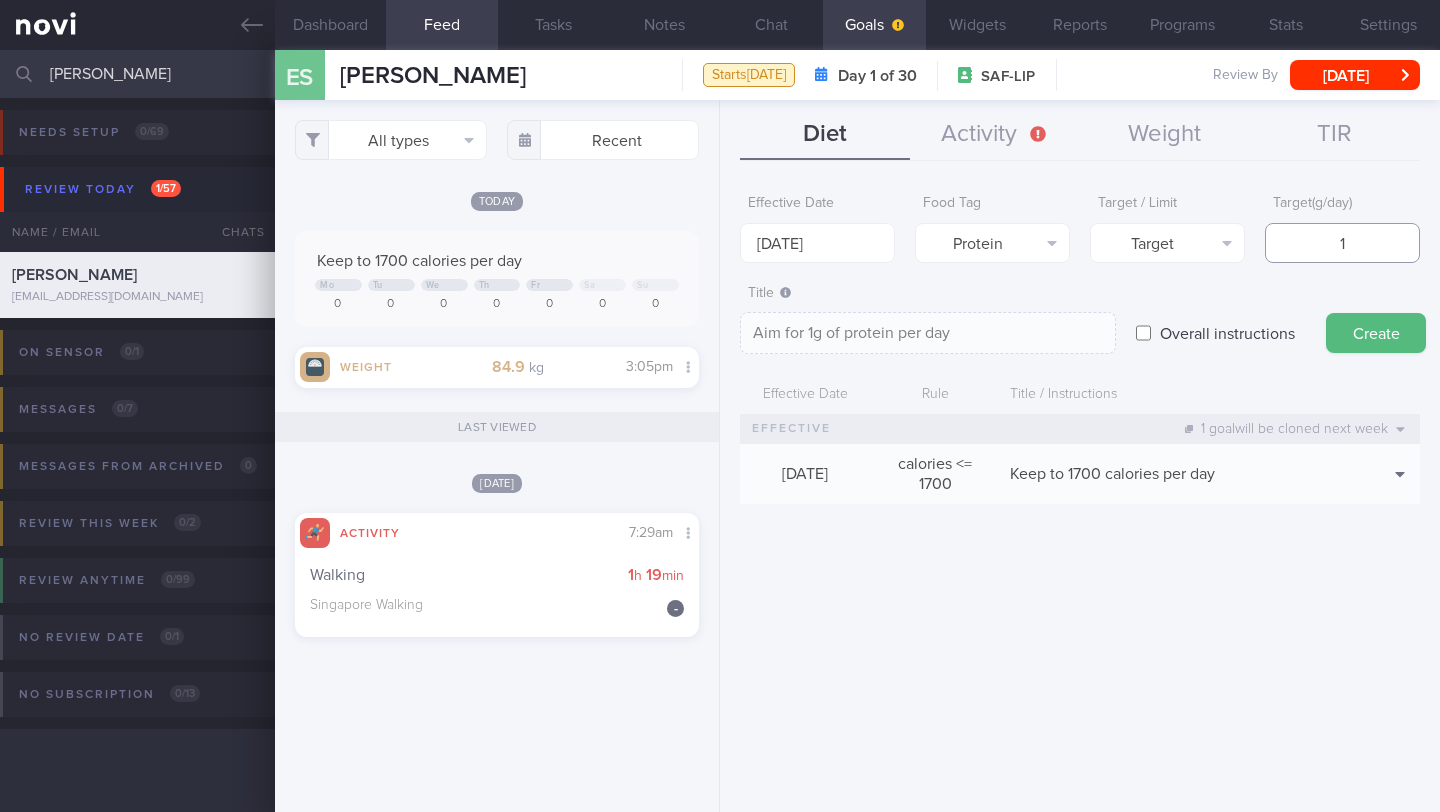 type on "Aim for 10g of protein per day" 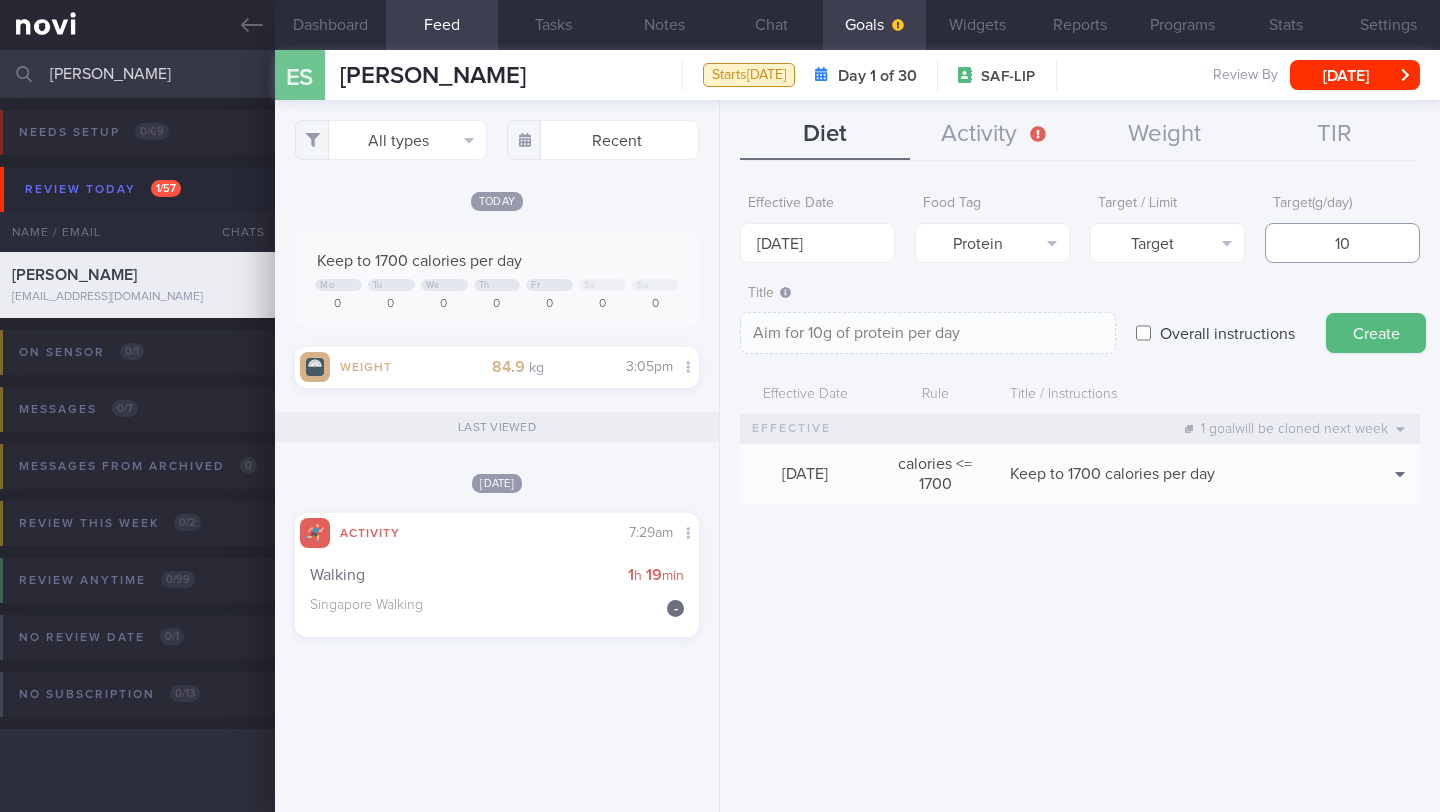 type on "100" 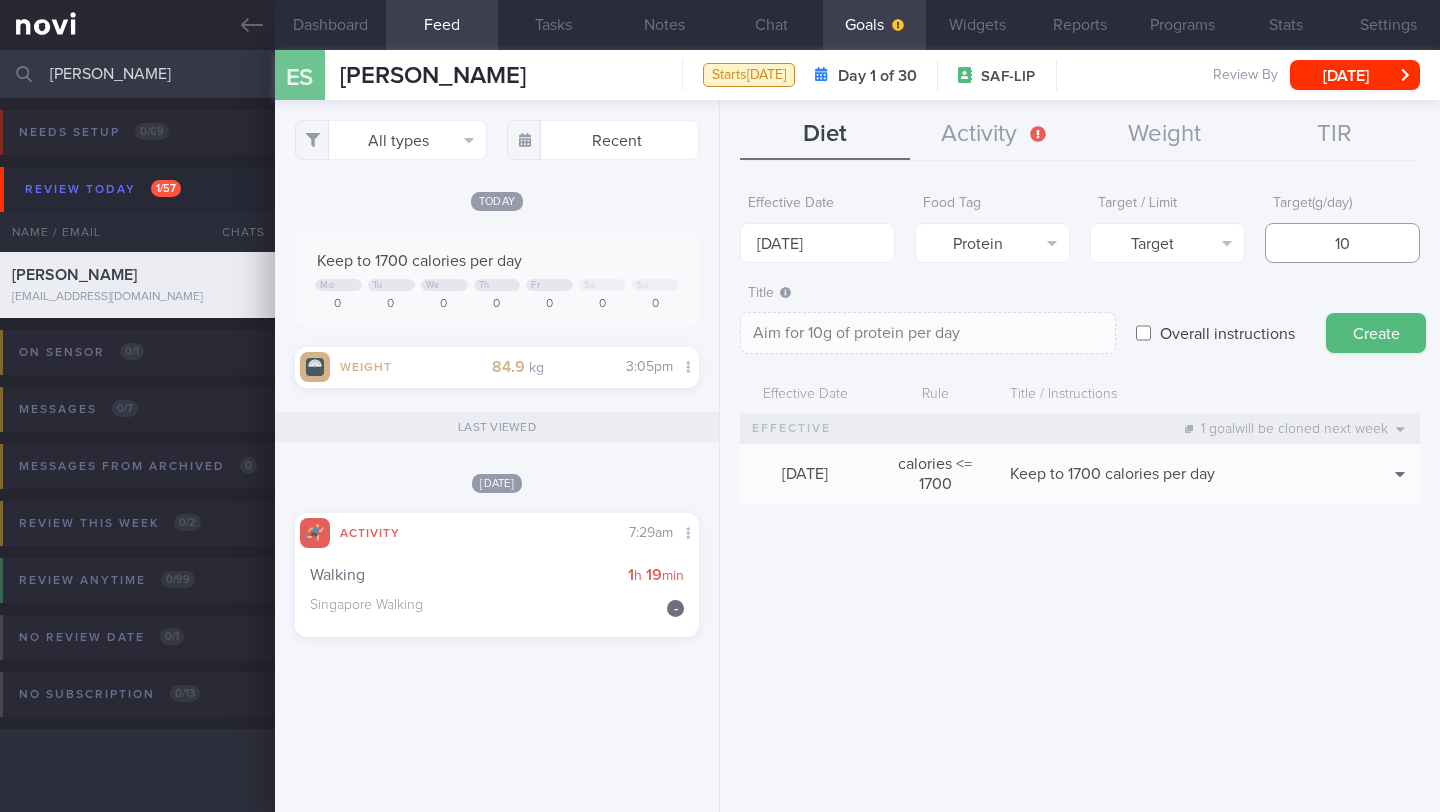 type on "Aim for 100g of protein per day" 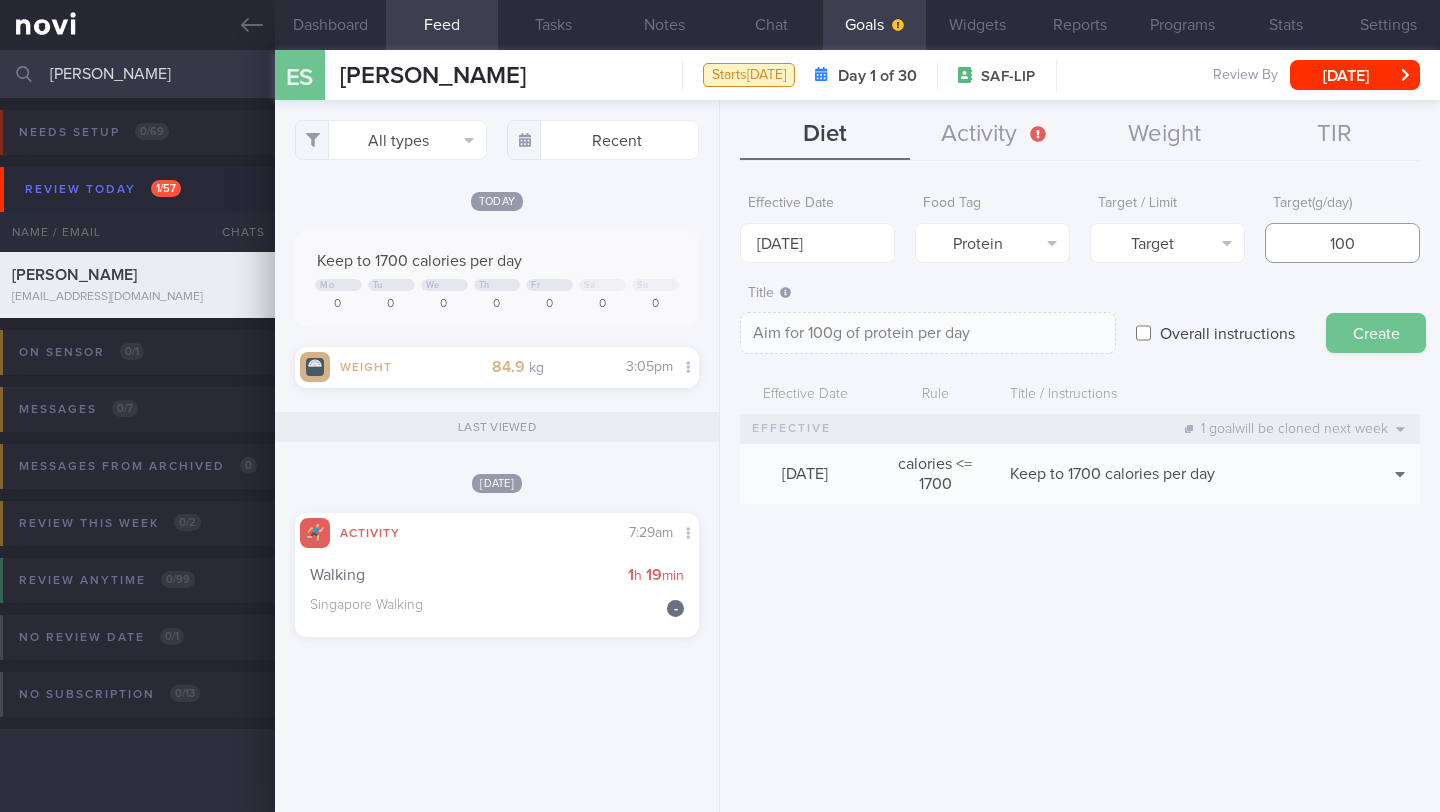 type on "100" 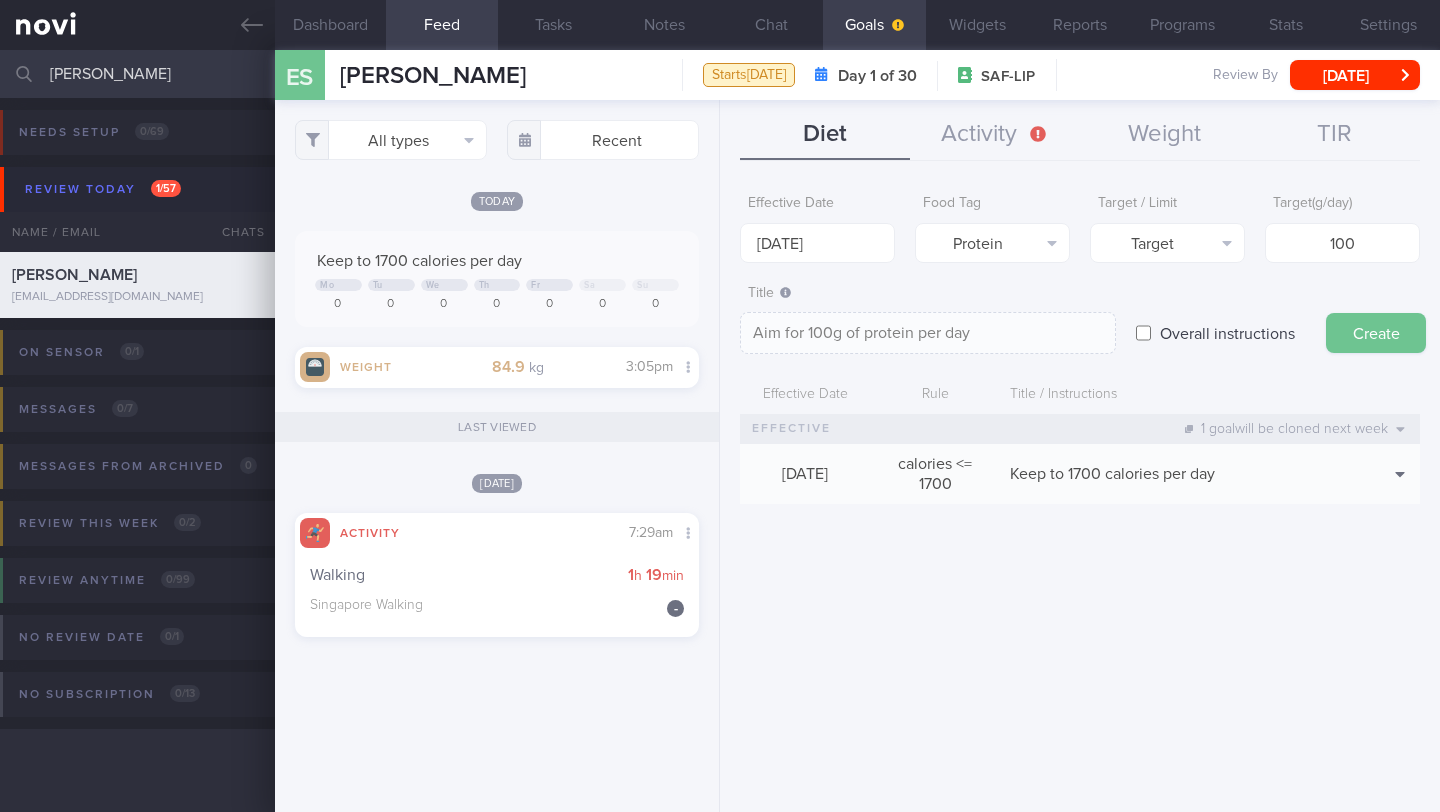 click on "Create" at bounding box center [1376, 333] 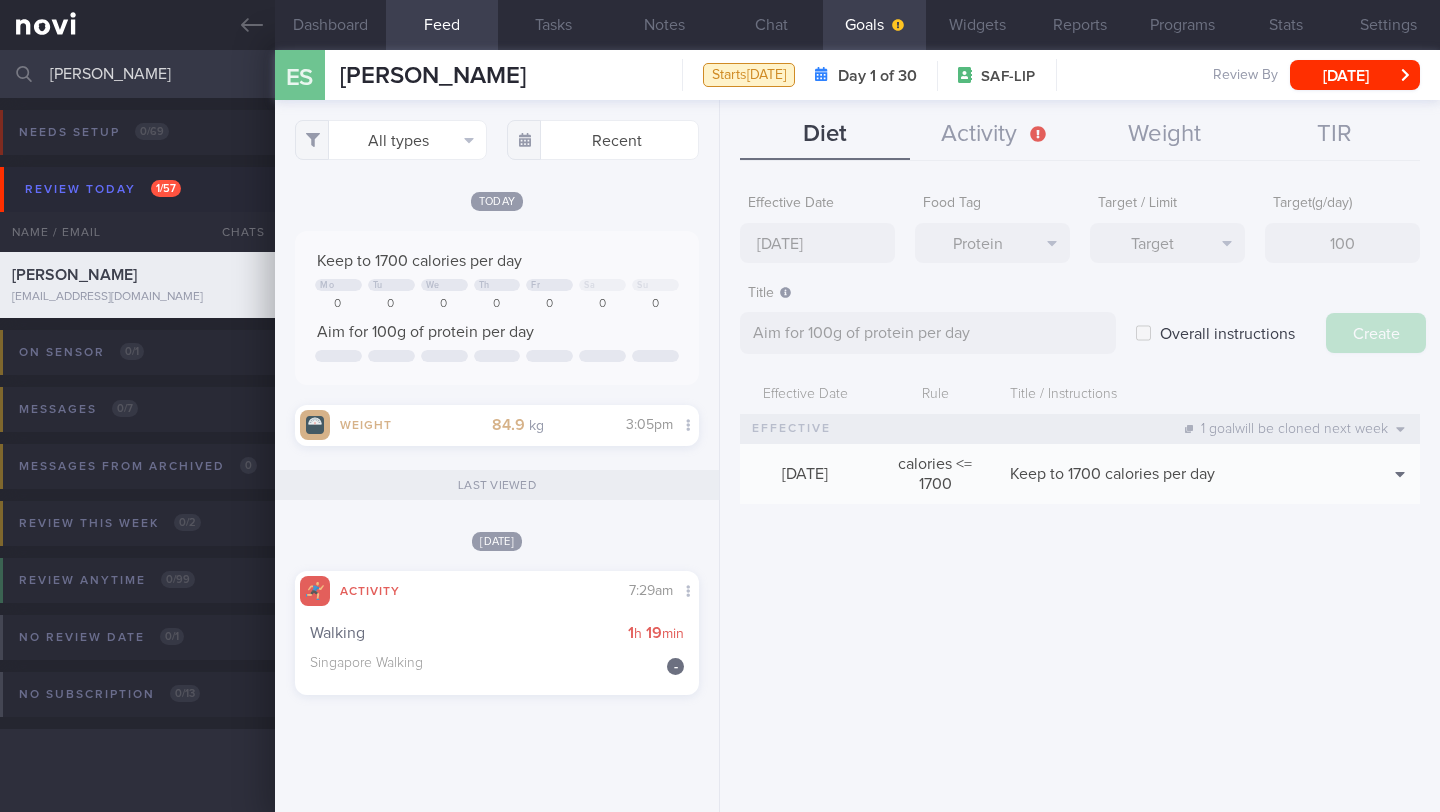 type on "[DATE]" 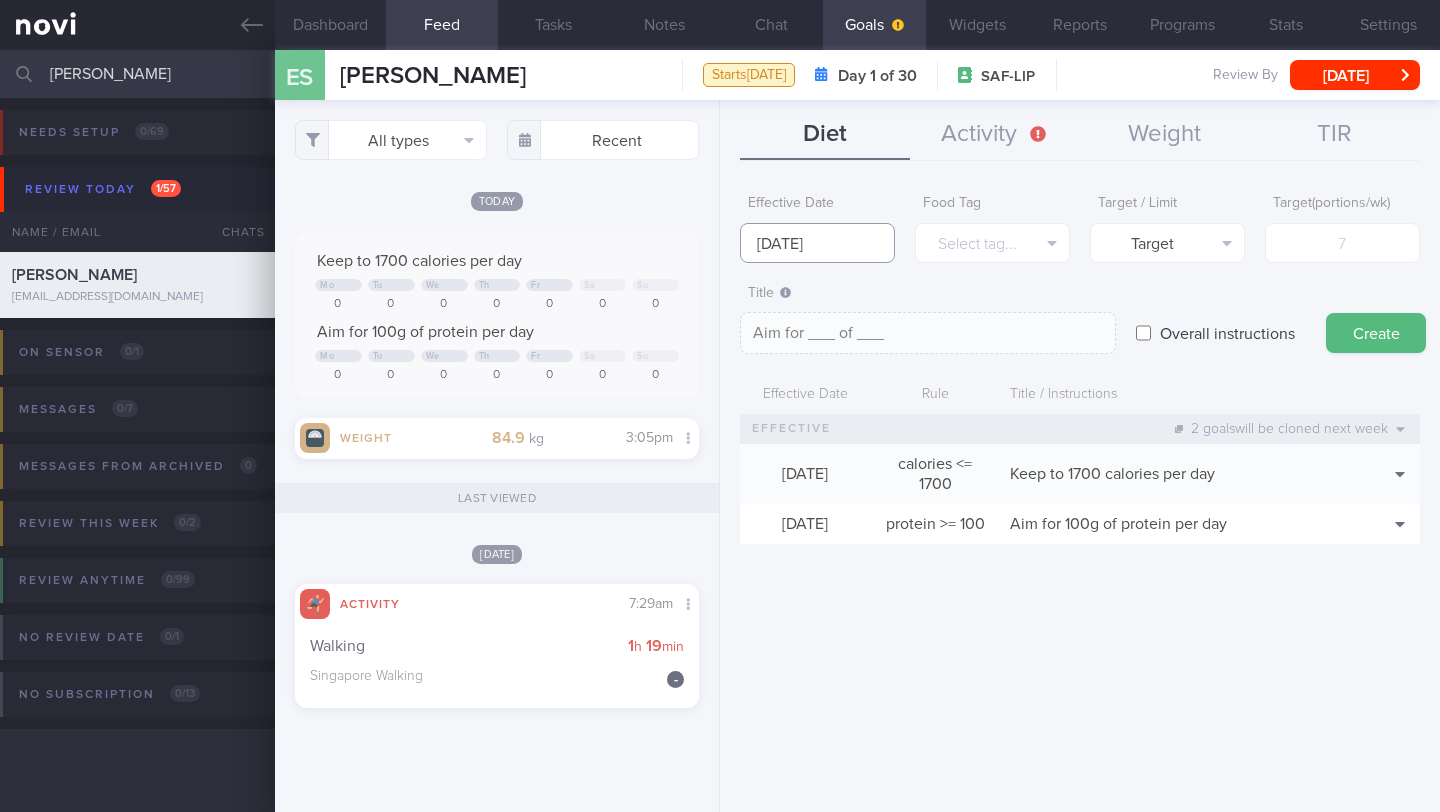 click on "[DATE]" at bounding box center [817, 243] 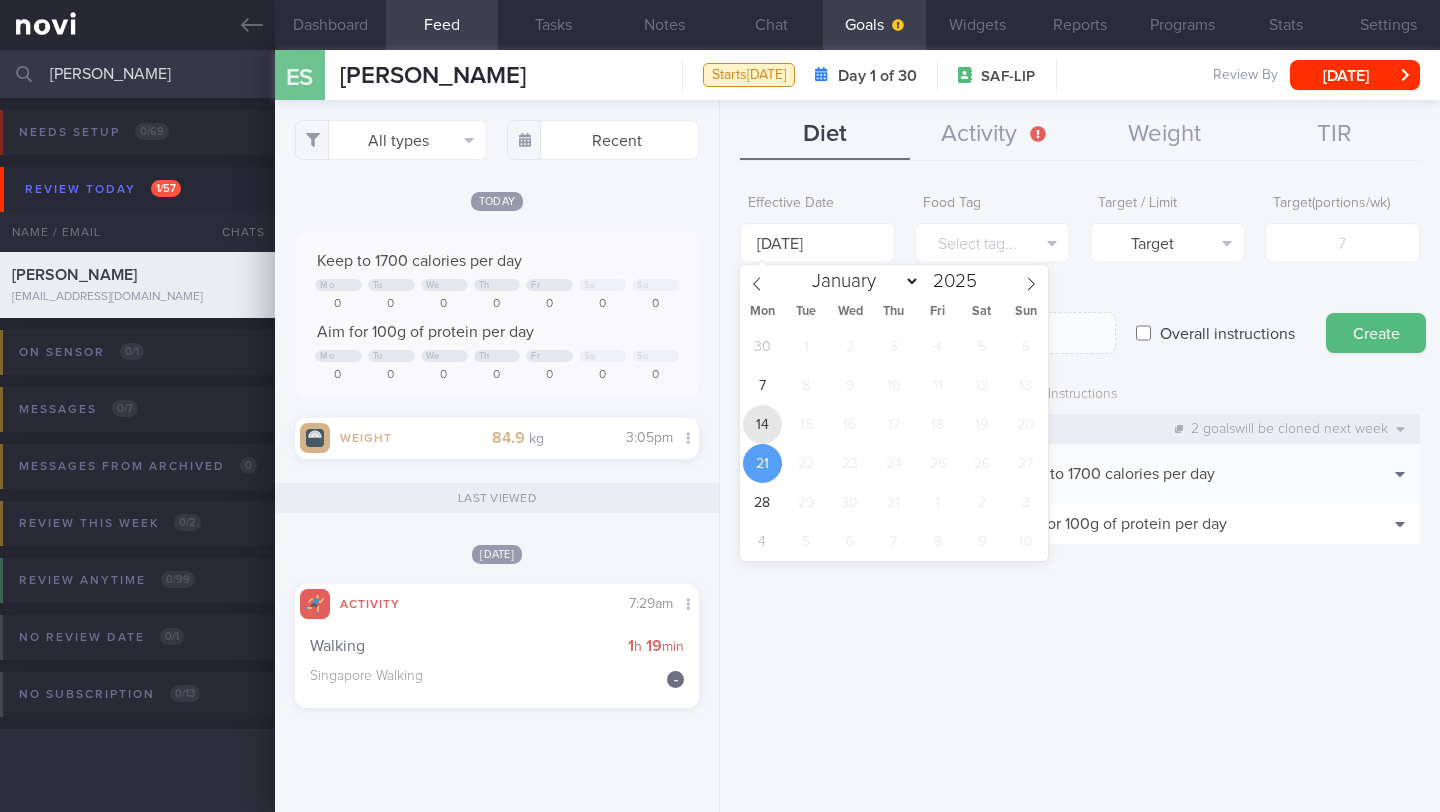 click on "14" at bounding box center (762, 424) 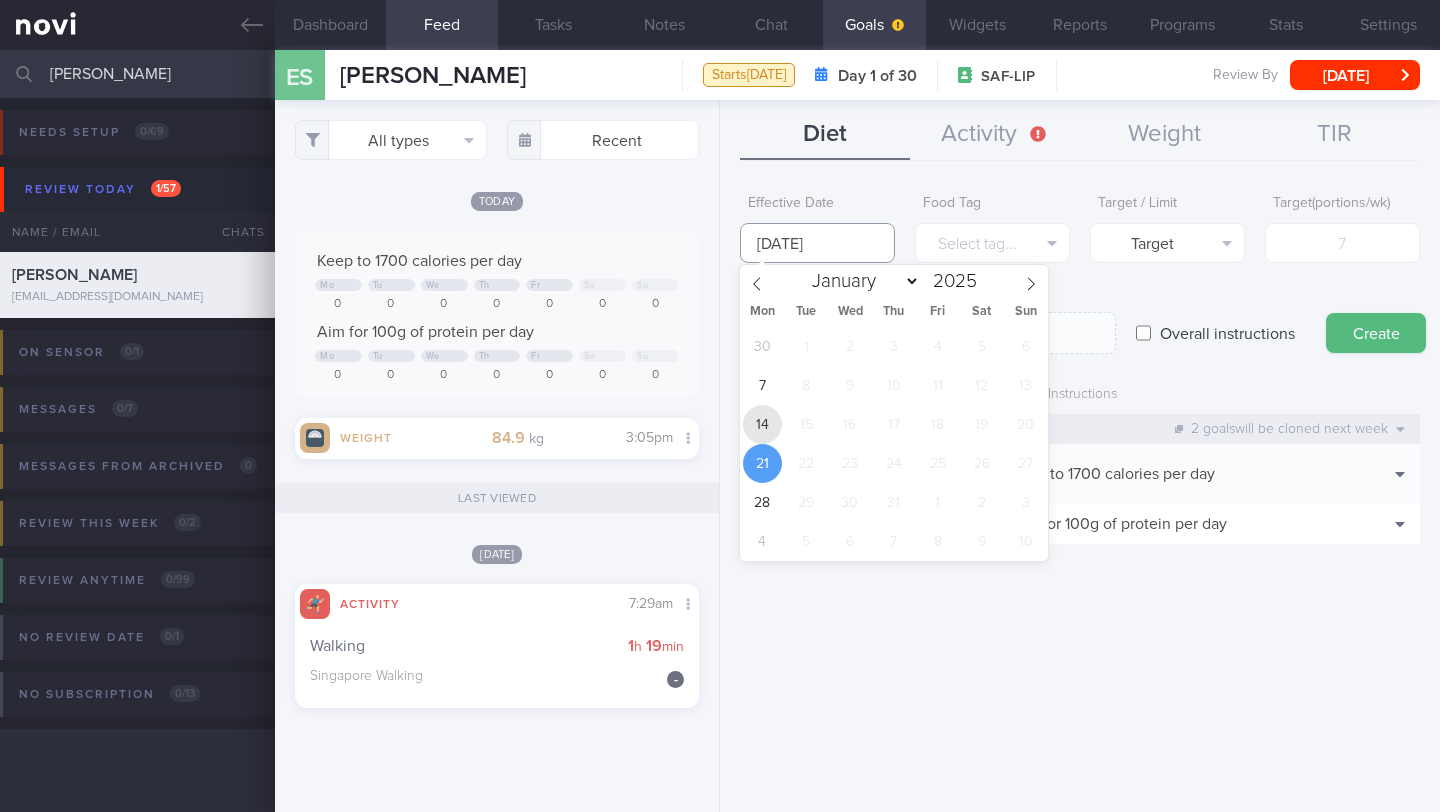 type on "[DATE]" 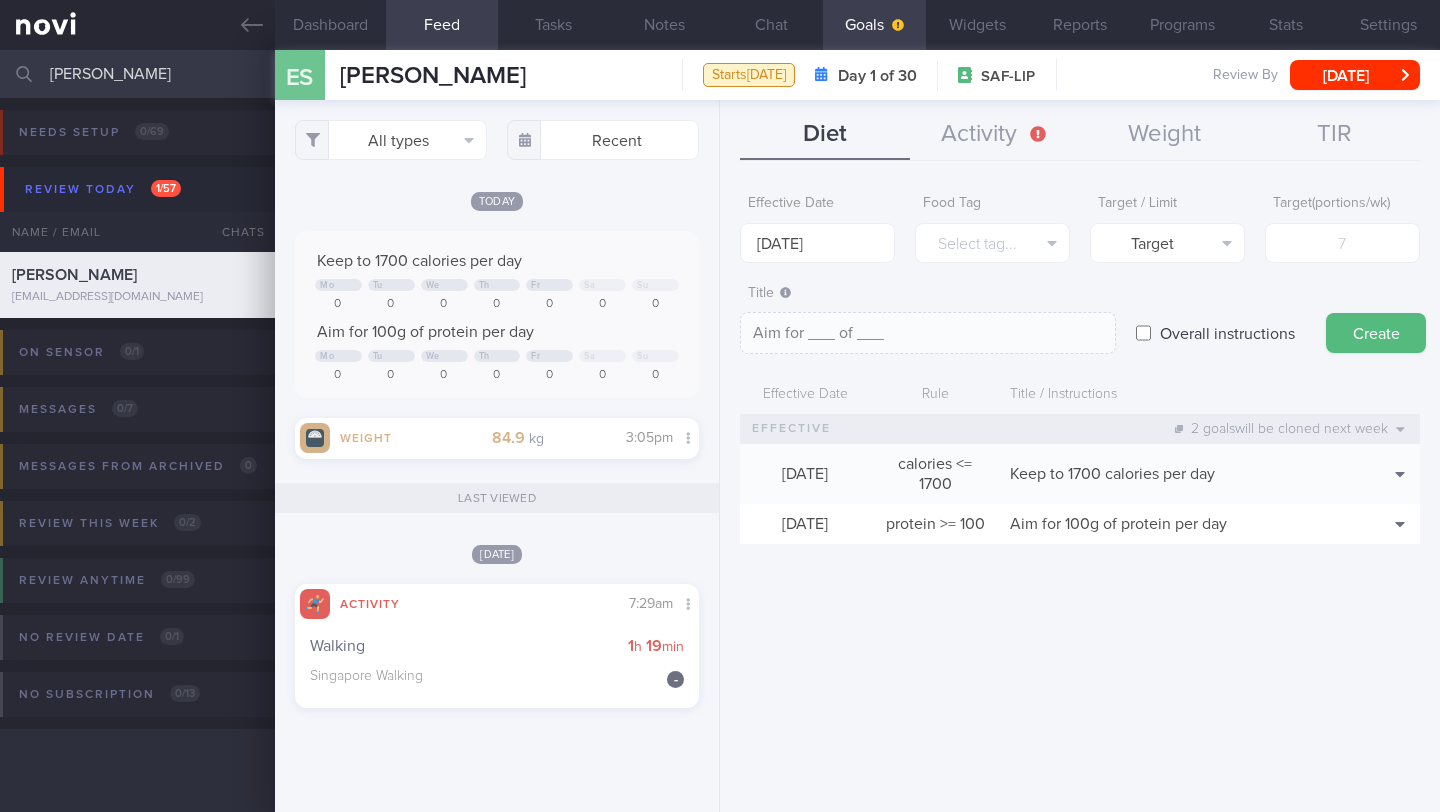 click on "Overall instructions" at bounding box center (1143, 333) 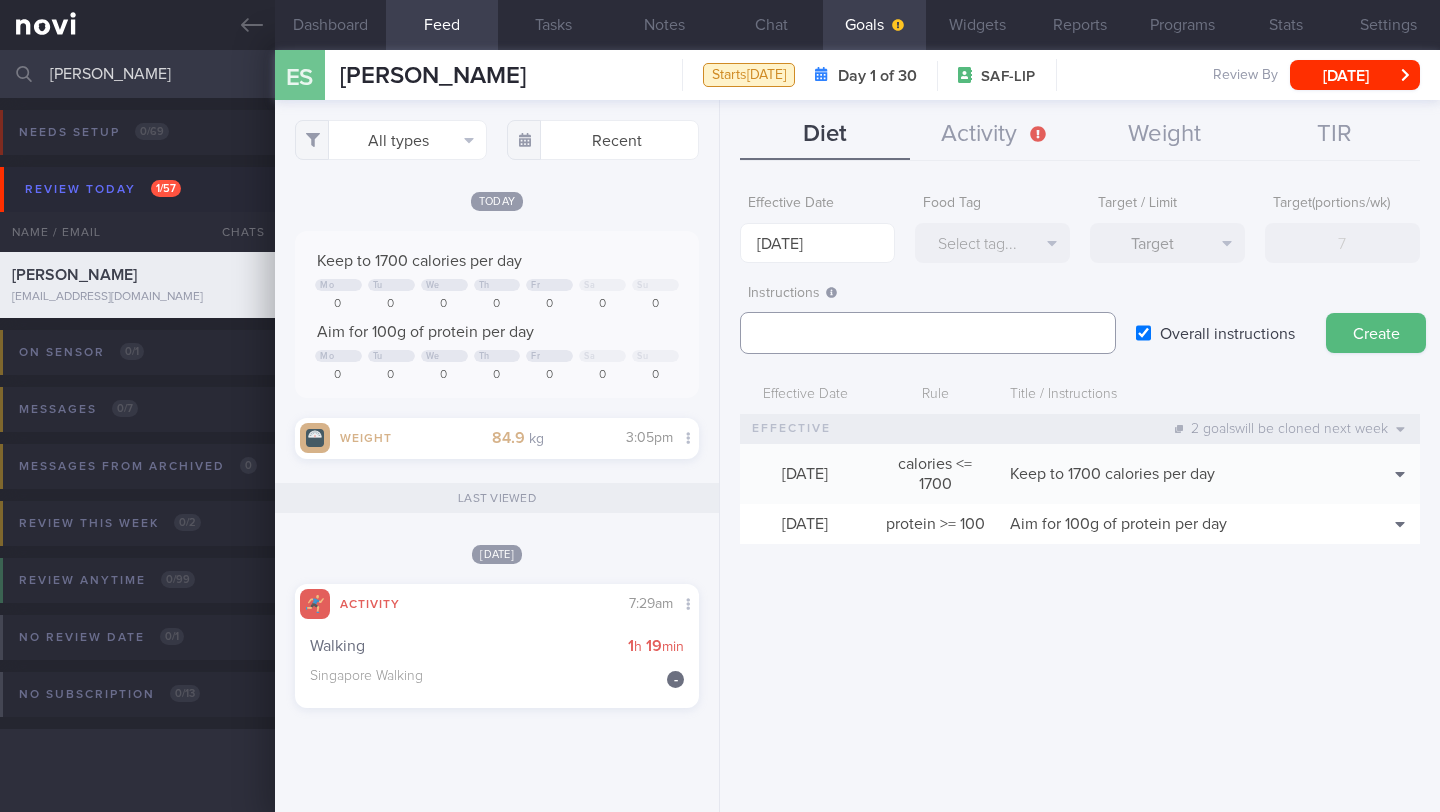 click at bounding box center [928, 333] 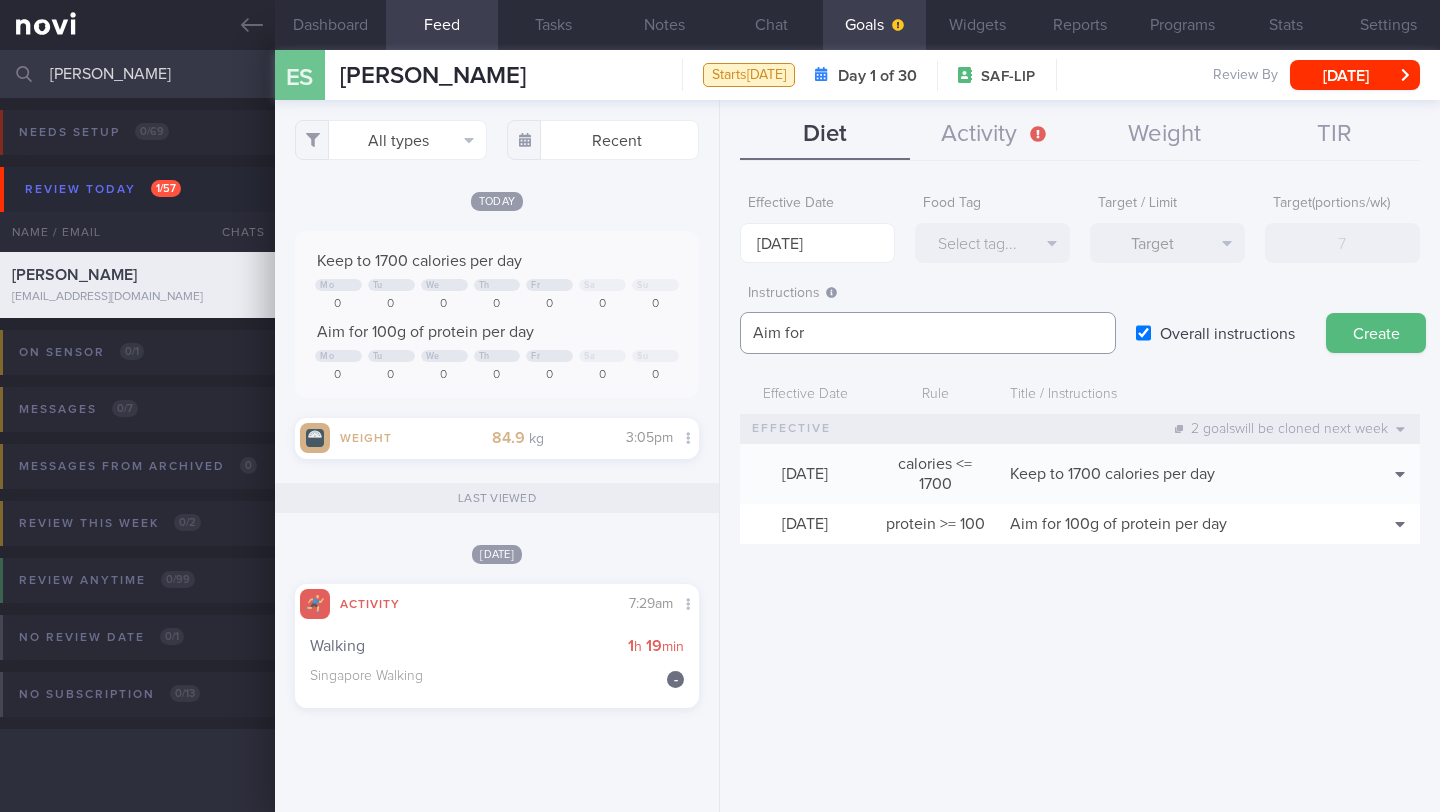 paste on "2.5L fluids (preferably water or unsweetened beverages) per day" 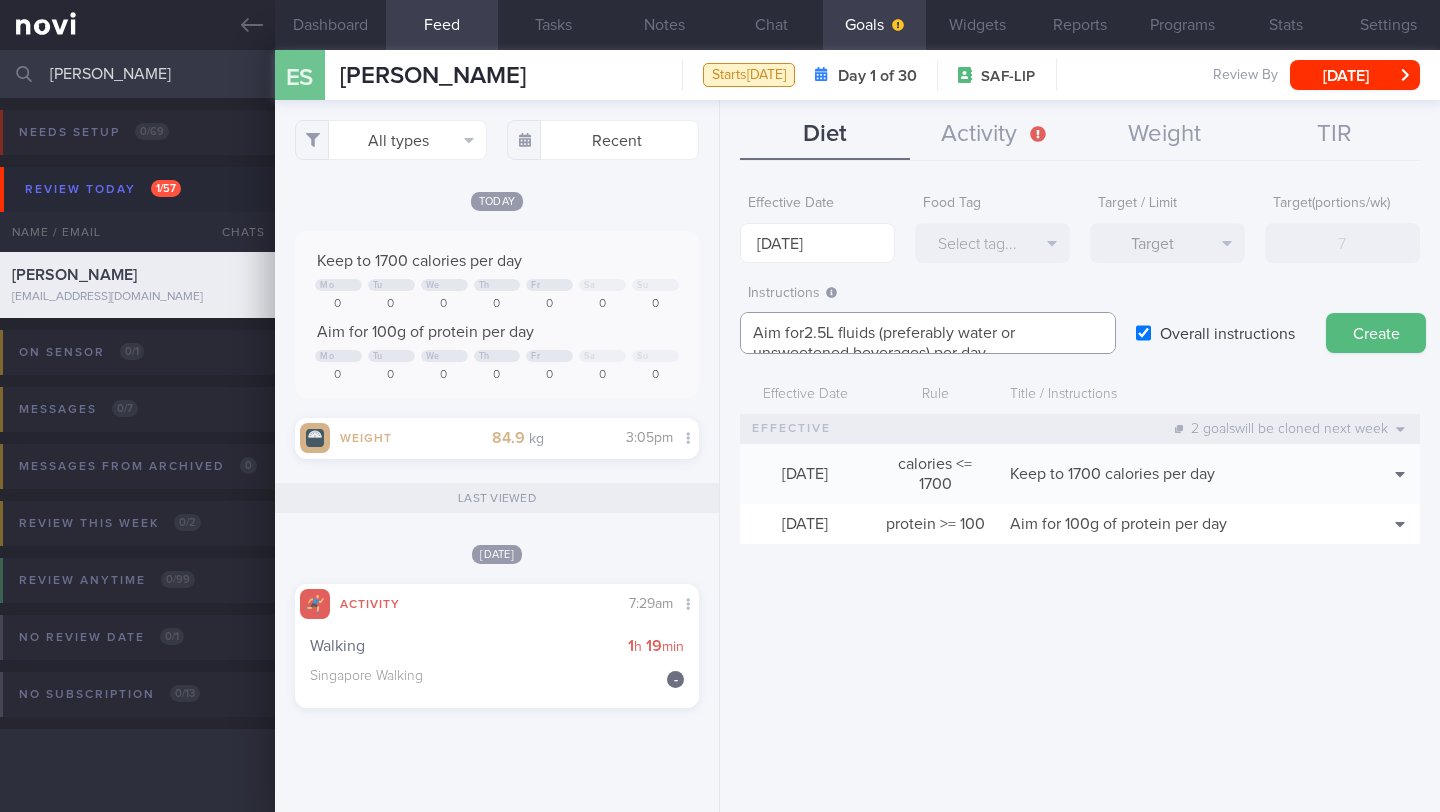 scroll, scrollTop: 0, scrollLeft: 0, axis: both 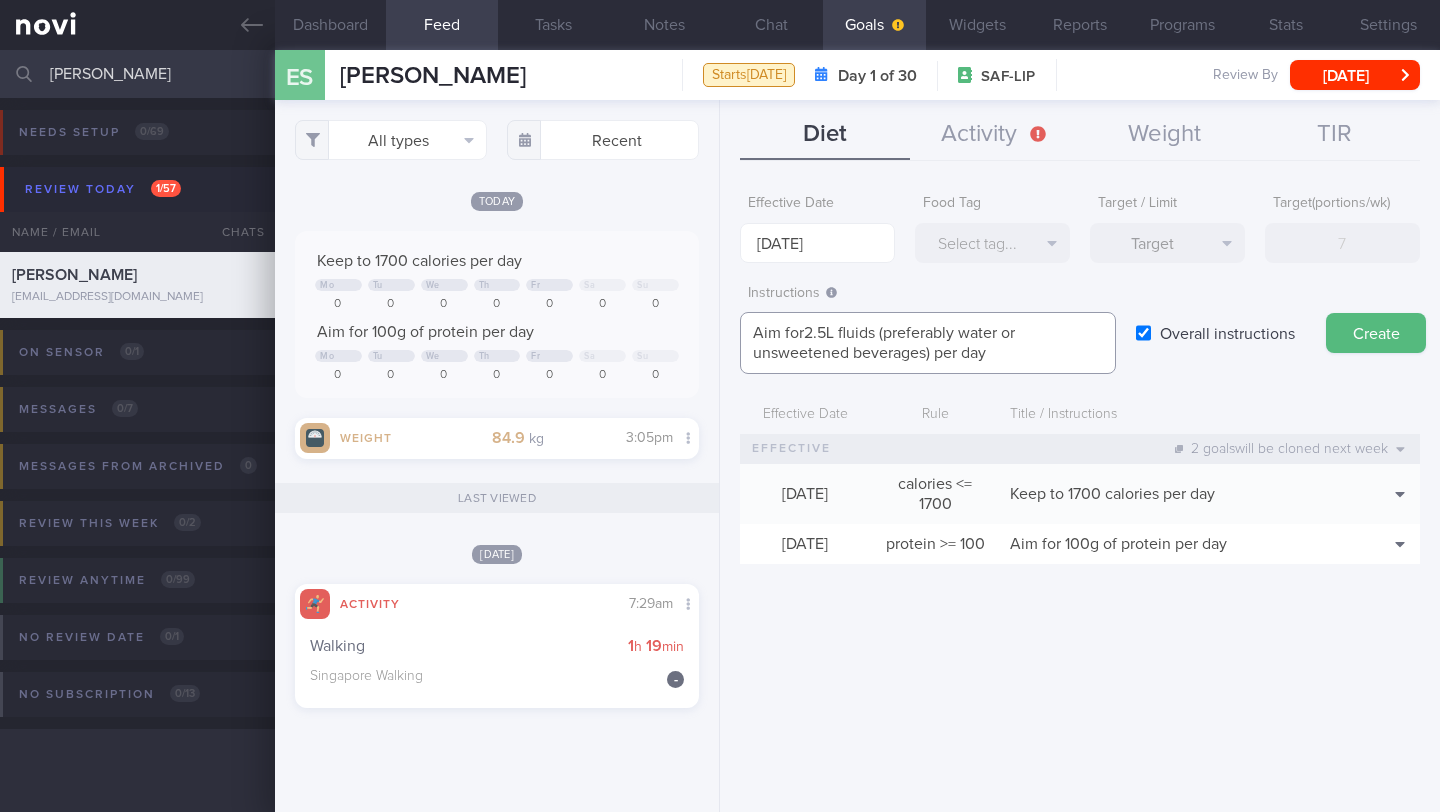 click on "Aim for2.5L fluids (preferably water or unsweetened beverages) per day" at bounding box center (928, 343) 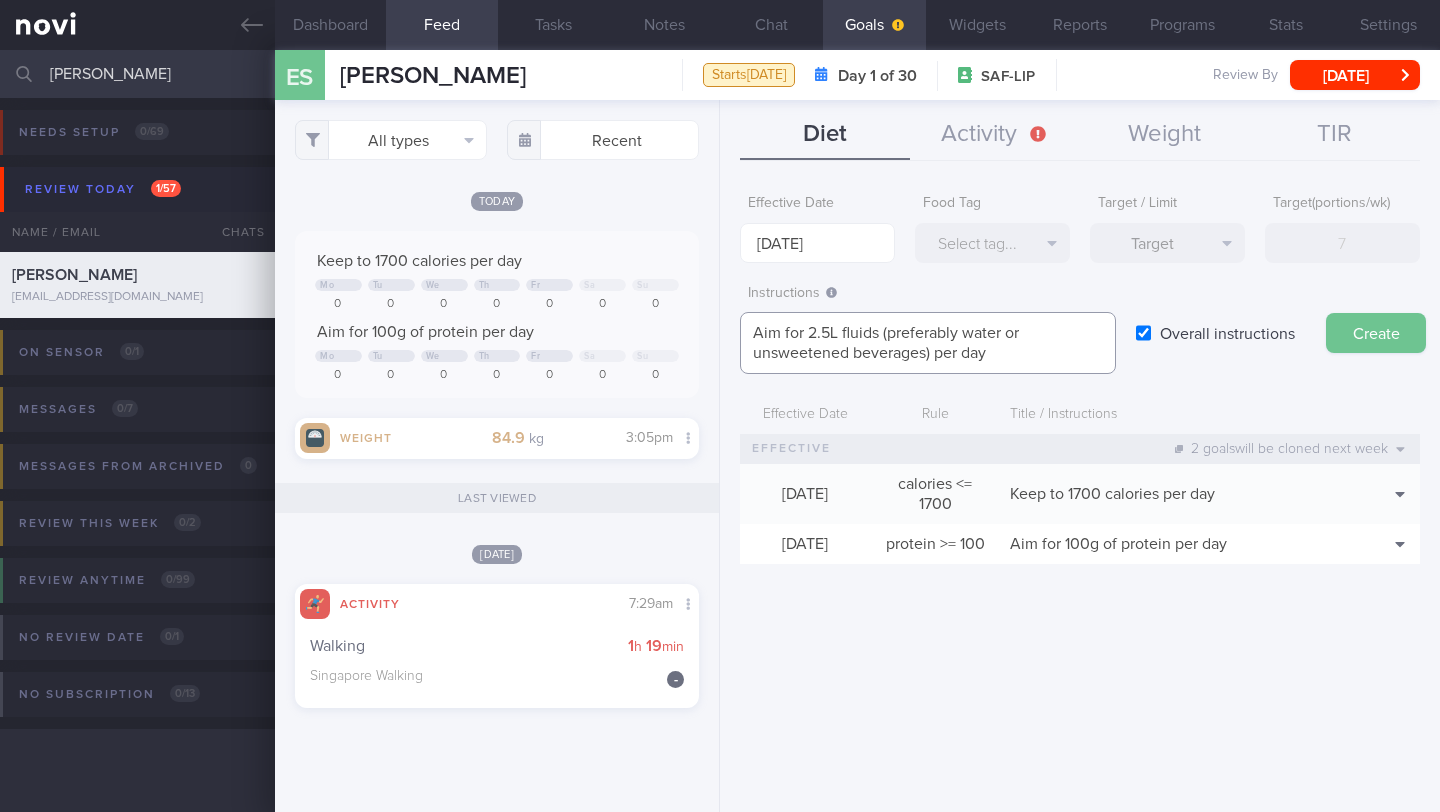 type on "Aim for 2.5L fluids (preferably water or unsweetened beverages) per day" 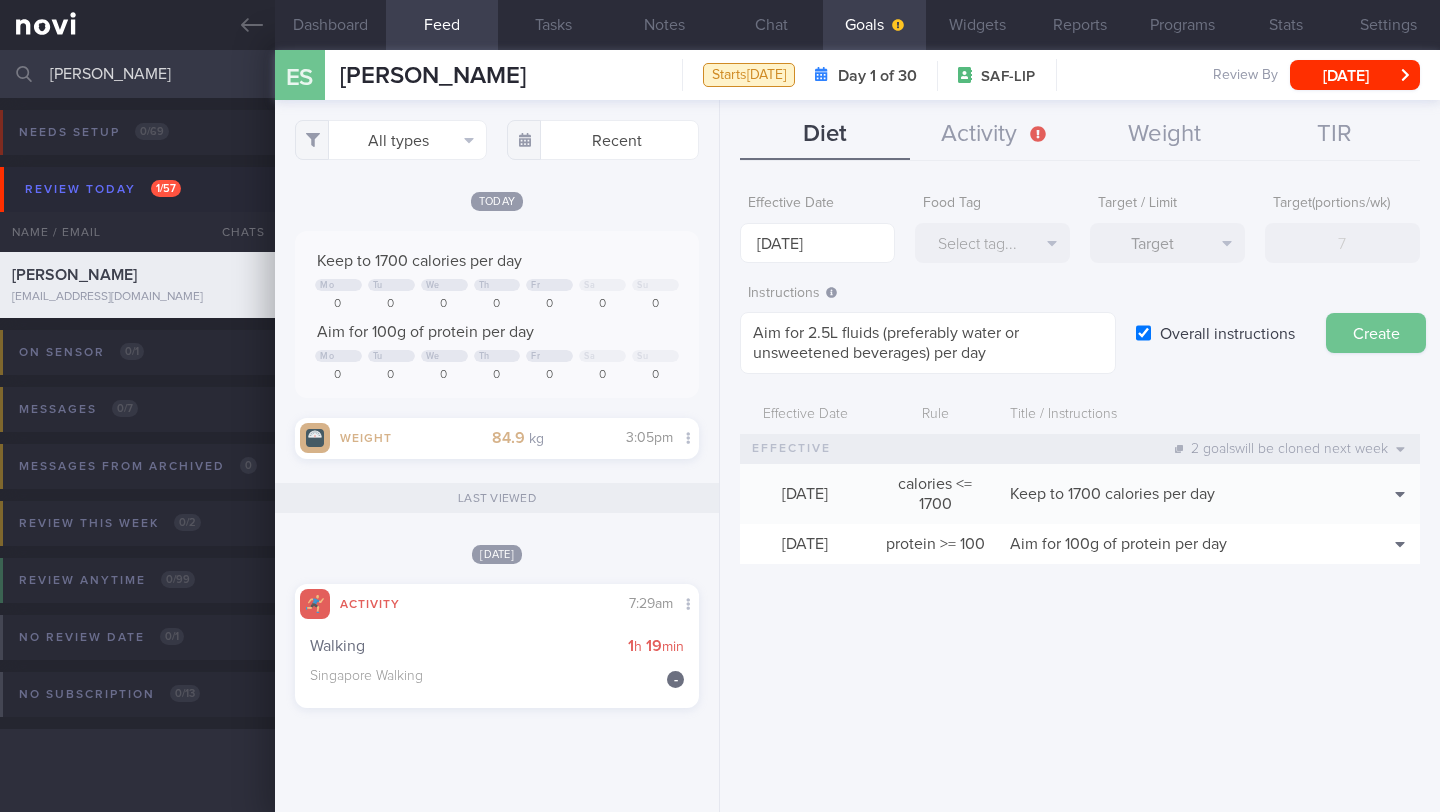 click on "Create" at bounding box center [1376, 333] 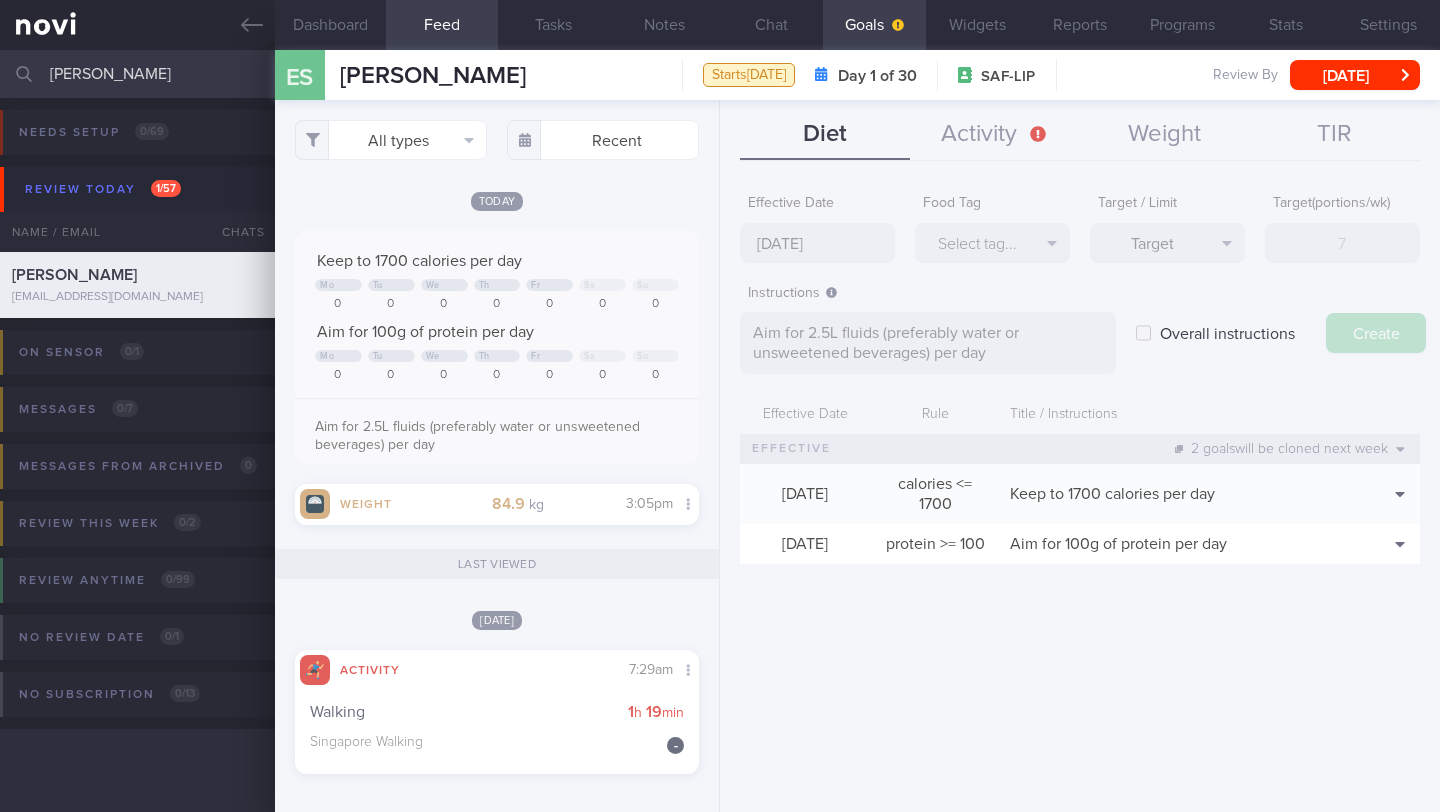 type on "[DATE]" 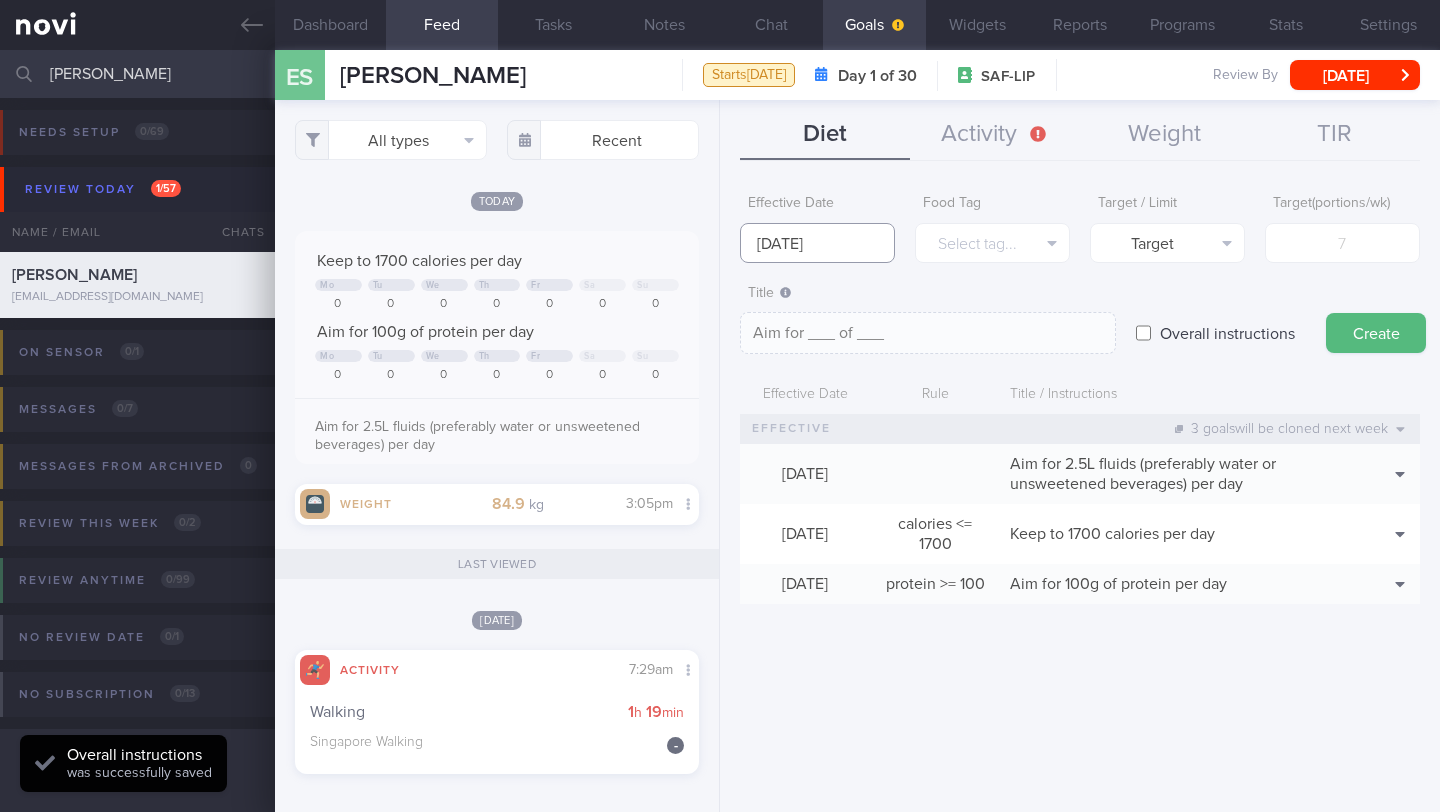 click on "You are offline!  Some functionality will be unavailable
Patients
New Users
Coaches
[PERSON_NAME]
Assigned patients
Assigned patients
All active patients
Archived patients
Needs setup
0 / 69
Name / Email
Chats" at bounding box center (720, 406) 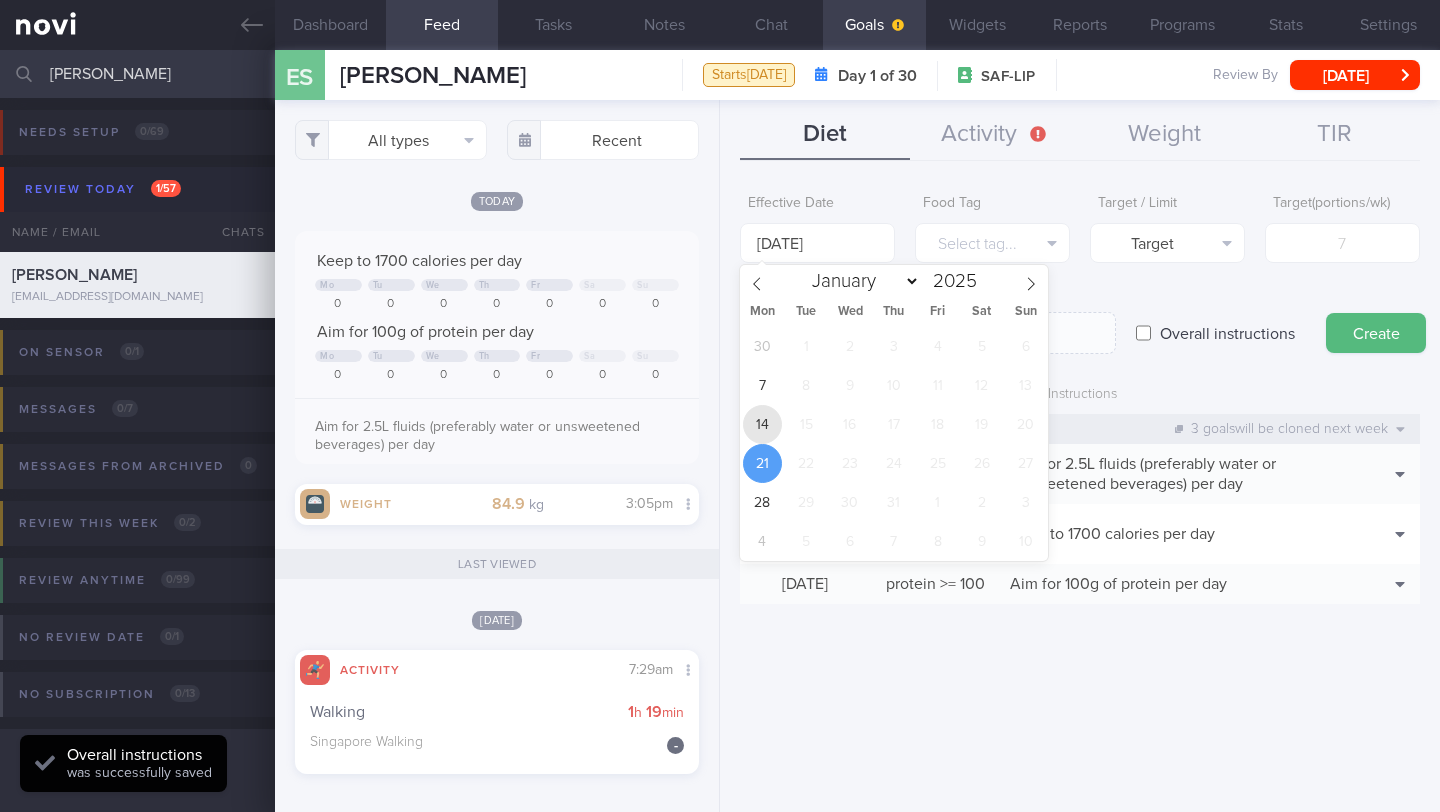 click on "14" at bounding box center (762, 424) 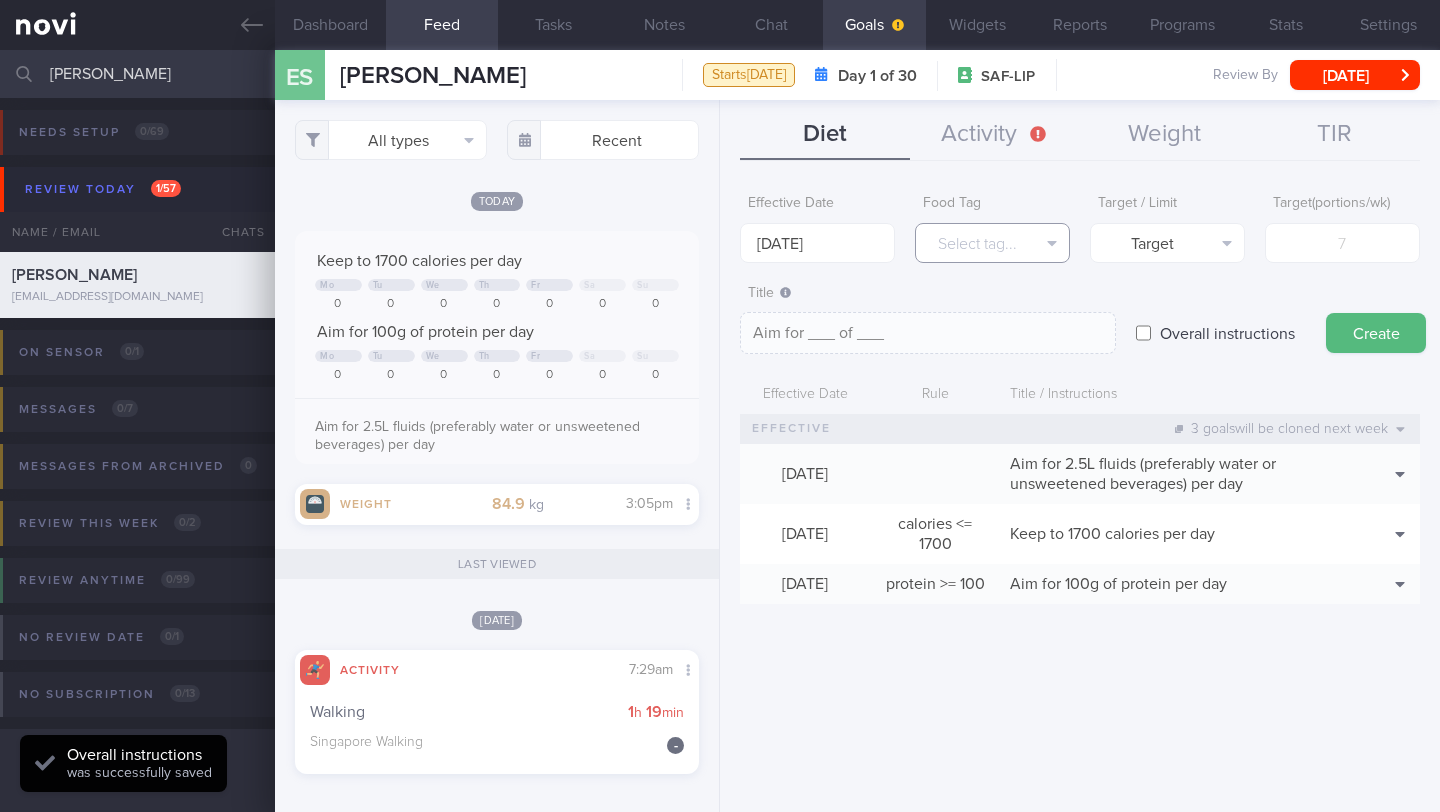 click on "Select tag..." at bounding box center [992, 243] 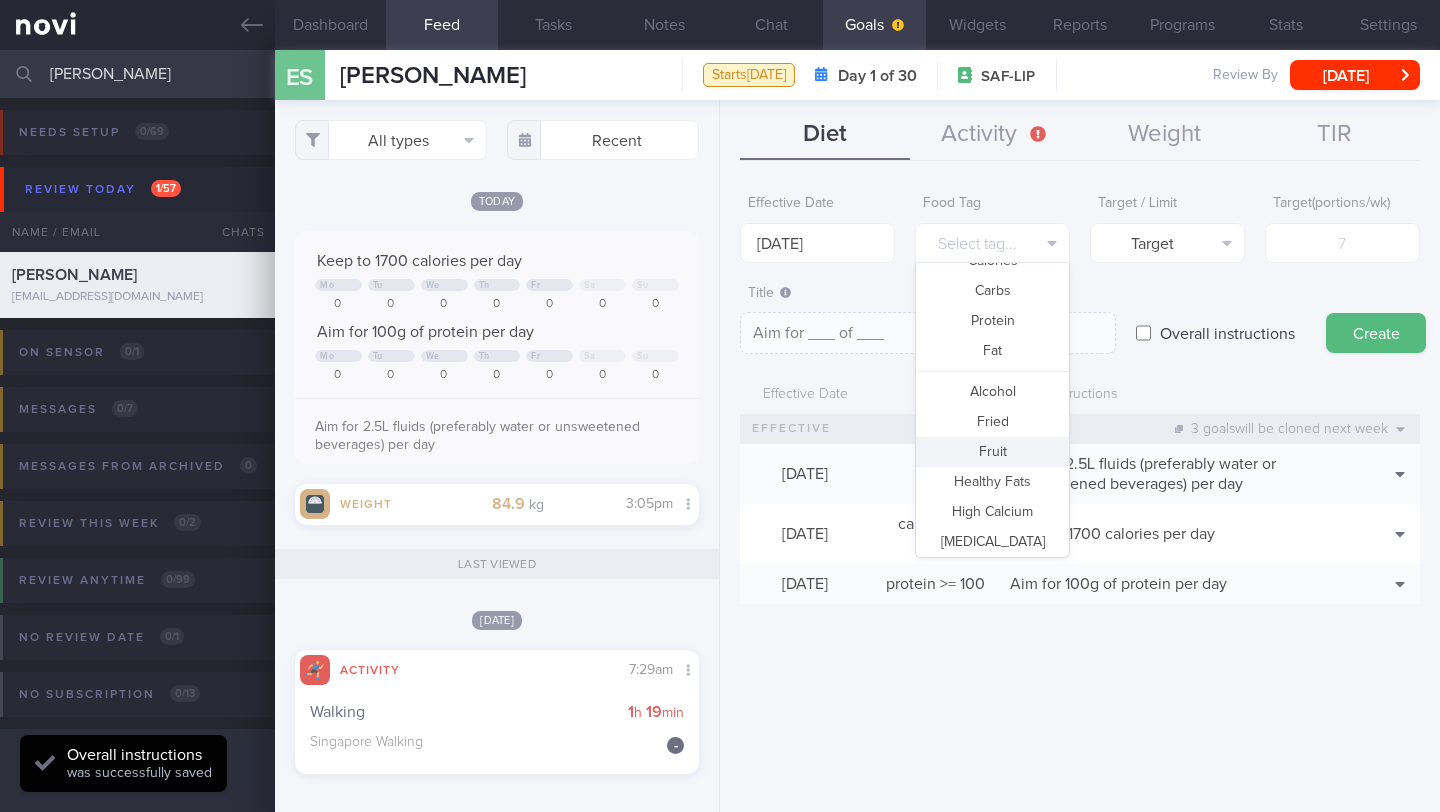 drag, startPoint x: 992, startPoint y: 472, endPoint x: 994, endPoint y: 461, distance: 11.18034 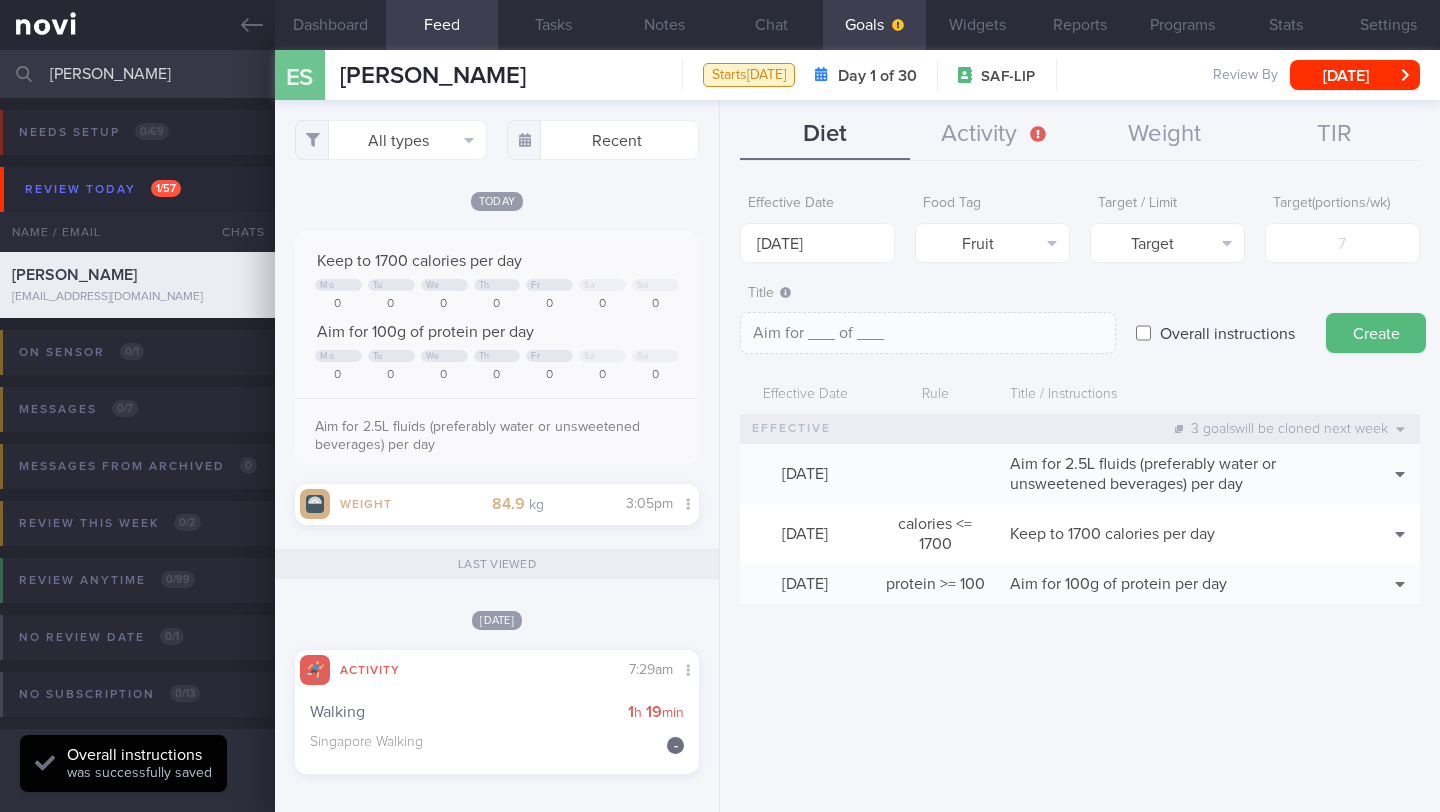 type on "Aim for __ portions of fruits per week" 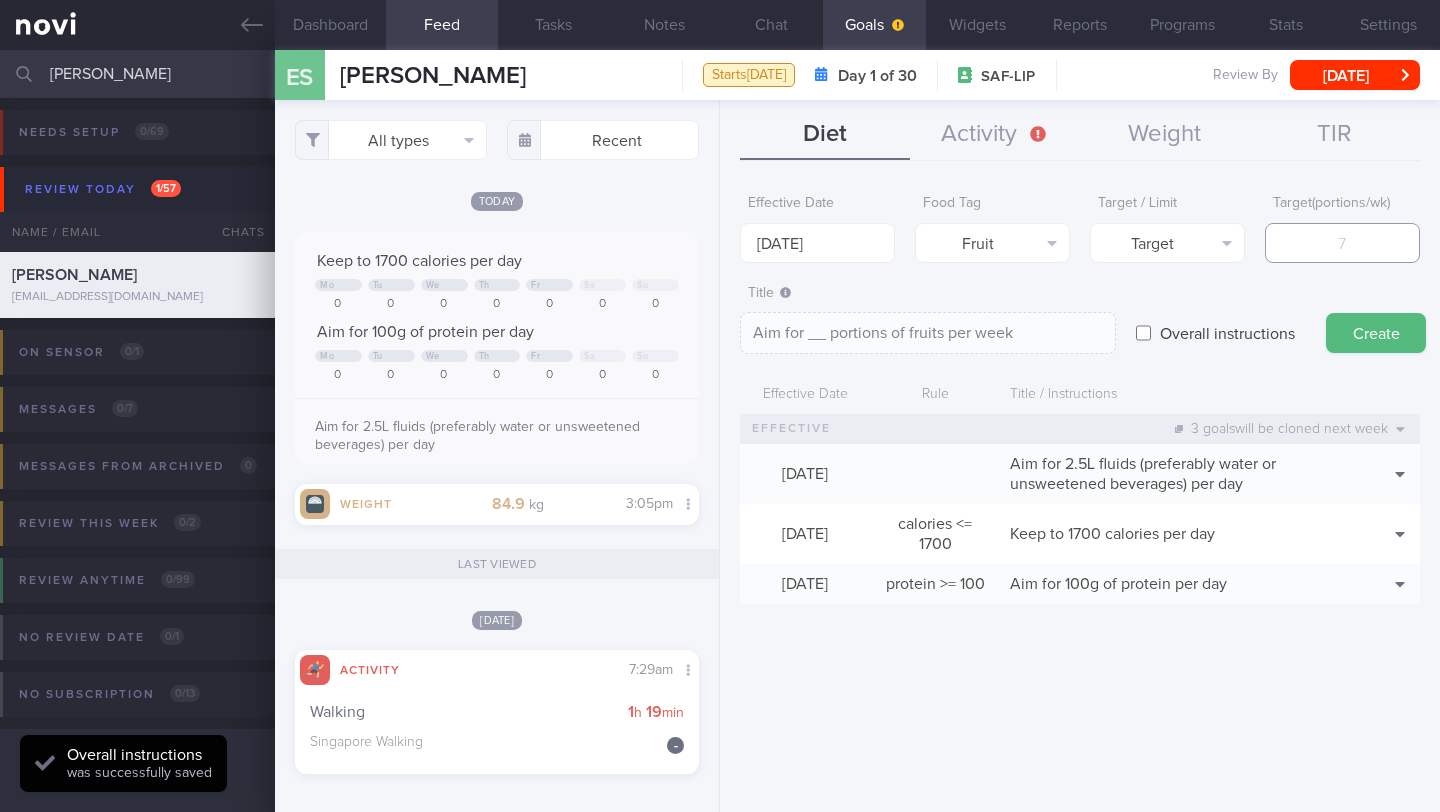 click at bounding box center (1342, 243) 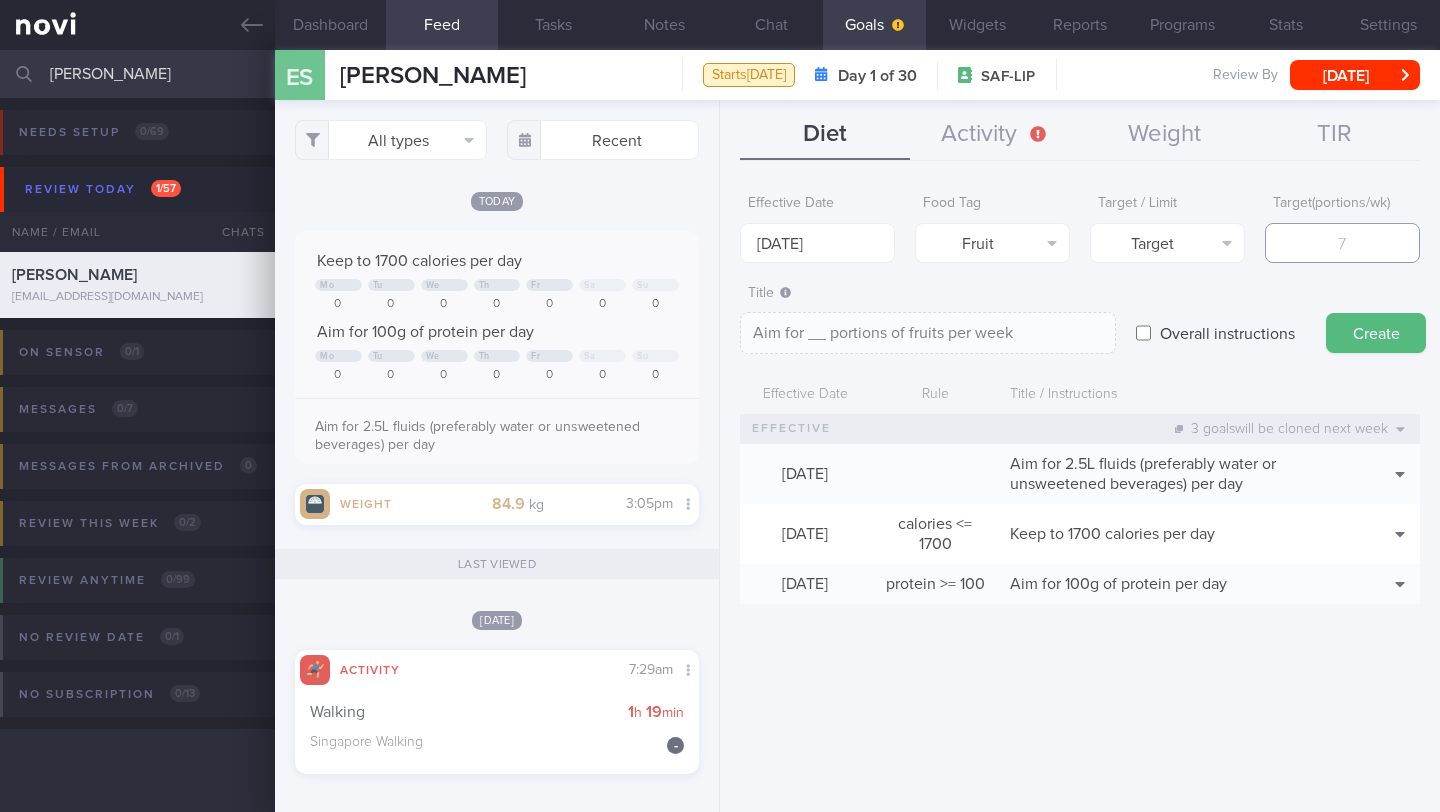 type on "1" 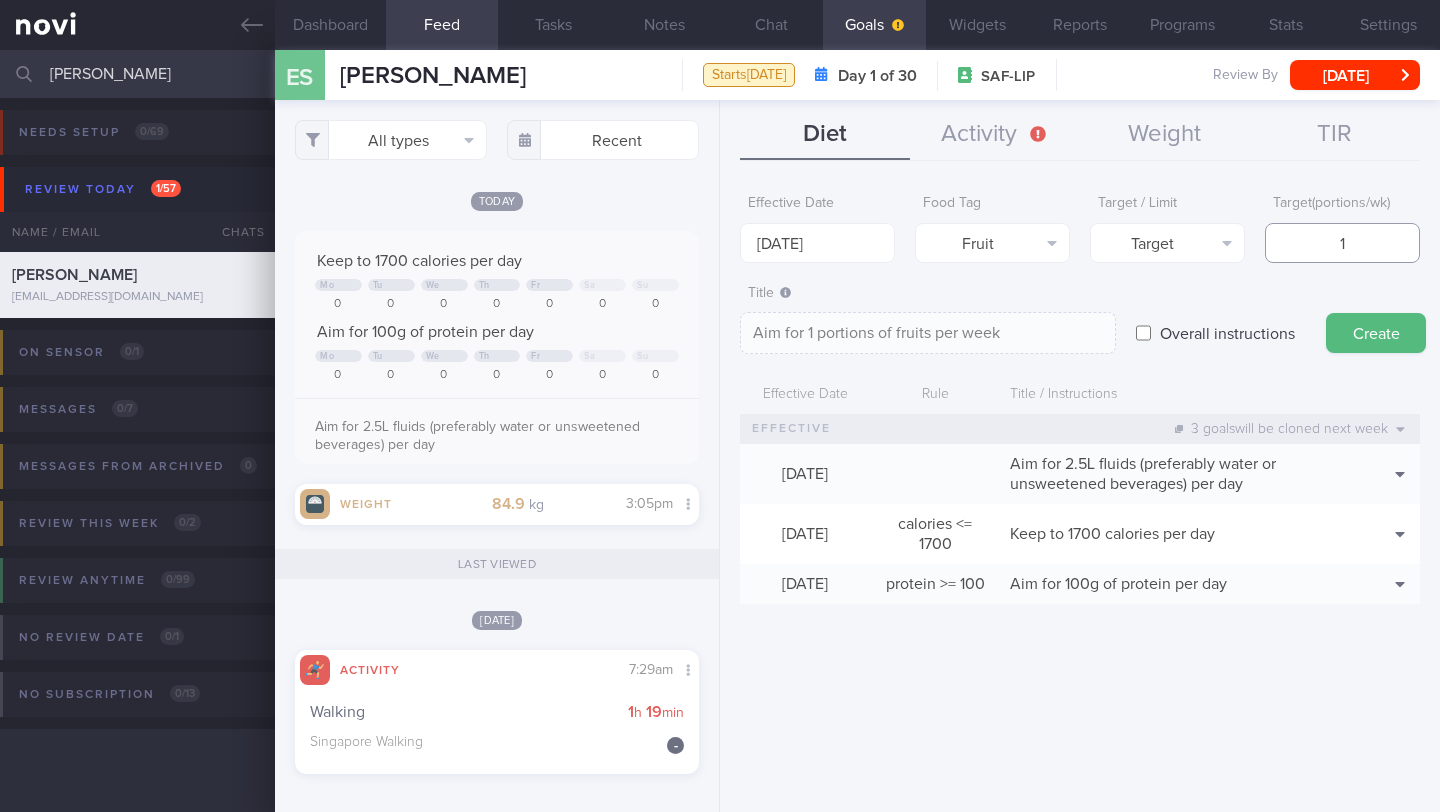 type on "14" 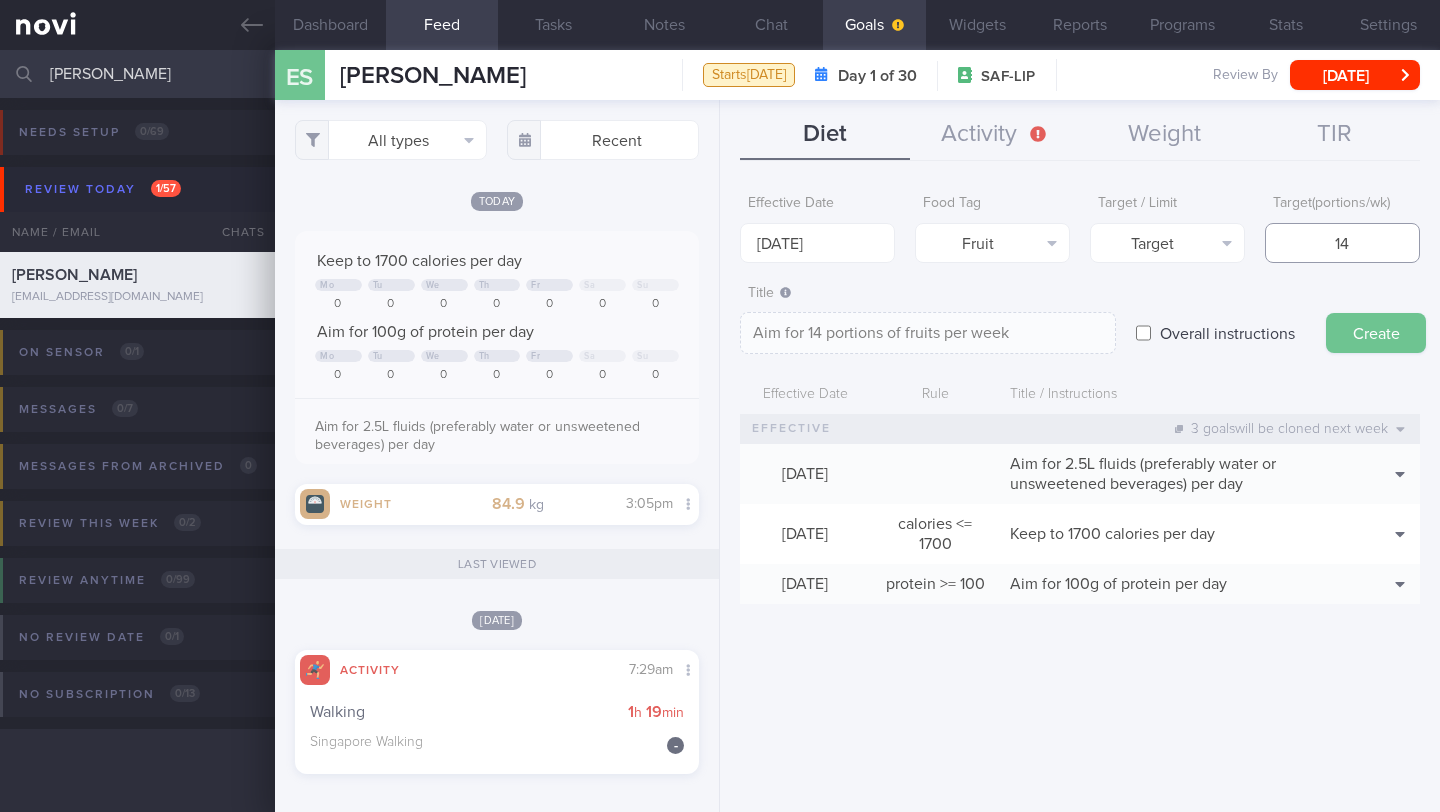 type on "14" 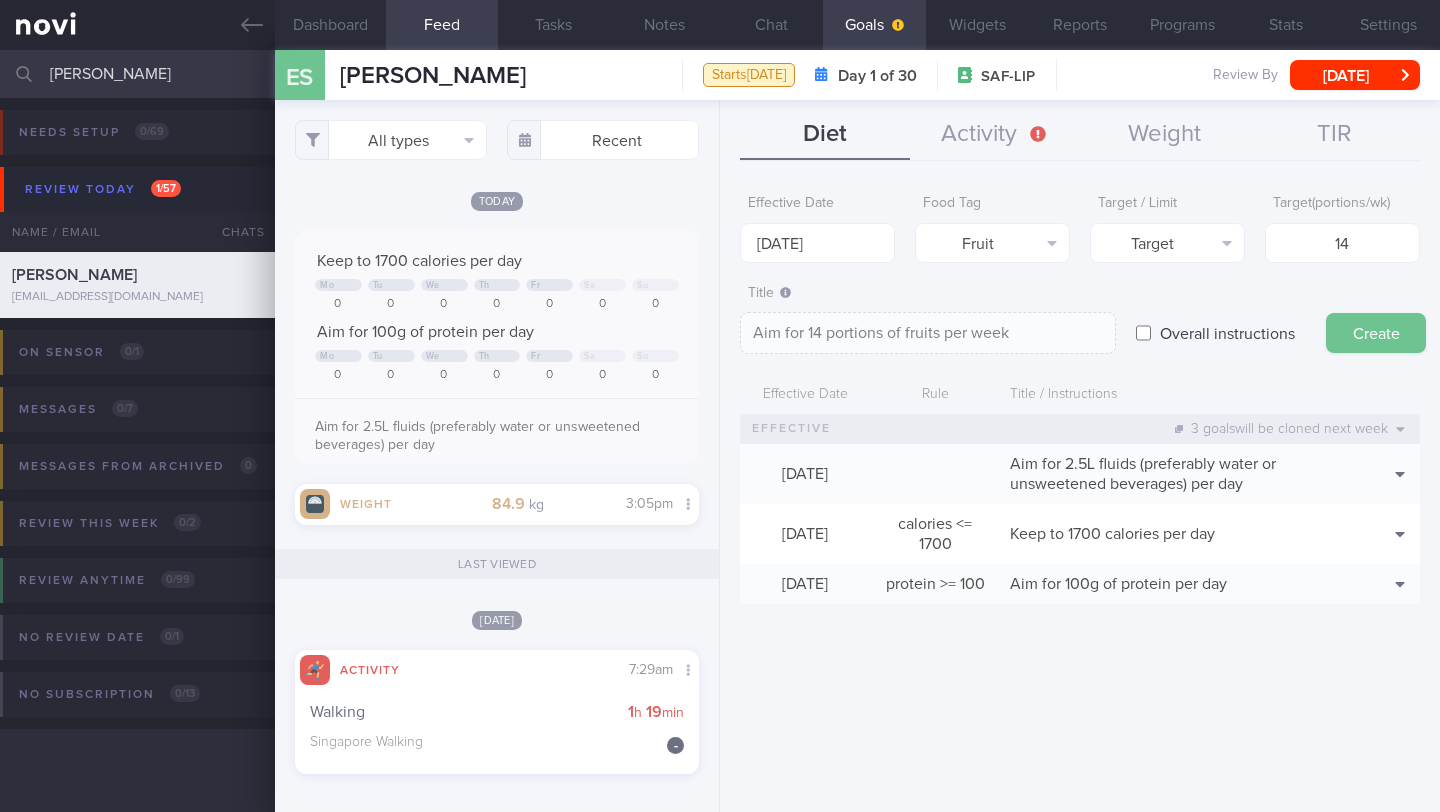 click on "Create" at bounding box center [1376, 333] 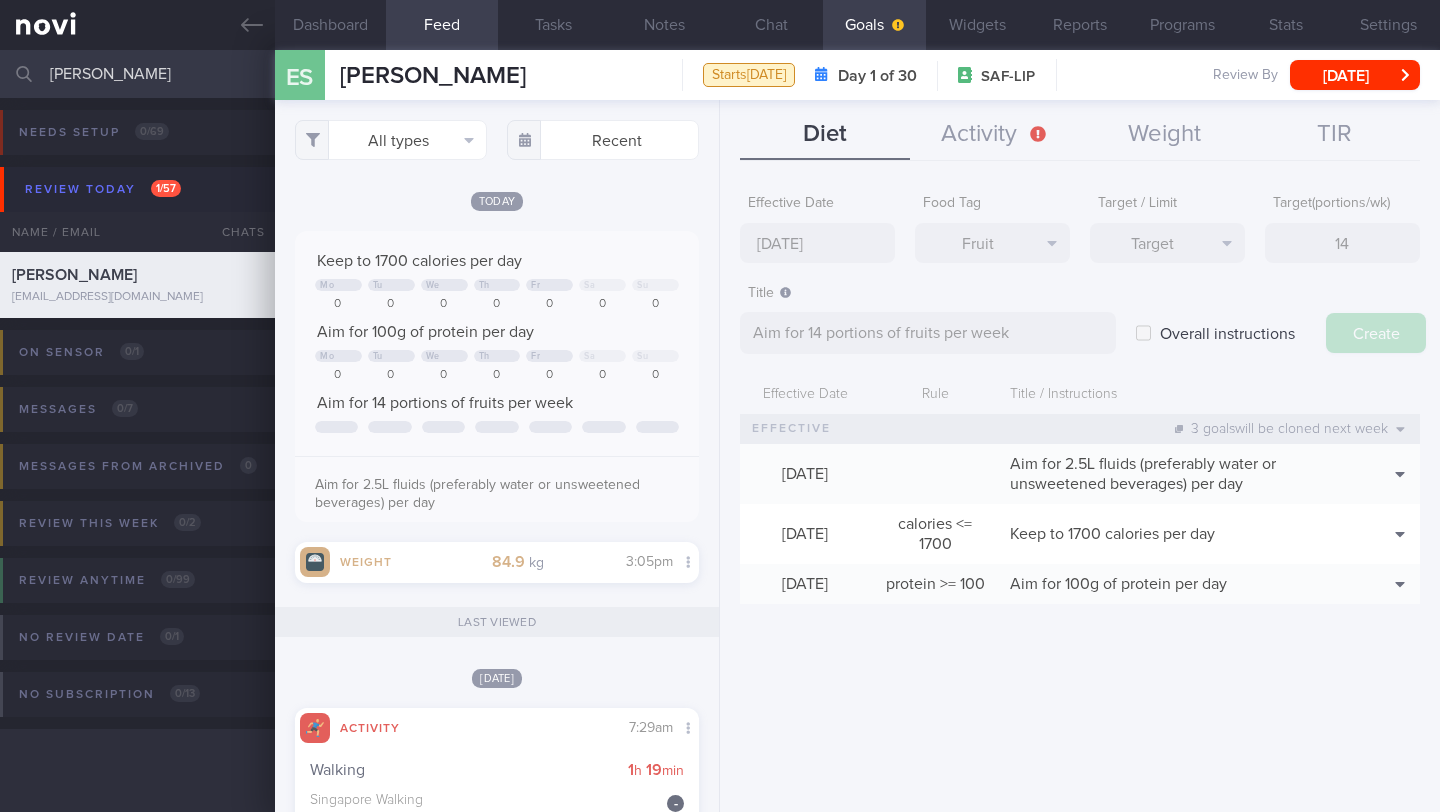 type on "[DATE]" 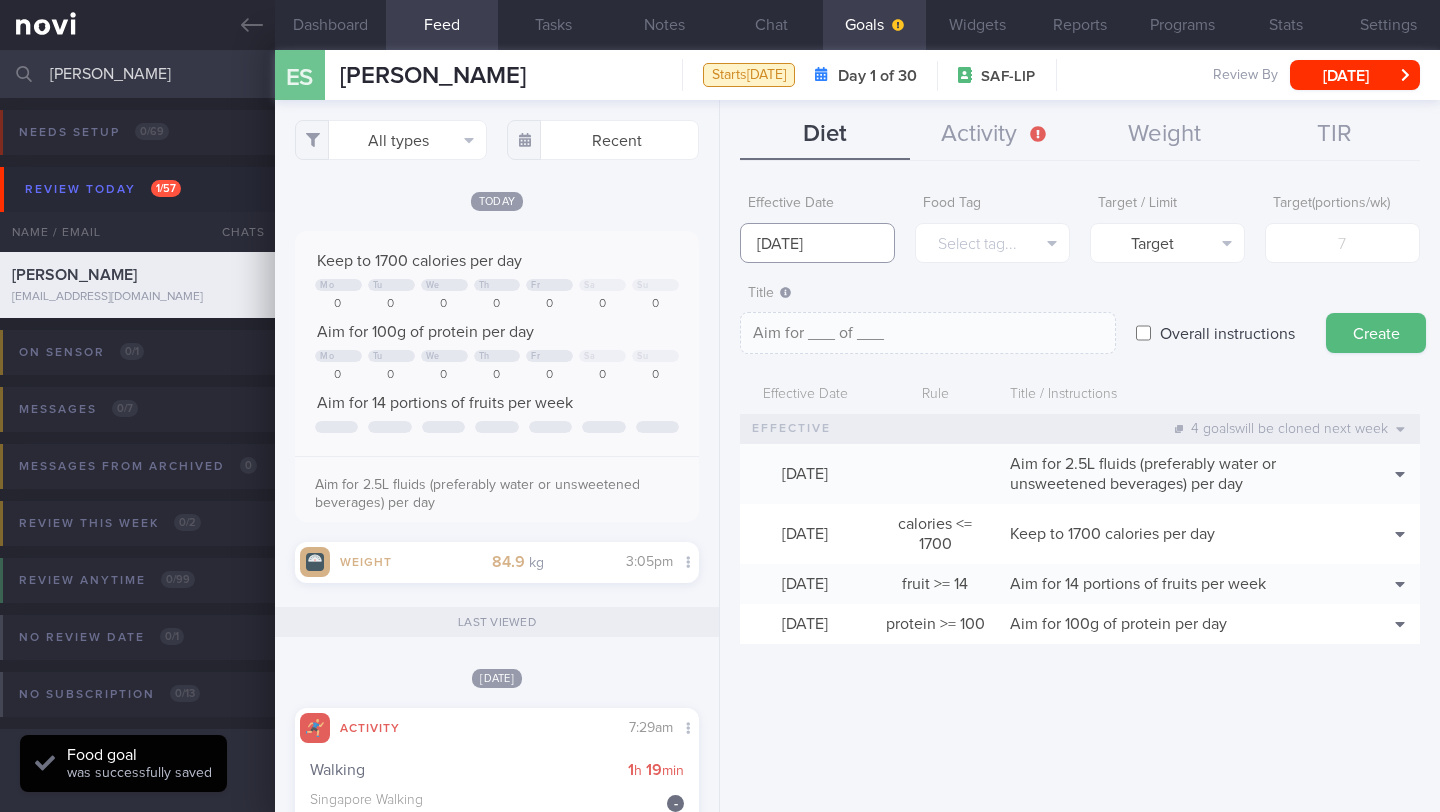 click on "You are offline!  Some functionality will be unavailable
Patients
New Users
Coaches
[PERSON_NAME]
Assigned patients
Assigned patients
All active patients
Archived patients
Needs setup
0 / 69
Name / Email
Chats" at bounding box center [720, 406] 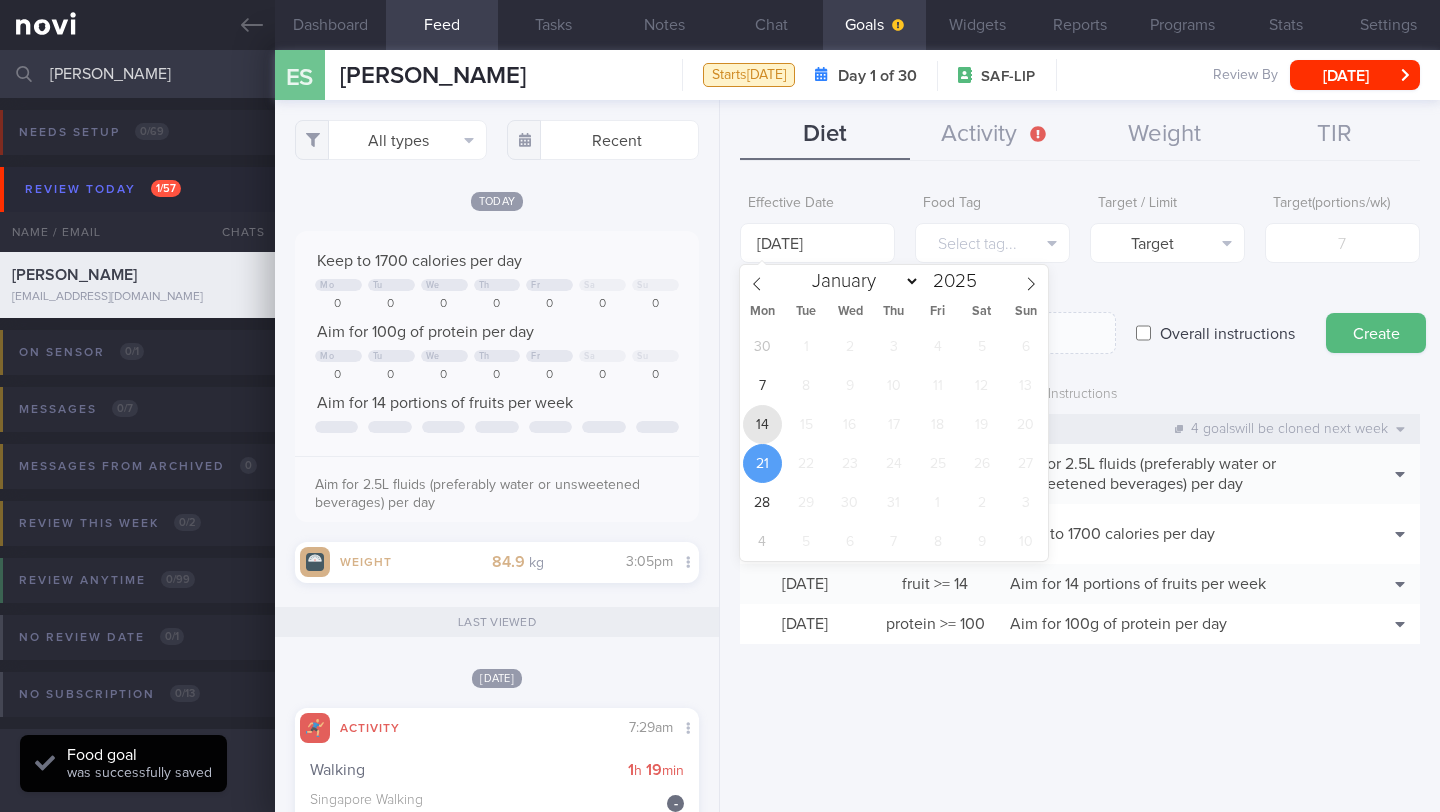 click on "14" at bounding box center [762, 424] 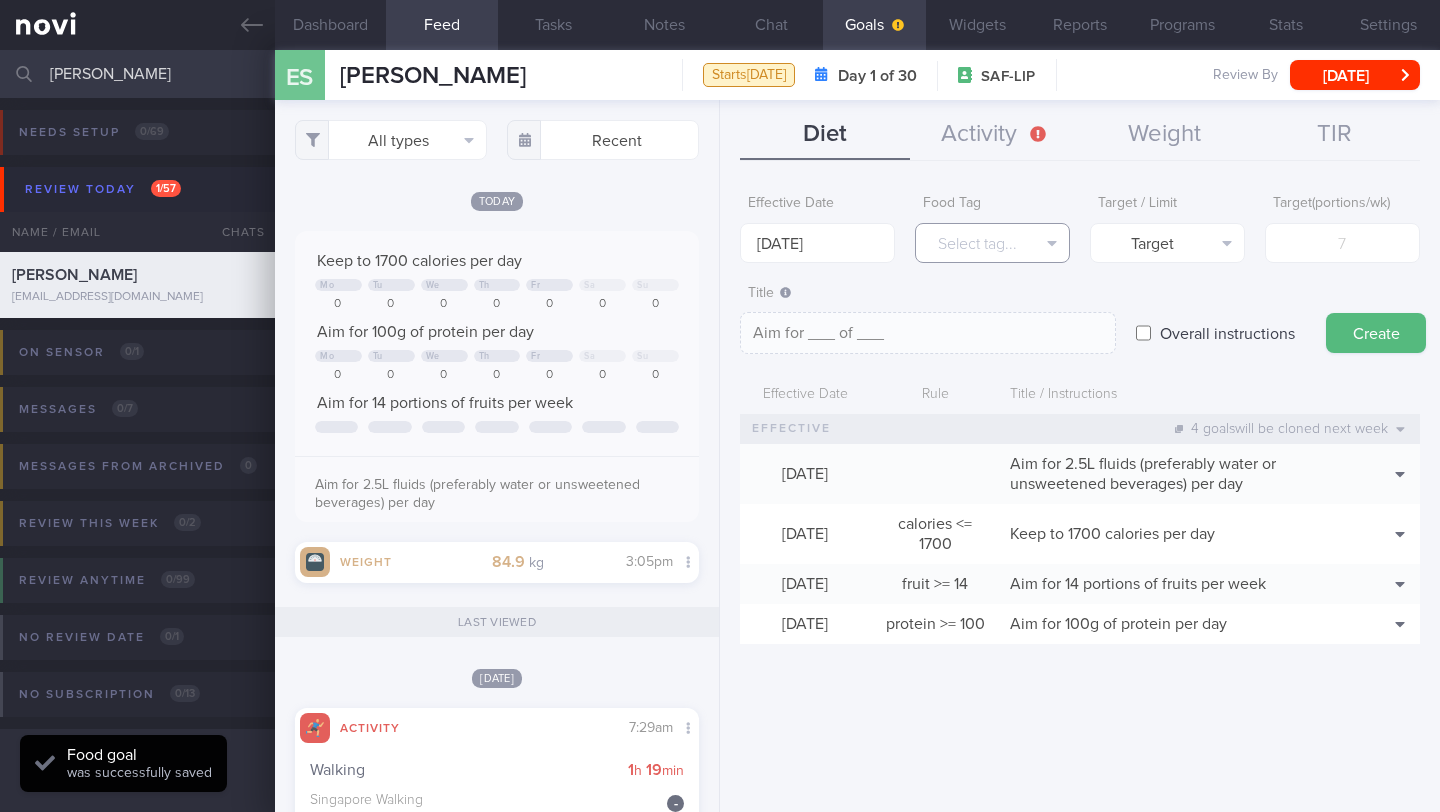 click on "Select tag..." at bounding box center [992, 243] 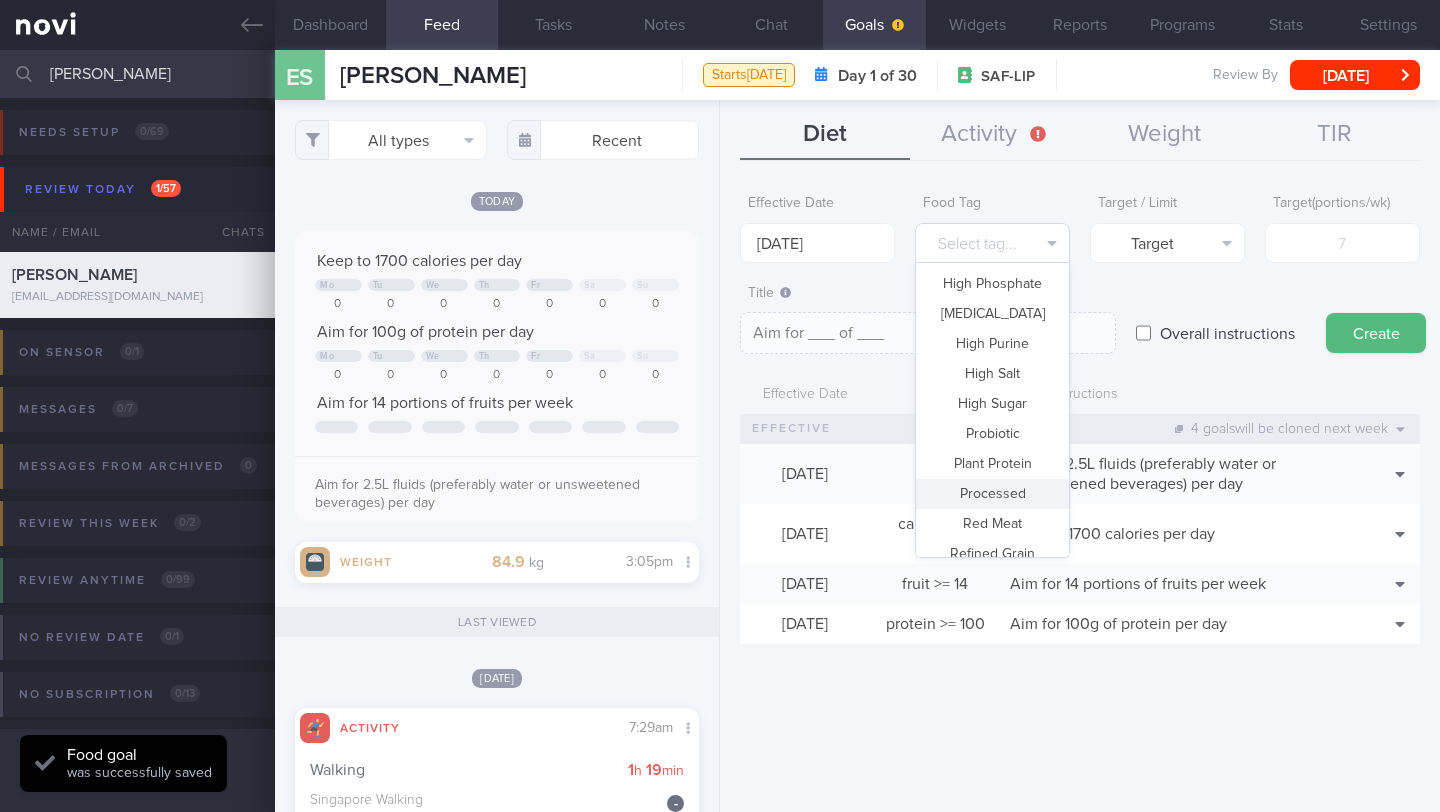 scroll, scrollTop: 595, scrollLeft: 0, axis: vertical 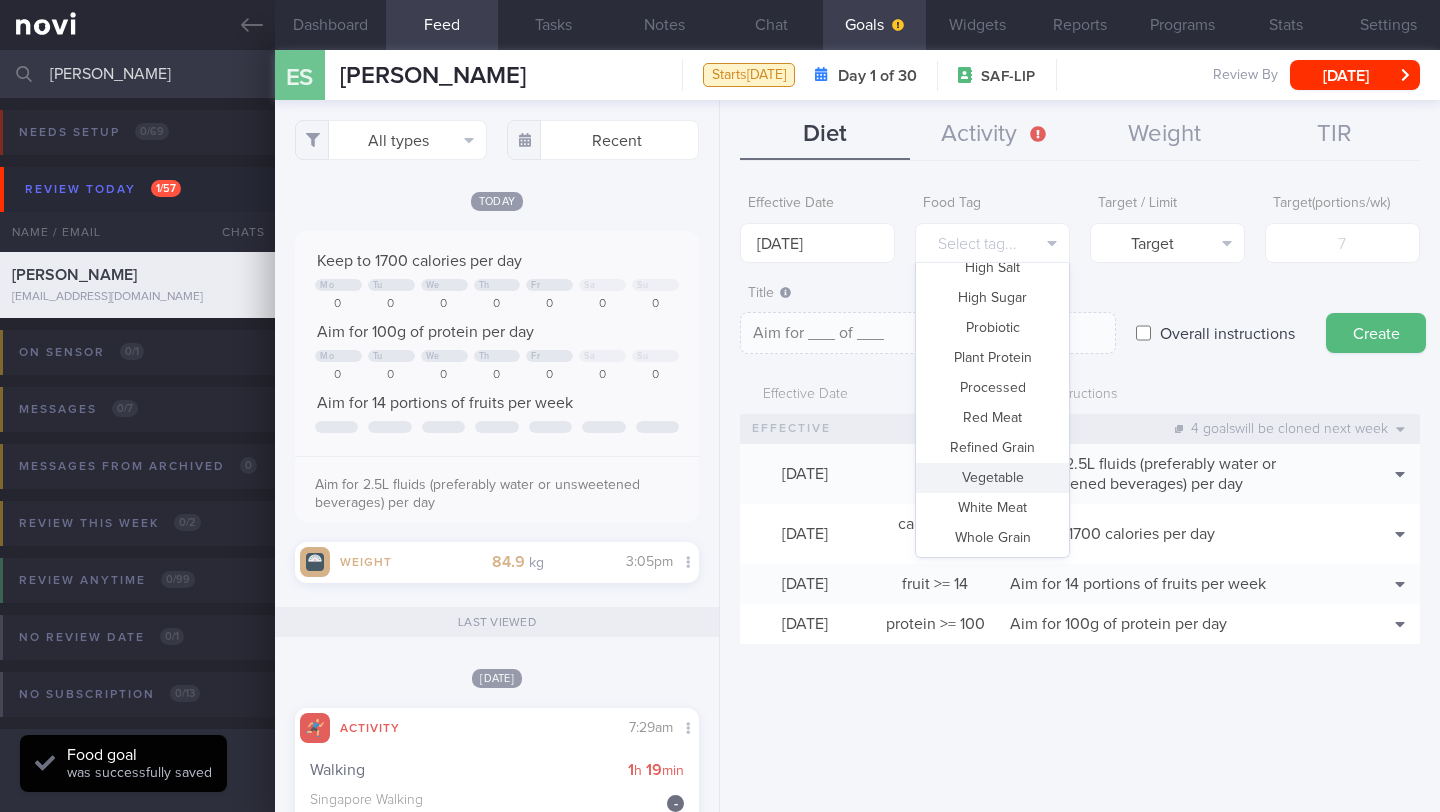 click on "Vegetable" at bounding box center (992, 478) 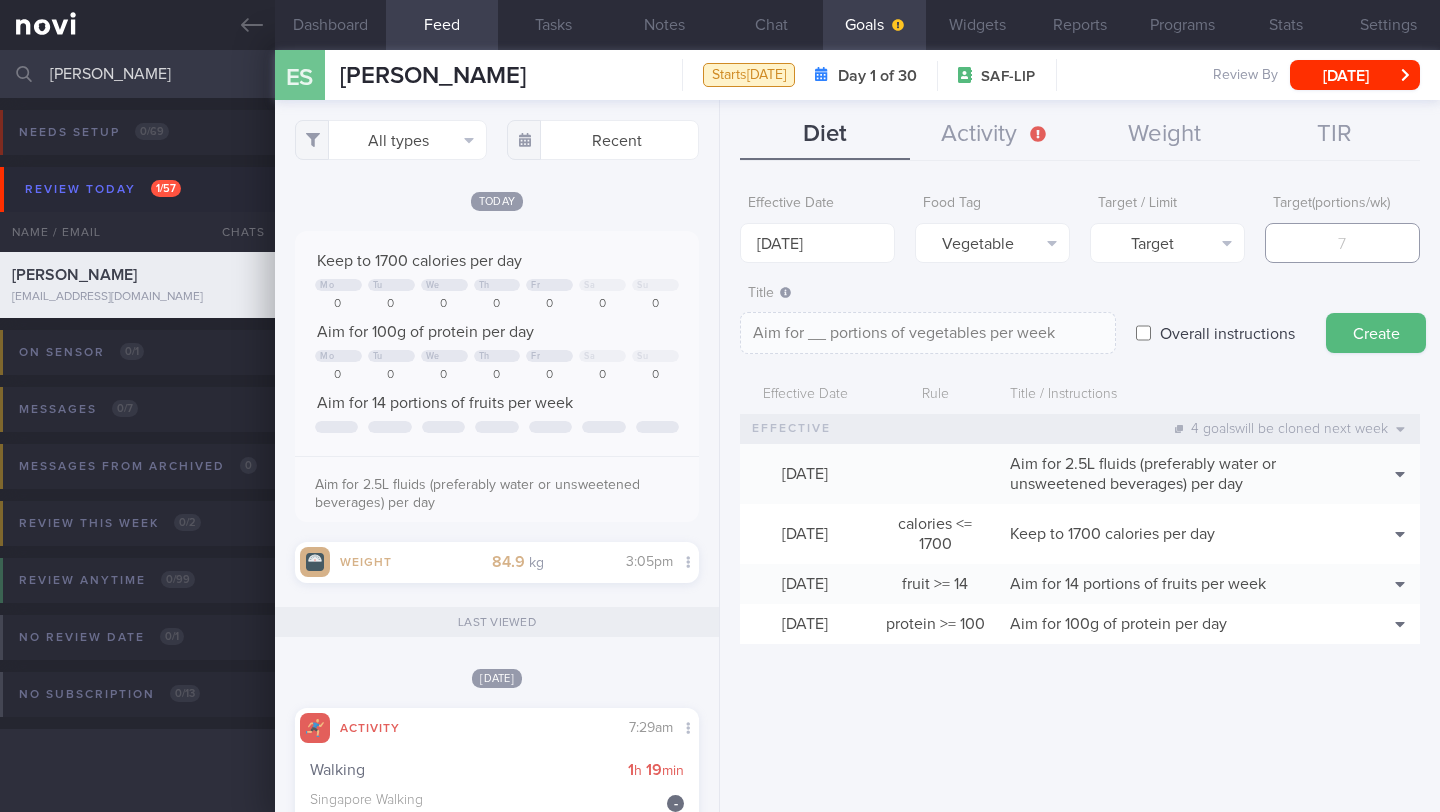 click at bounding box center [1342, 243] 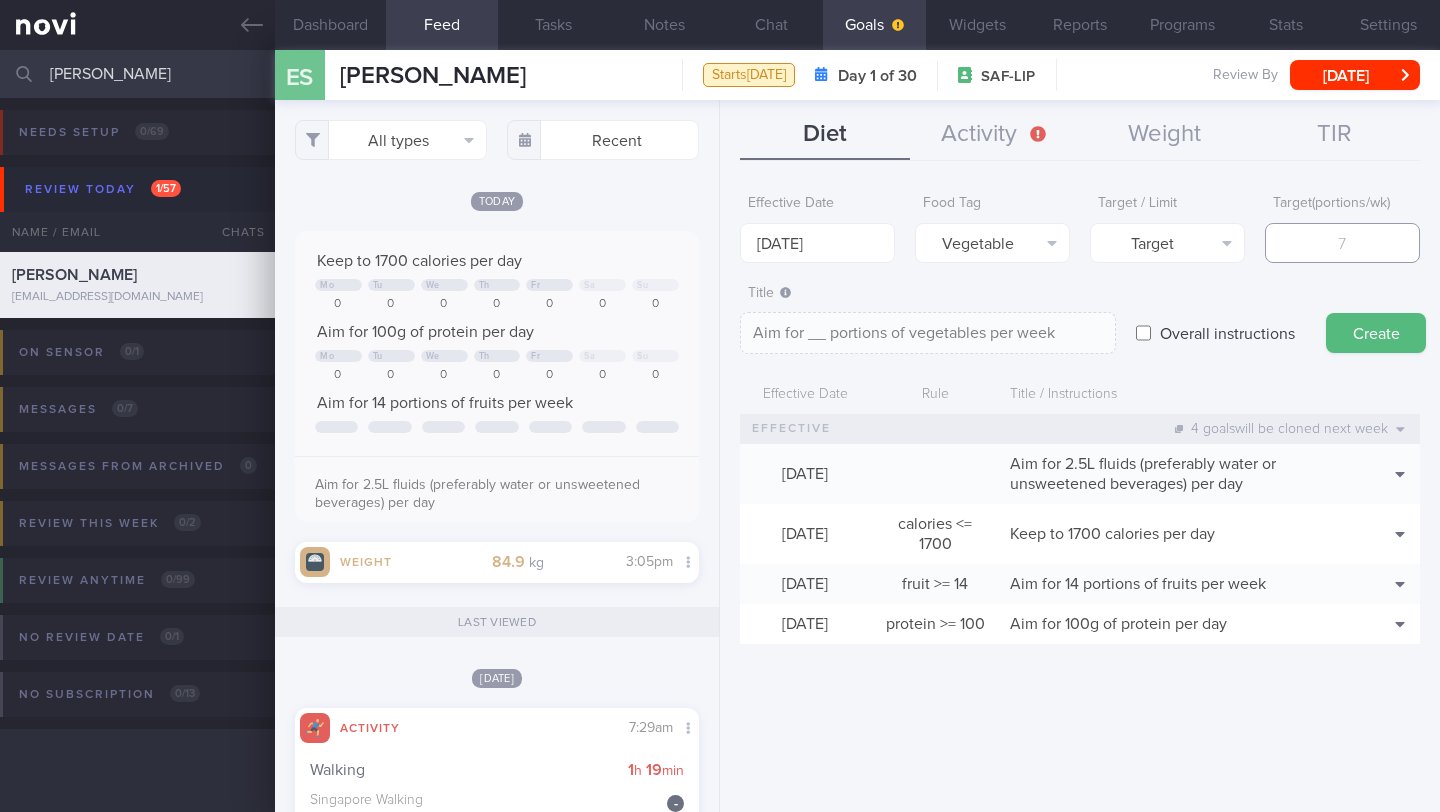 type on "1" 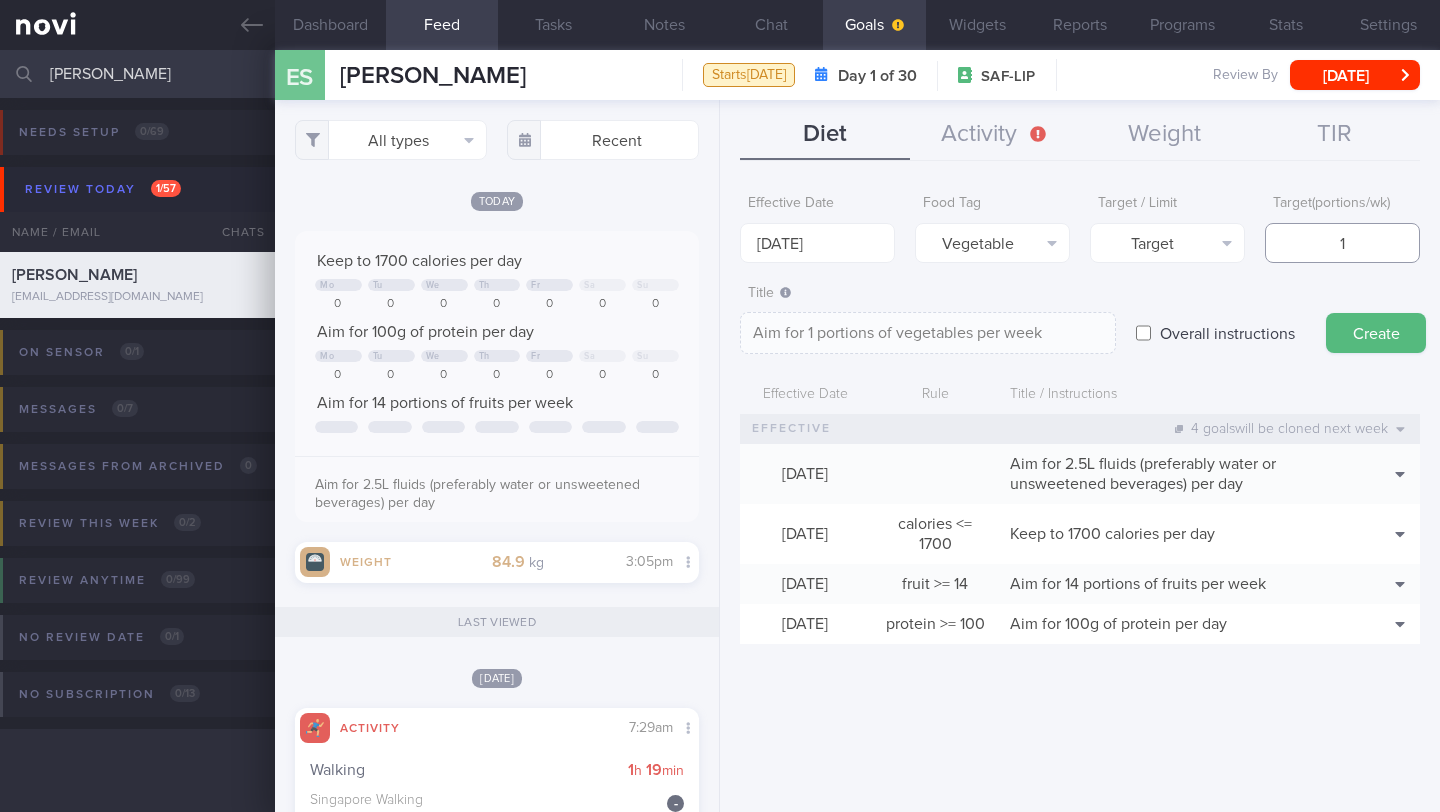 type on "14" 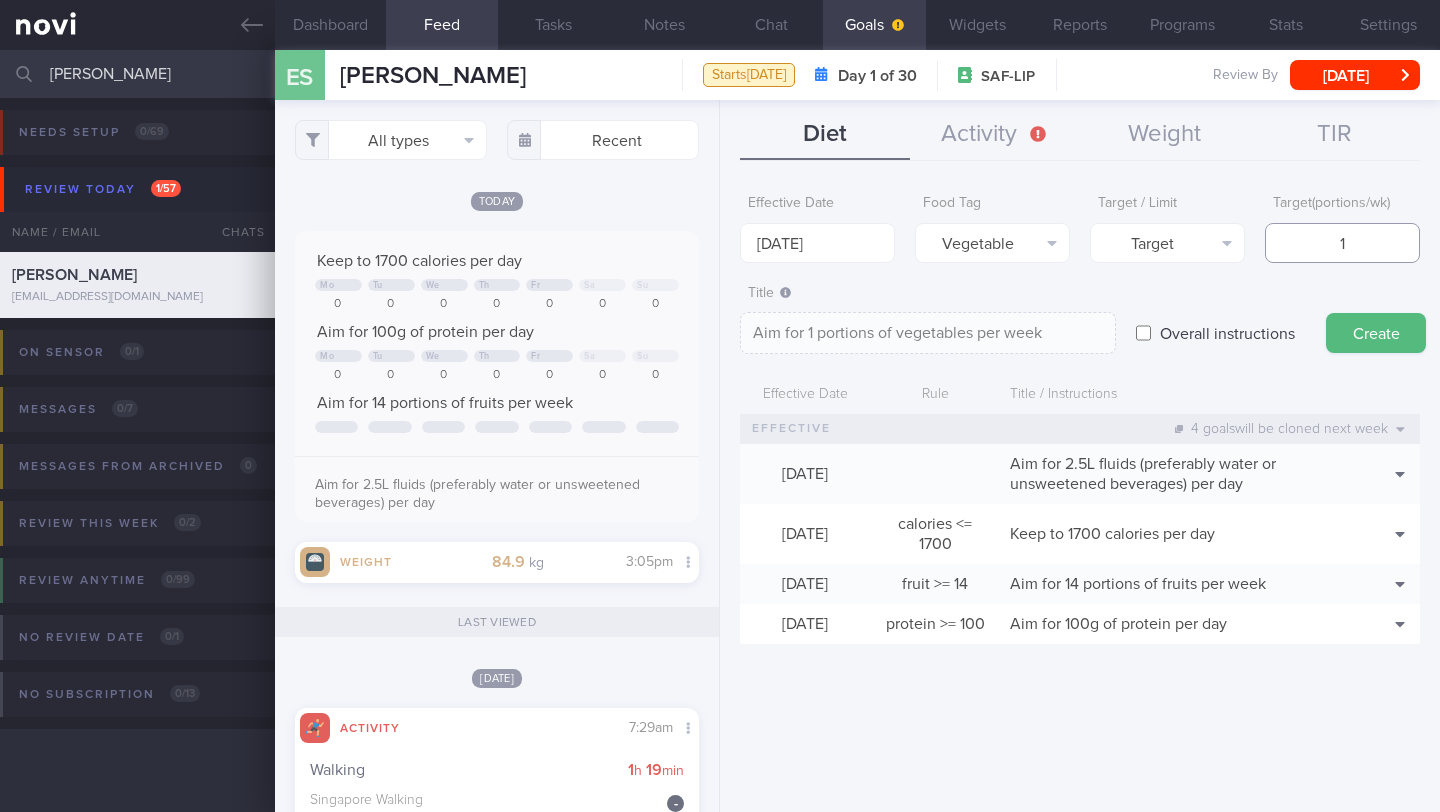 type on "Aim for 14 portions of vegetables per week" 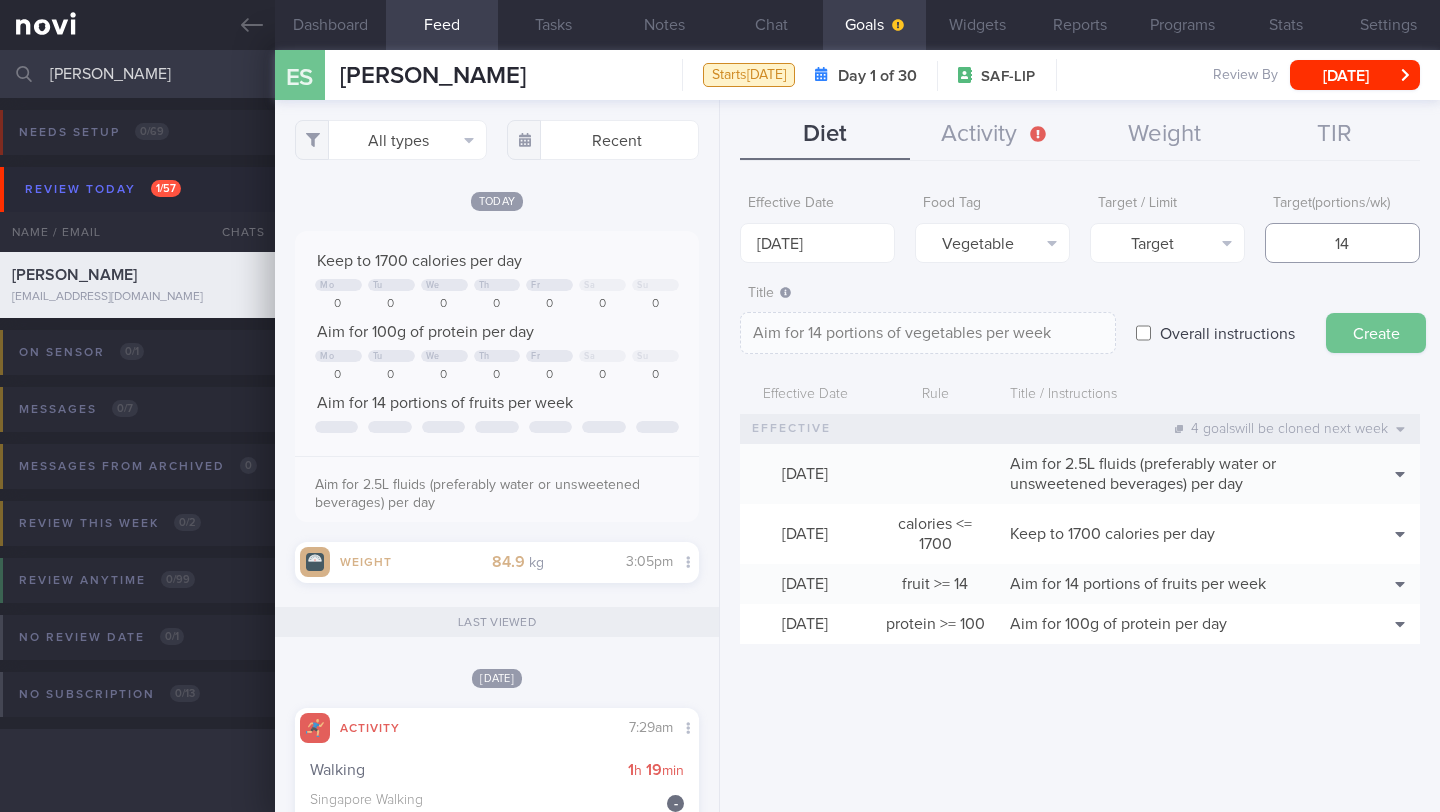 type on "14" 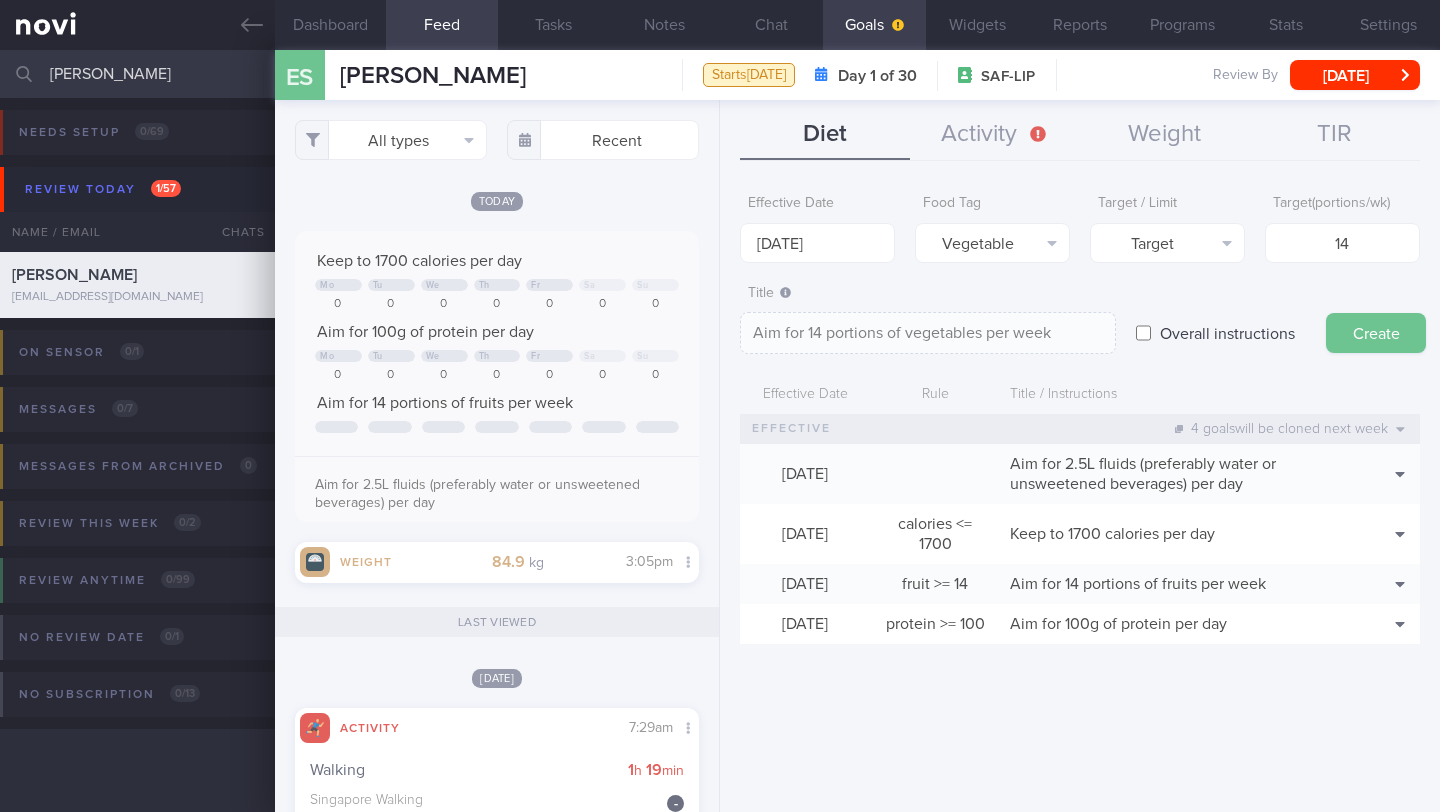 click on "Create" at bounding box center [1376, 333] 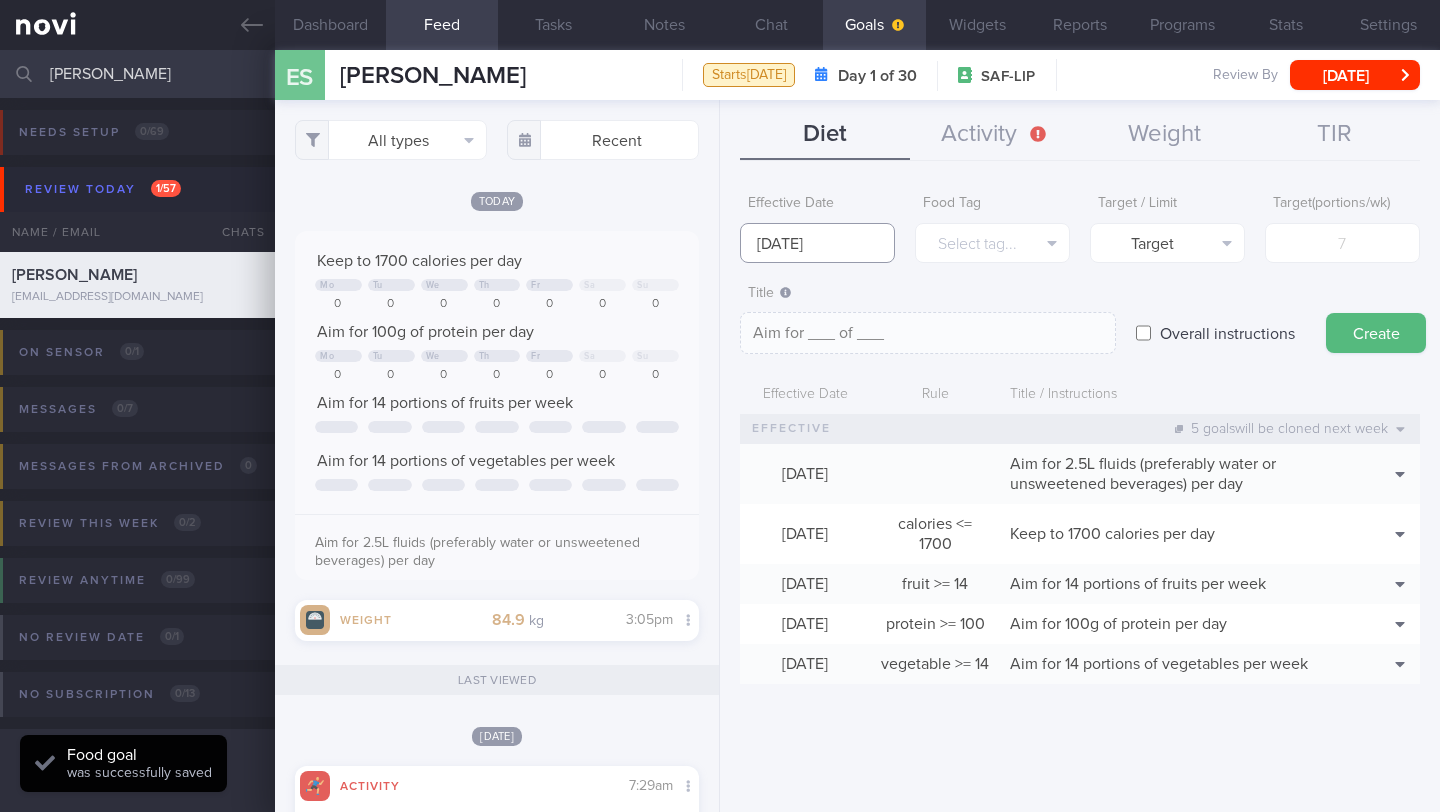 click on "[DATE]" at bounding box center [817, 243] 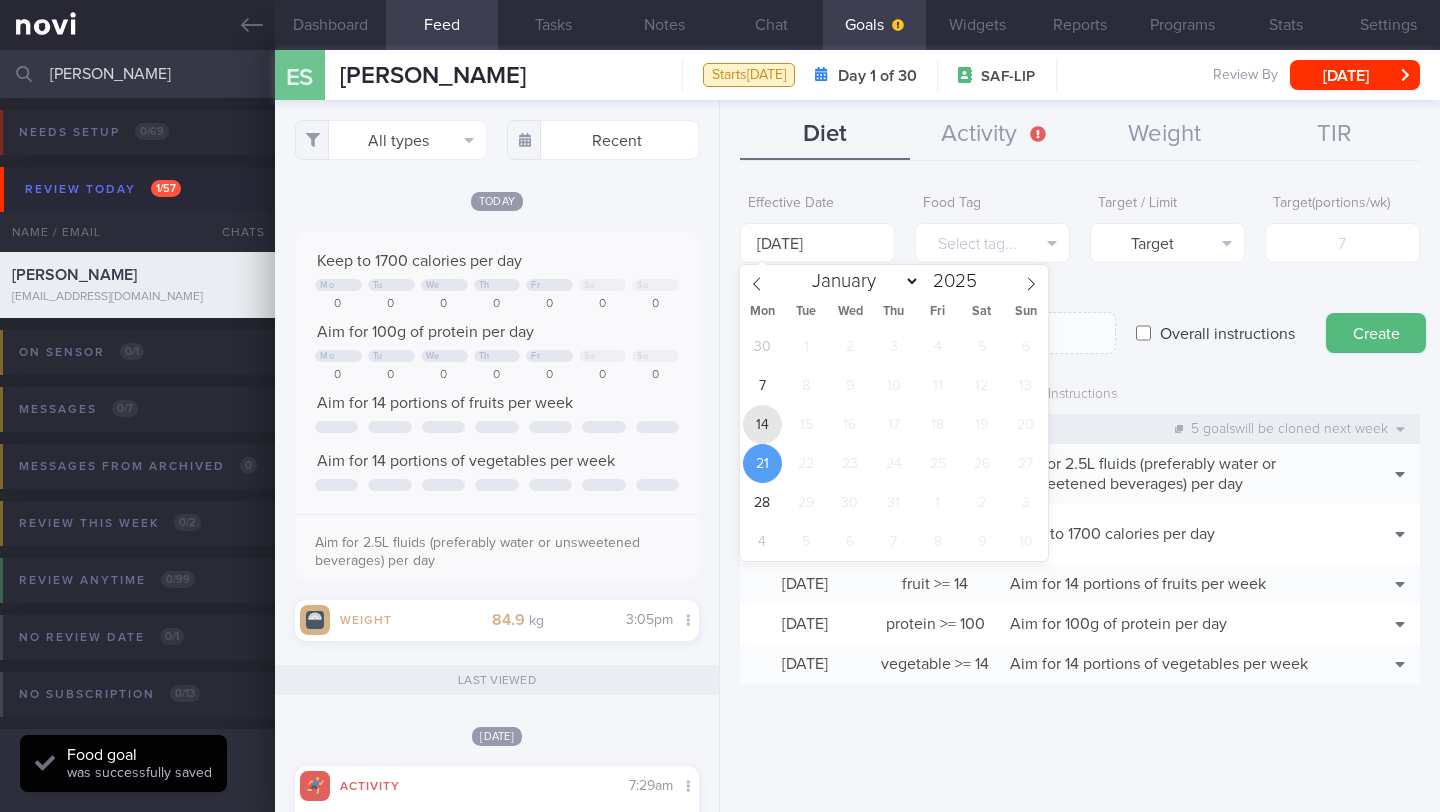 click on "14" at bounding box center [762, 424] 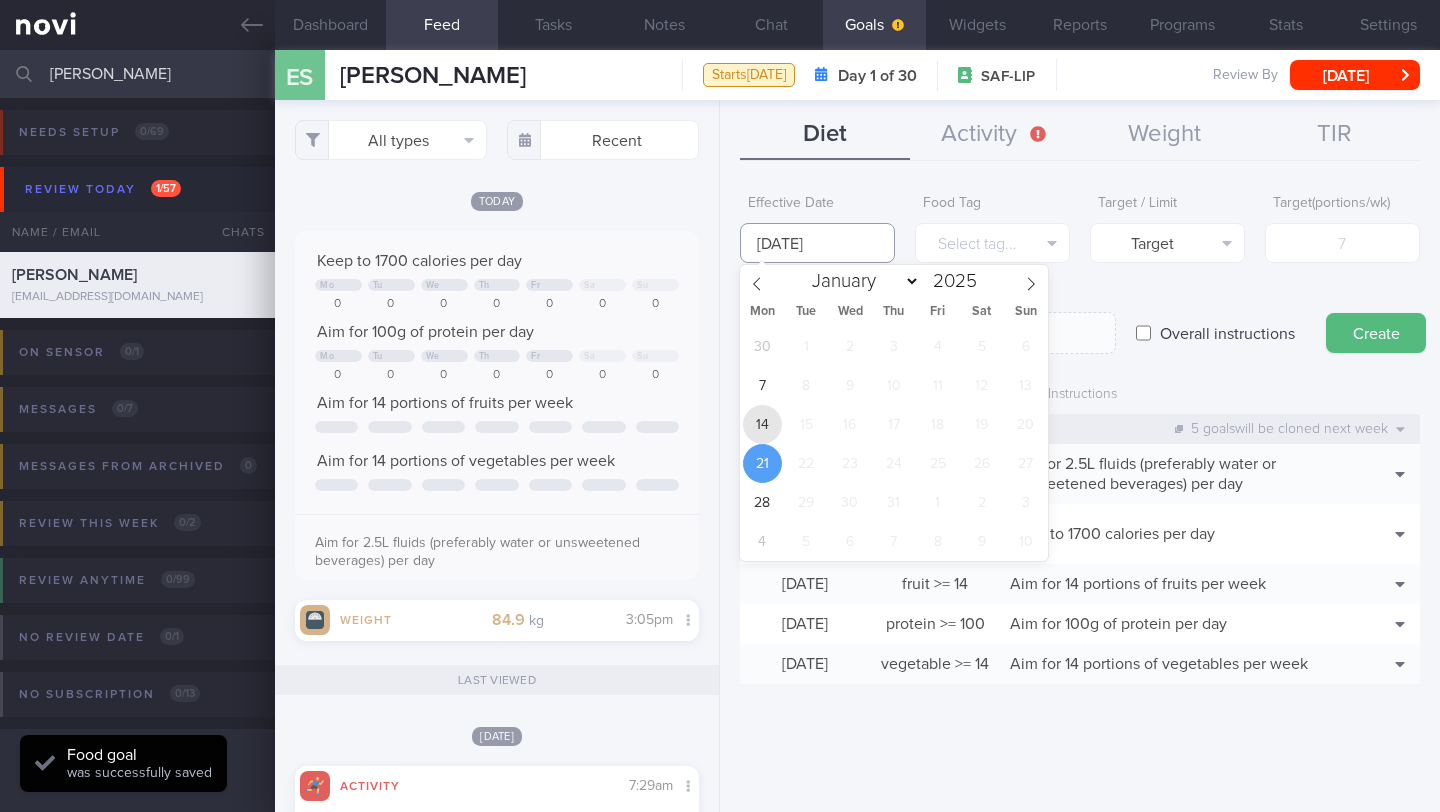 type on "[DATE]" 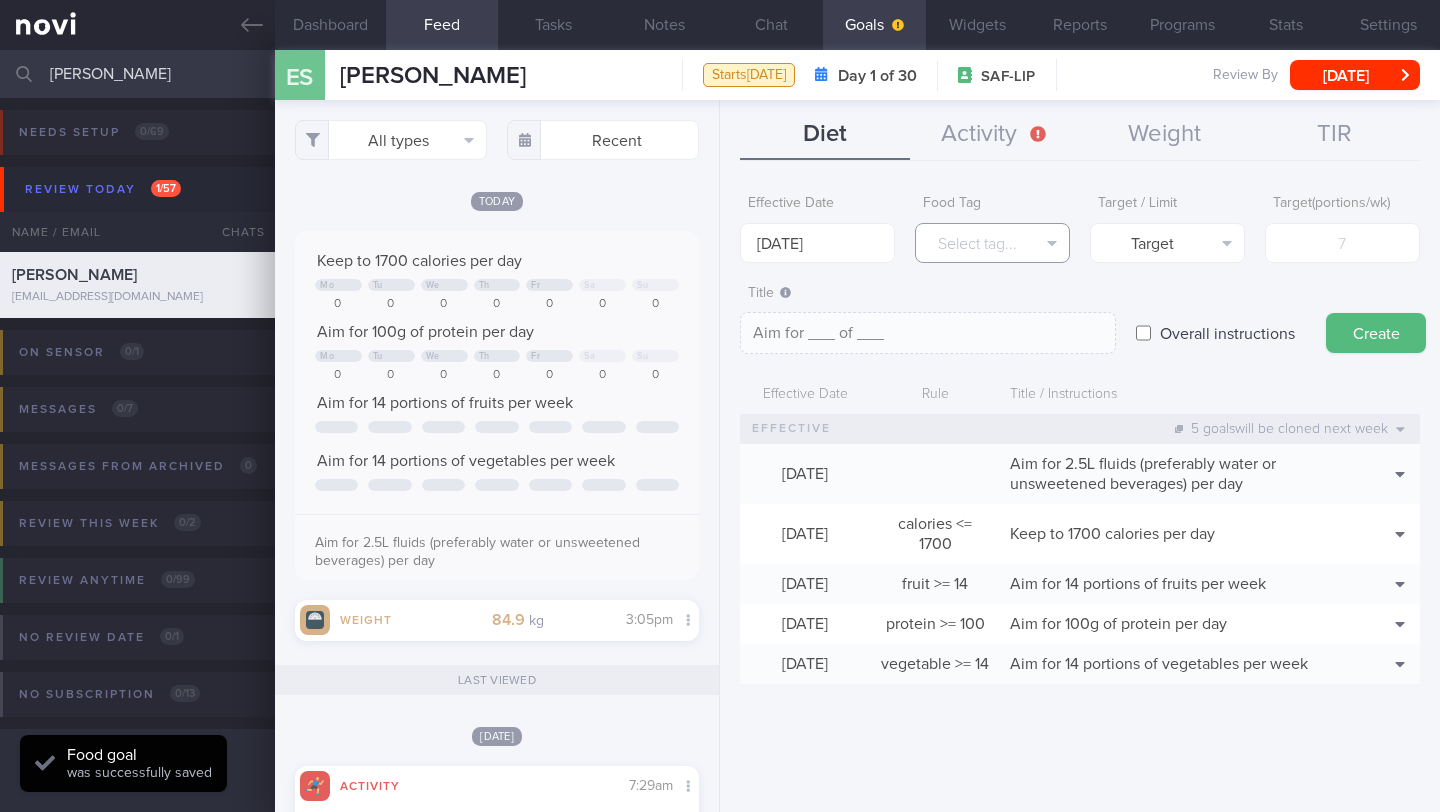 click on "Select tag..." at bounding box center (992, 243) 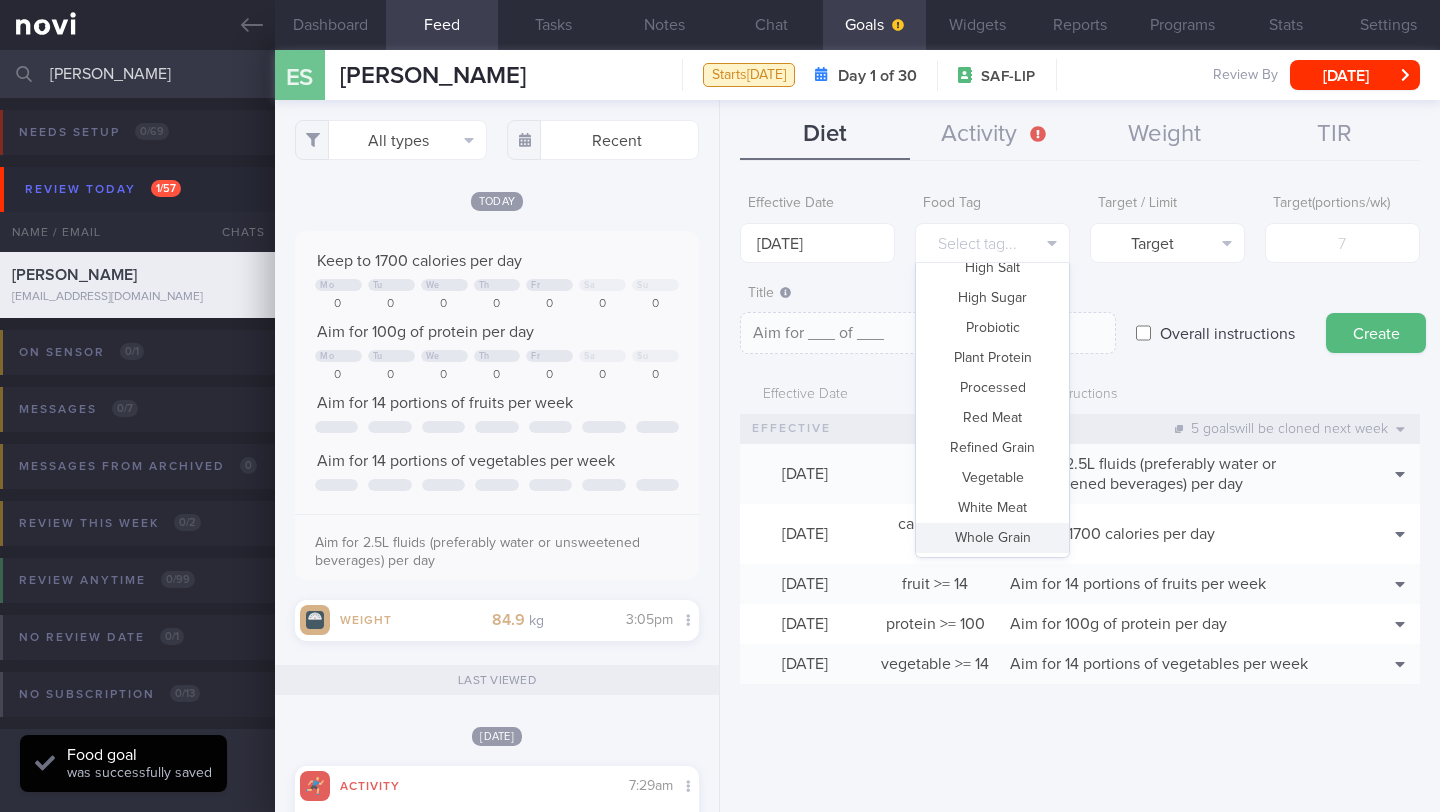 click on "Whole Grain" at bounding box center (992, 538) 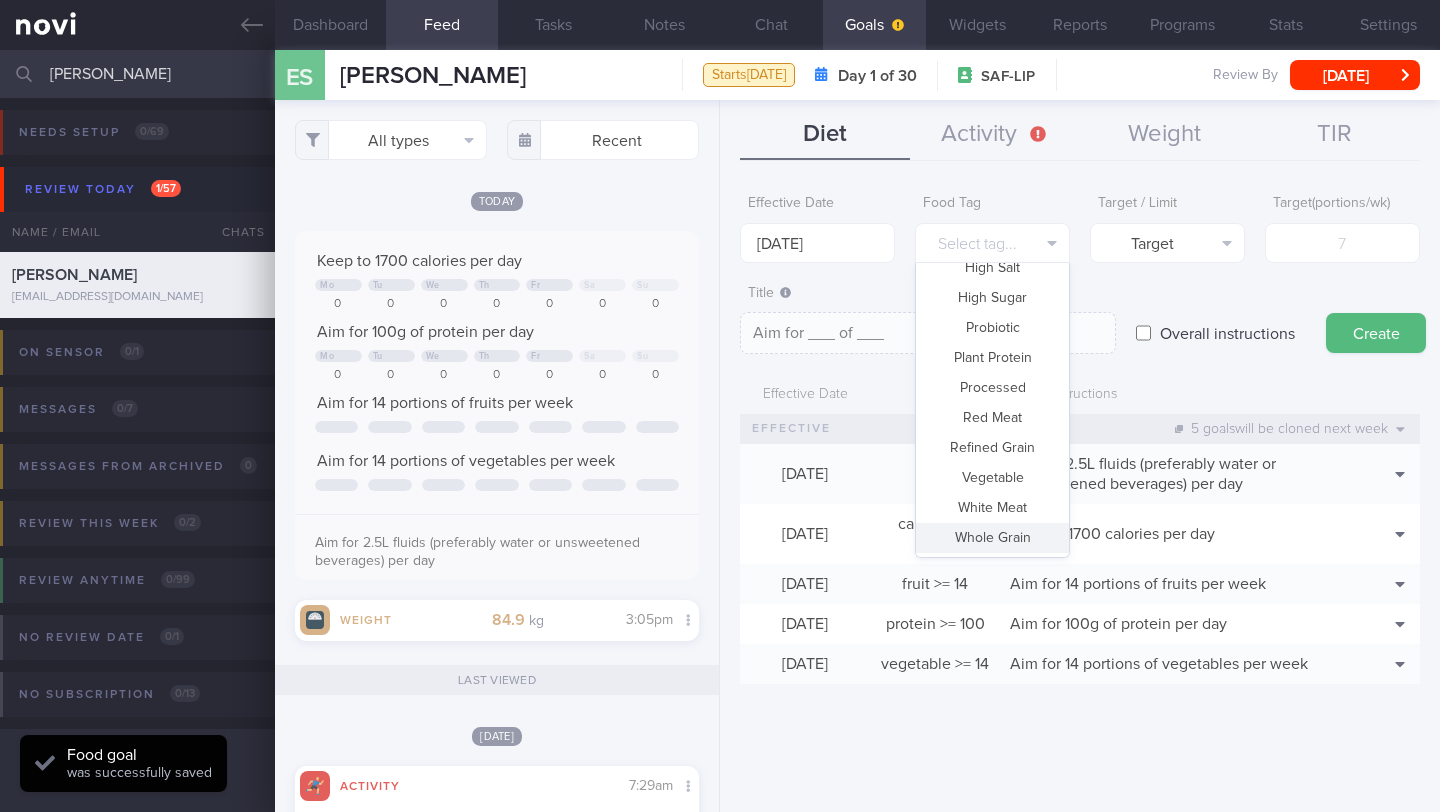 type on "Aim for __ portions of whole grains per week" 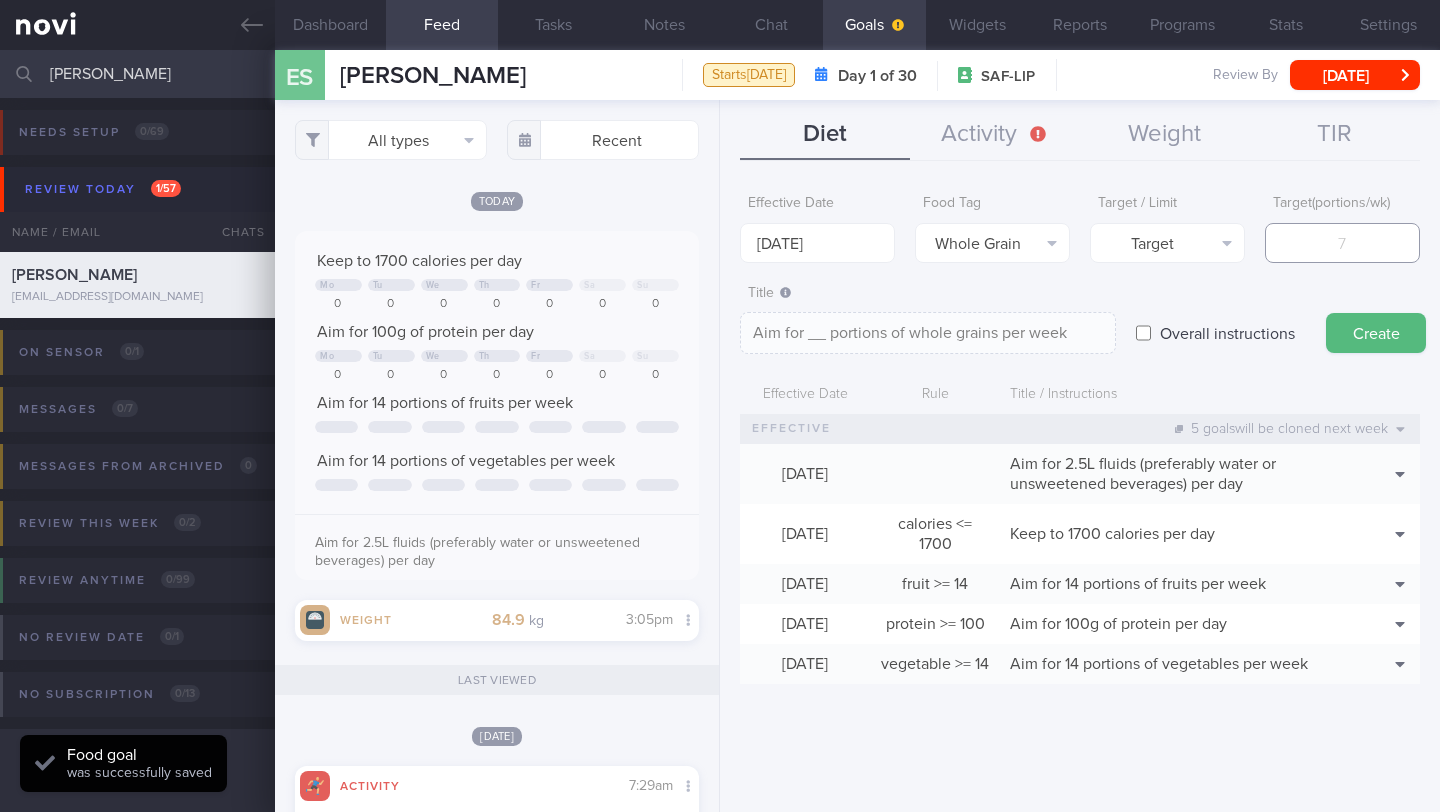 click at bounding box center (1342, 243) 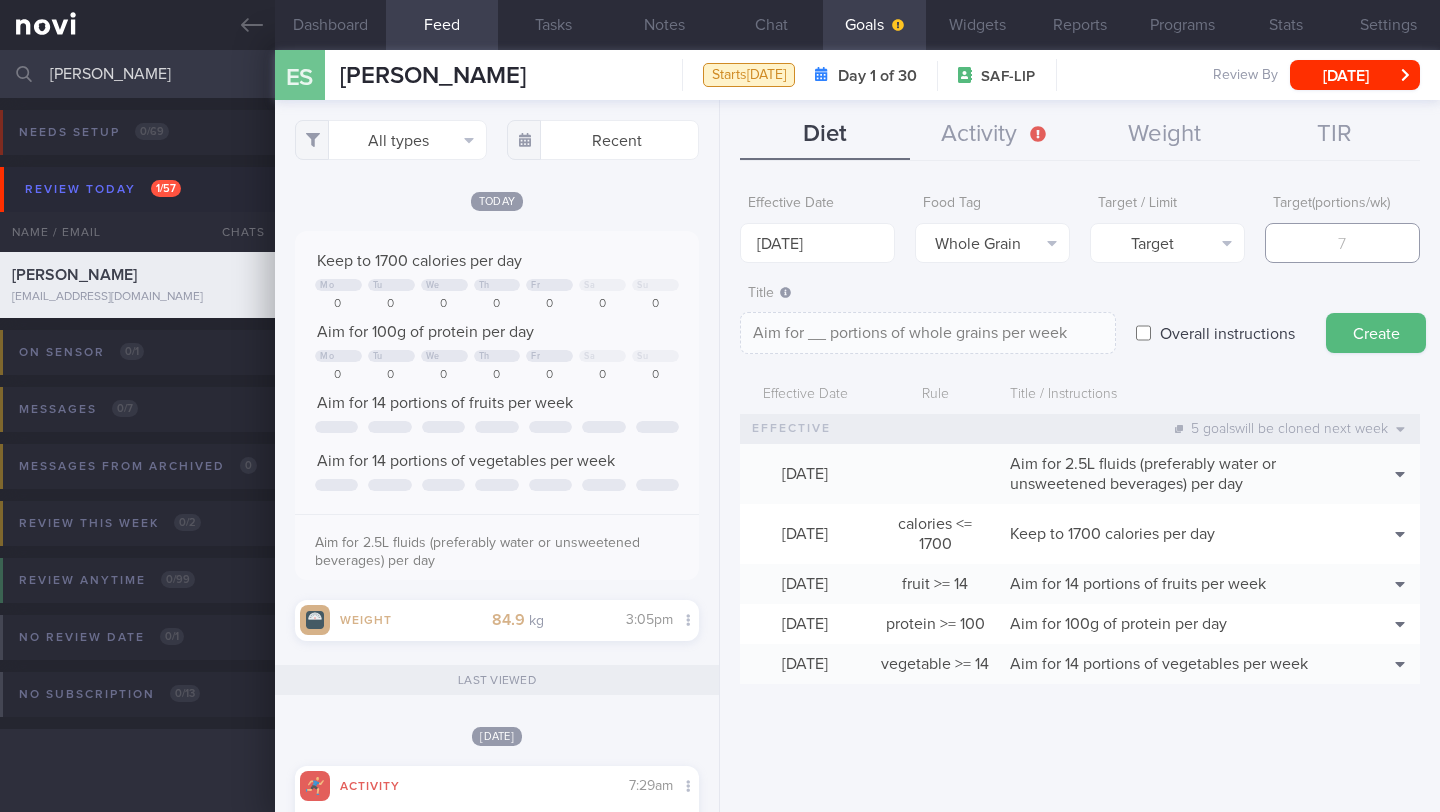 type on "1" 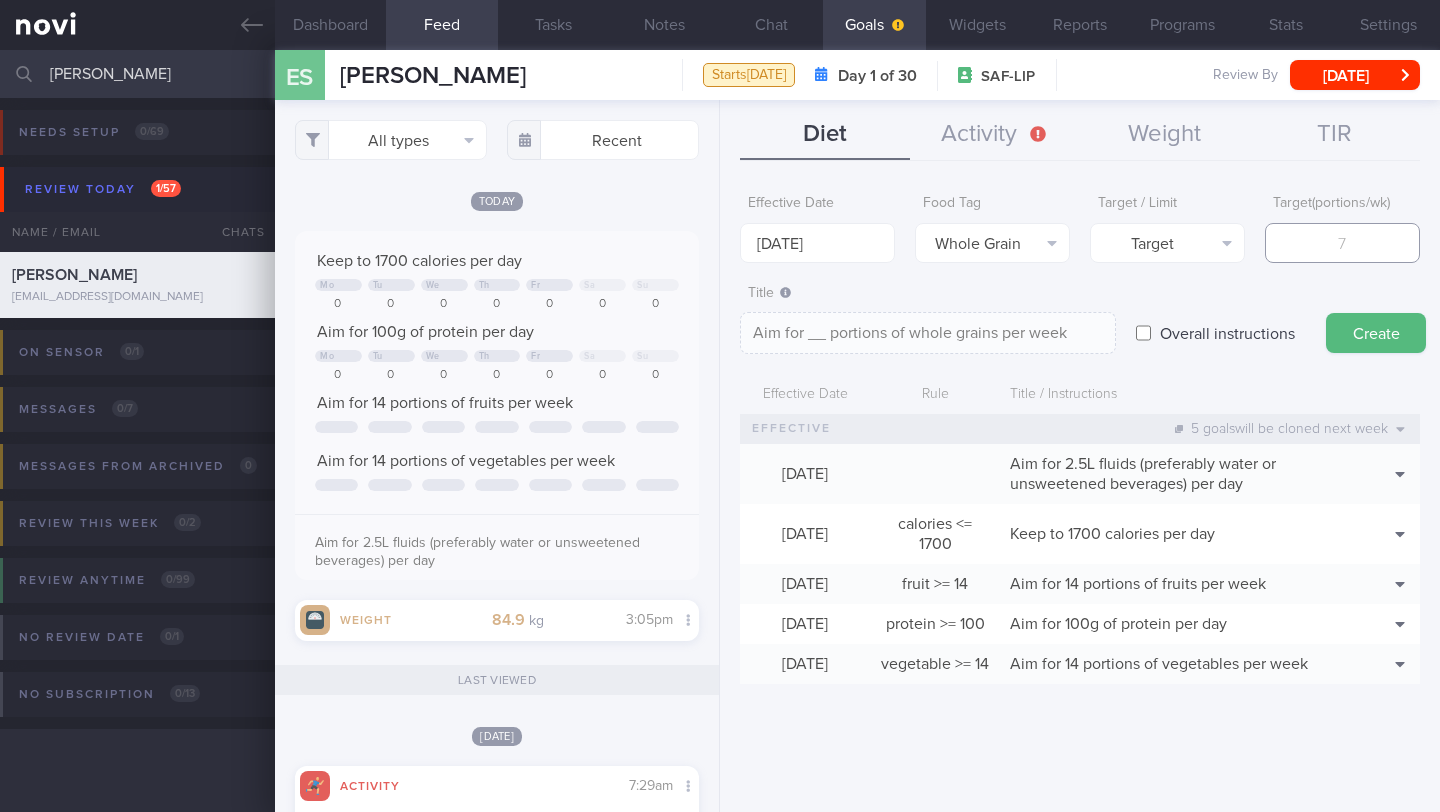 type on "Aim for 1 portions of whole grains per week" 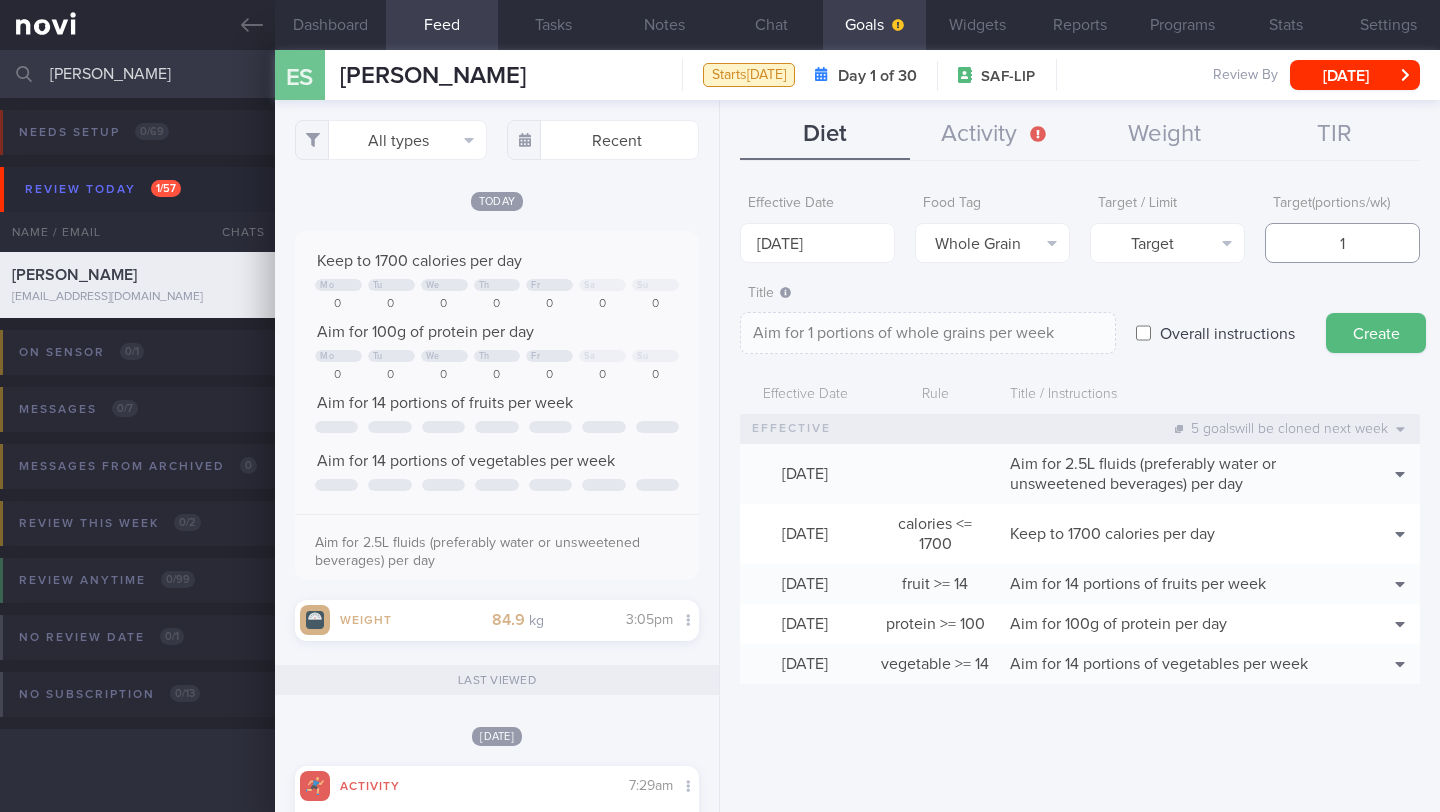 type on "10" 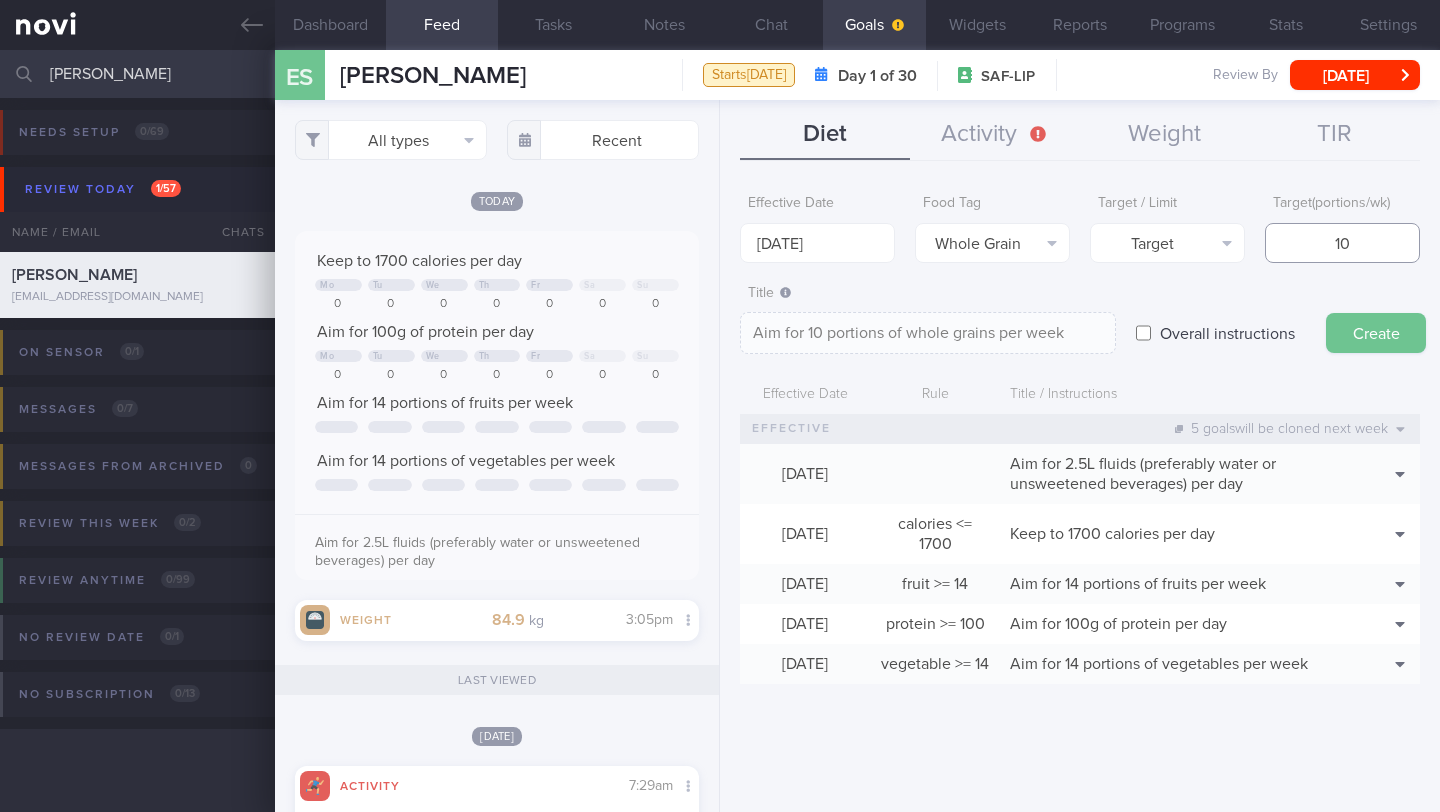 type on "10" 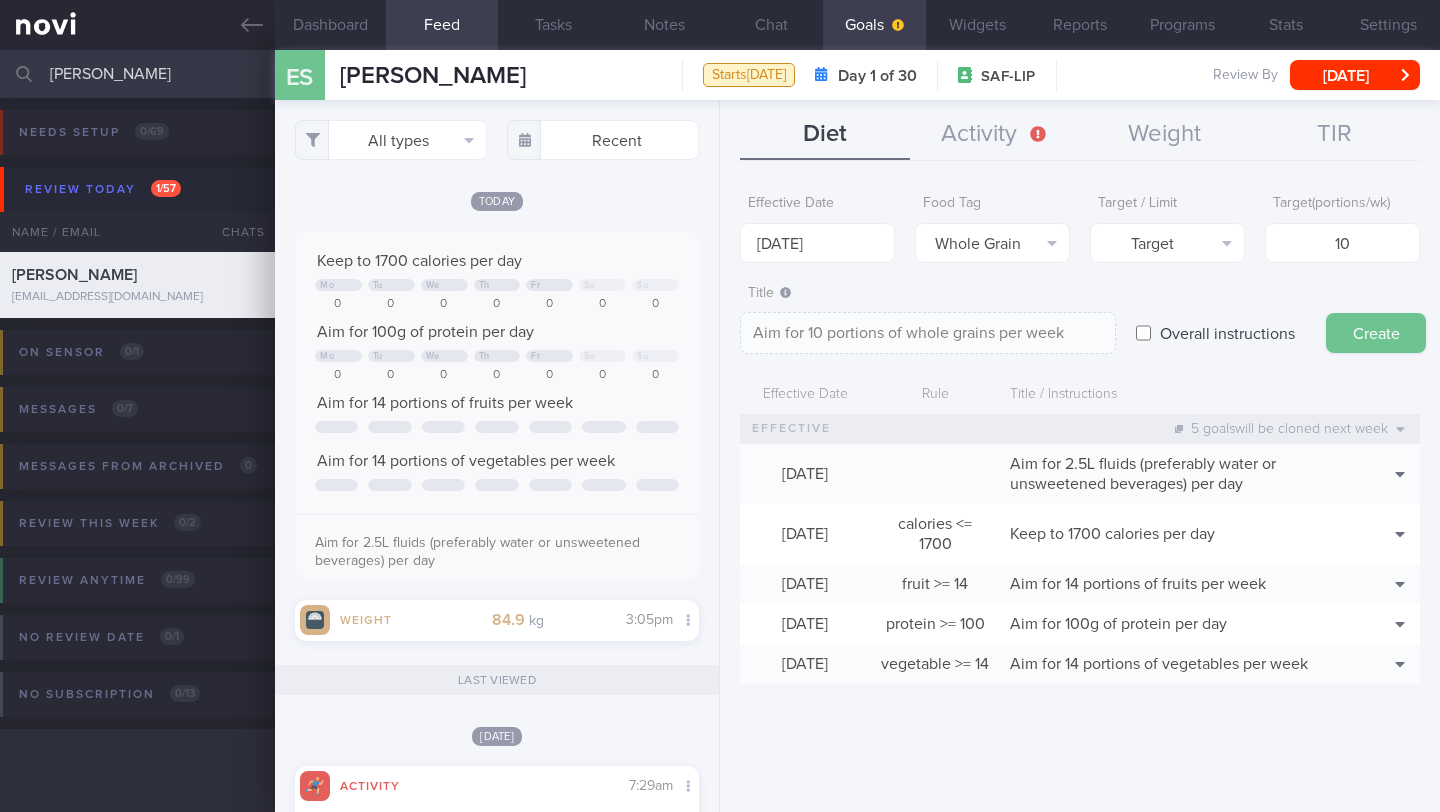 click on "Create" at bounding box center [1376, 333] 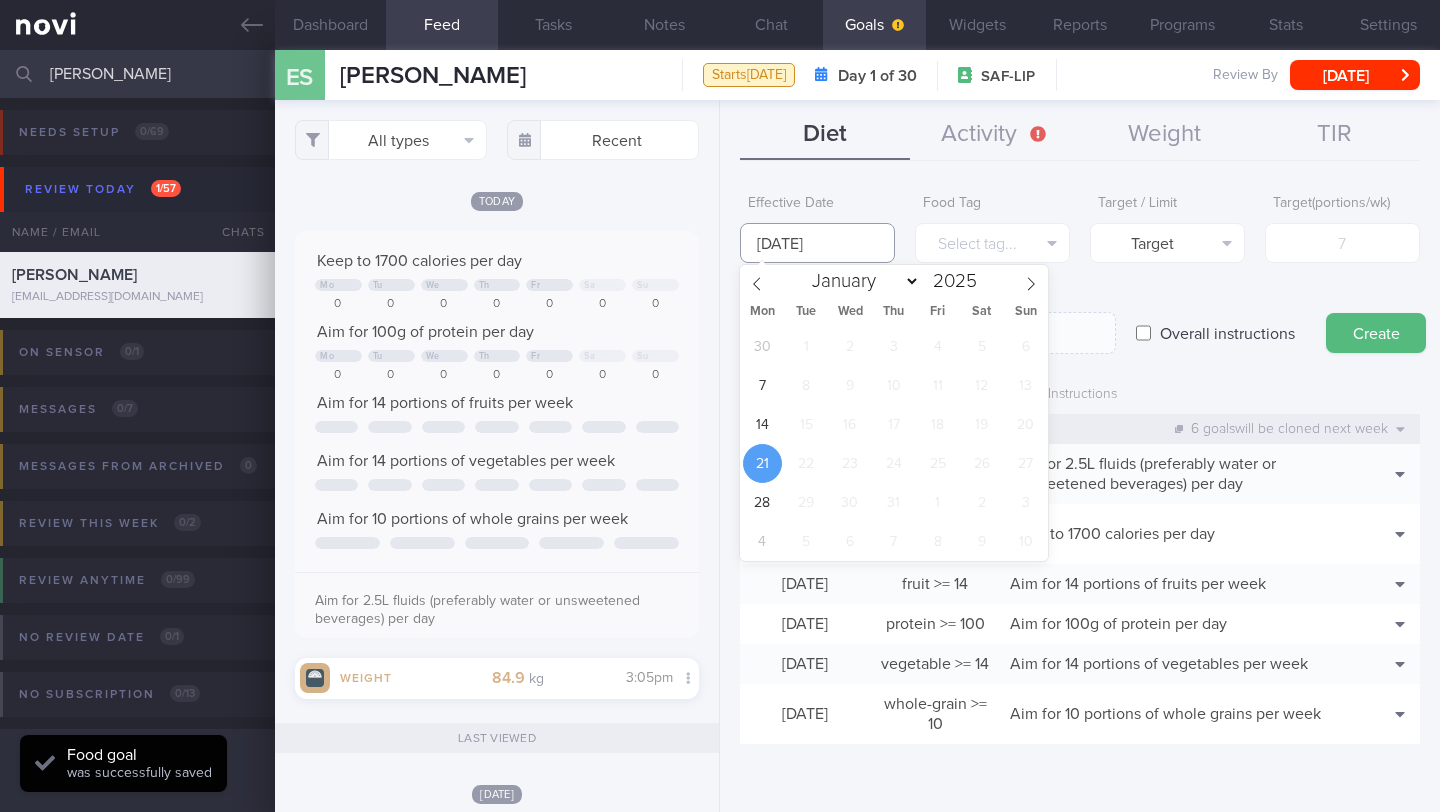 click on "[DATE]" at bounding box center [817, 243] 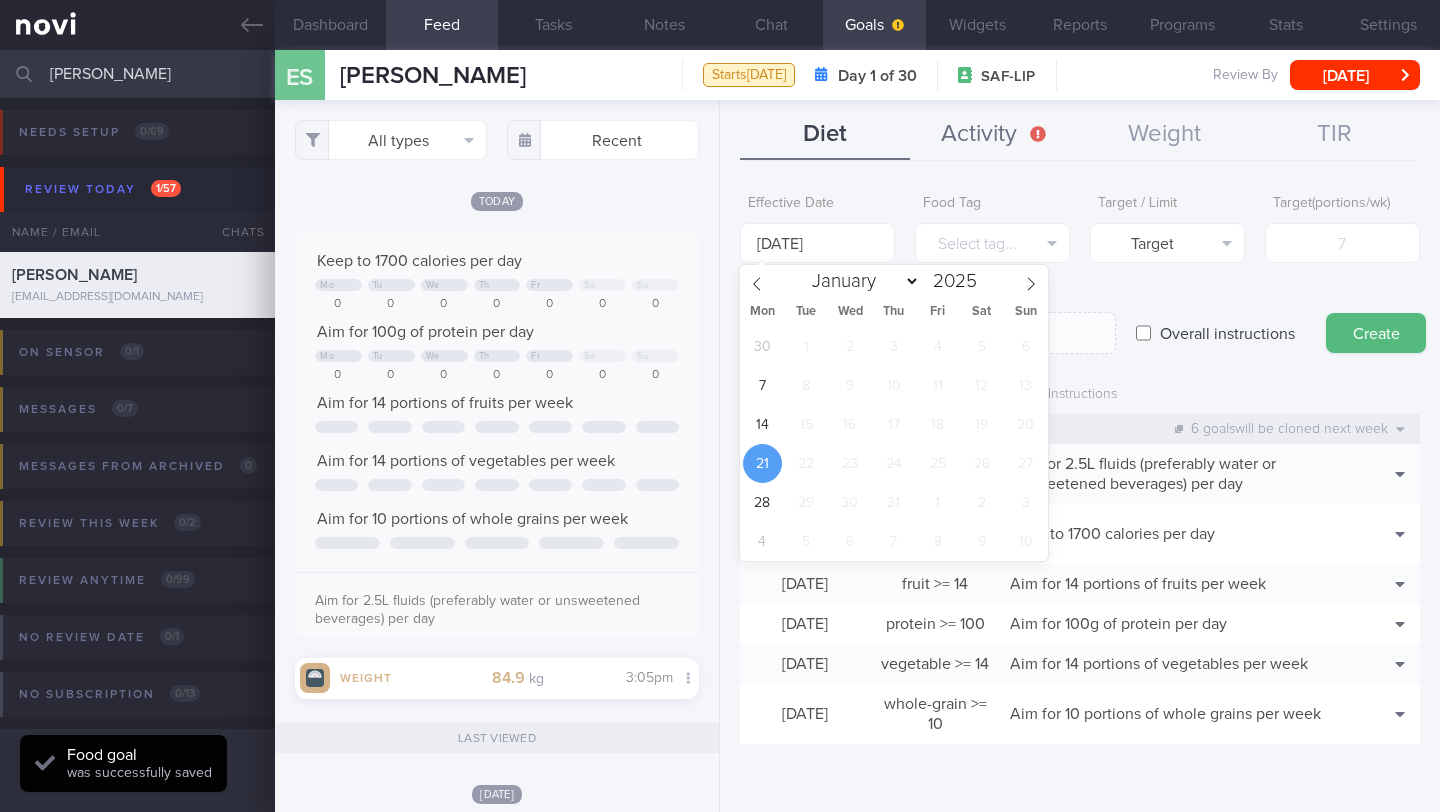 click on "Activity" at bounding box center [995, 135] 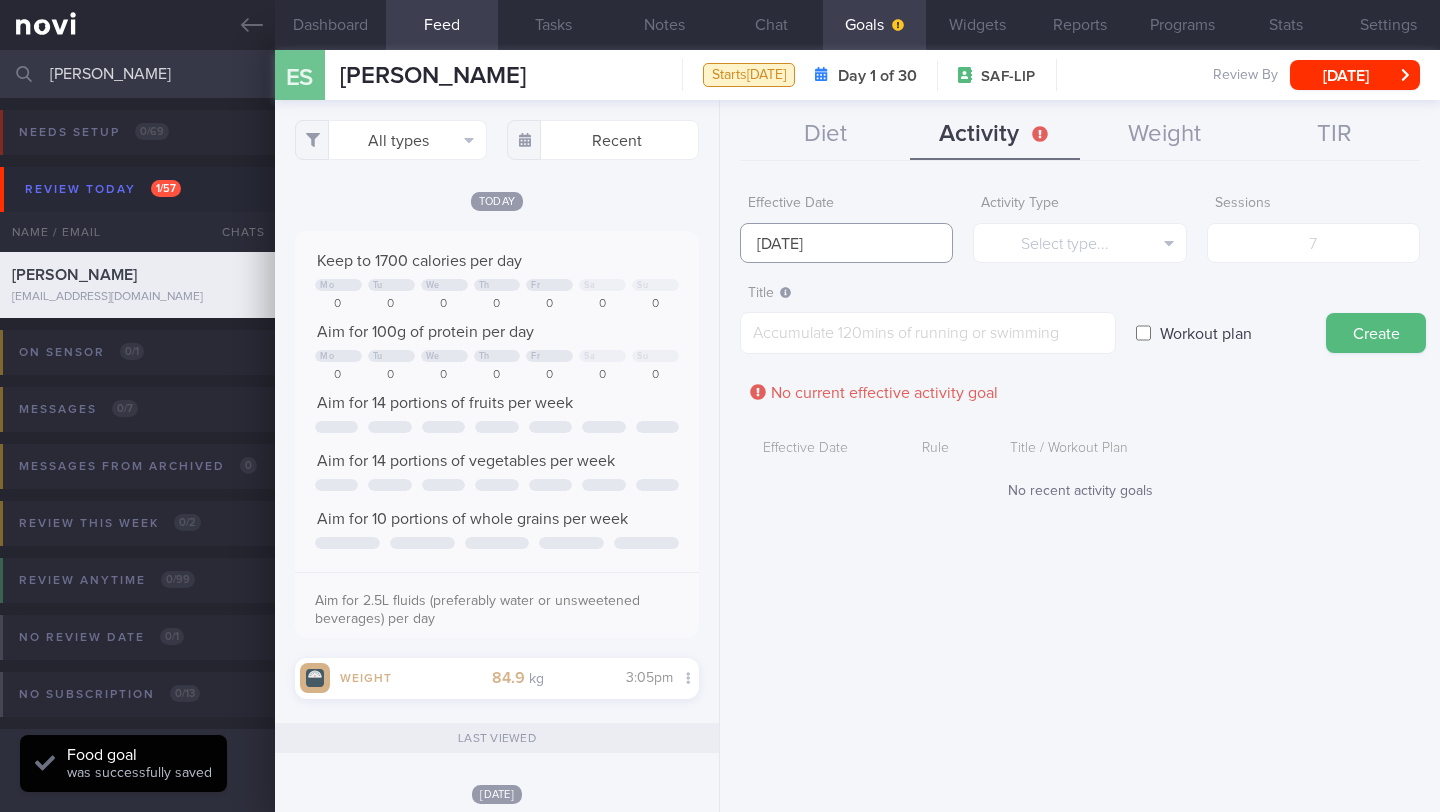 click on "[DATE]" at bounding box center (846, 243) 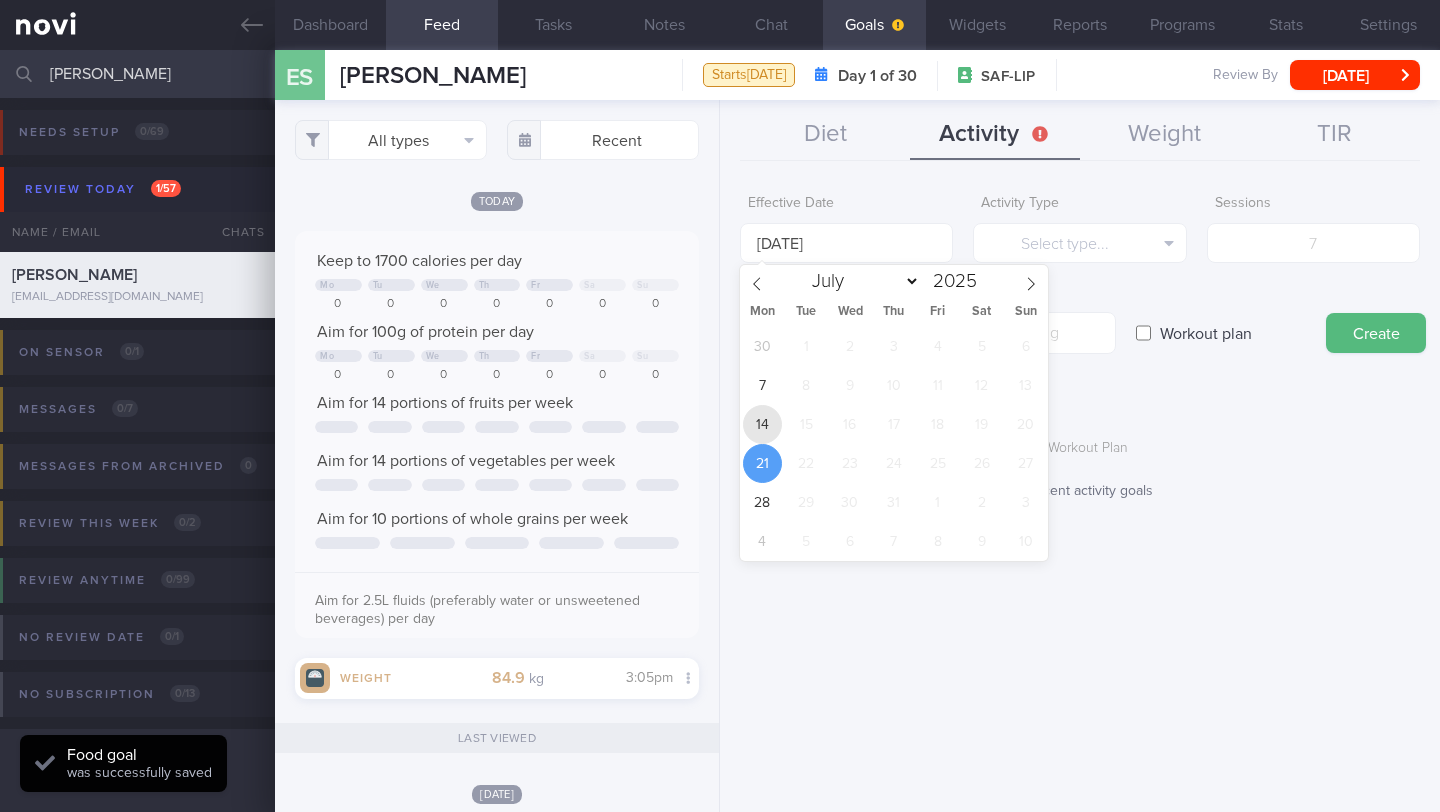 click on "14" at bounding box center [762, 424] 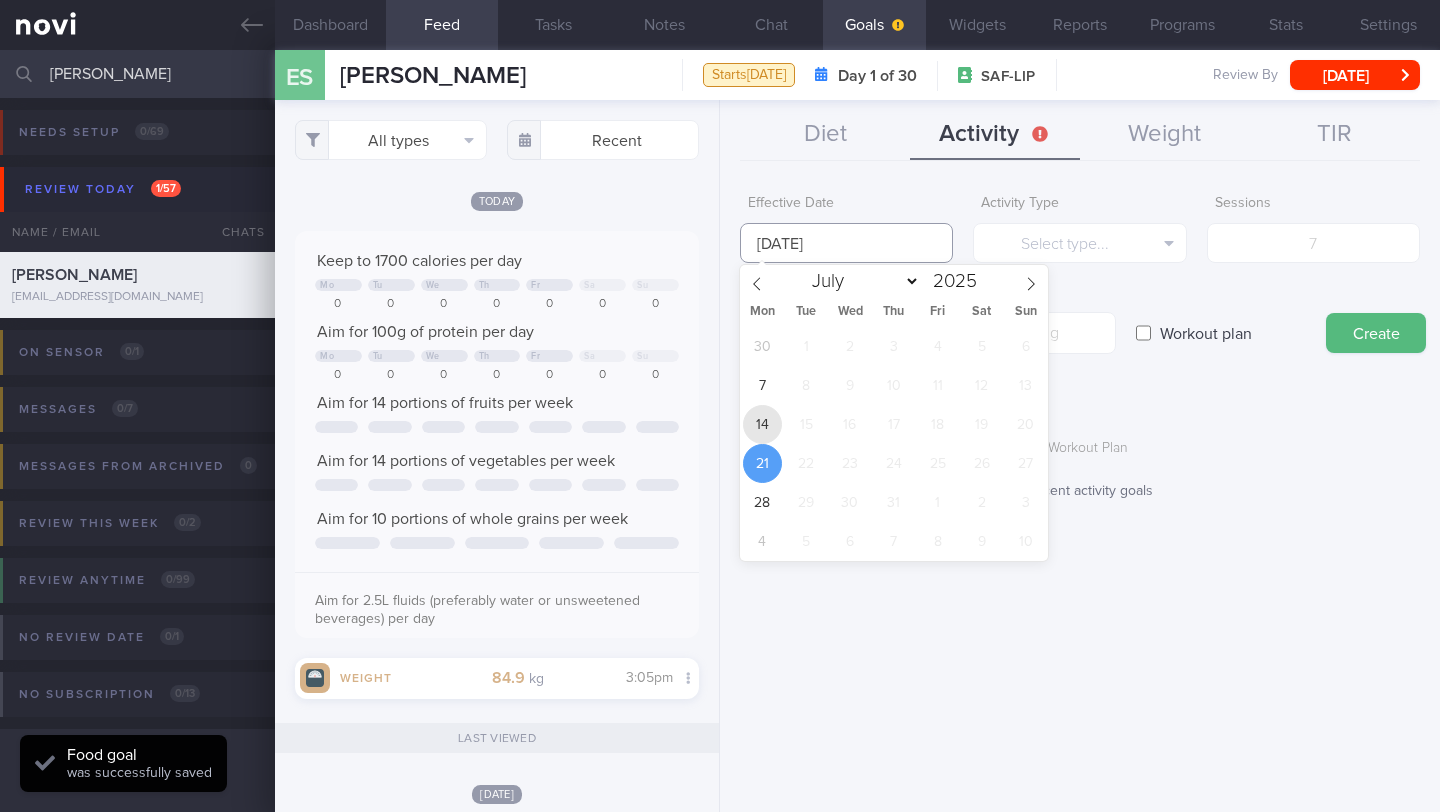 type on "[DATE]" 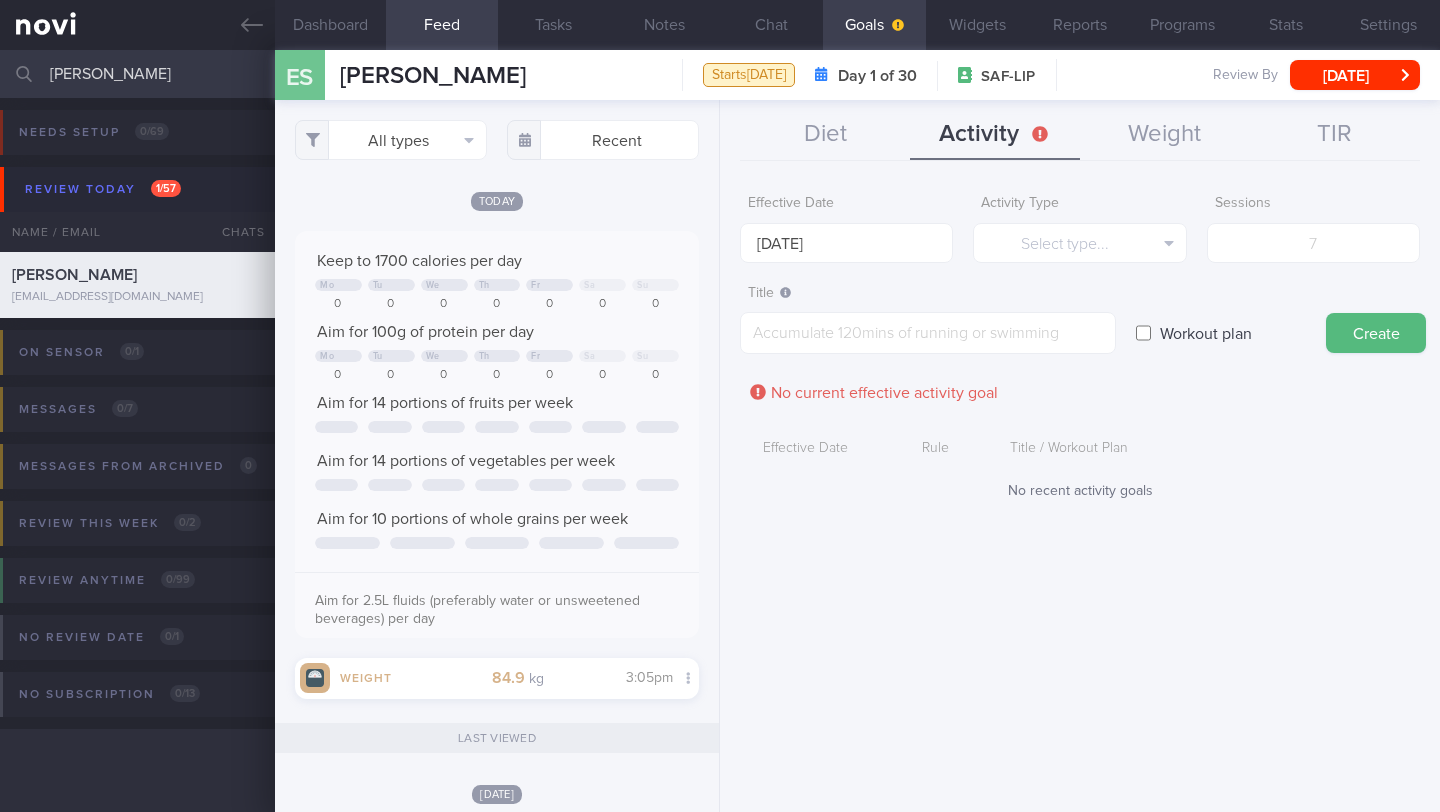 click on "Title
​" at bounding box center [928, 315] 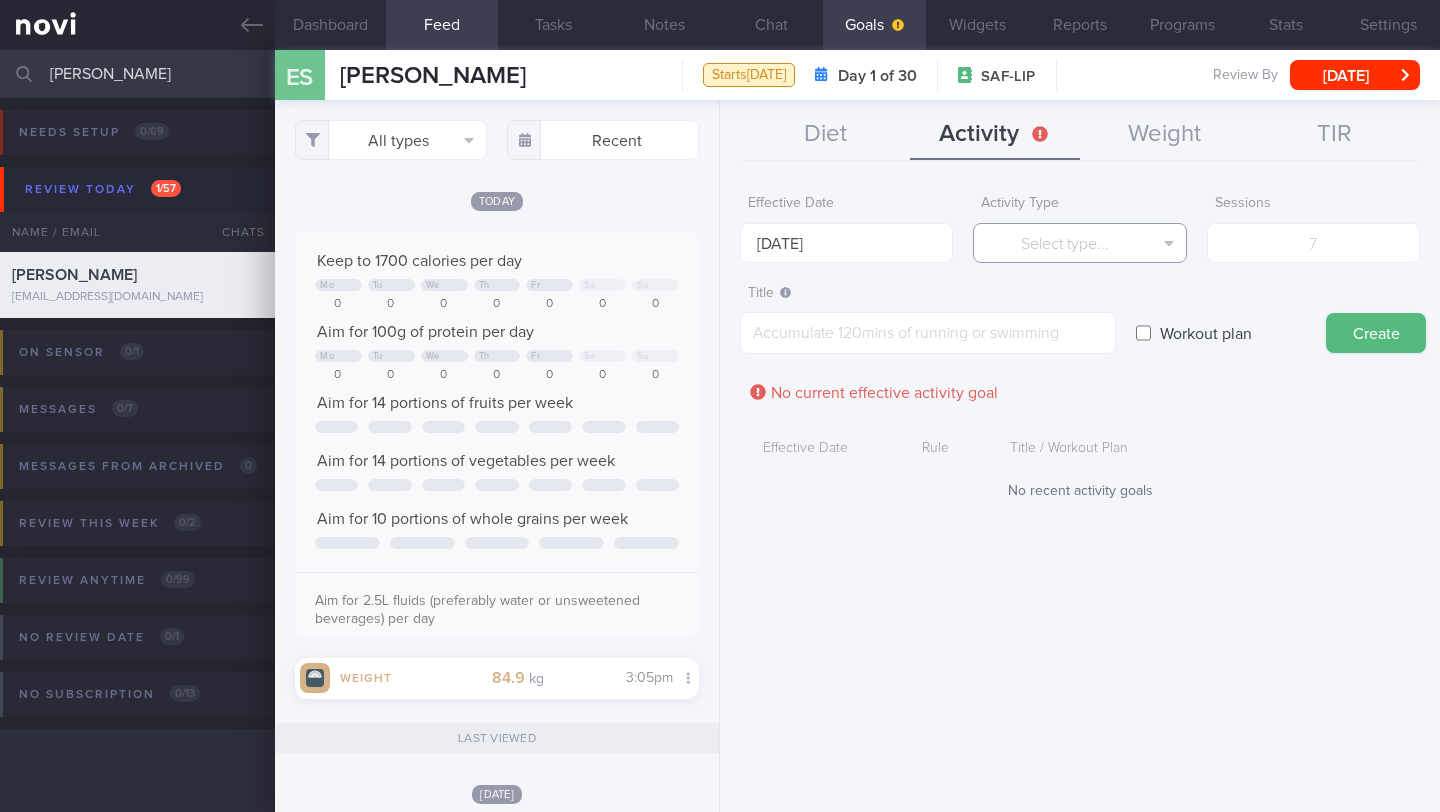 click on "Select type..." at bounding box center [1079, 243] 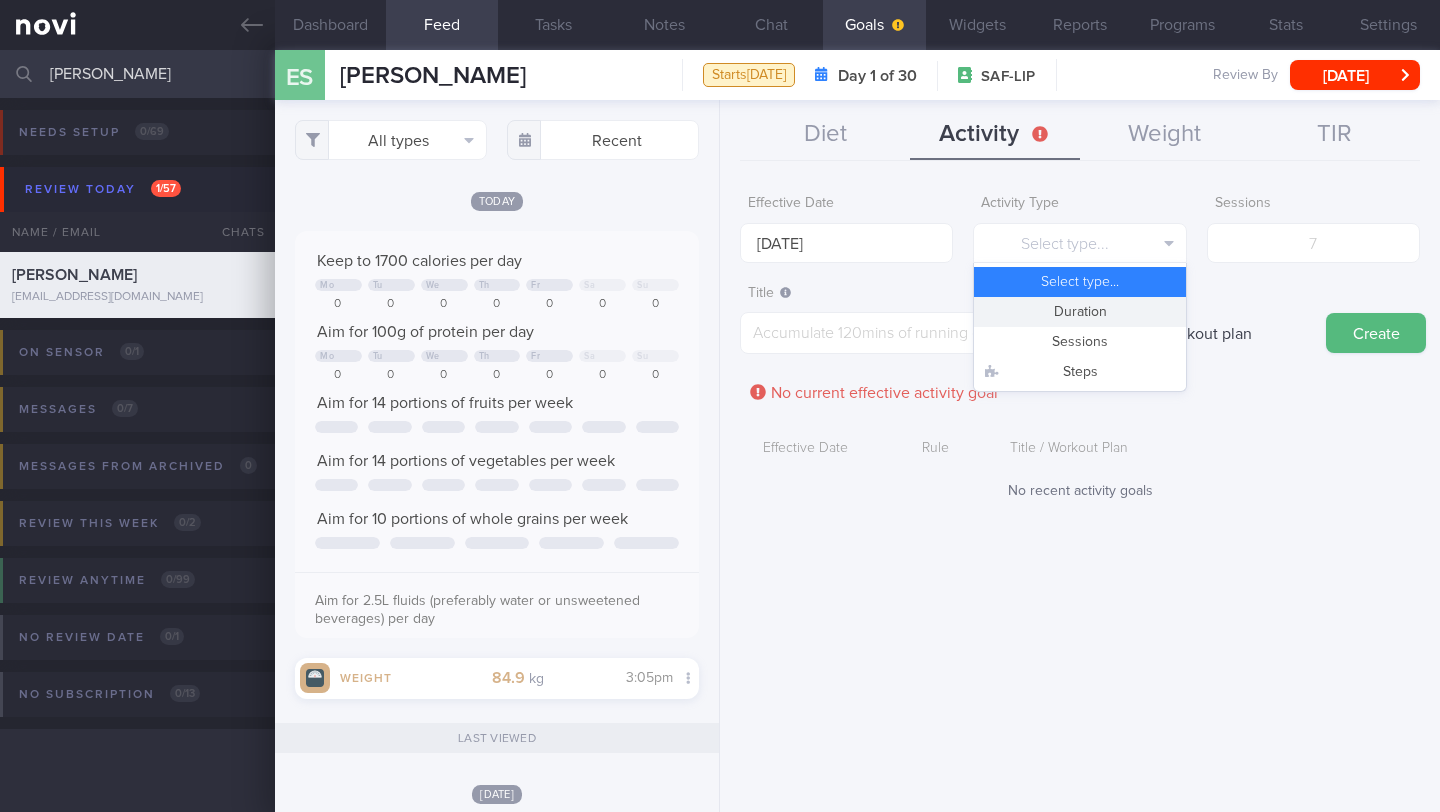 click on "Duration" at bounding box center (1079, 312) 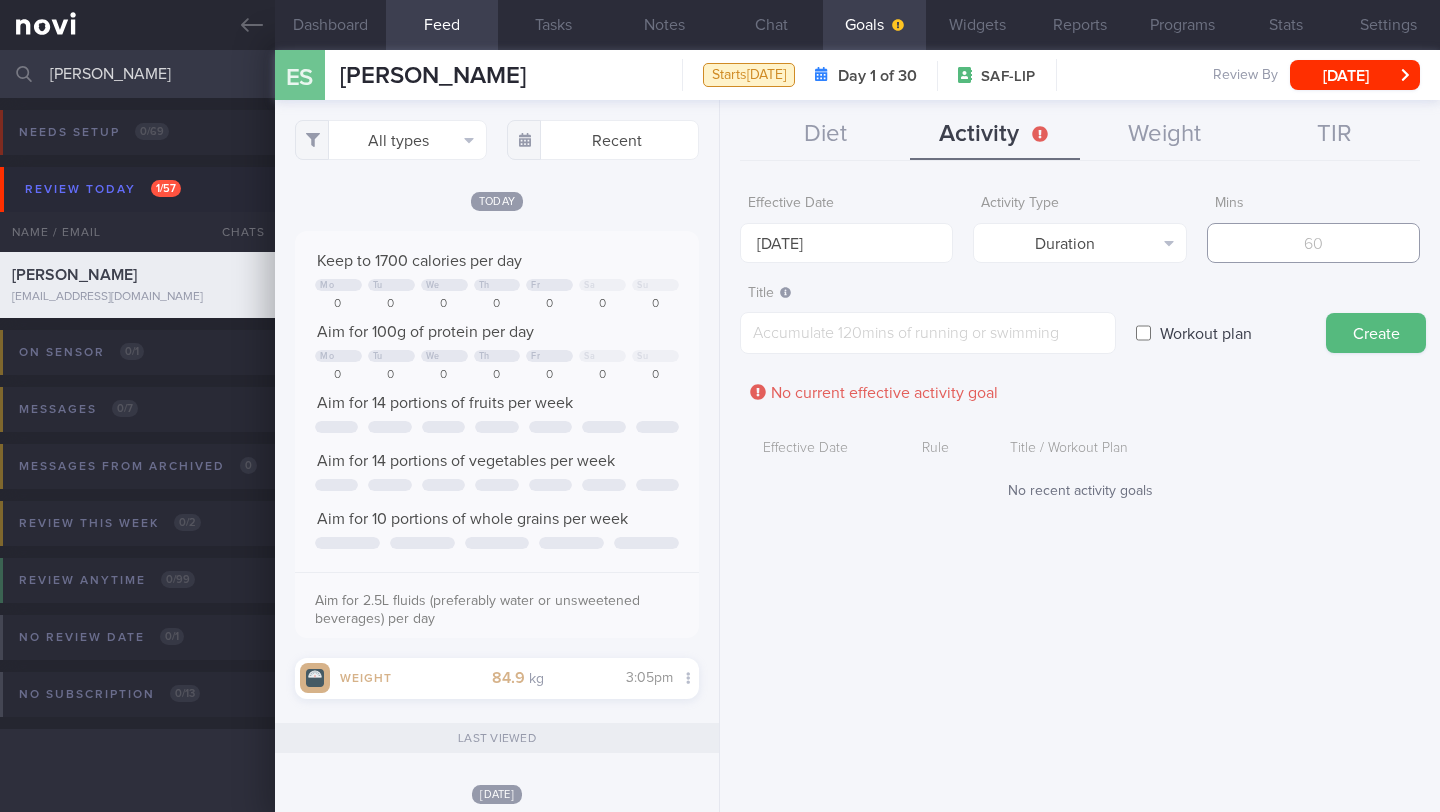 click at bounding box center [1313, 243] 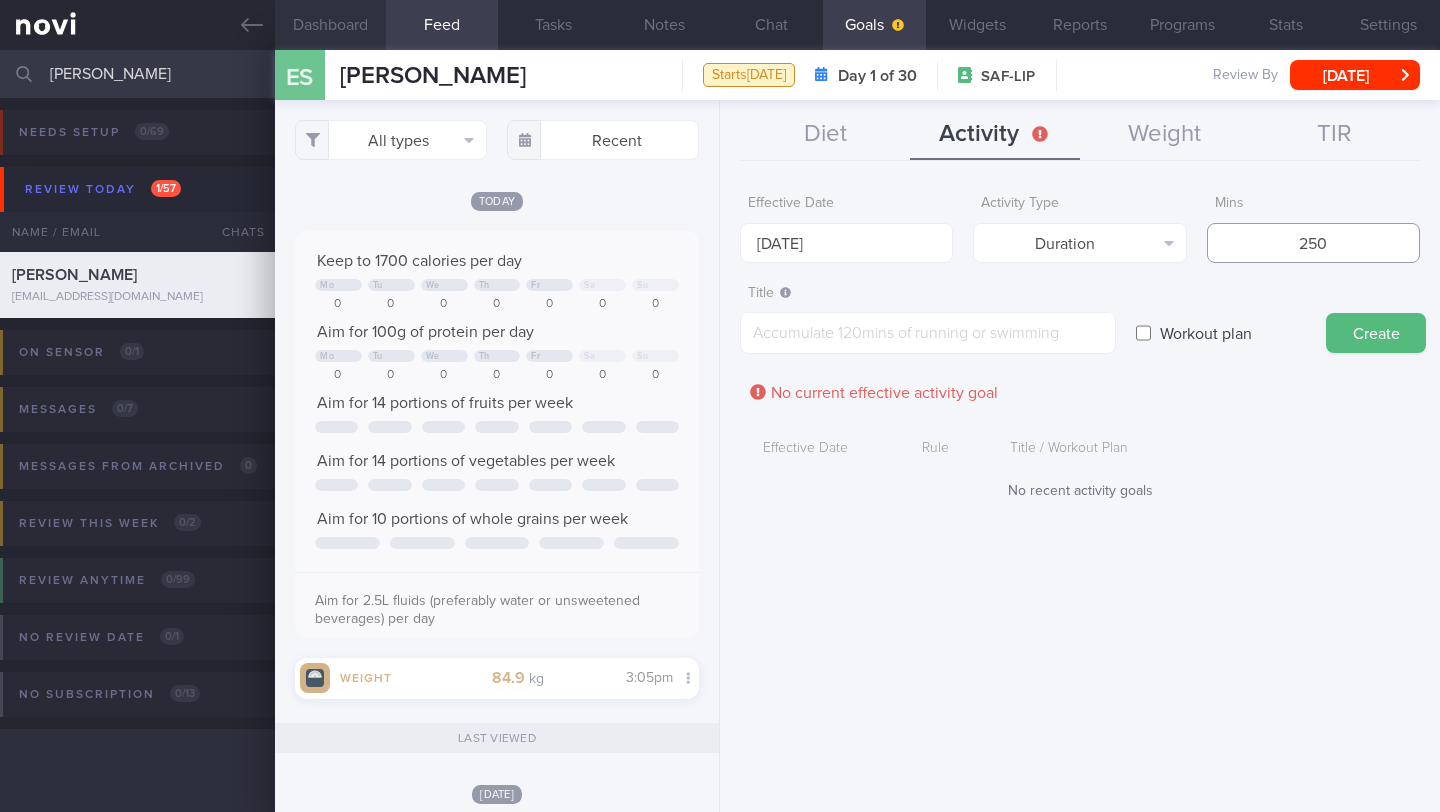type on "250" 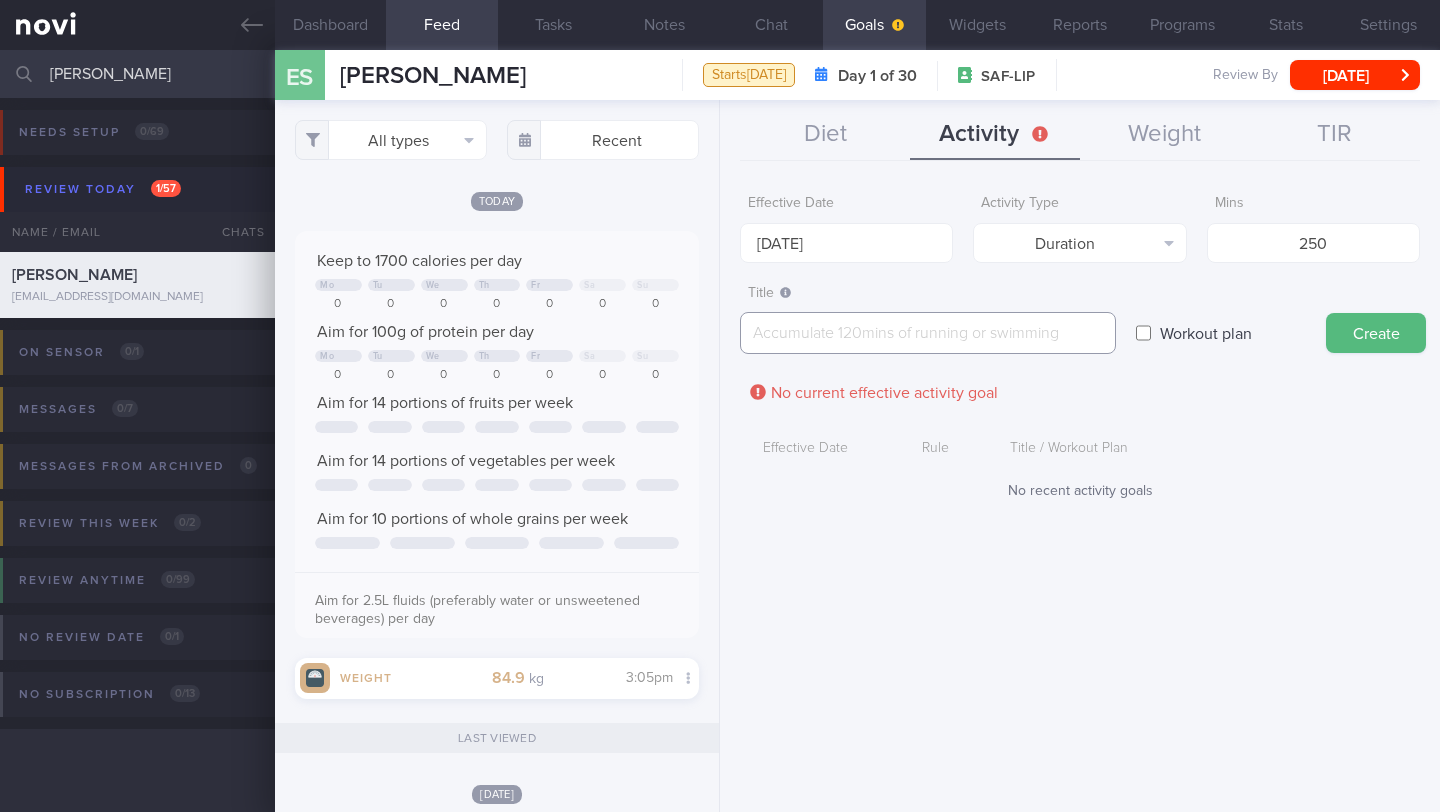 paste on "Target at least 150–300 minutes of moderate-intensity workouts" 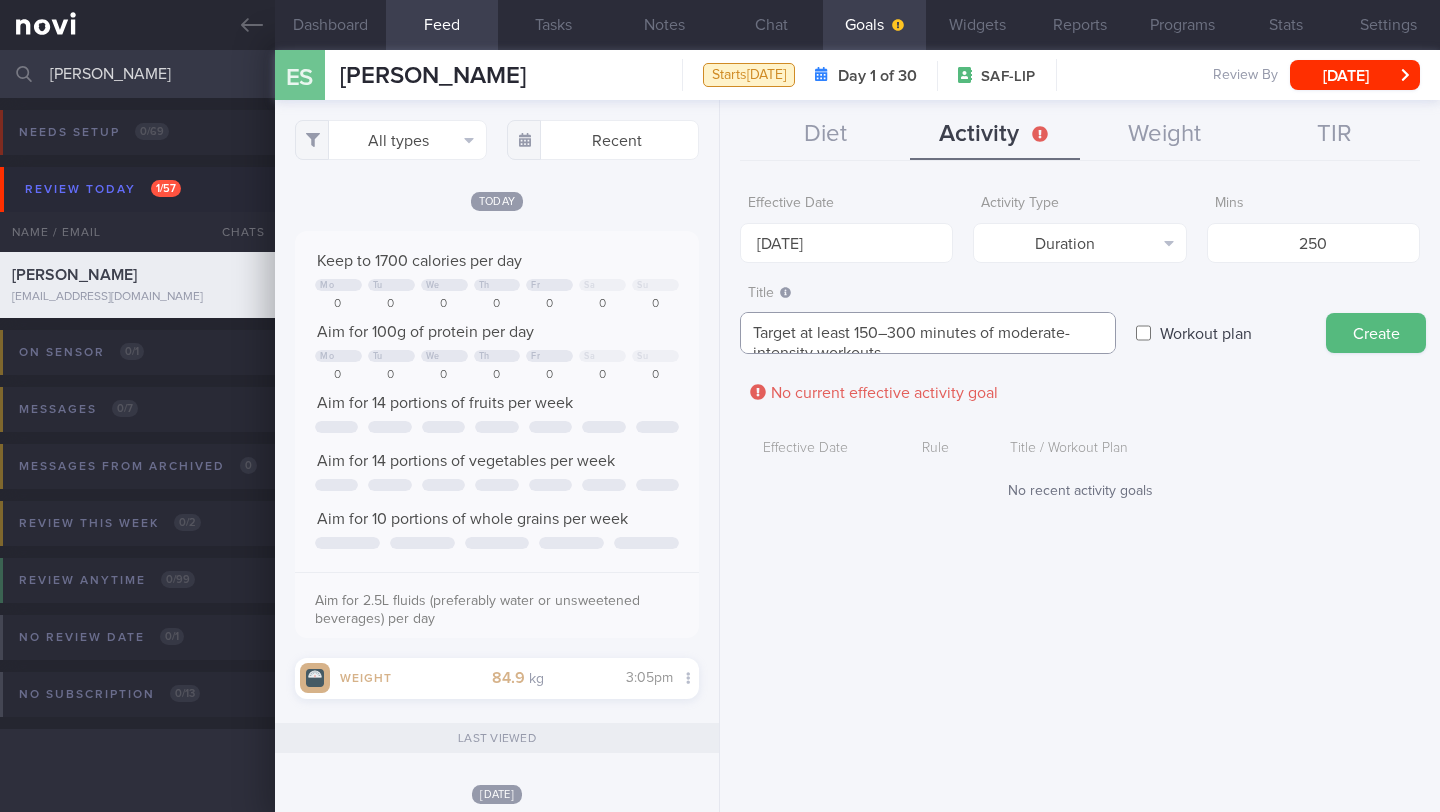 scroll, scrollTop: 0, scrollLeft: 0, axis: both 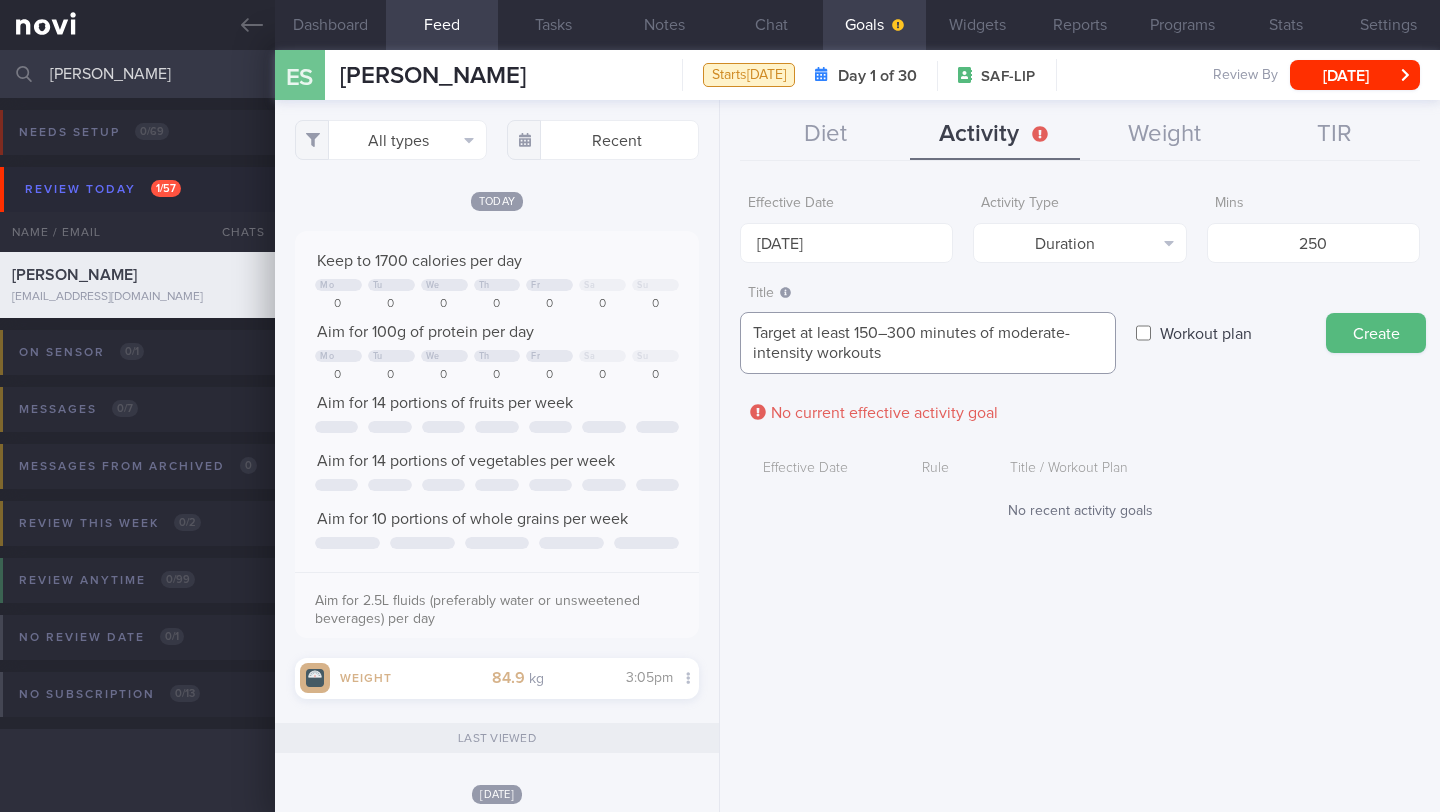 drag, startPoint x: 917, startPoint y: 333, endPoint x: 857, endPoint y: 331, distance: 60.033325 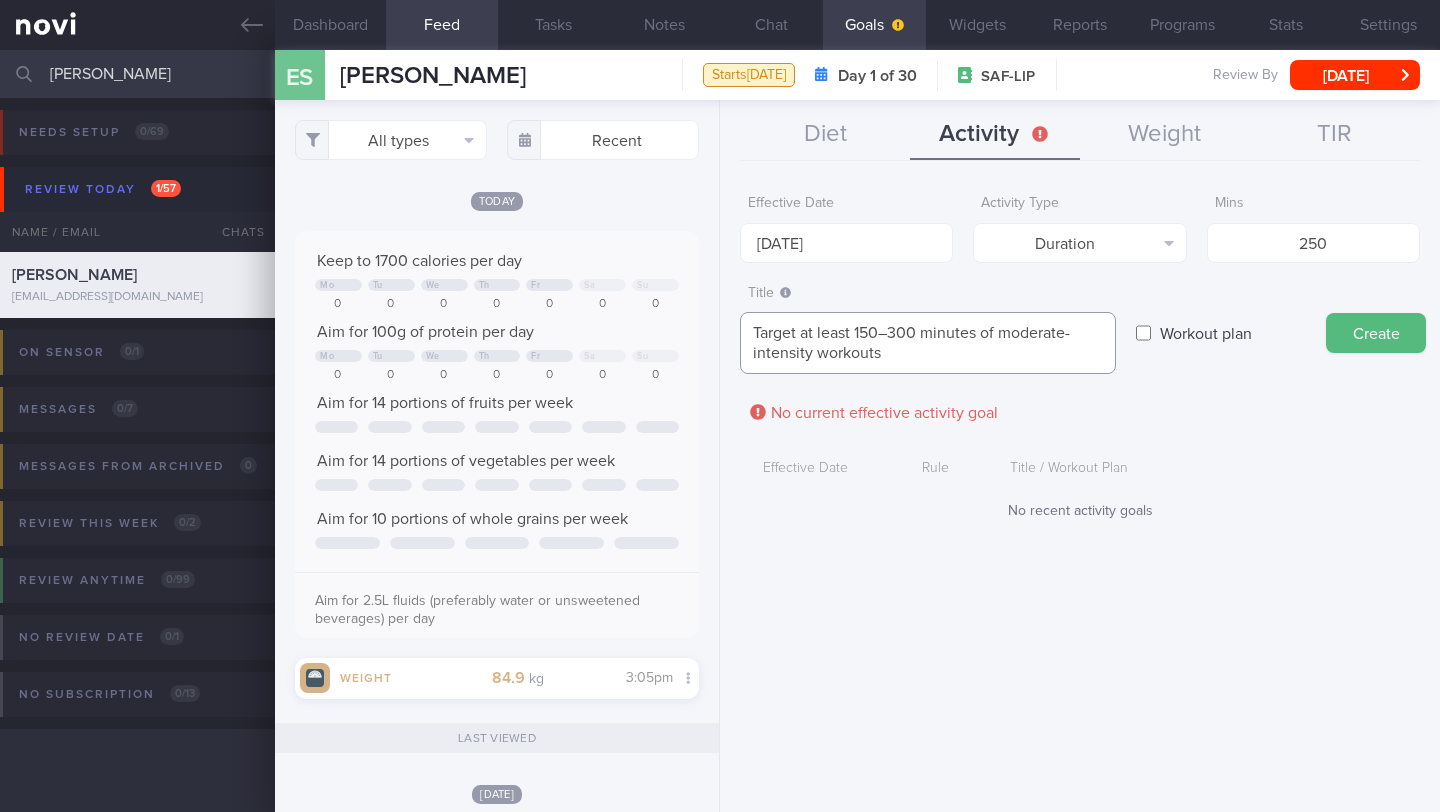 click on "Target at least 150–300 minutes of moderate-intensity workouts" at bounding box center (928, 343) 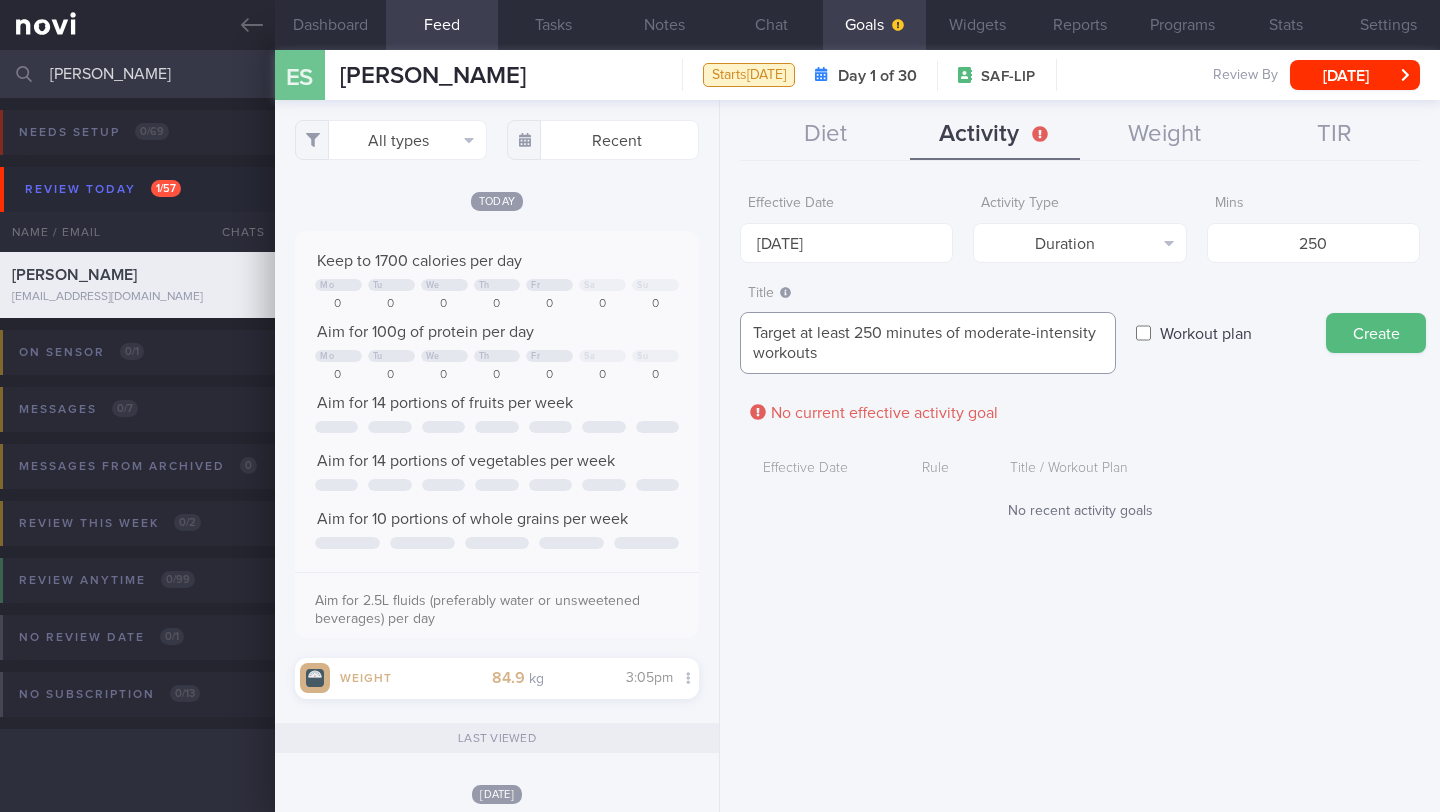 click on "Target at least 250 minutes of moderate-intensity workouts" at bounding box center [928, 343] 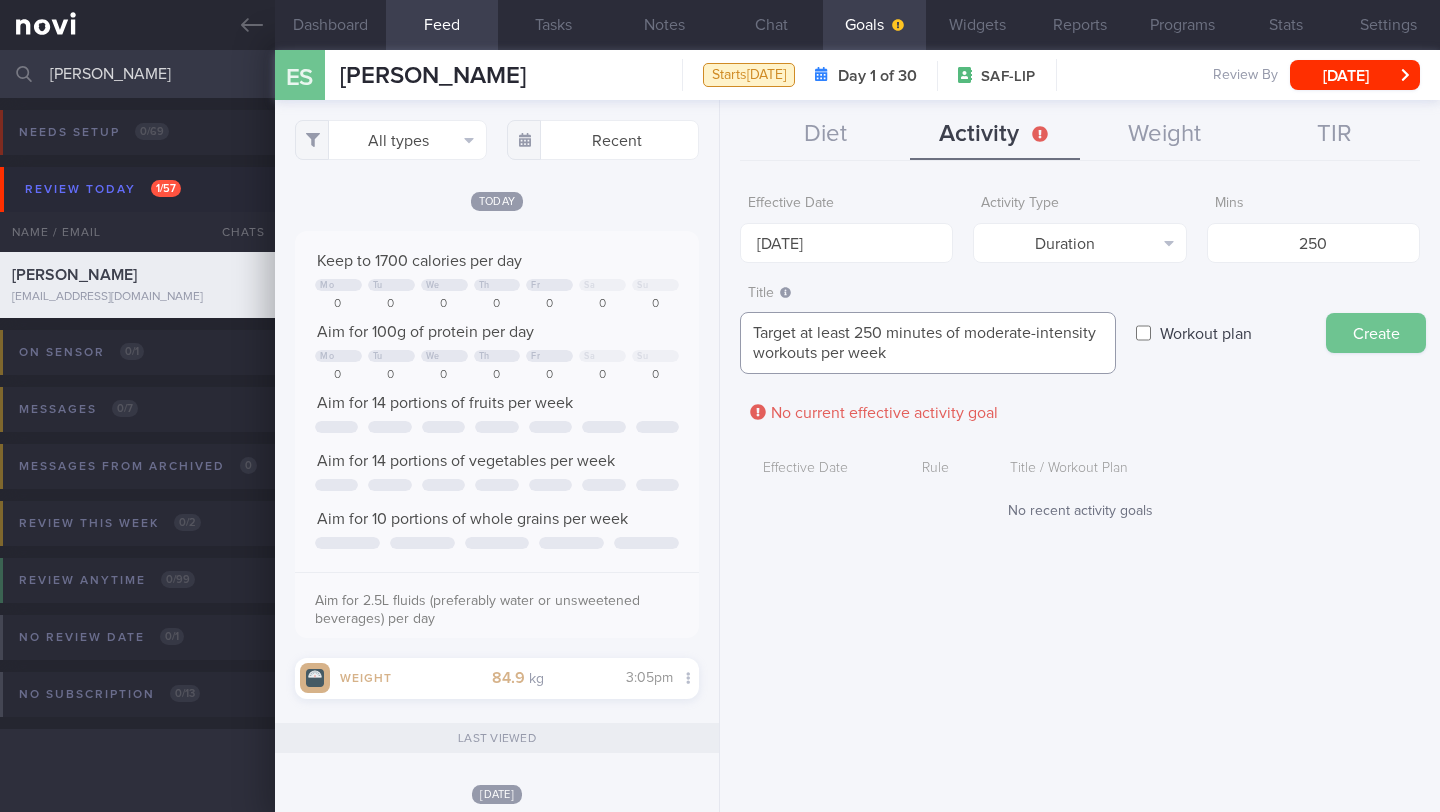 type on "Target at least 250 minutes of moderate-intensity workouts per week" 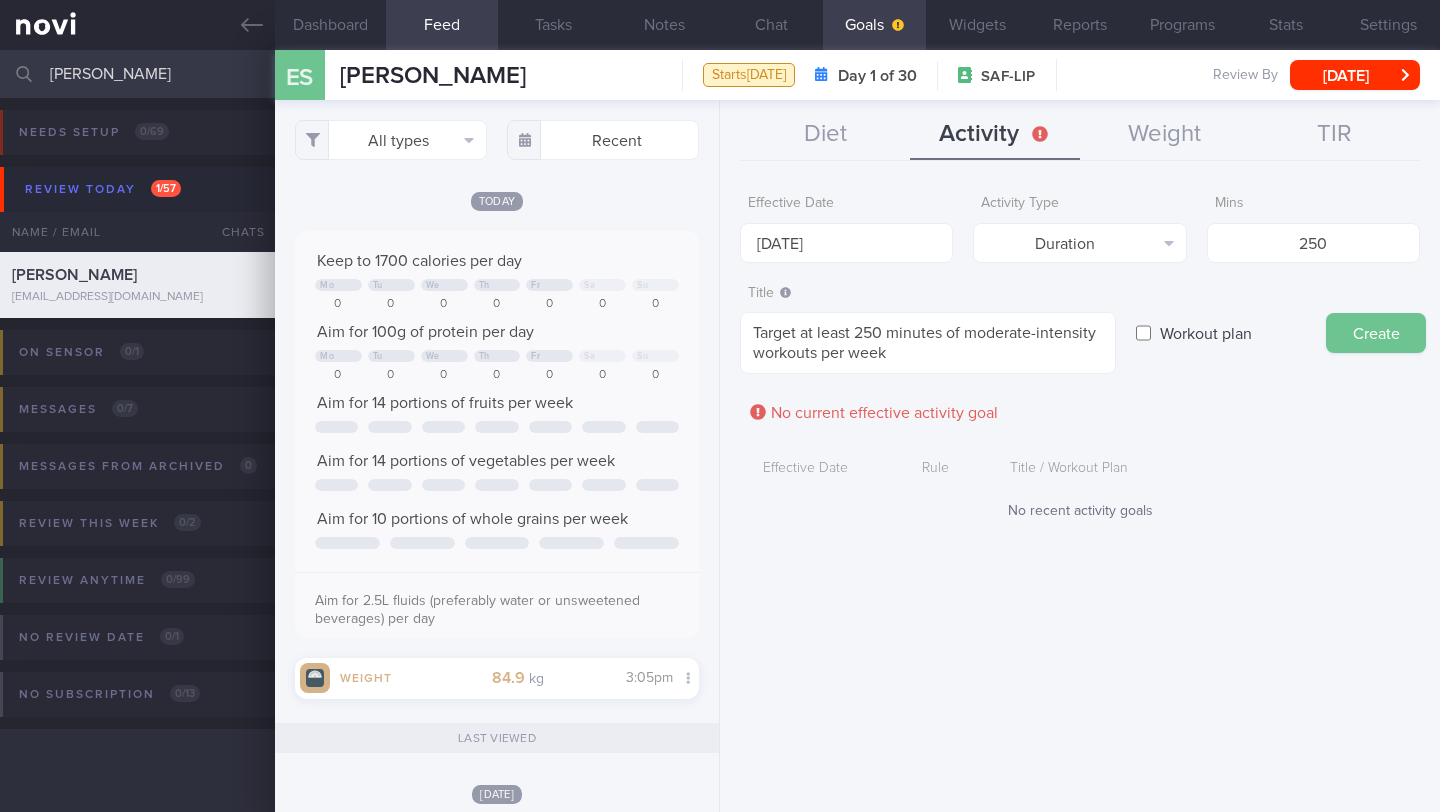 click on "Create" at bounding box center (1376, 333) 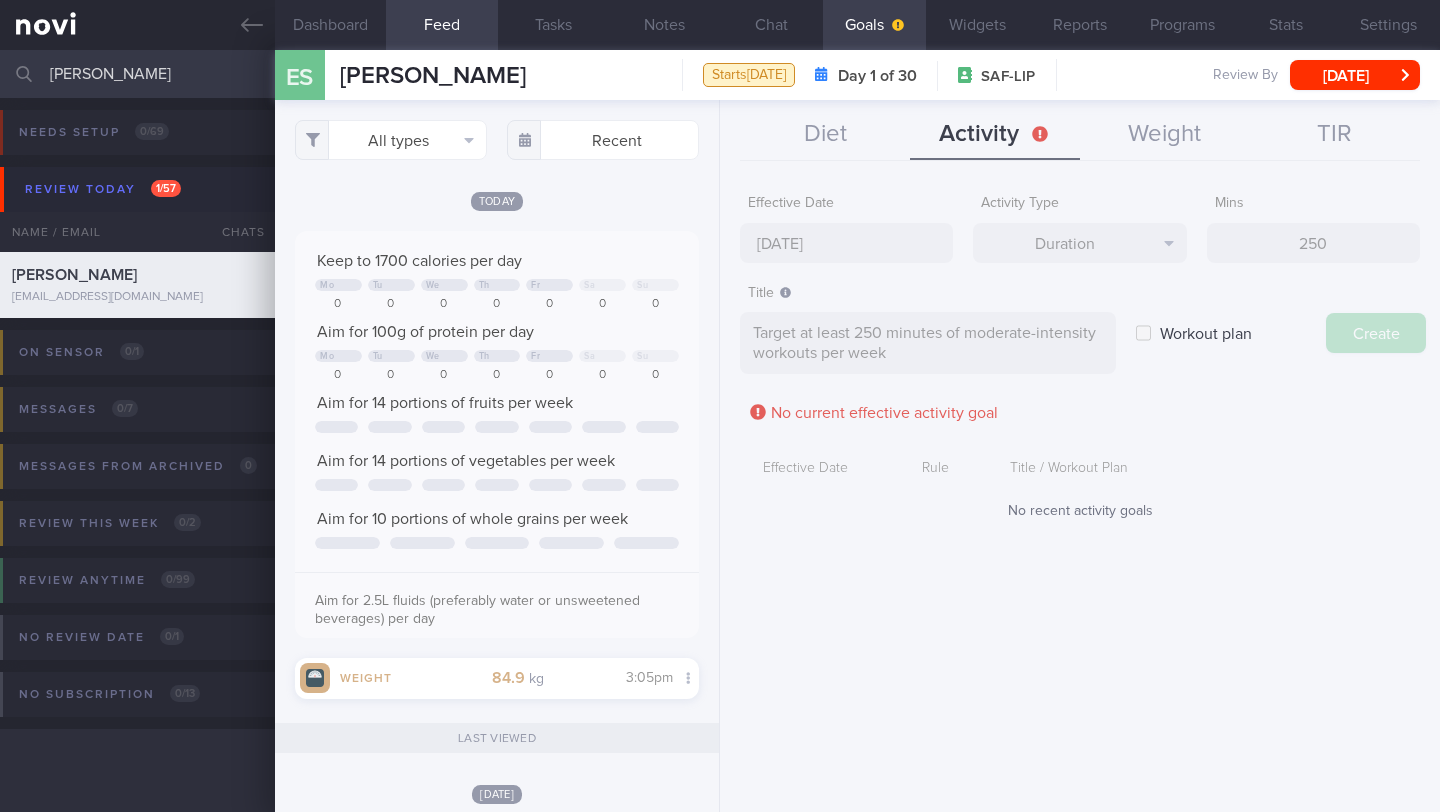 type on "[DATE]" 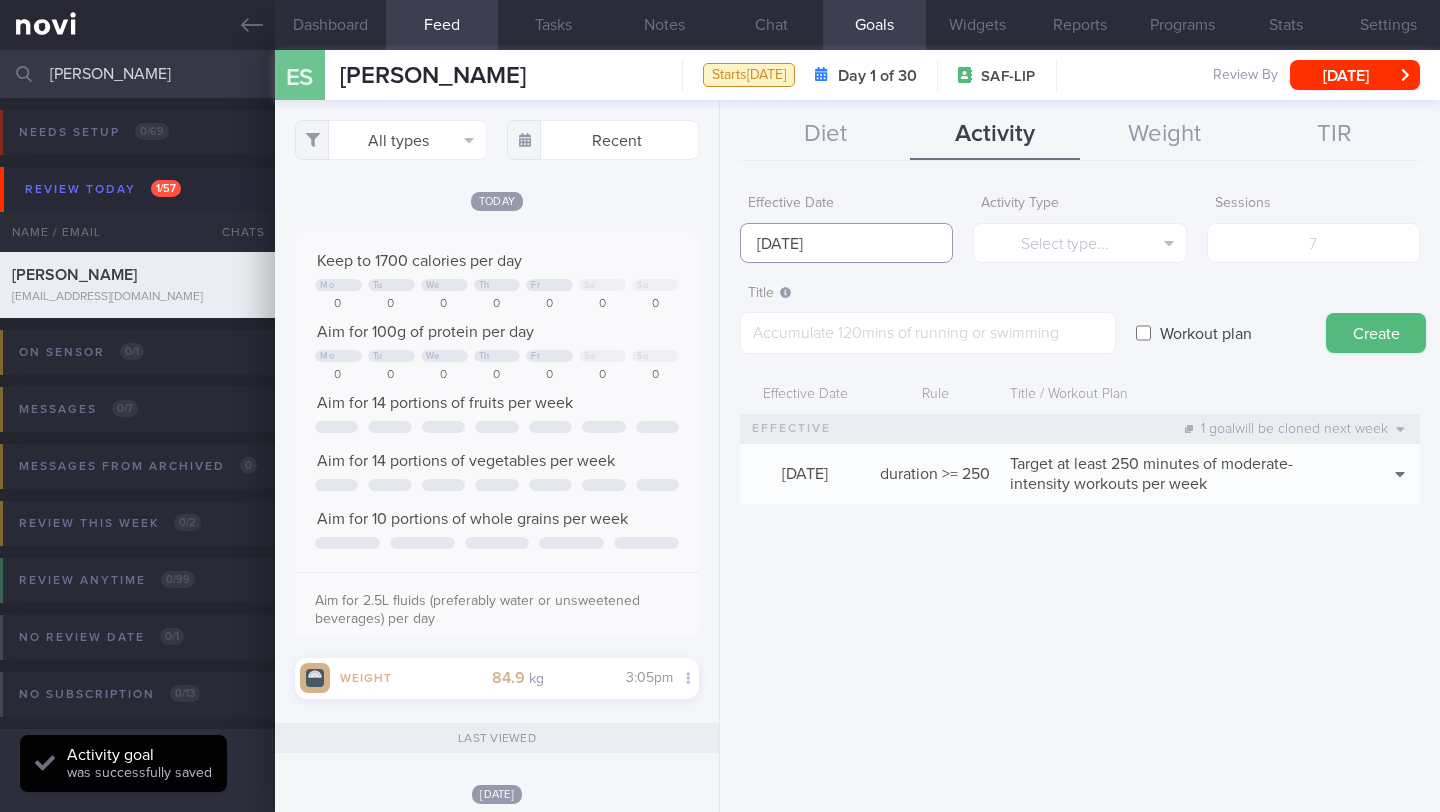 click on "[DATE]" at bounding box center (846, 243) 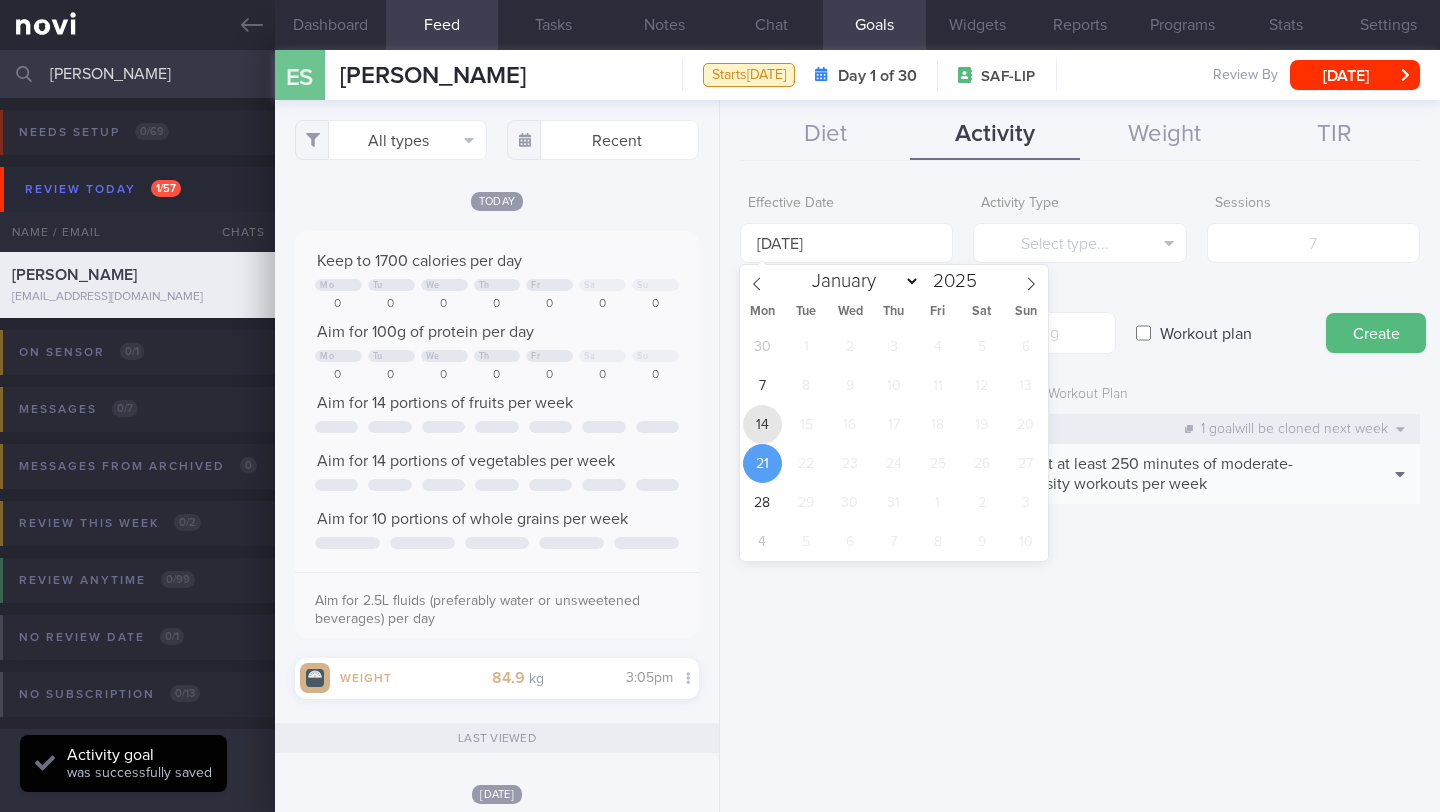 click on "14" at bounding box center (762, 424) 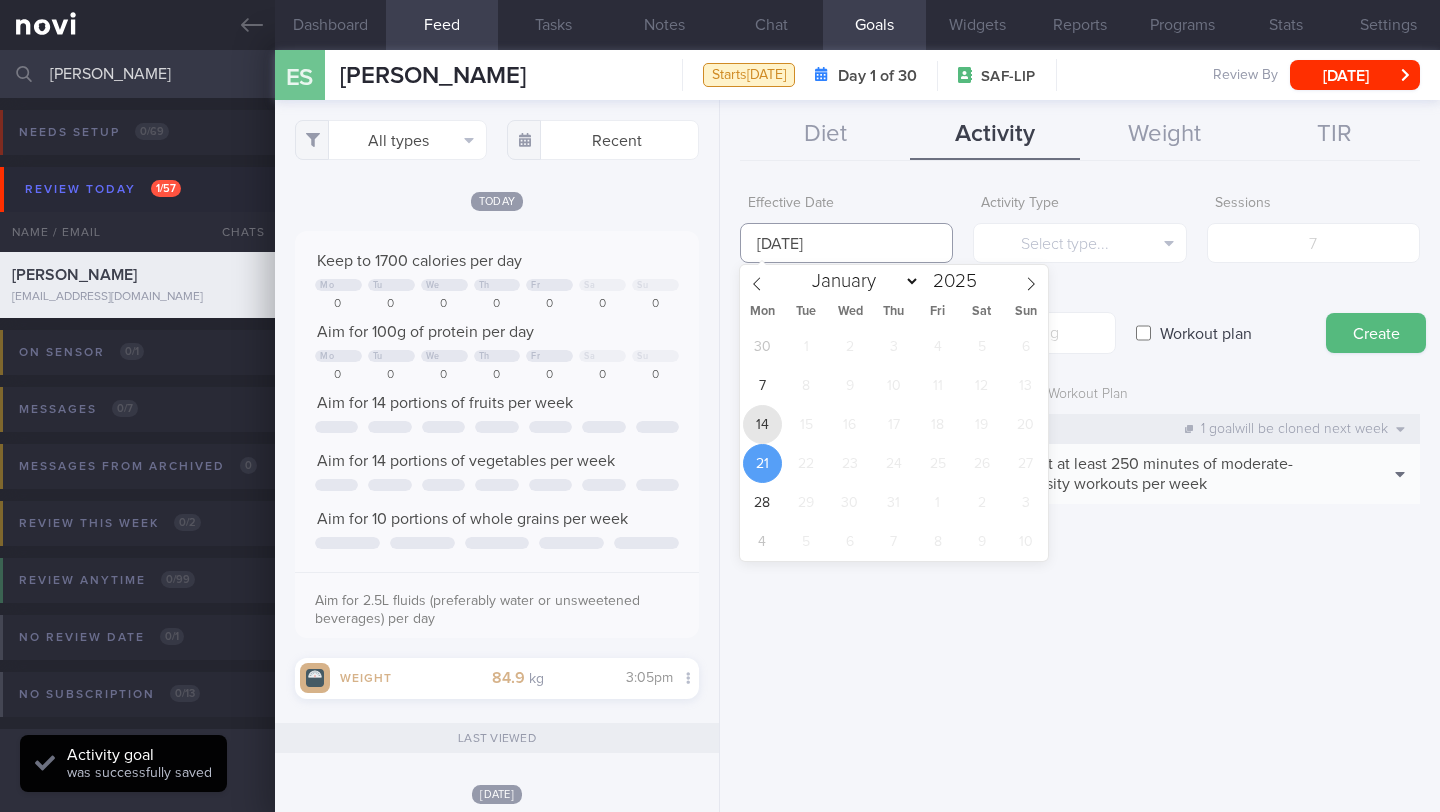 type on "[DATE]" 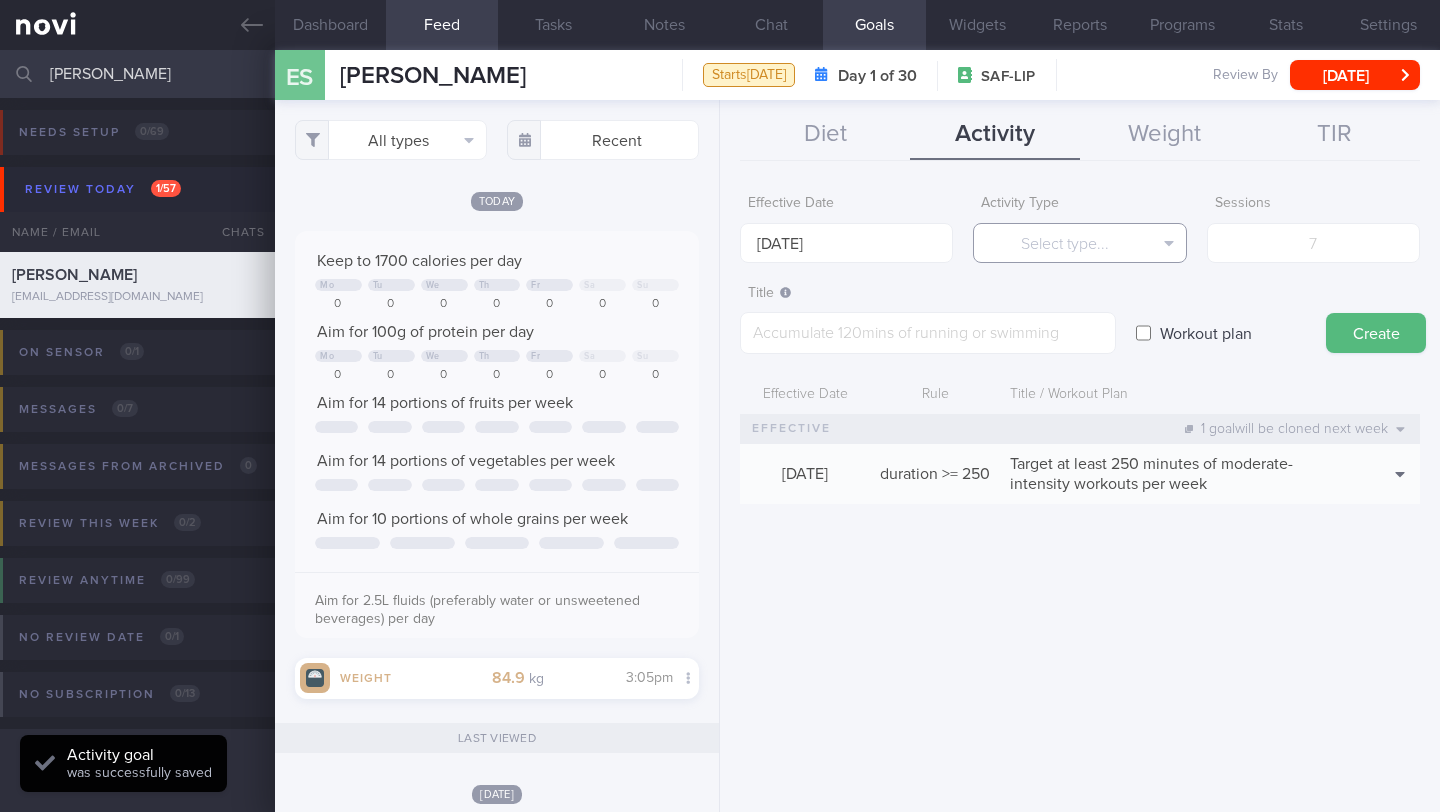 click on "Select type..." at bounding box center (1079, 243) 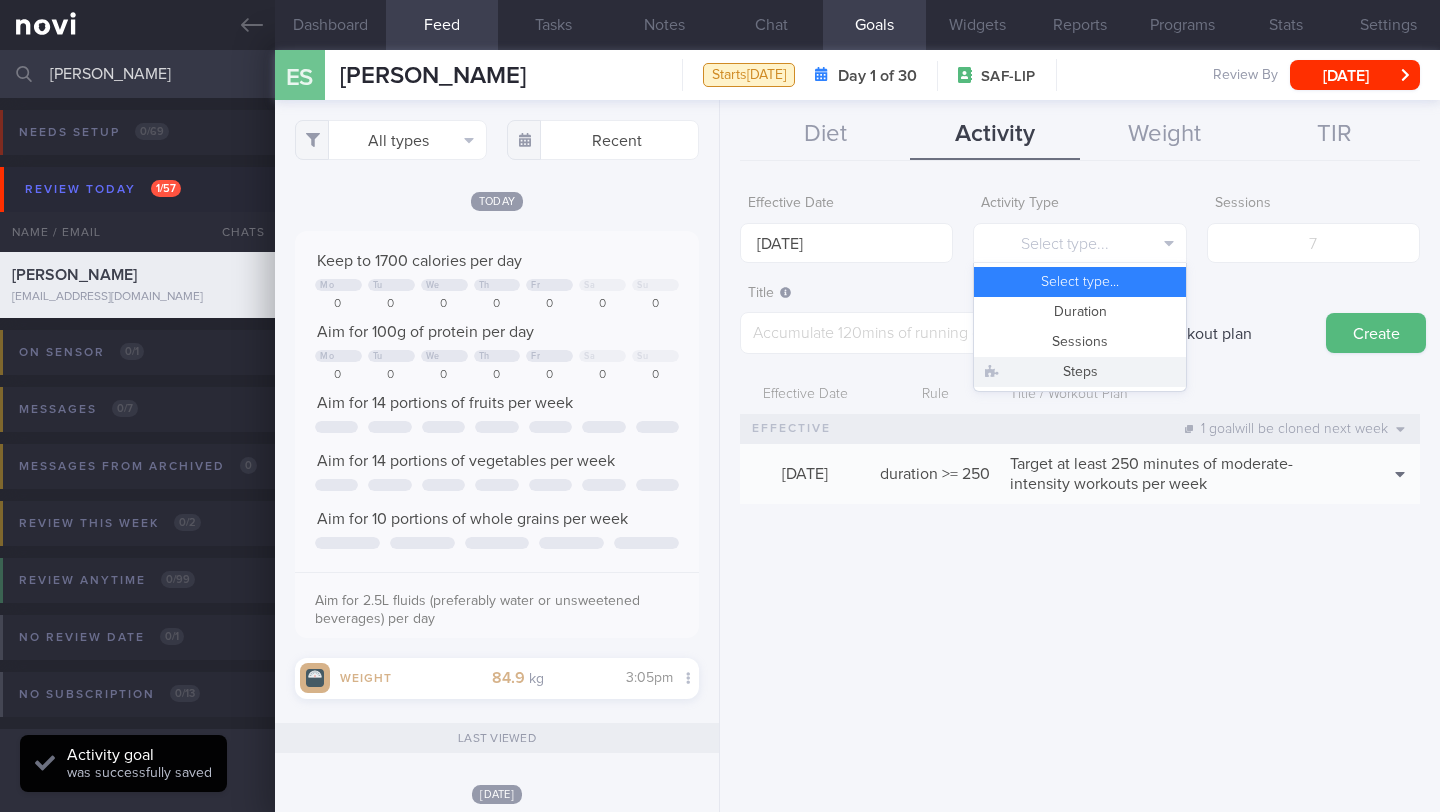 click on "Steps" at bounding box center (1079, 372) 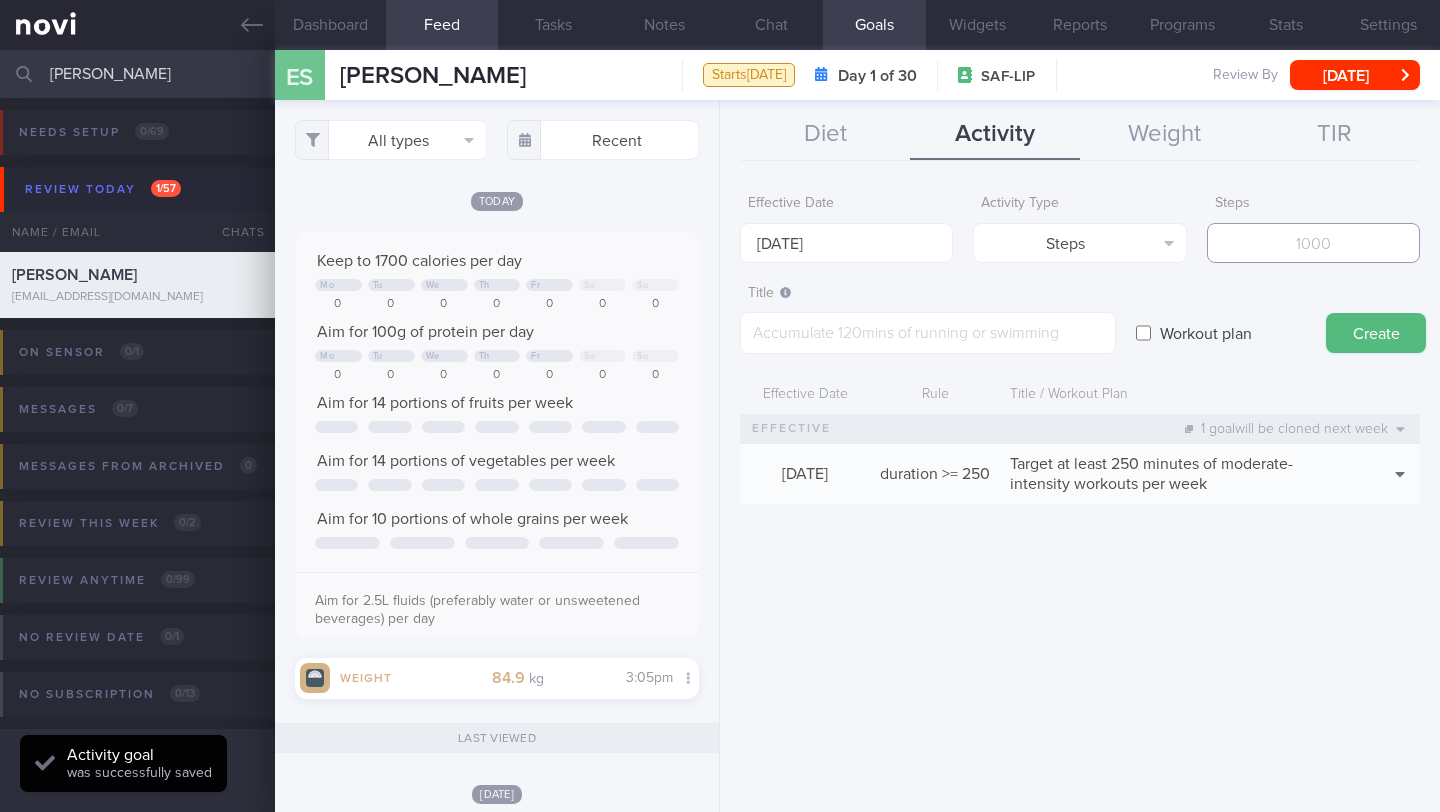 click at bounding box center [1313, 243] 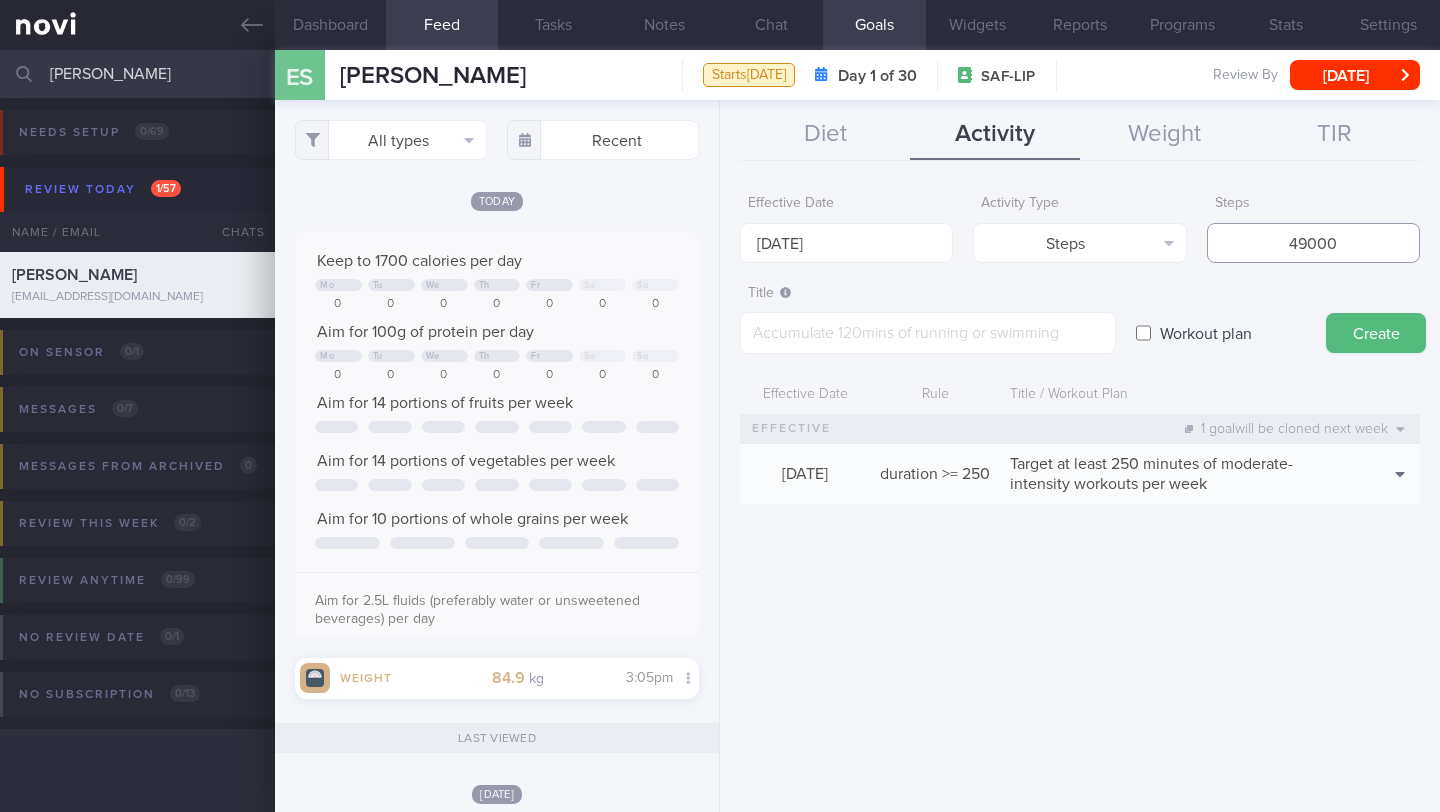 type on "49000" 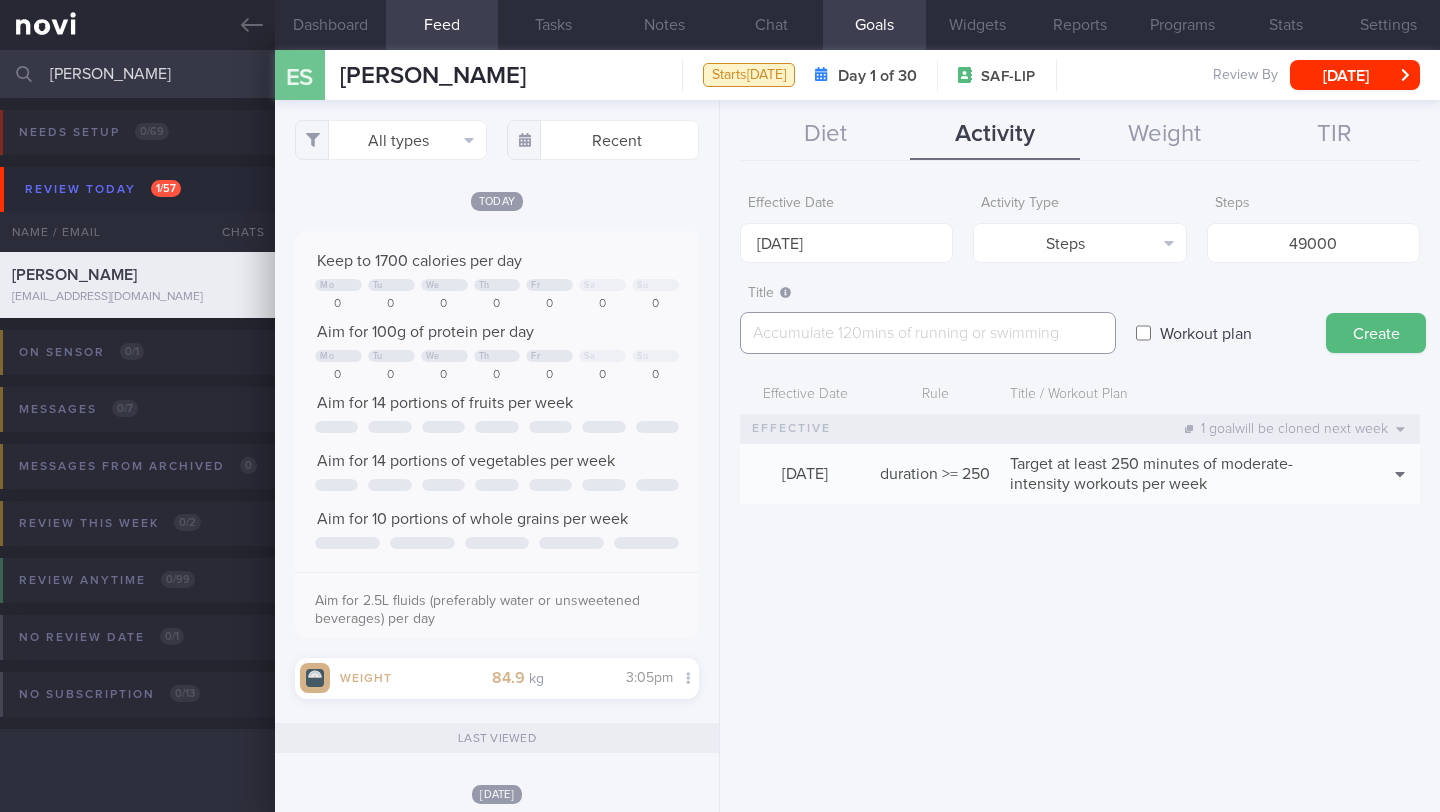 click at bounding box center [928, 333] 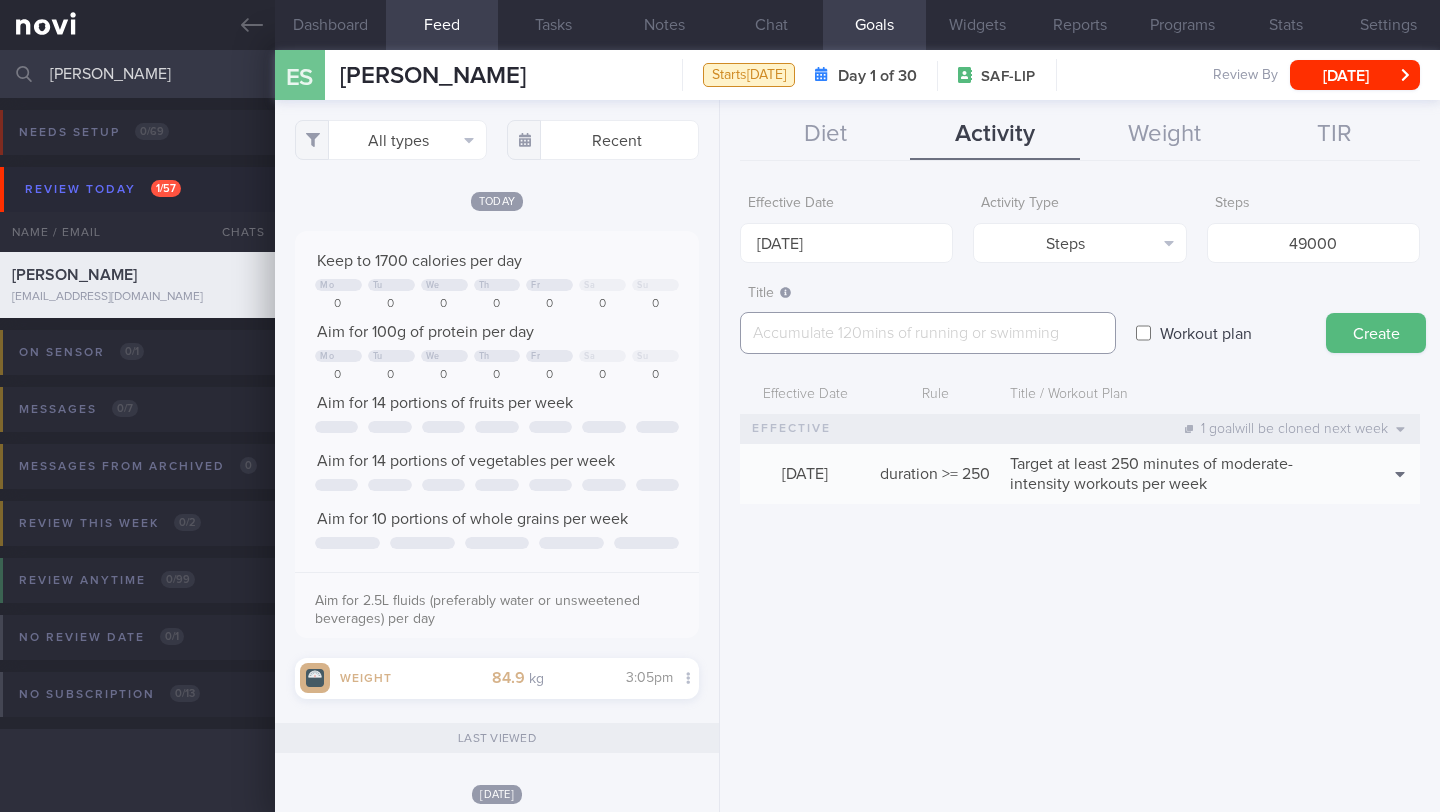 paste on "Aim for a minimum of 7,000 steps per day" 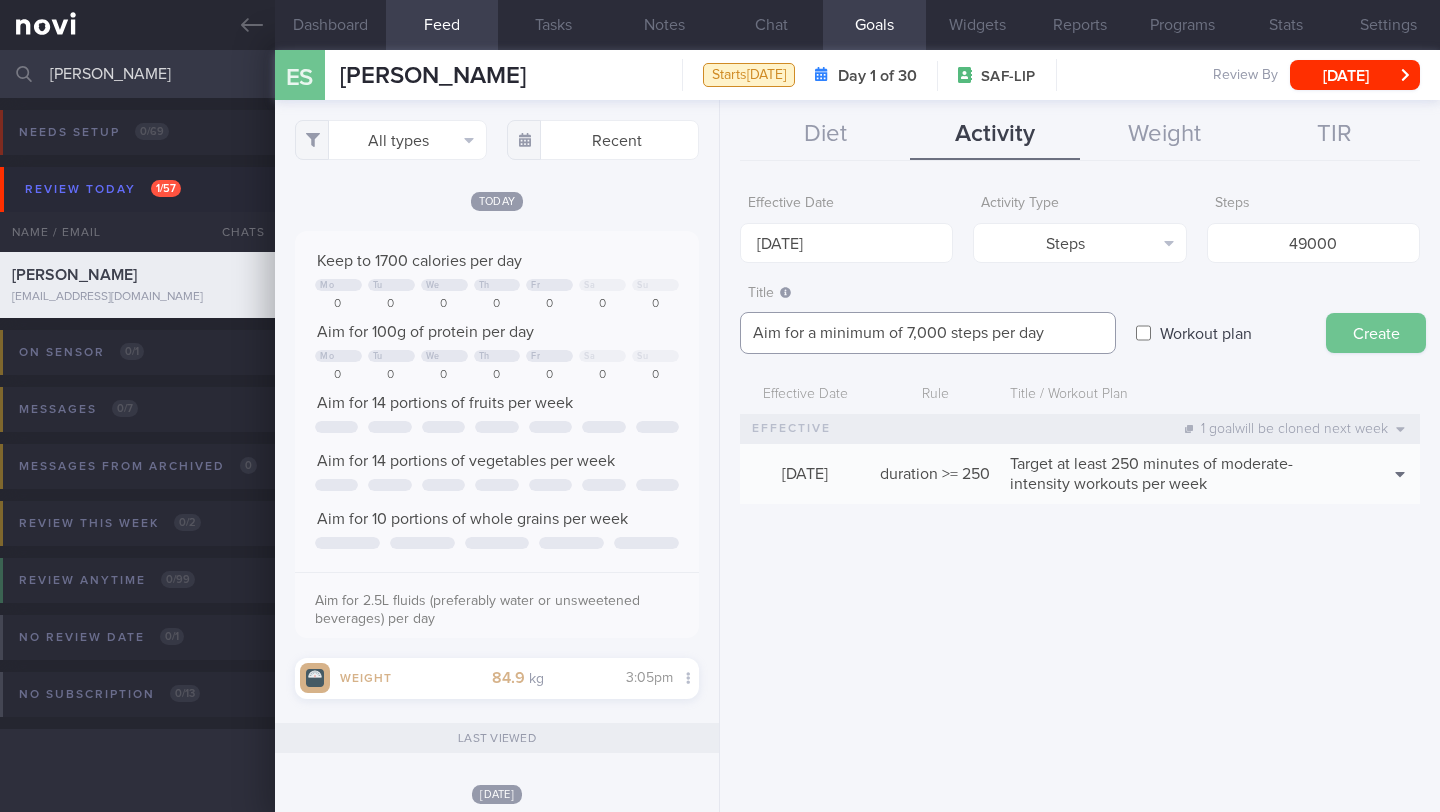 type on "Aim for a minimum of 7,000 steps per day" 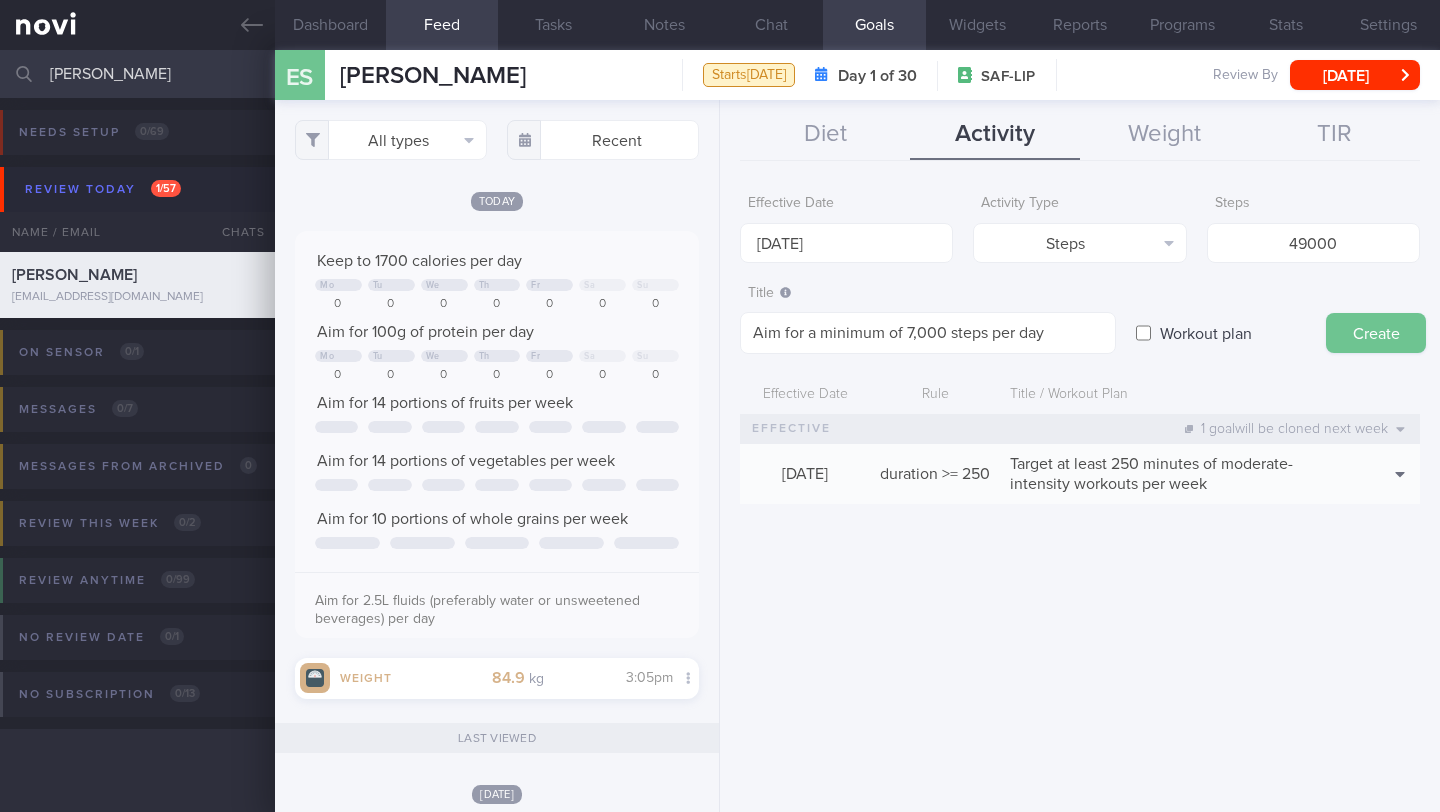 click on "Create" at bounding box center [1376, 333] 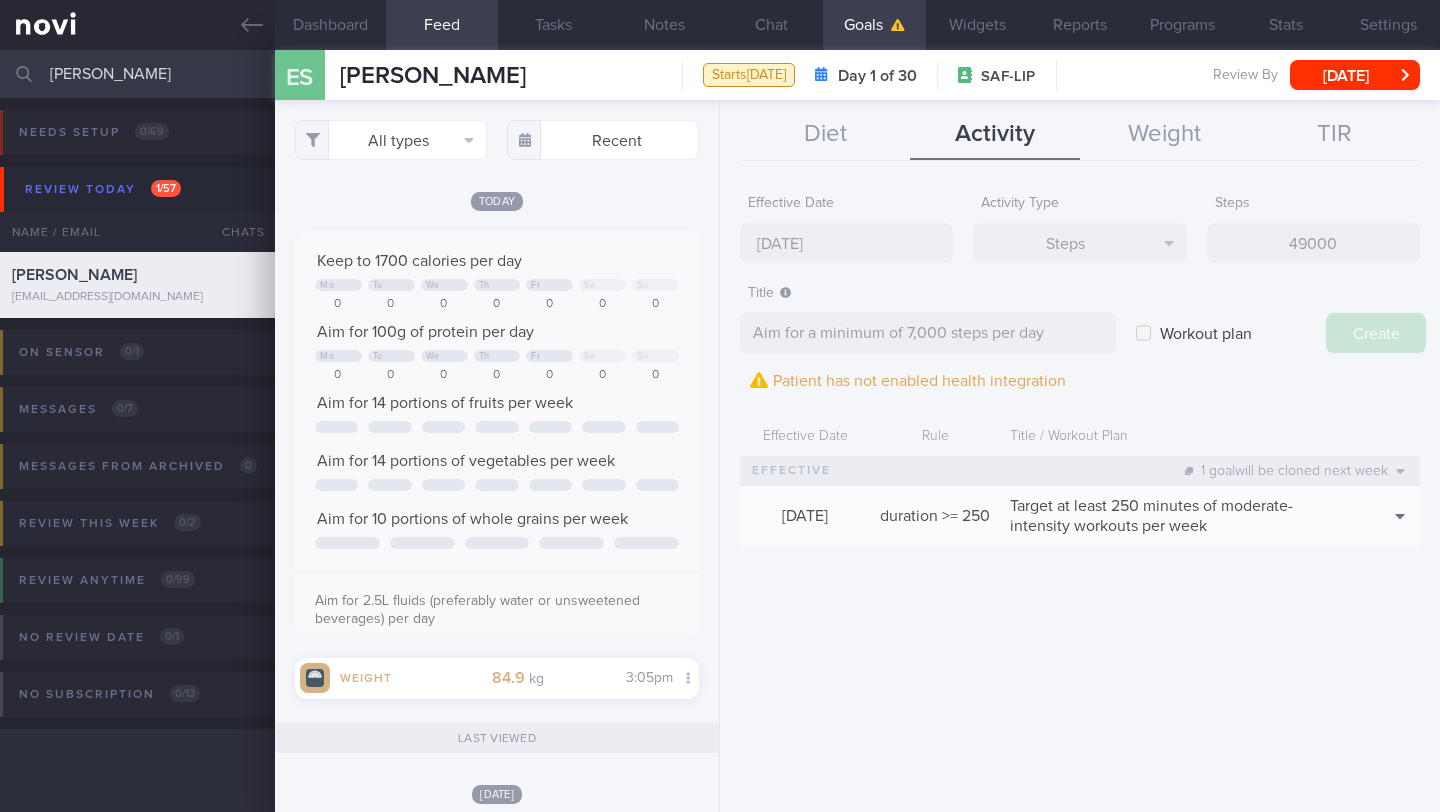 type on "[DATE]" 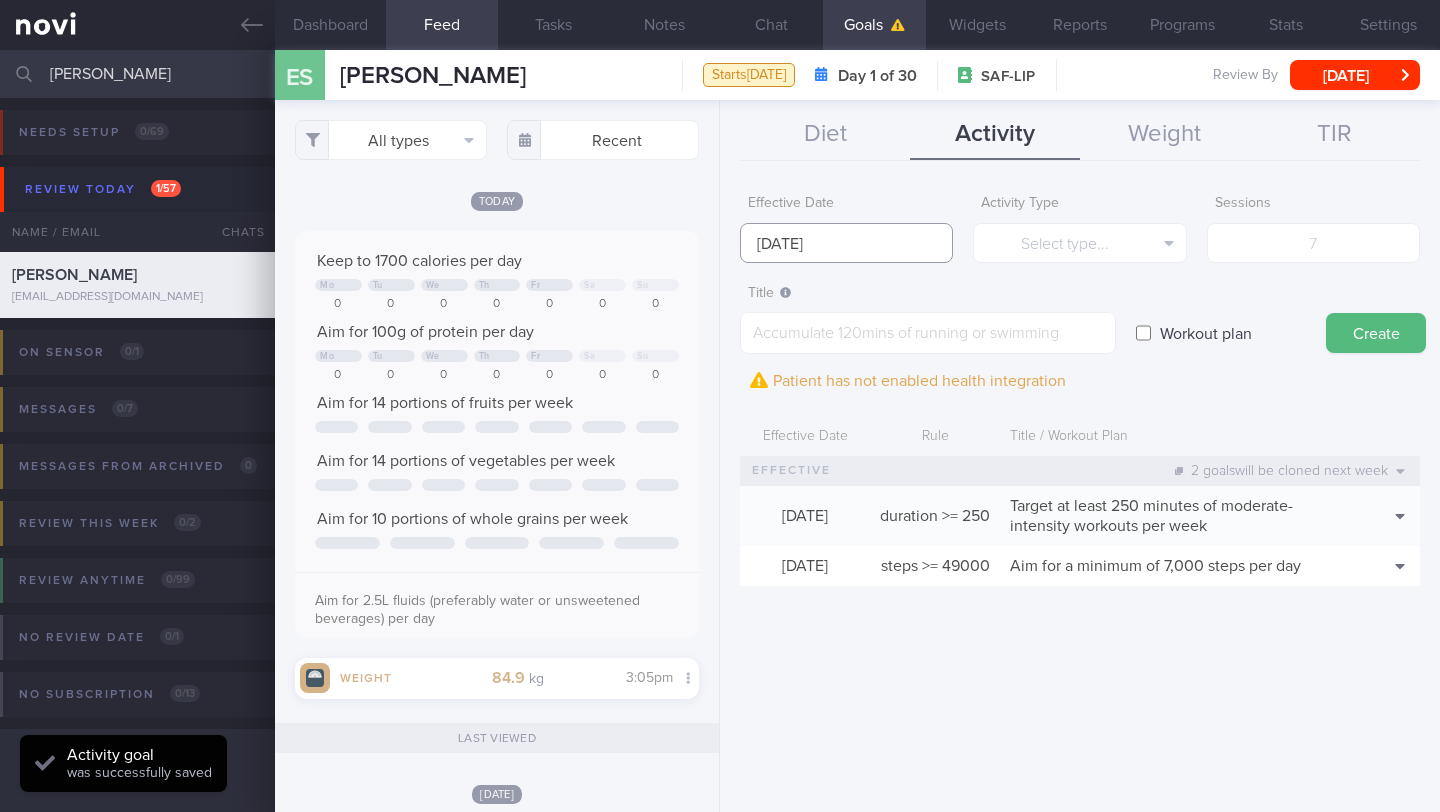 drag, startPoint x: 845, startPoint y: 251, endPoint x: 842, endPoint y: 261, distance: 10.440307 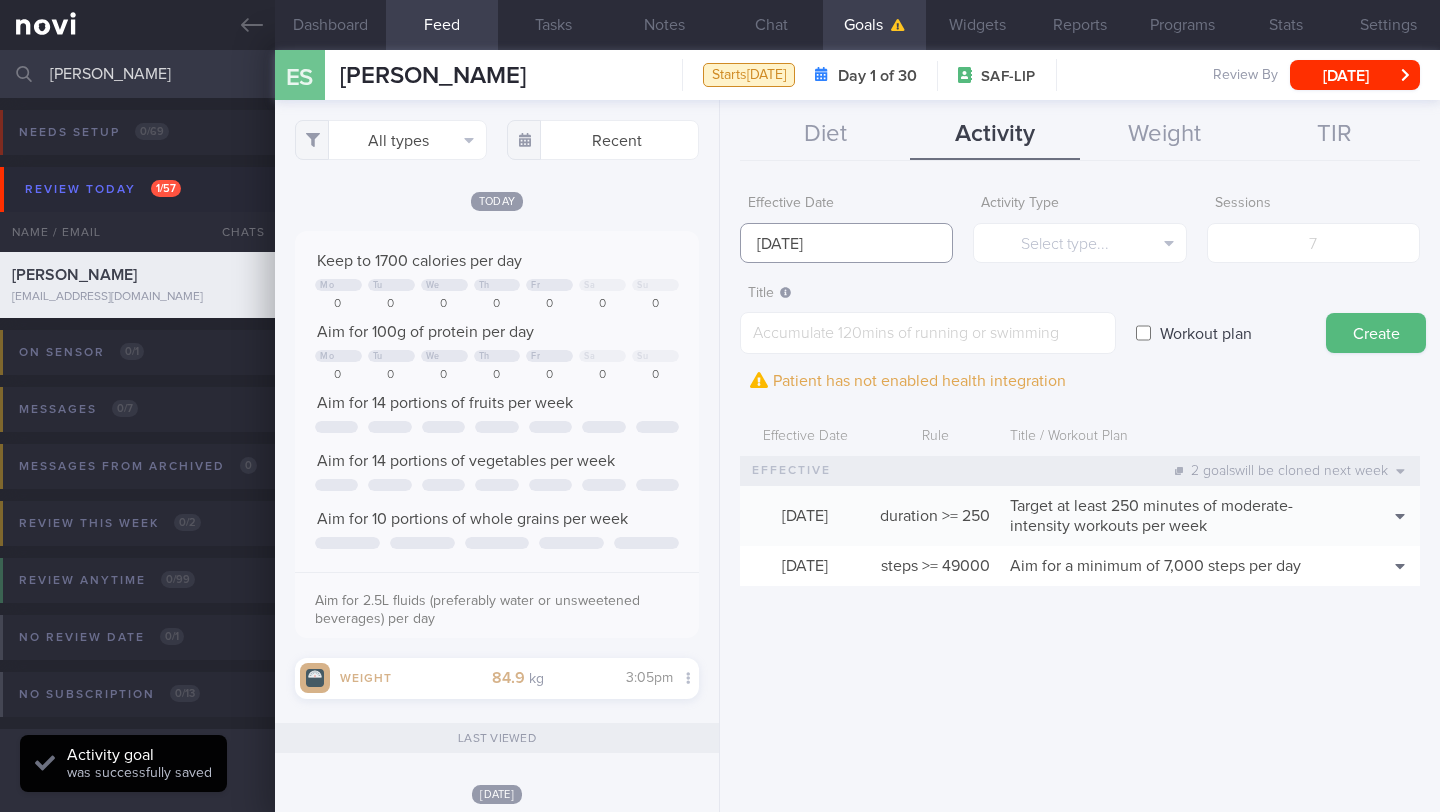 click on "[DATE]" at bounding box center (846, 243) 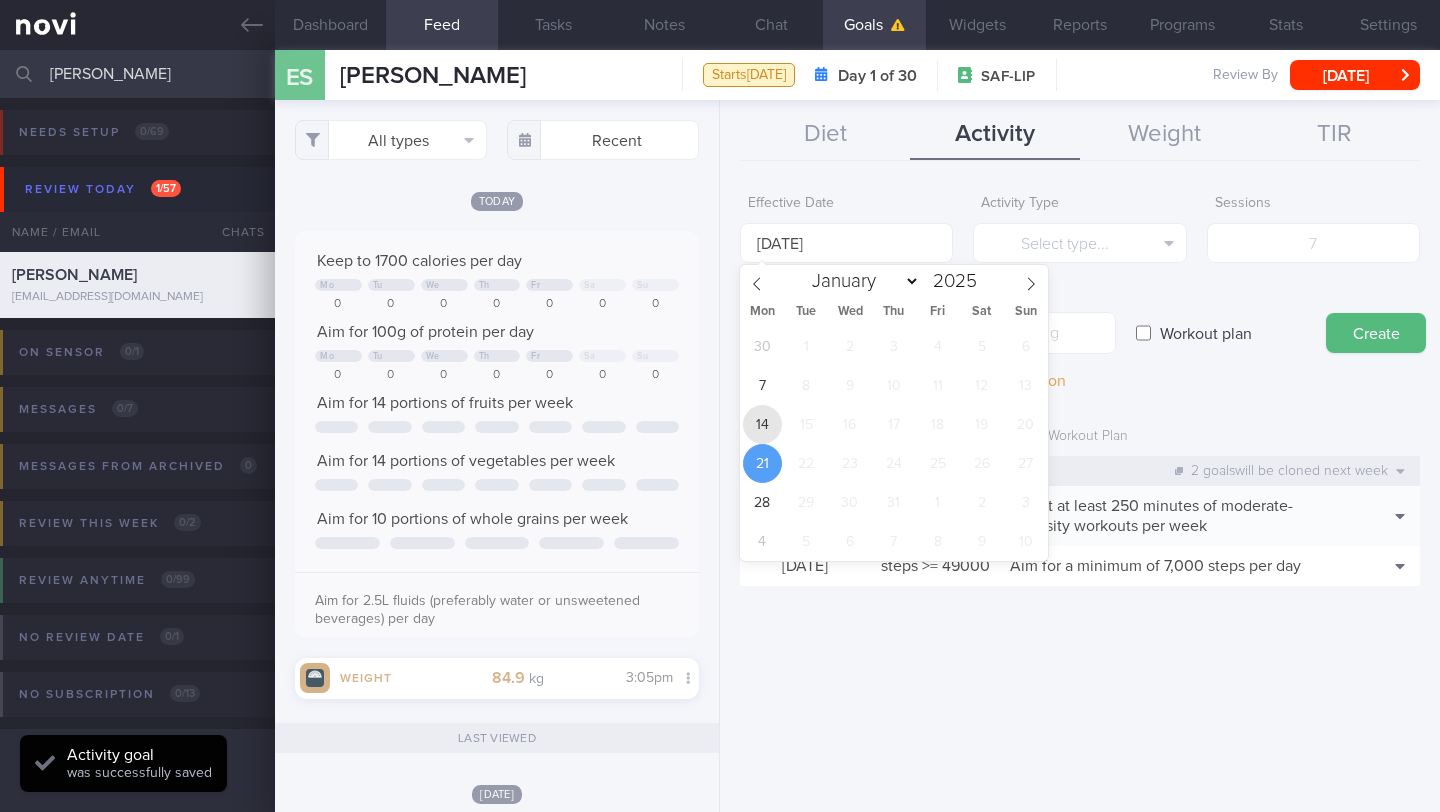 click on "14" at bounding box center [762, 424] 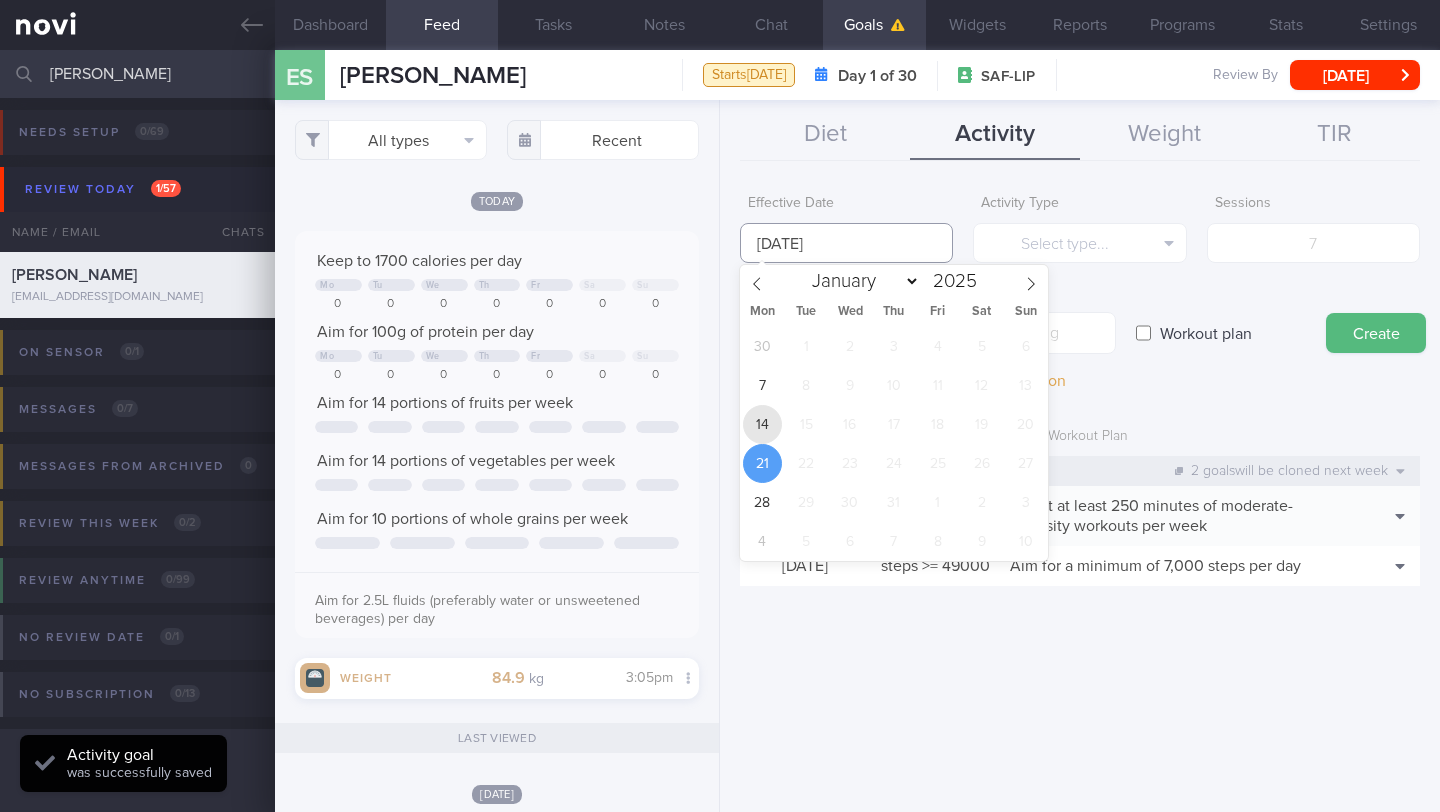 type on "[DATE]" 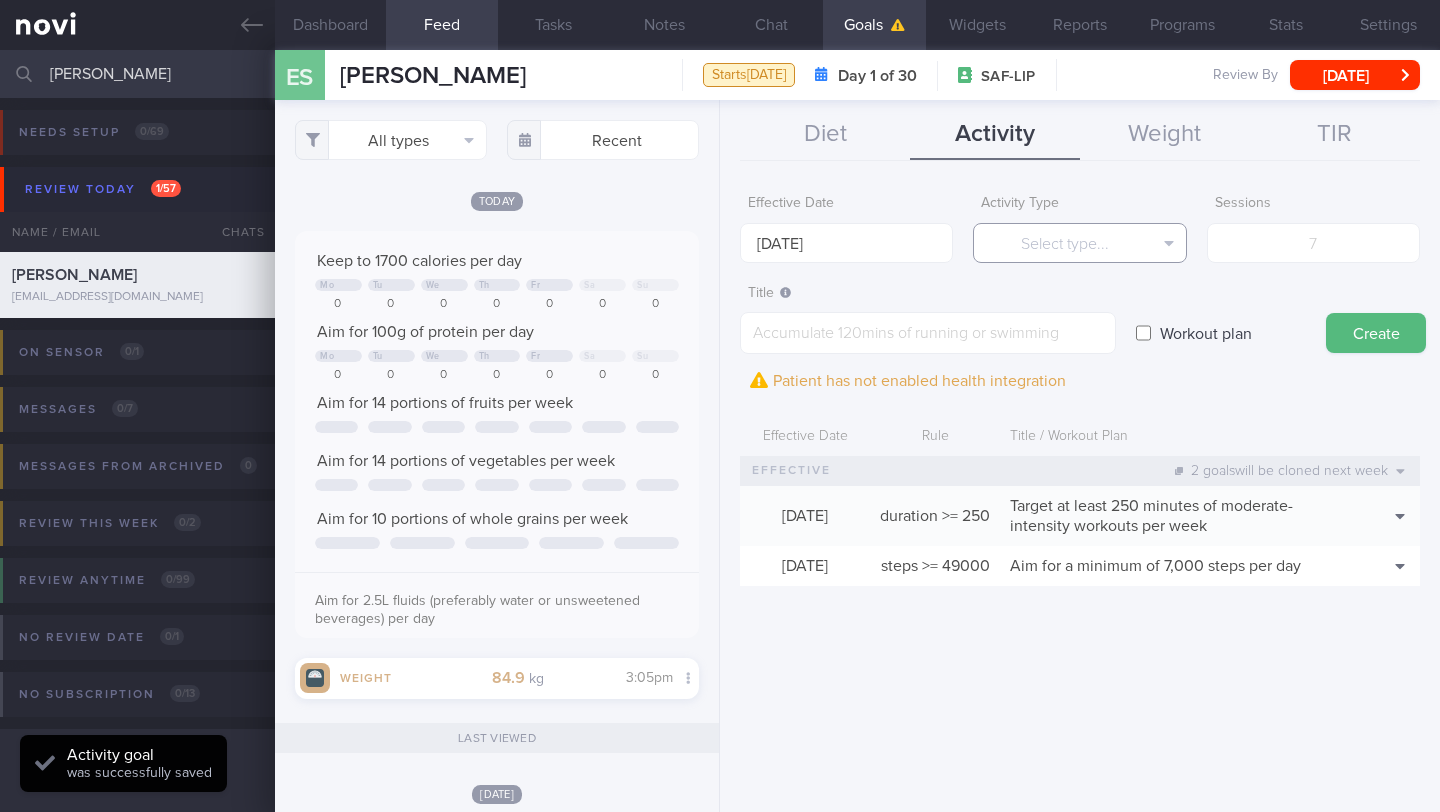 click on "Select type..." at bounding box center (1079, 243) 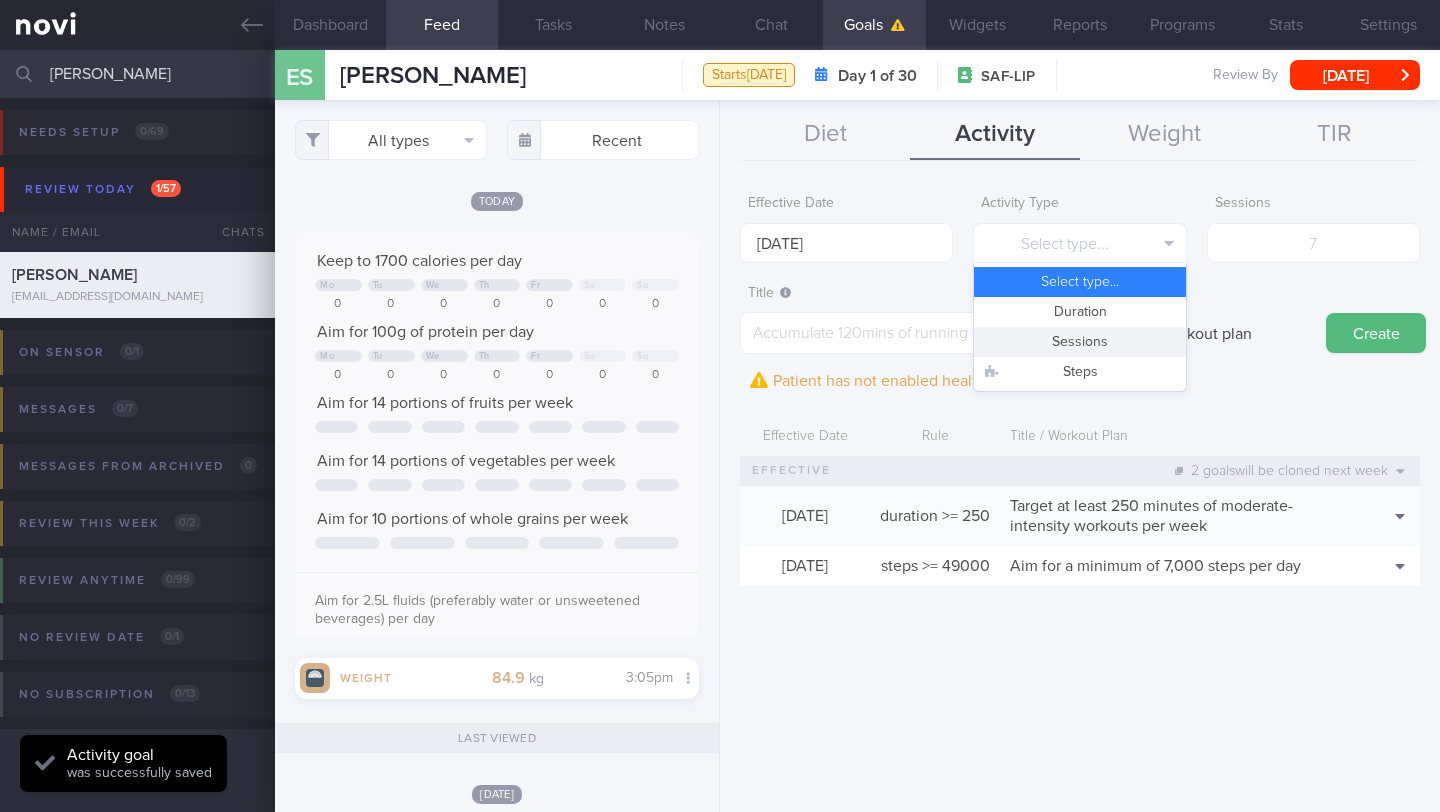 click on "Sessions" at bounding box center [1079, 342] 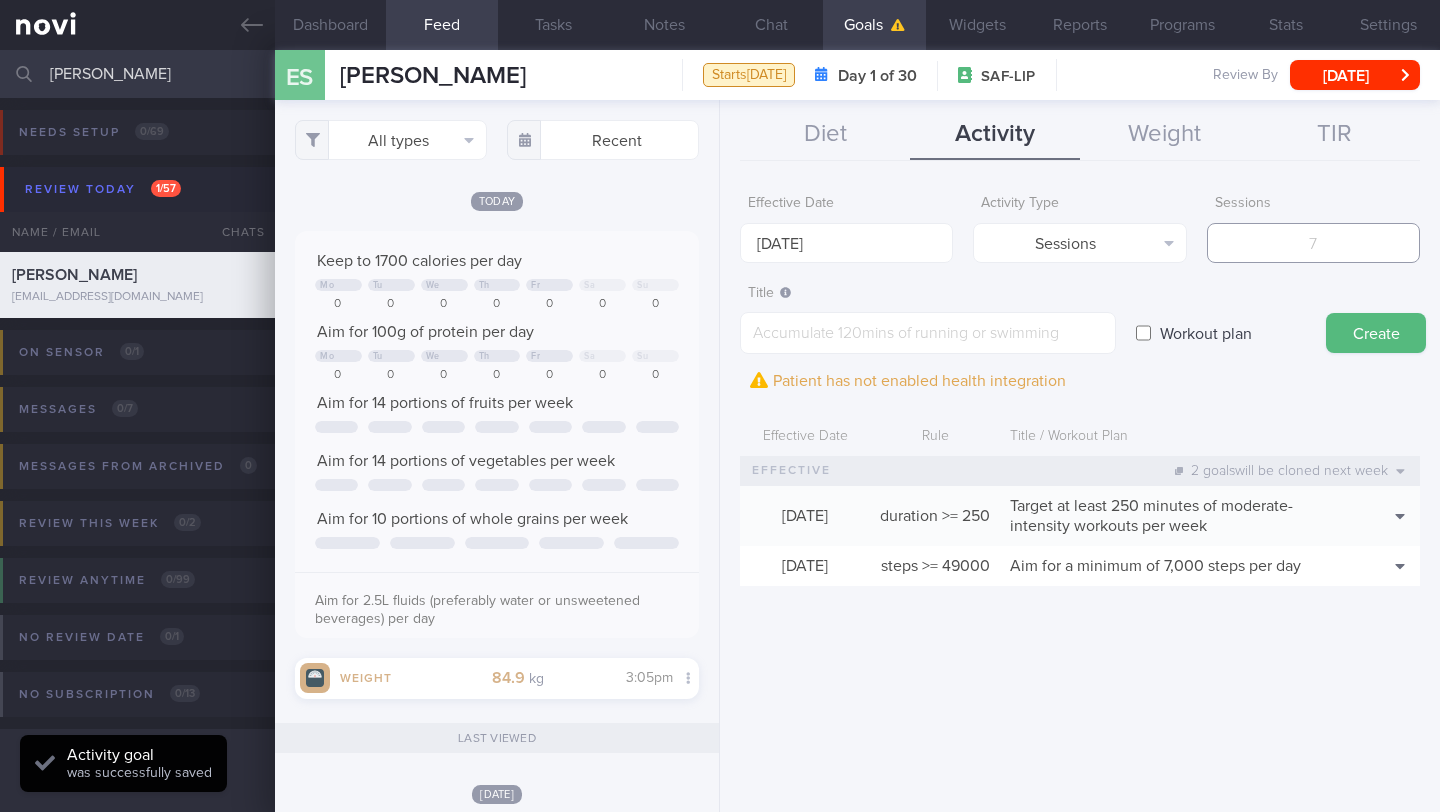 click at bounding box center (1313, 243) 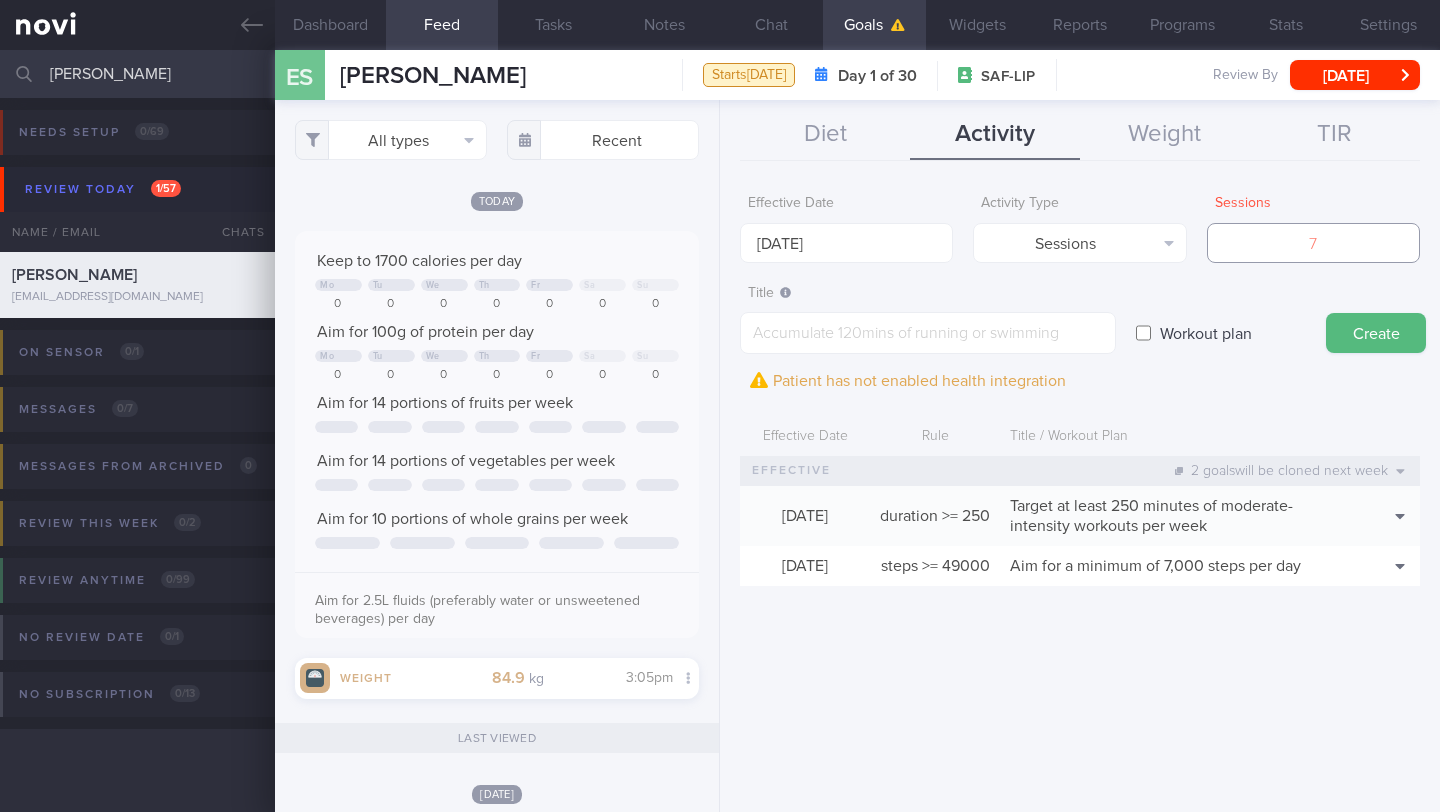 click at bounding box center (1313, 243) 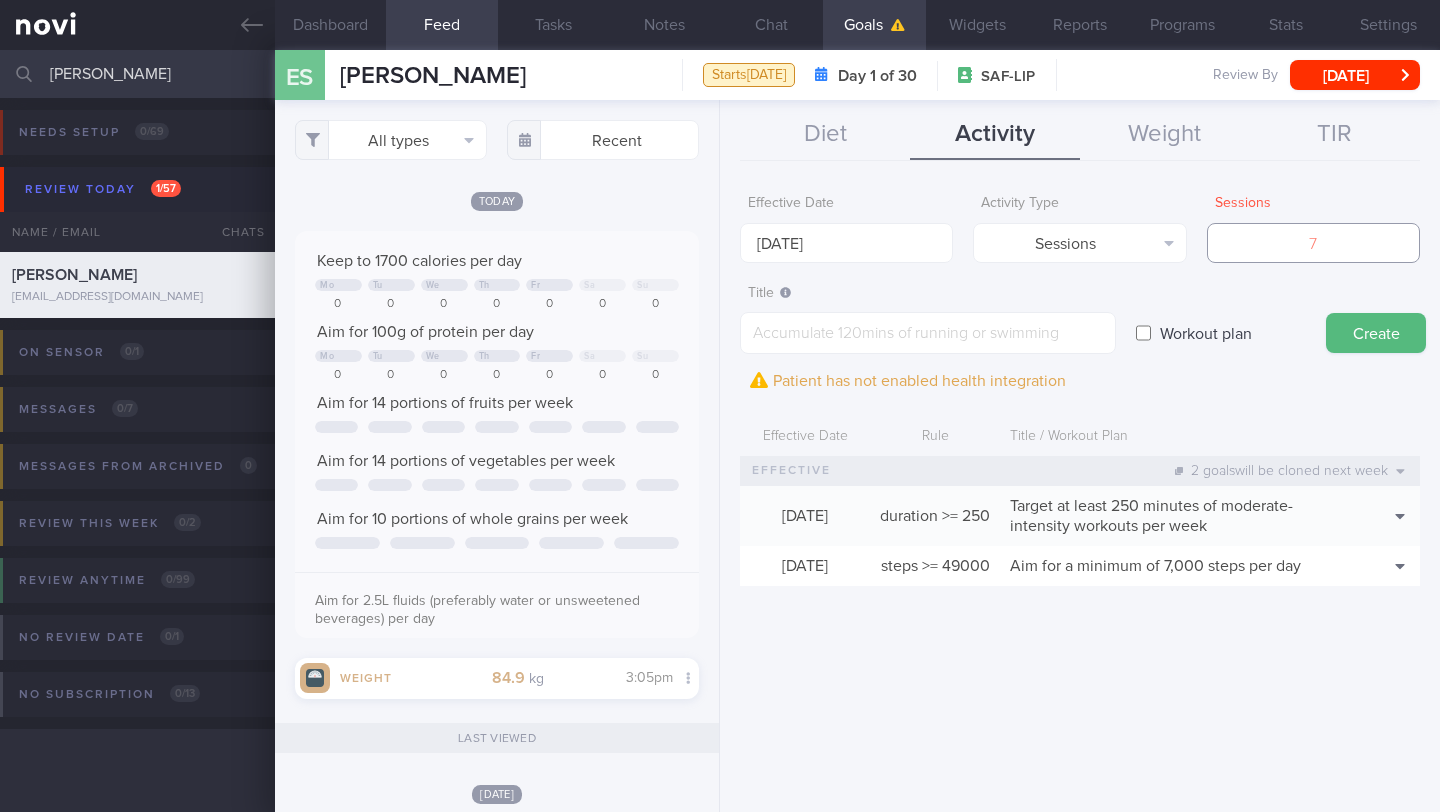 click at bounding box center (1313, 243) 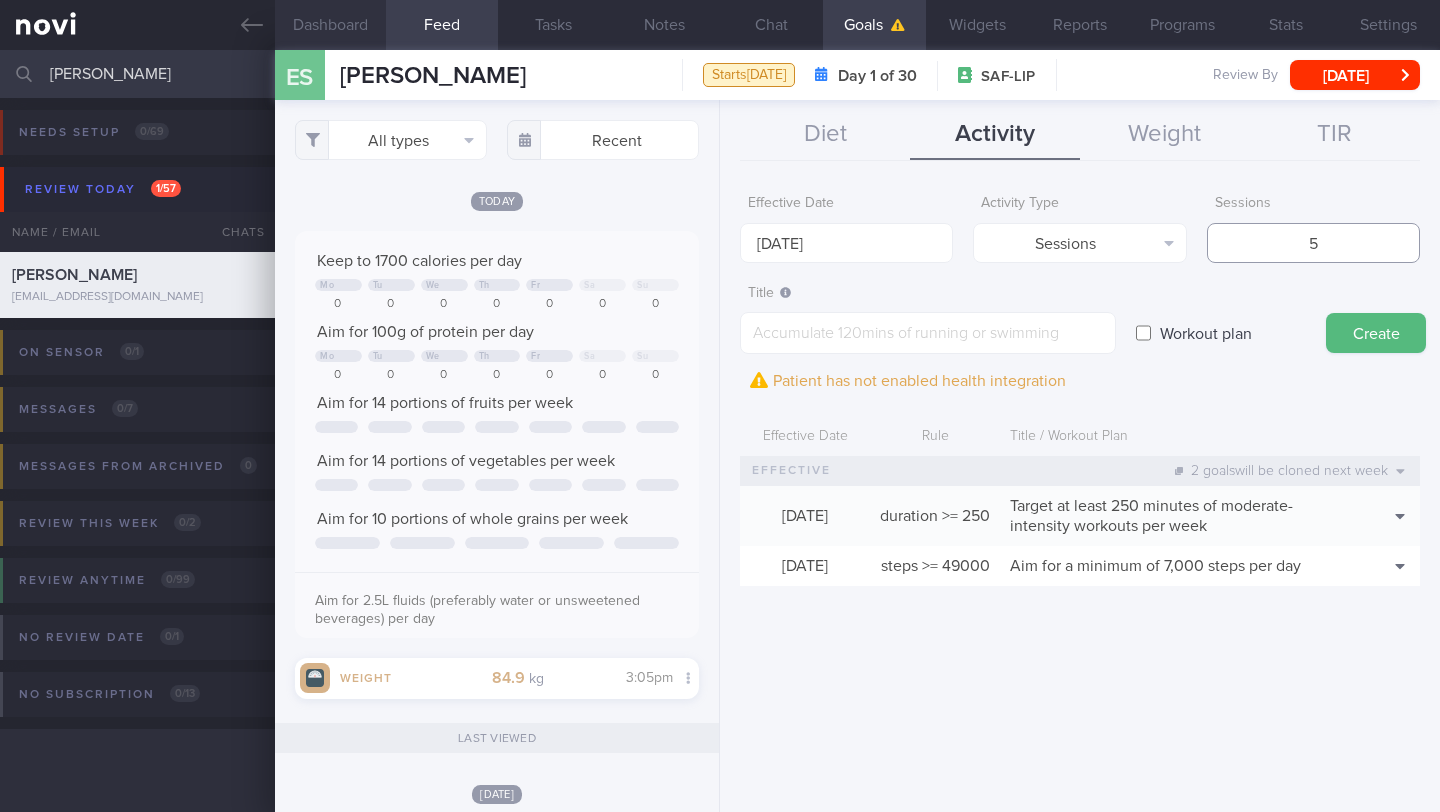 type on "5" 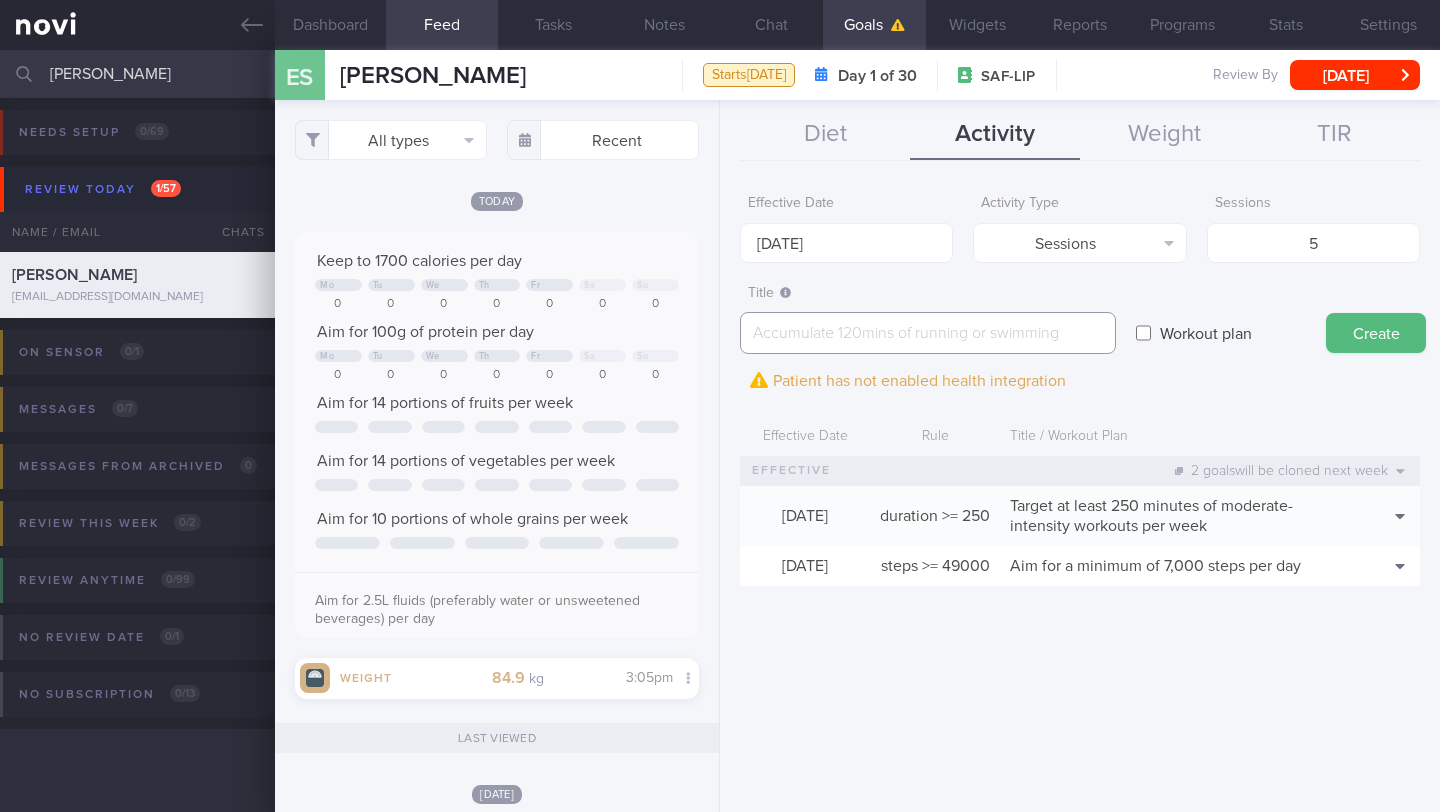 paste on "Workout at least 5x per week (on top of steps)
2 workouts to focus on full-body strength/resistance training" 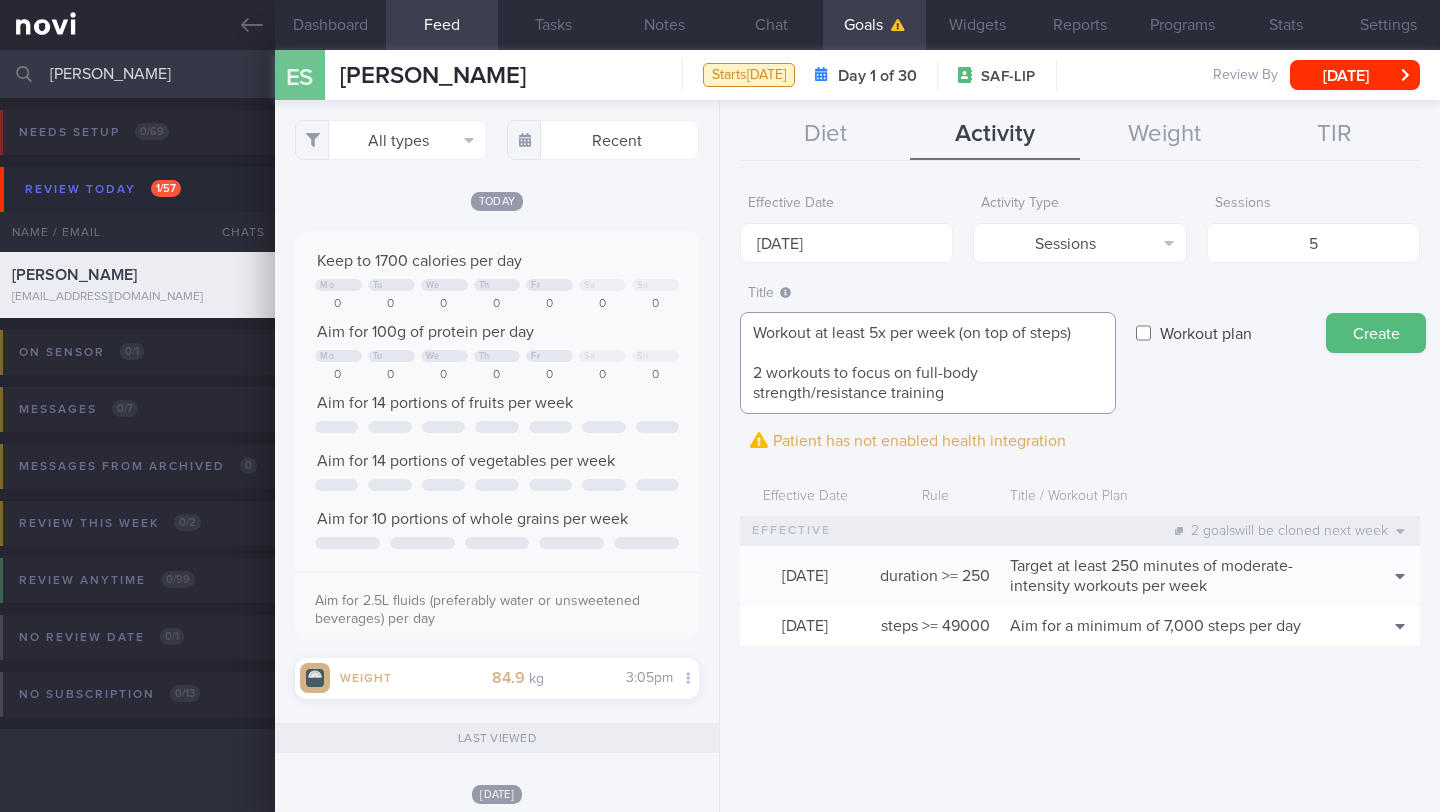 scroll, scrollTop: 0, scrollLeft: 0, axis: both 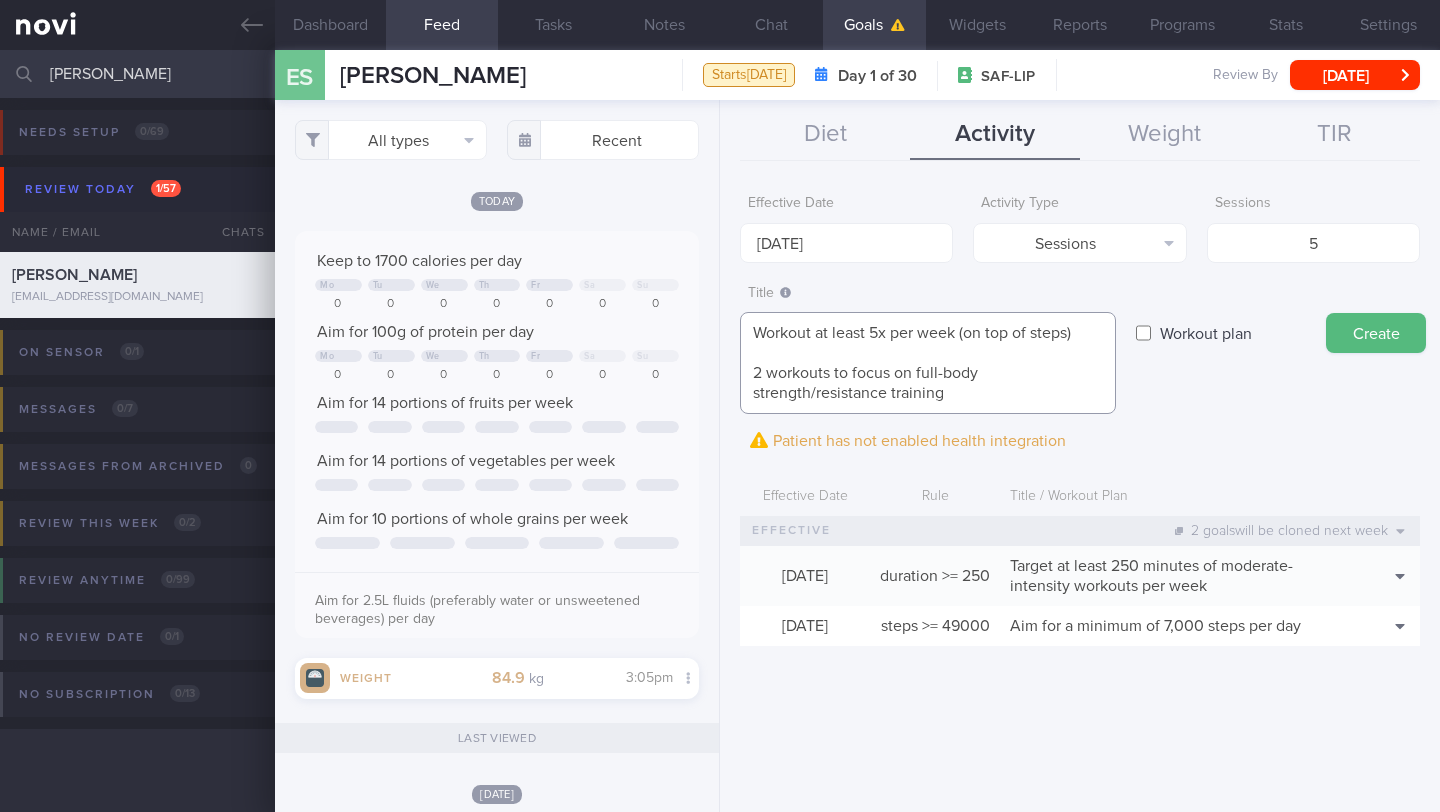 click on "Workout at least 5x per week (on top of steps)
2 workouts to focus on full-body strength/resistance training" at bounding box center (928, 363) 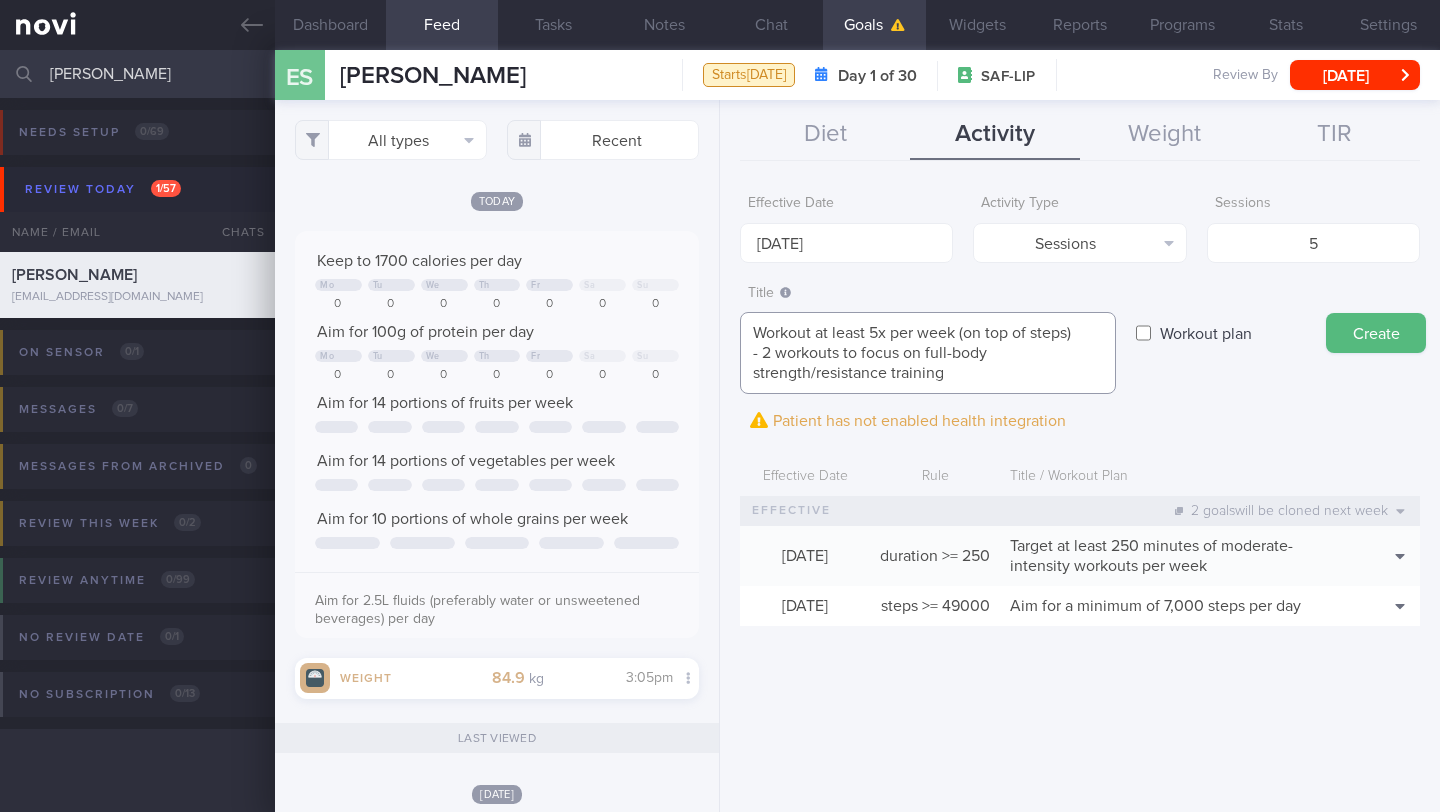 click on "Workout at least 5x per week (on top of steps)
- 2 workouts to focus on full-body strength/resistance training" at bounding box center [928, 353] 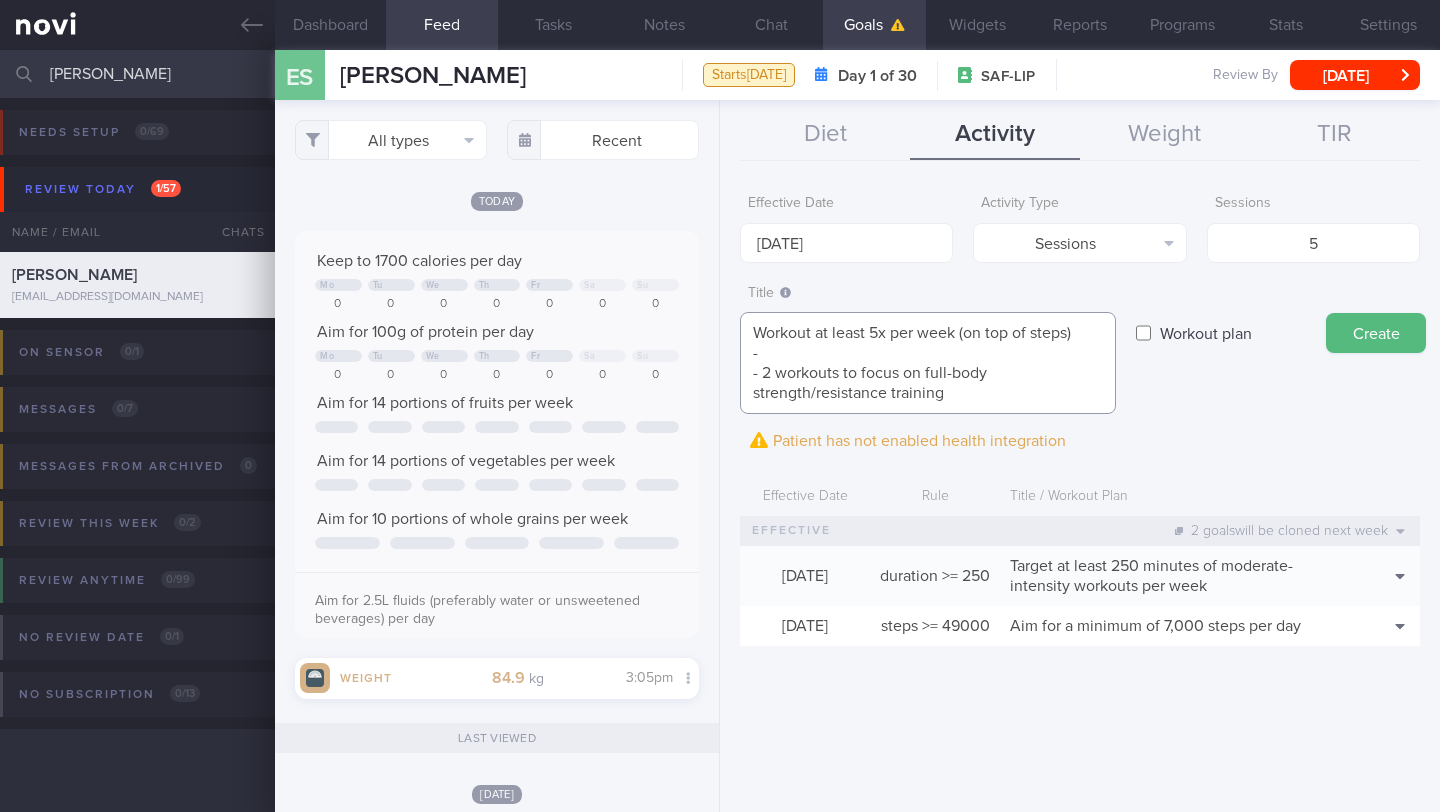 paste on "3 workouts to focus on cardio. Ta" 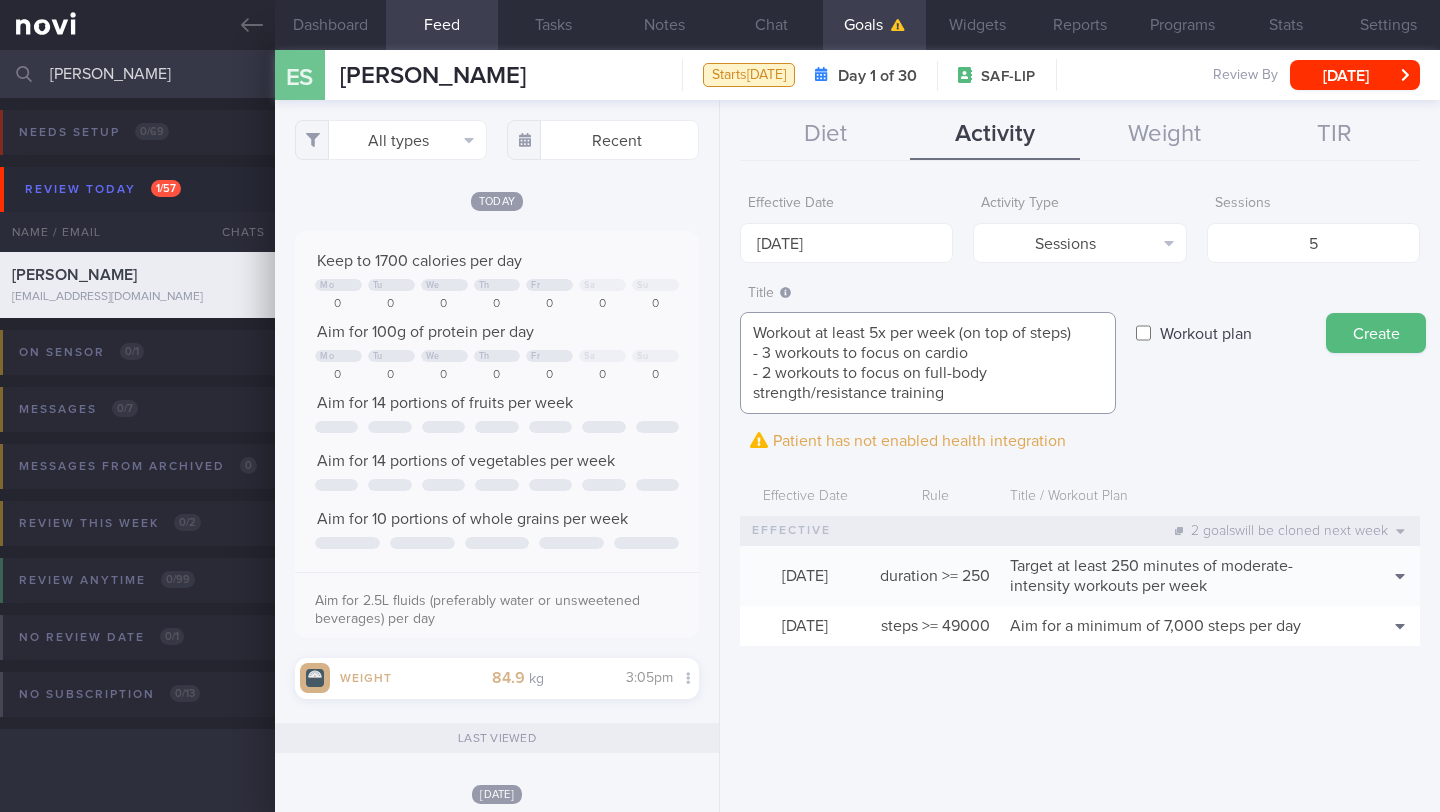 click on "Workout at least 5x per week (on top of steps)
- 3 workouts to focus on cardio
- 2 workouts to focus on full-body strength/resistance training" at bounding box center (928, 363) 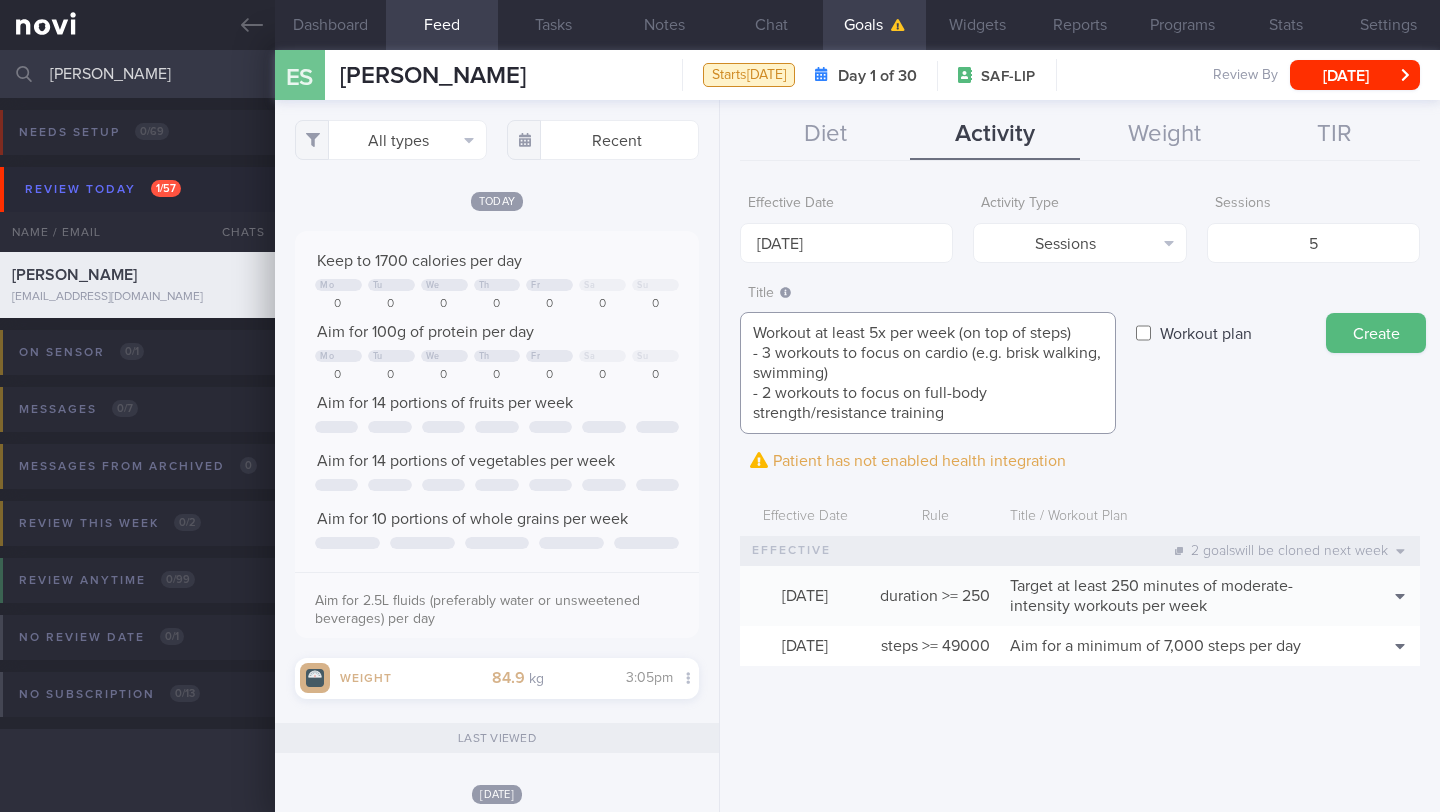 click on "Workout at least 5x per week (on top of steps)
- 3 workouts to focus on cardio (e.g. brisk walking, swimming)
- 2 workouts to focus on full-body strength/resistance training" at bounding box center (928, 373) 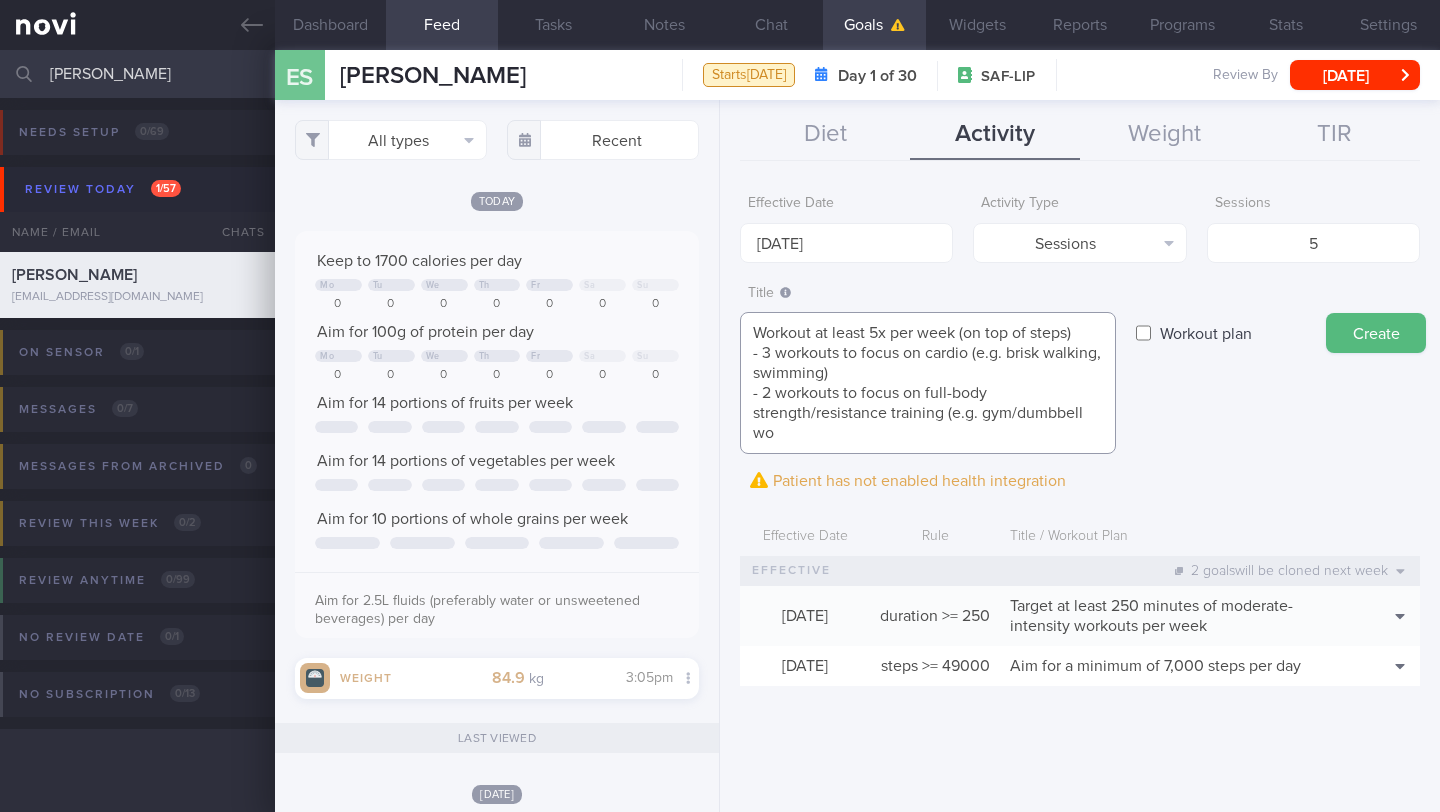 scroll, scrollTop: 0, scrollLeft: 0, axis: both 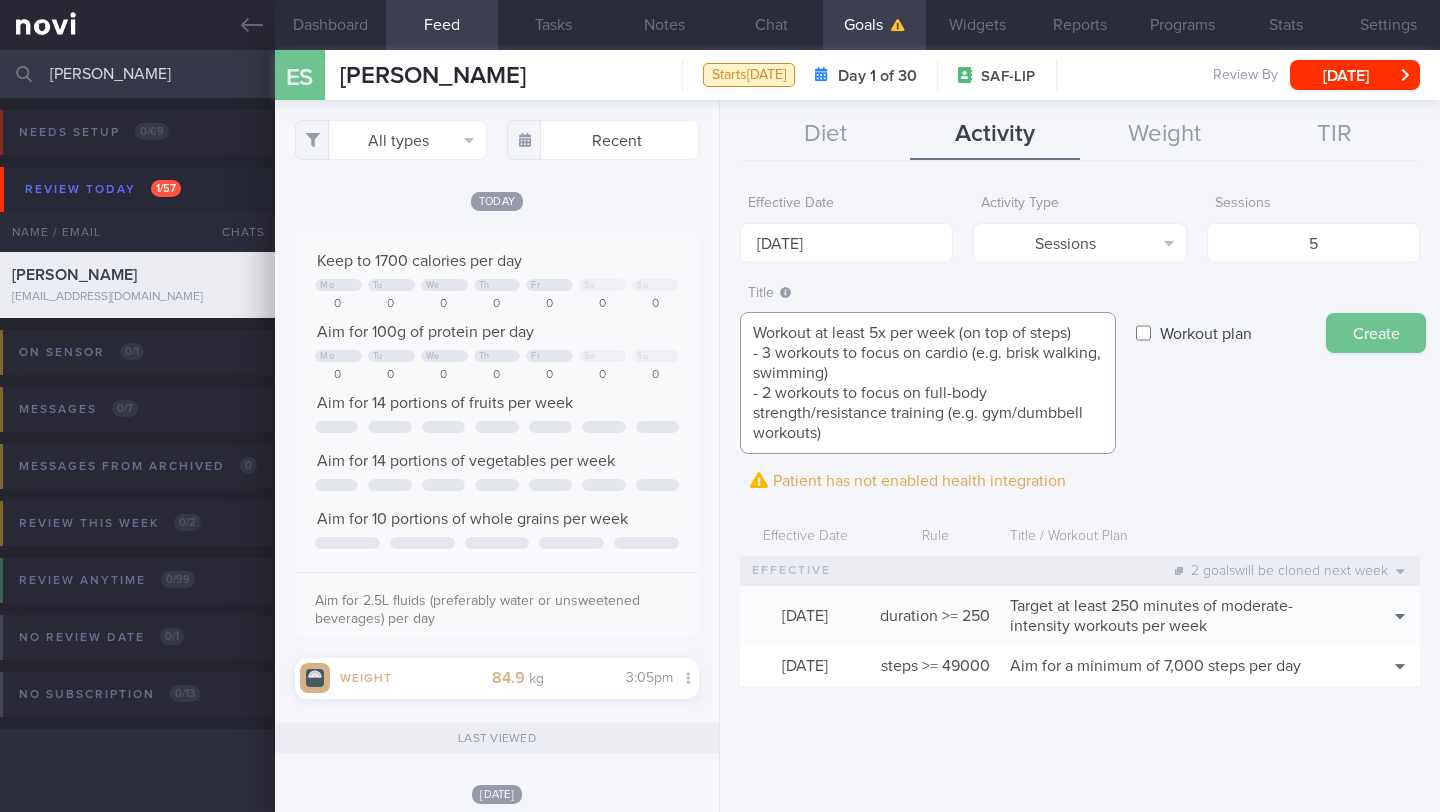 type on "Workout at least 5x per week (on top of steps)
- 3 workouts to focus on cardio (e.g. brisk walking, swimming)
- 2 workouts to focus on full-body strength/resistance training (e.g. gym/dumbbell workouts)" 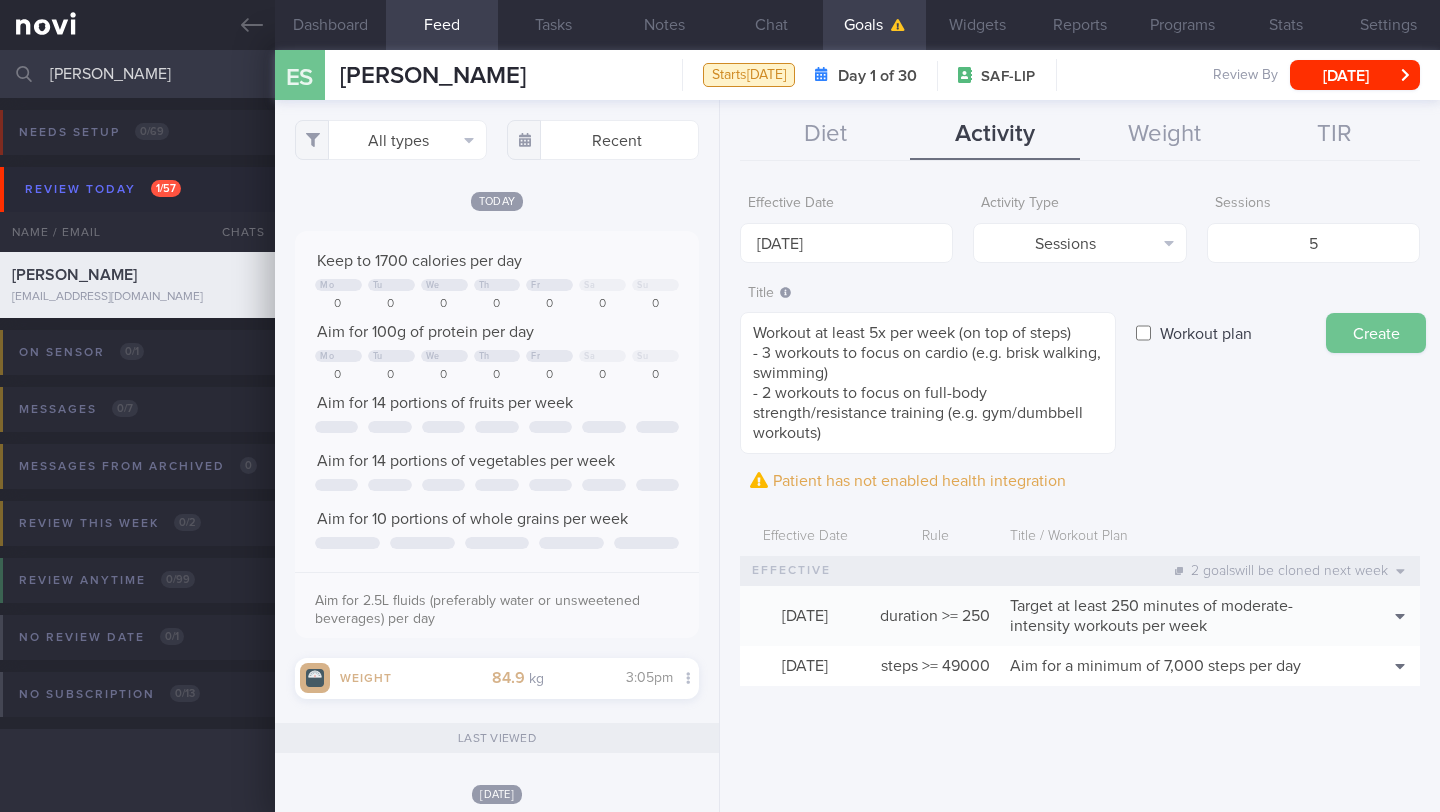 click on "Create" at bounding box center (1376, 333) 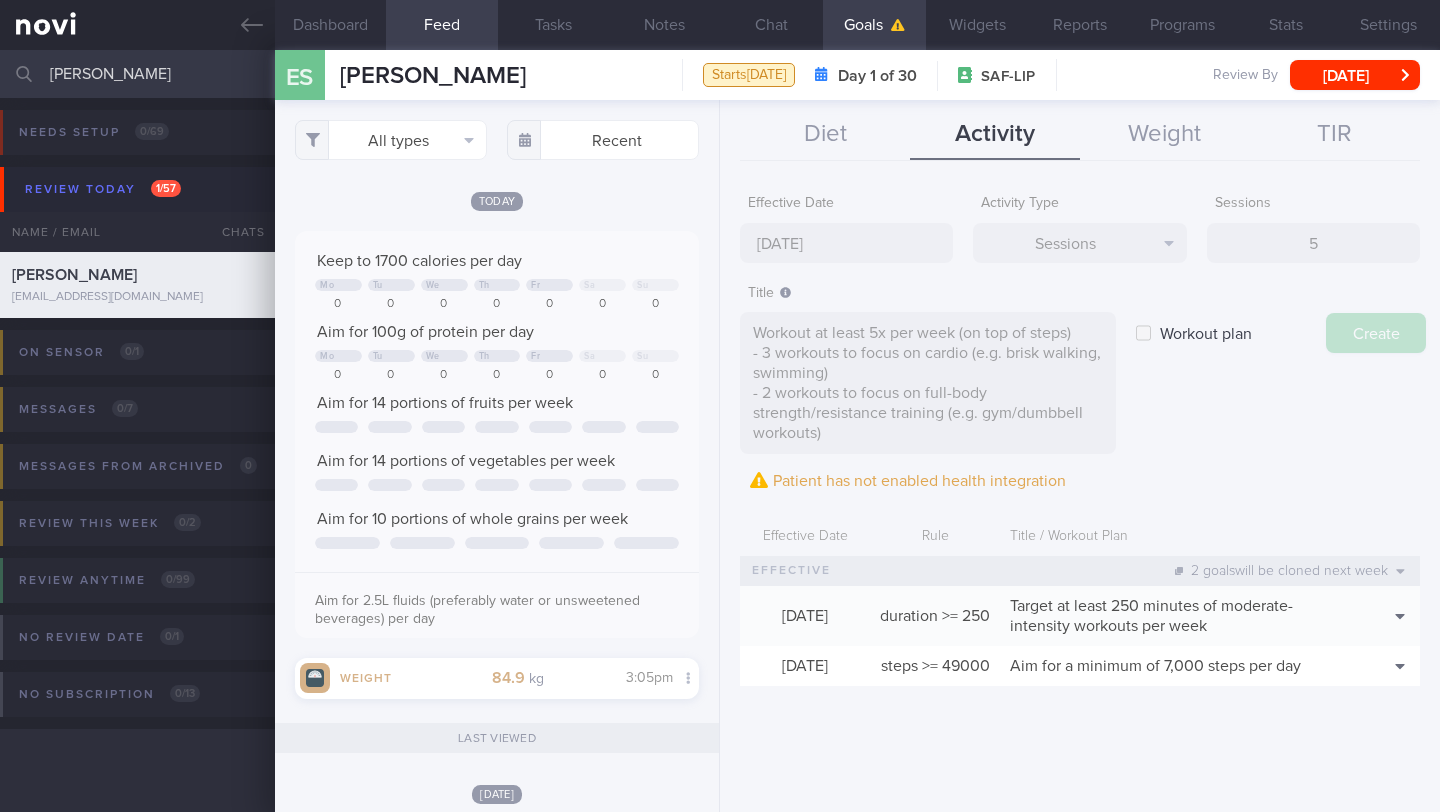 type on "[DATE]" 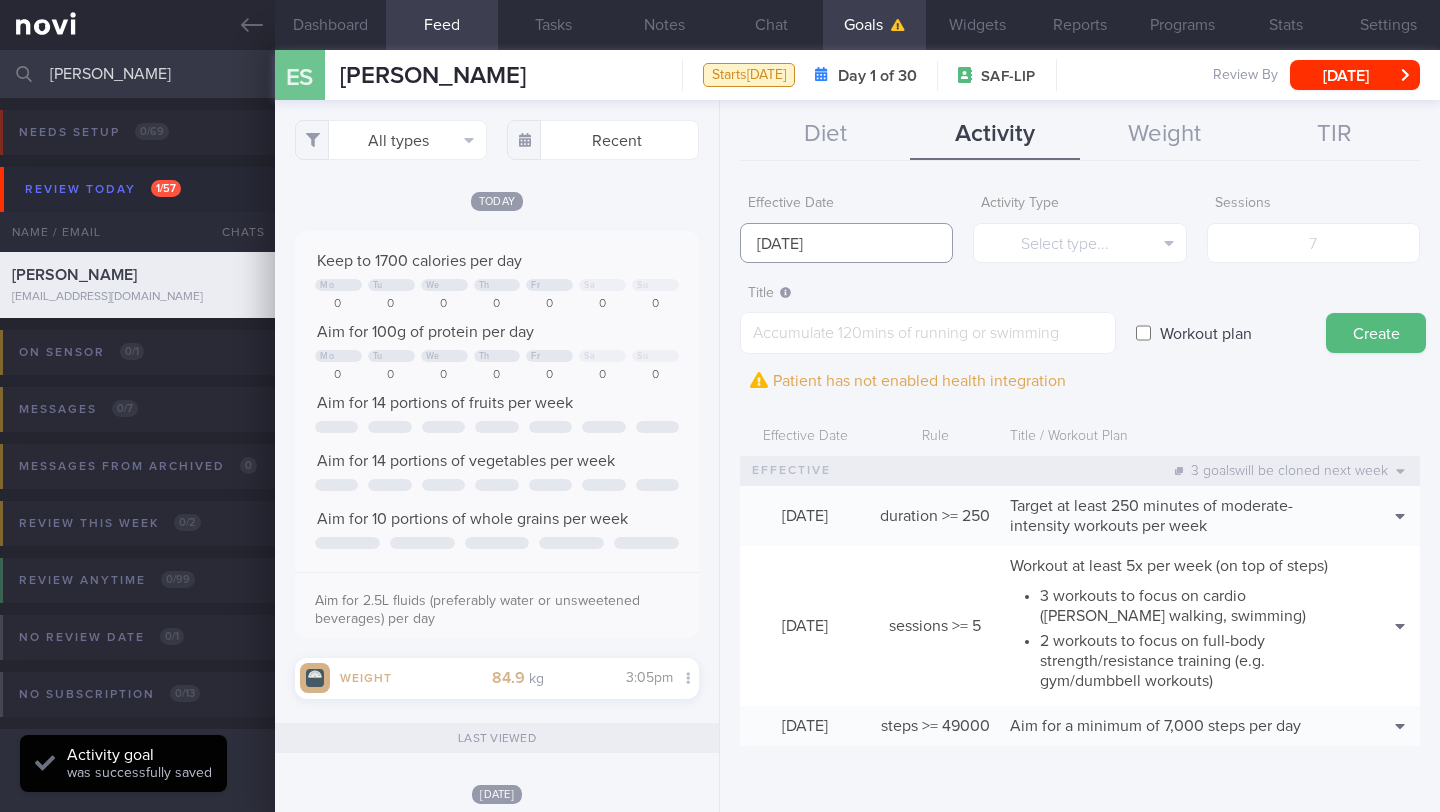 click on "[DATE]" at bounding box center (846, 243) 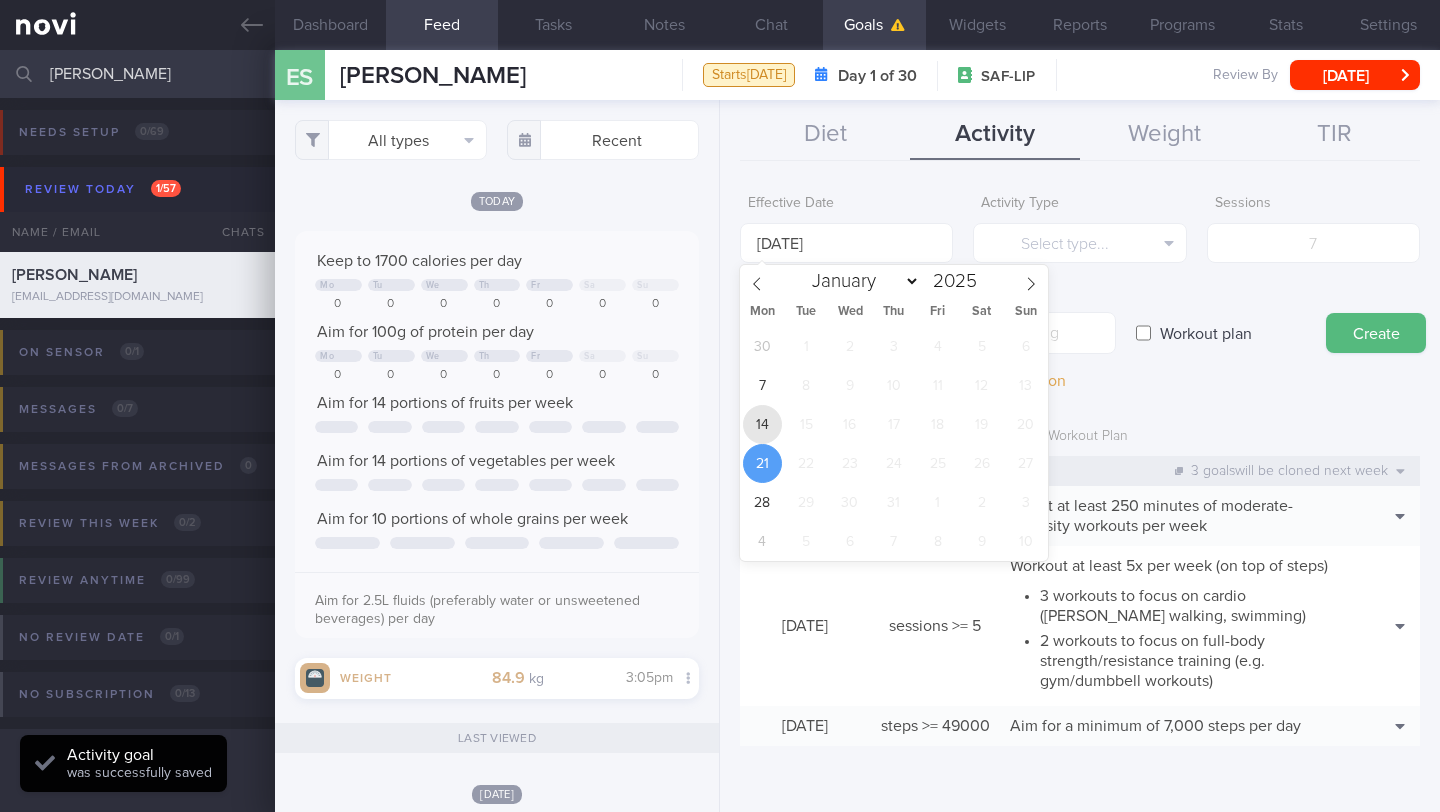 click on "14" at bounding box center (762, 424) 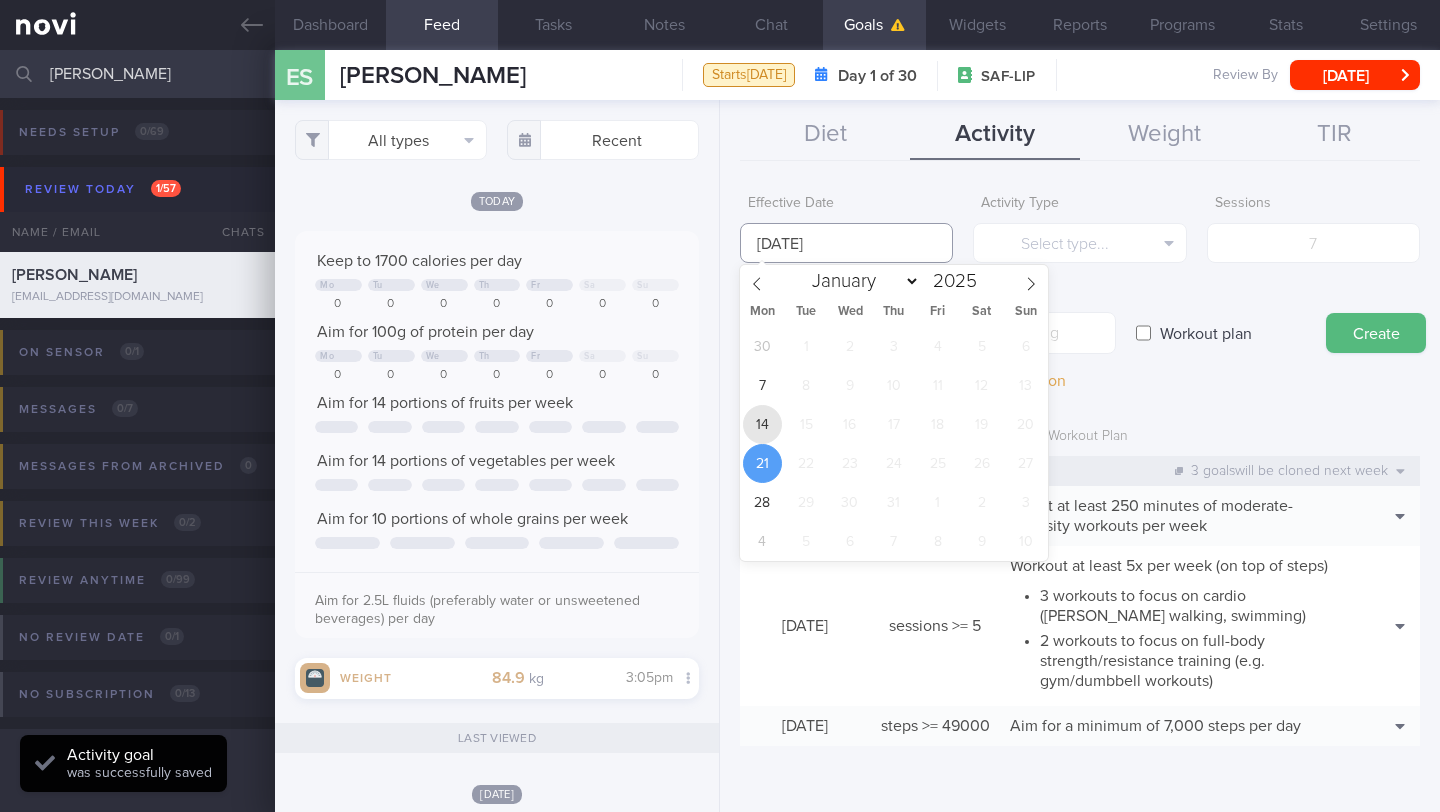 type on "[DATE]" 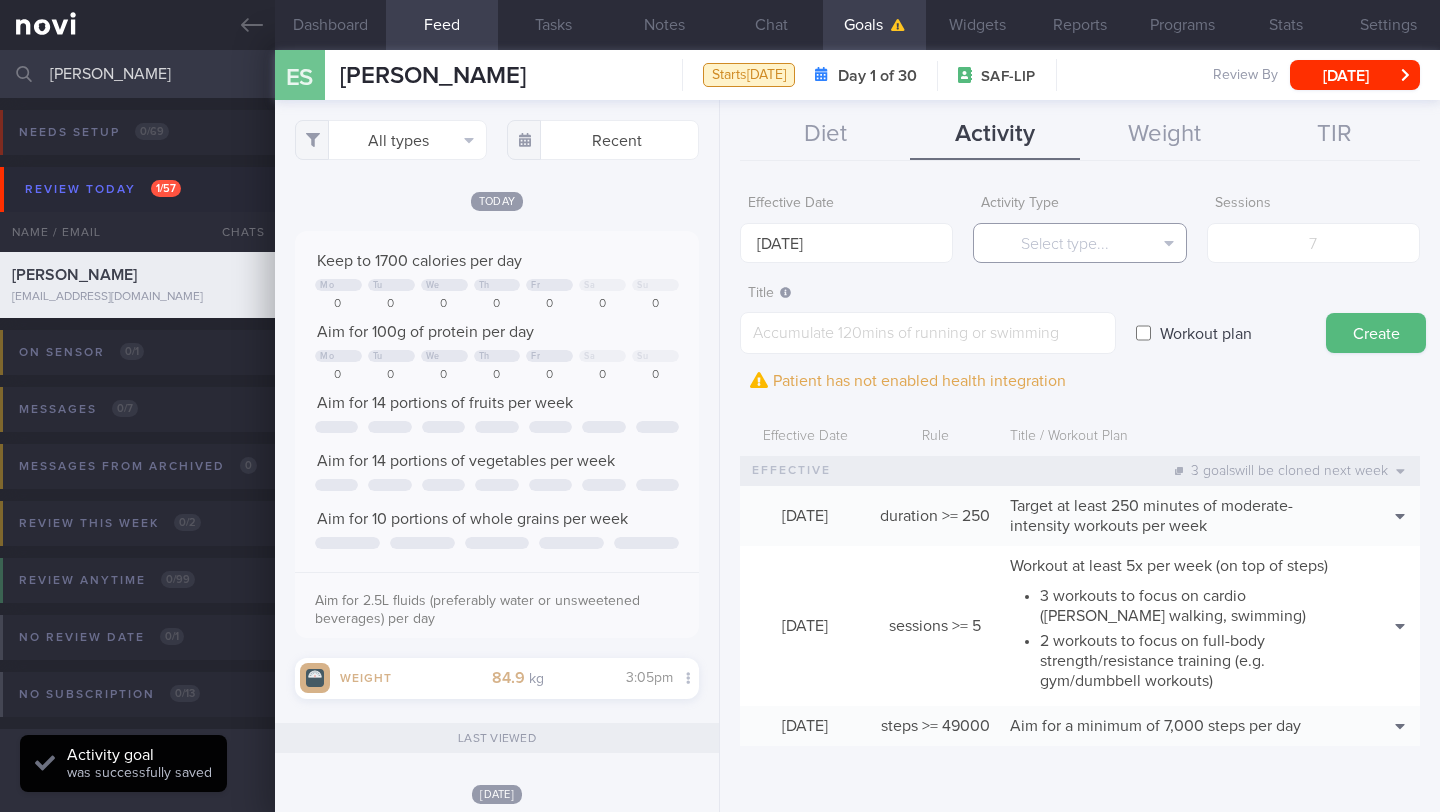 click on "Select type..." at bounding box center (1079, 243) 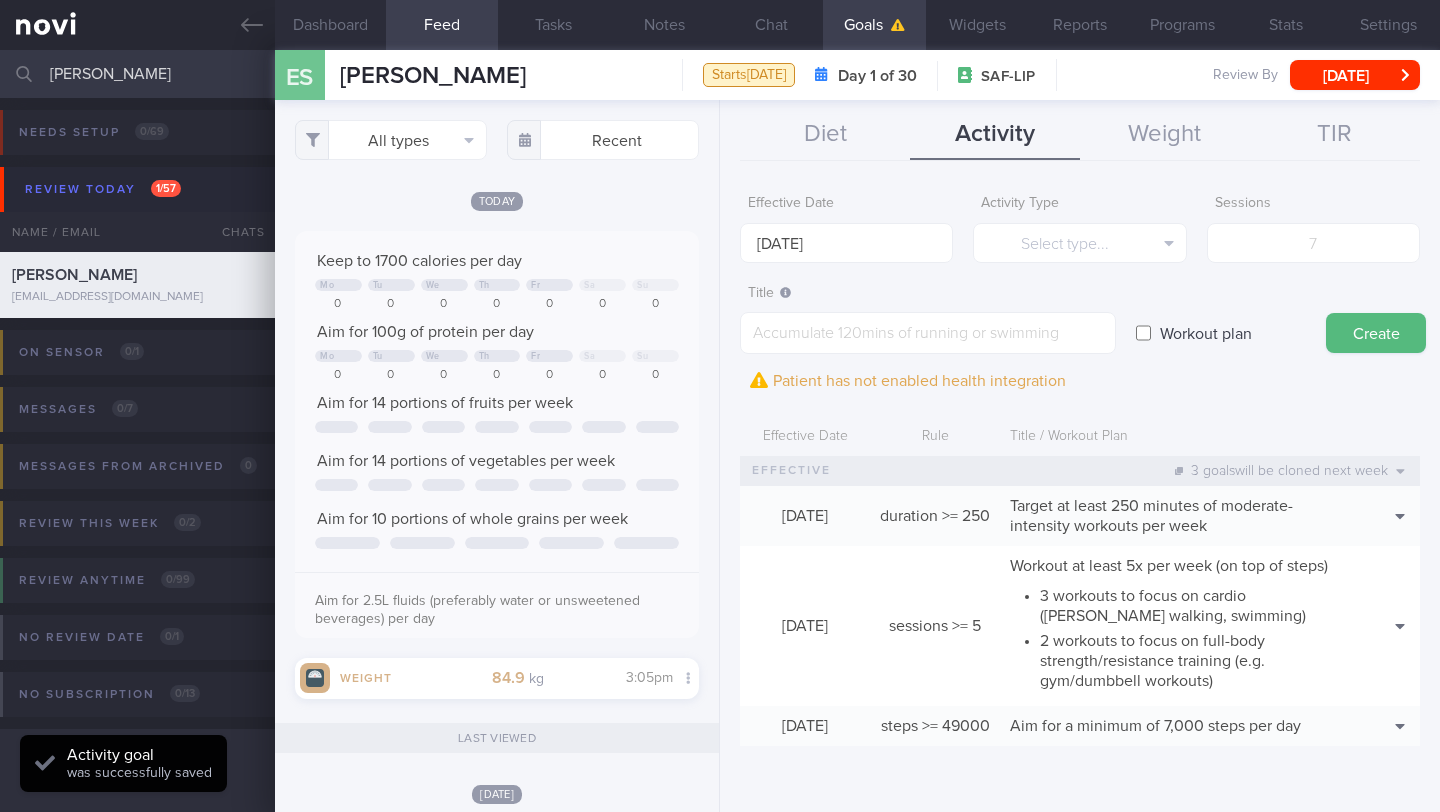 click on "Workout plan" at bounding box center (1206, 333) 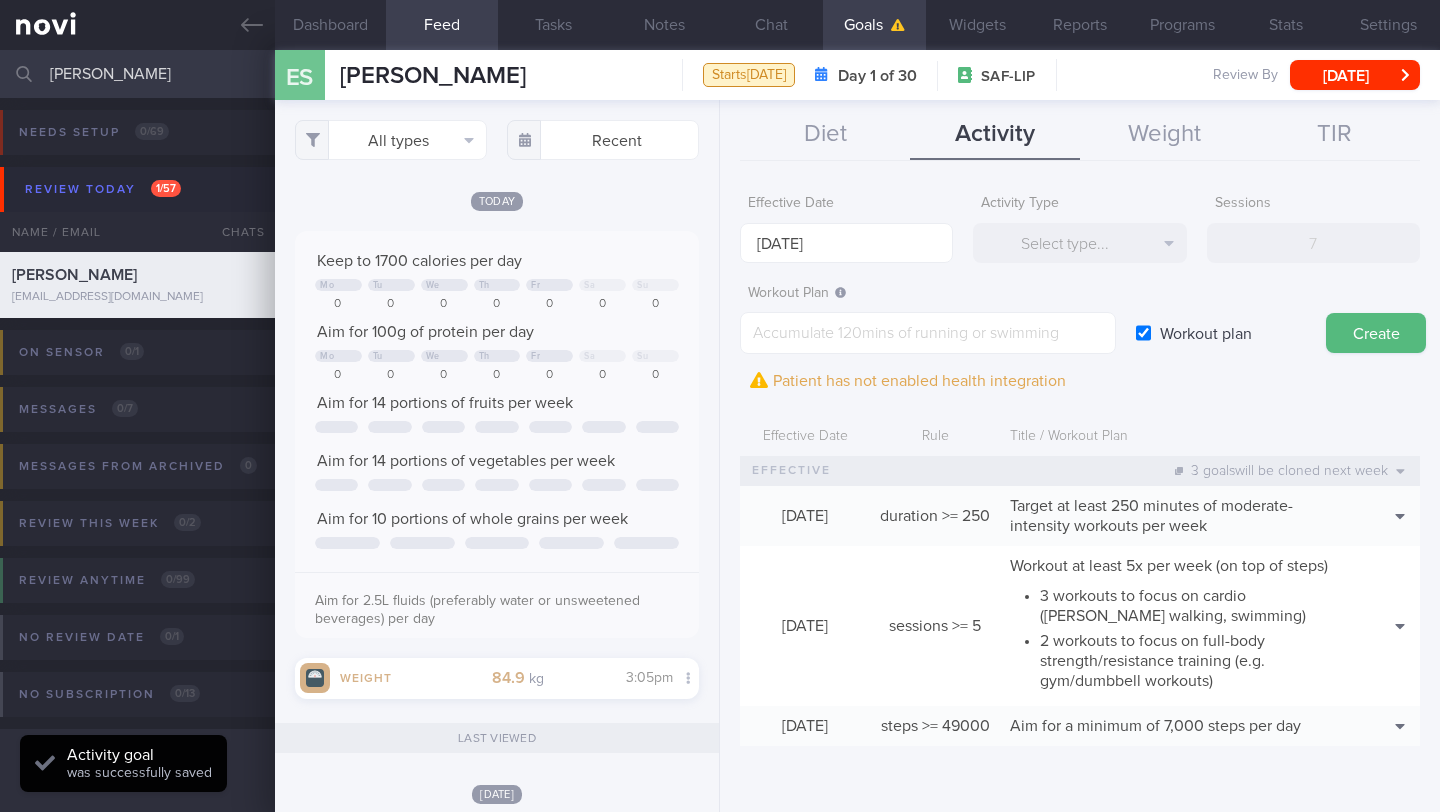 click on "Workout plan" at bounding box center [1206, 333] 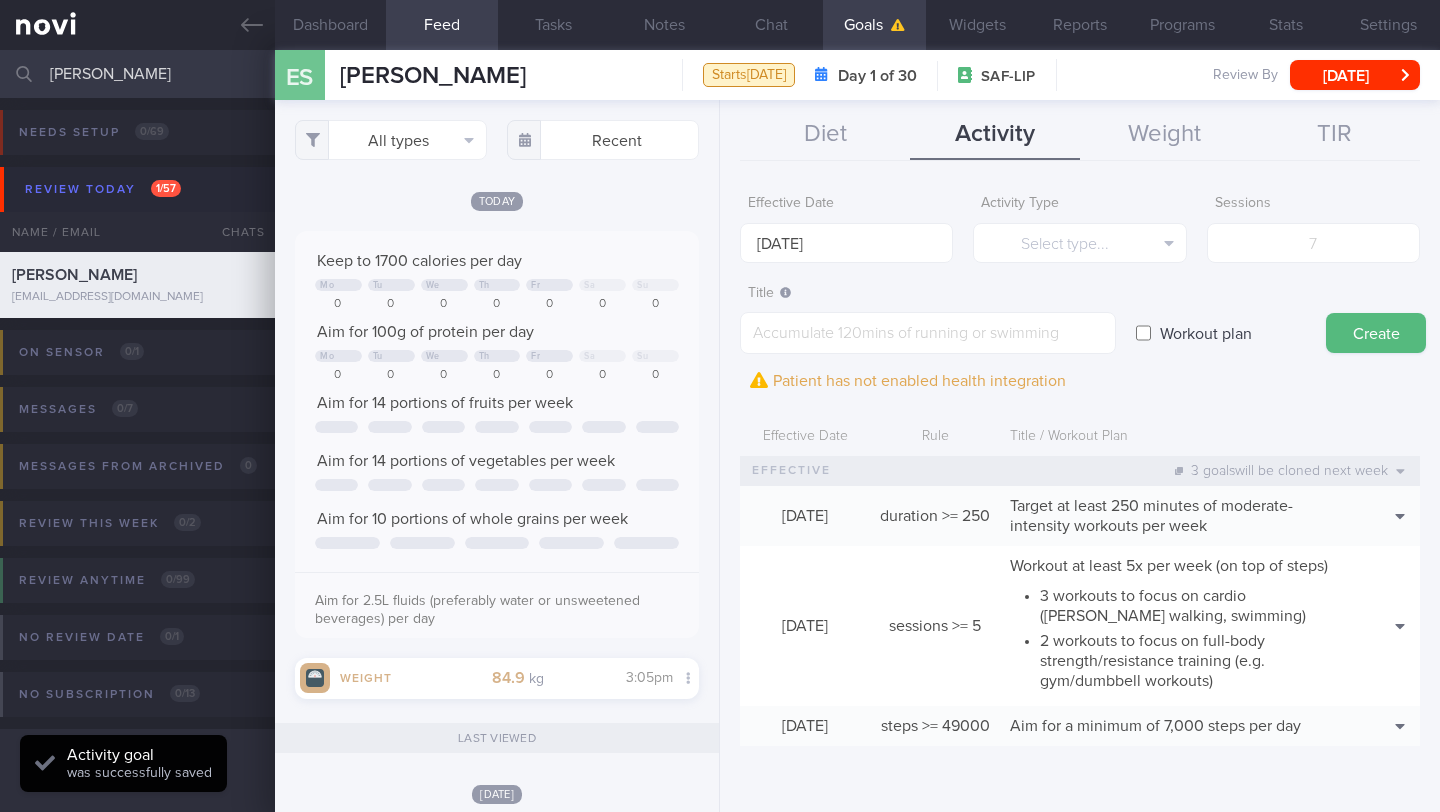 click on "Workout plan" at bounding box center [1206, 333] 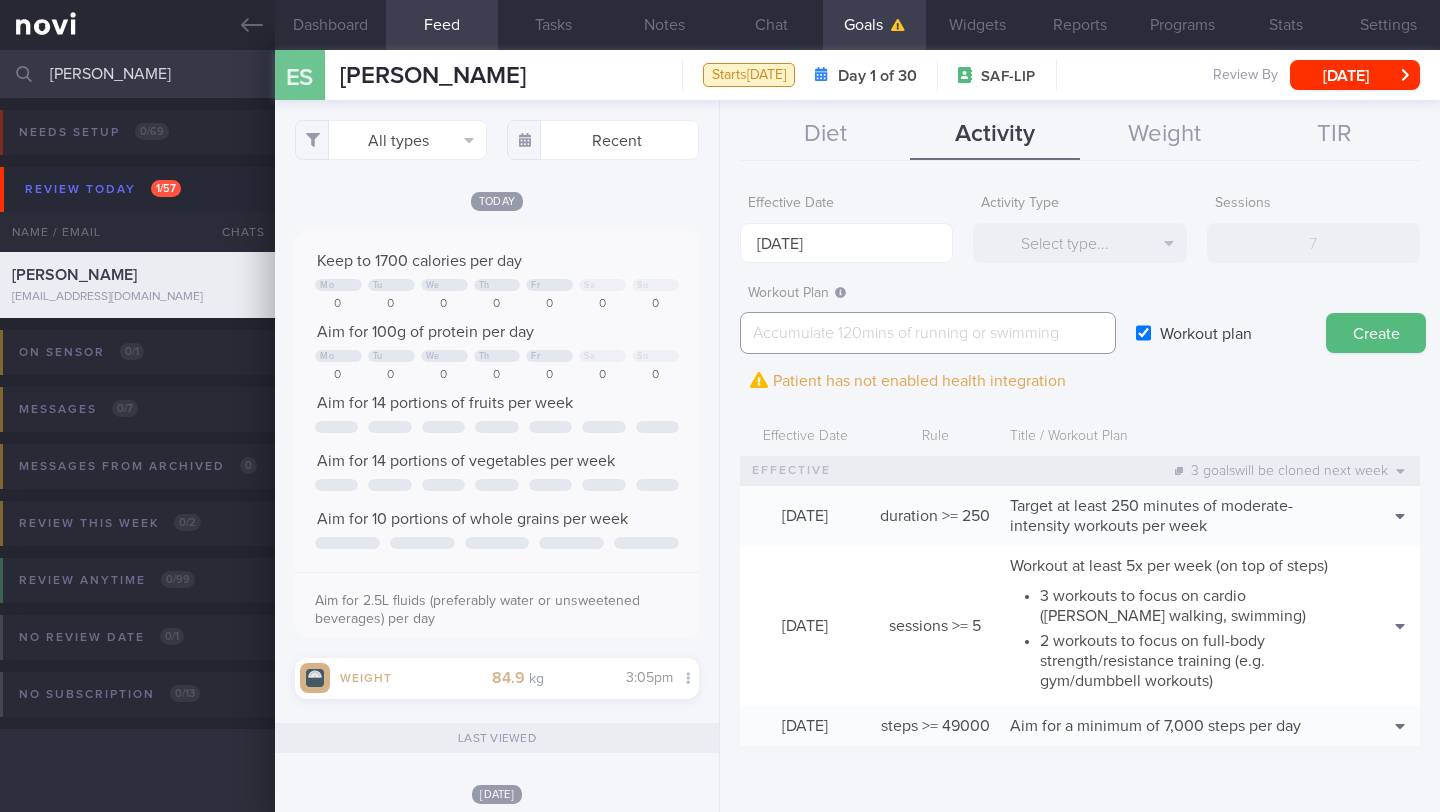 paste on ""Full body gym workout 1:
- Exercise 1: [Dumbbell Bench Squats]([URL][DOMAIN_NAME]) | 10-15 reps, 60-120 seconds rest, 3 sets
- Exercise 2: [Machine Chest Press]([URL][DOMAIN_NAME]) | 10-12 reps, 60-90 seconds rest, 3 sets
- Exercise 3: [Lat Pull-down]([URL][DOMAIN_NAME]) | 10-12 reps, 60-90 seconds rest, 3 sets
- Exercise 4: [Dumbbell Lateral Raise]([URL][DOMAIN_NAME]) | 12-15 reps, 60-90 seconds rest, 3 sets
- Exercise 5: [Deadbug]([URL][DOMAIN_NAME]) | 10-15 reps per arm/ leg, 60-90 seconds rest, 3 sets
Full body gym workout 2:
- Exercise 1: [Dumbbell Romanian Deadlift]([URL][DOMAIN_NAME]) | 8-12 reps, 60-120 seconds rest, 3 sets
- Exercise 2: [Seated Dumbbell Shoulder Press]([URL][DOMAIN_NAME]) | 10-15 reps, 60-90 seconds rest, 3 sets
- Exercise 3: [Leg Extension]([URL][DOMAIN_NAME]) | 12-15 reps, 60-9..." 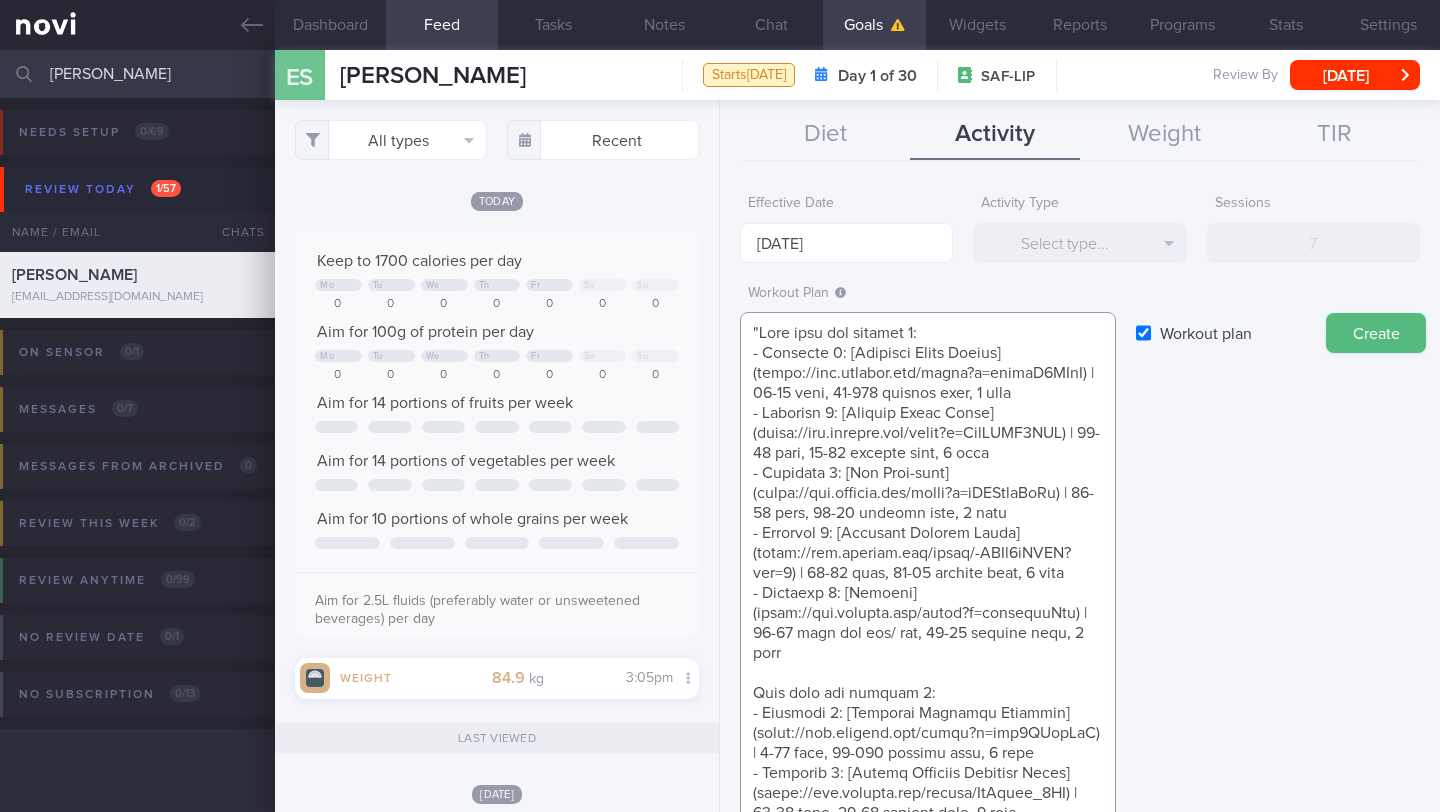 scroll, scrollTop: 140, scrollLeft: 0, axis: vertical 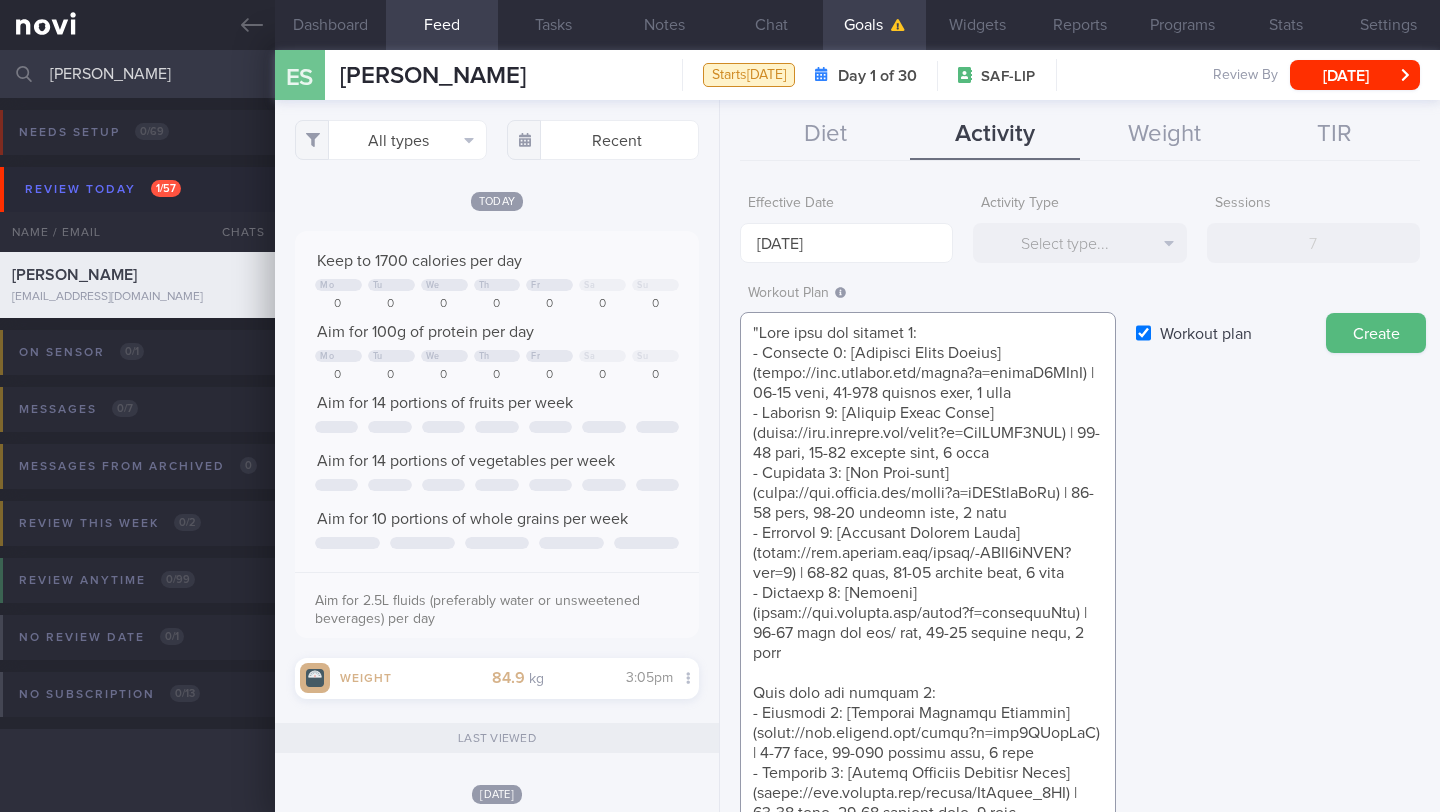 click at bounding box center (928, 883) 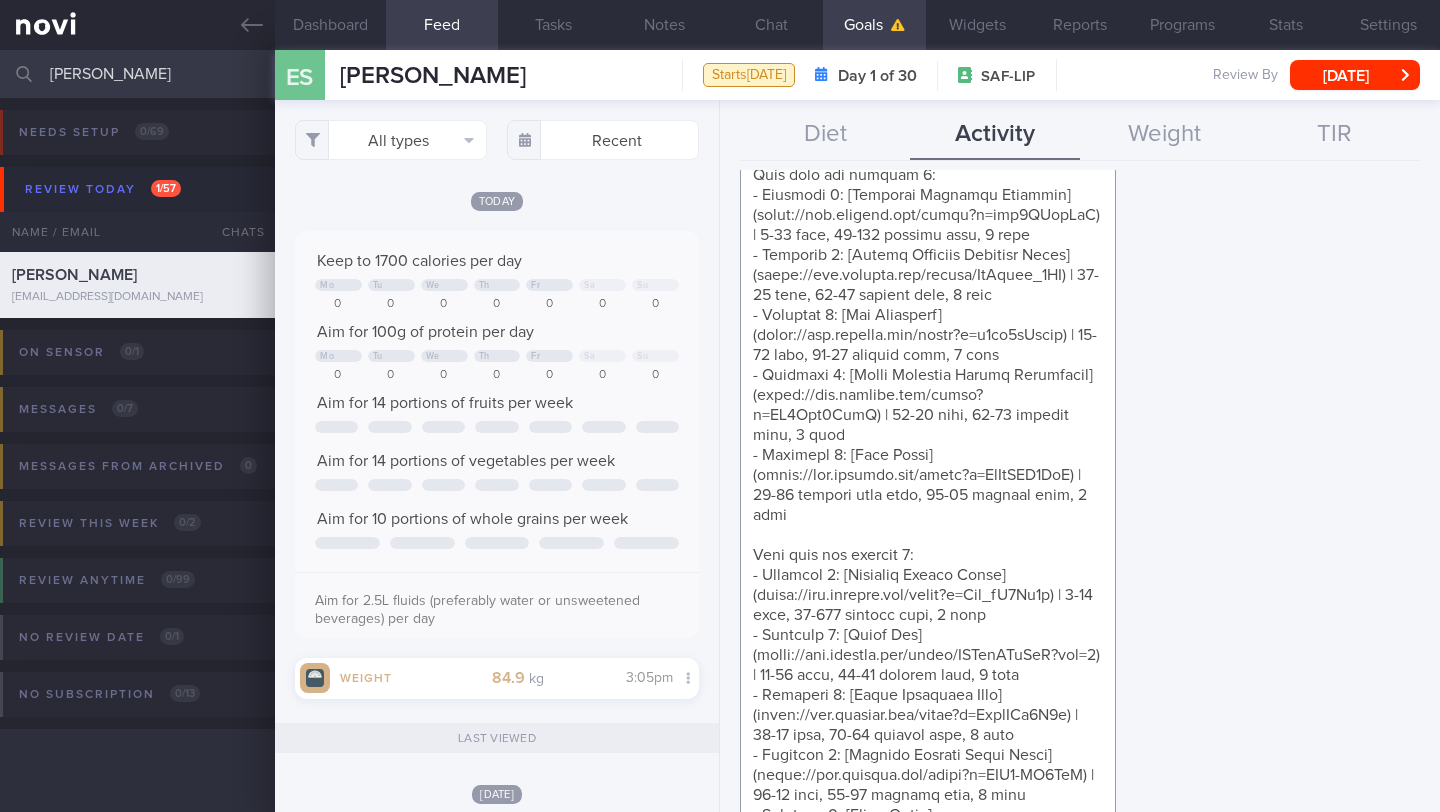 drag, startPoint x: 1438, startPoint y: 236, endPoint x: 1387, endPoint y: 341, distance: 116.73046 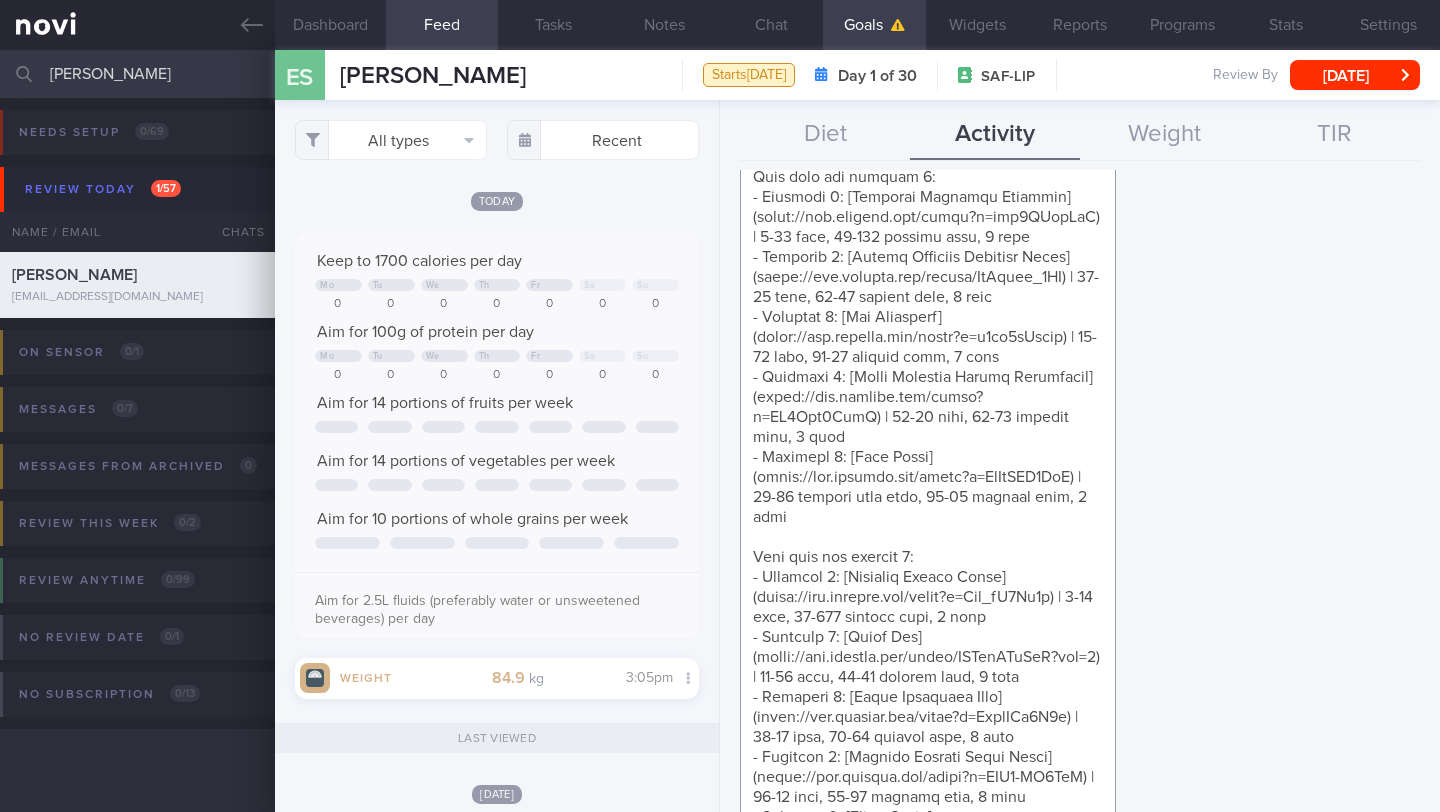scroll, scrollTop: 140, scrollLeft: 0, axis: vertical 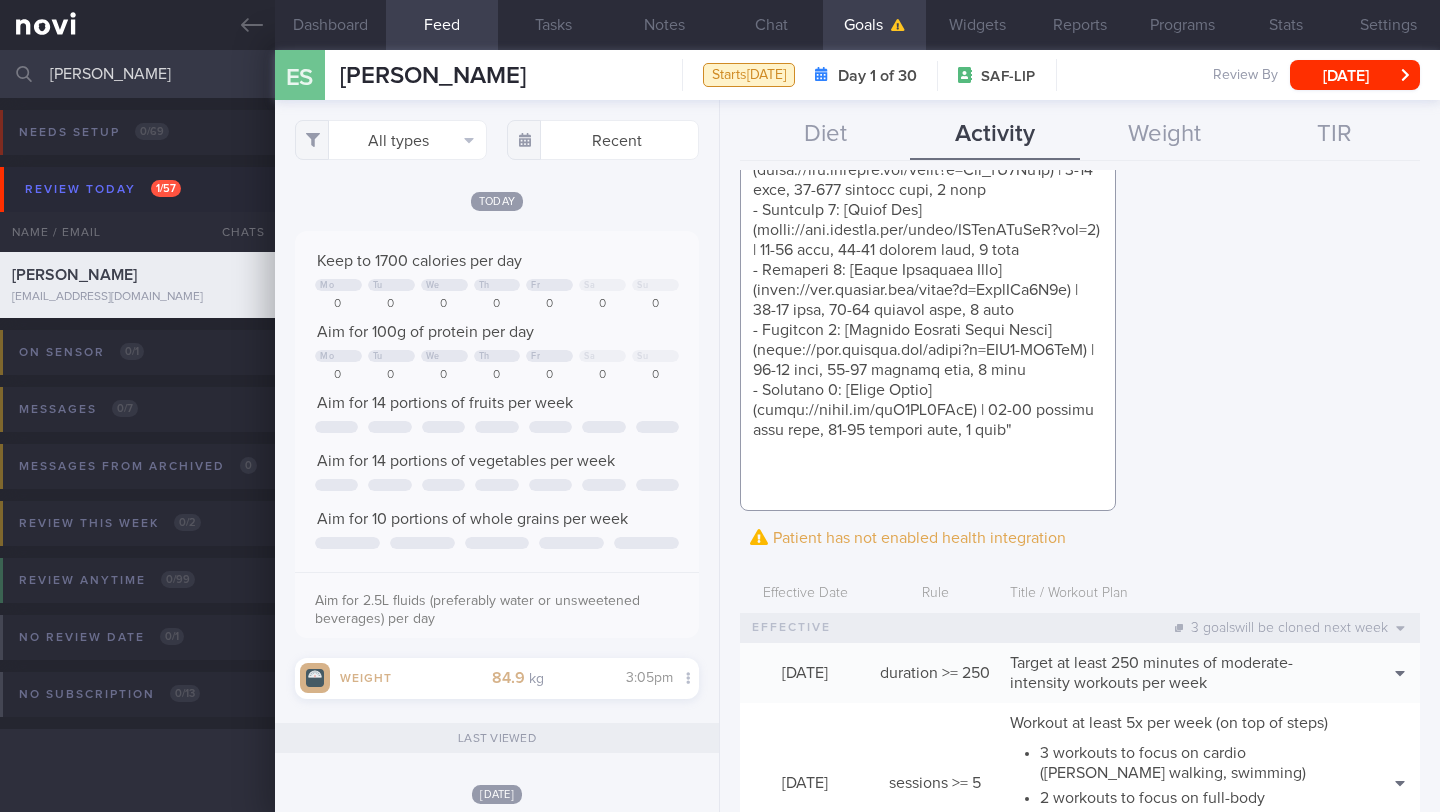 click at bounding box center (928, -60) 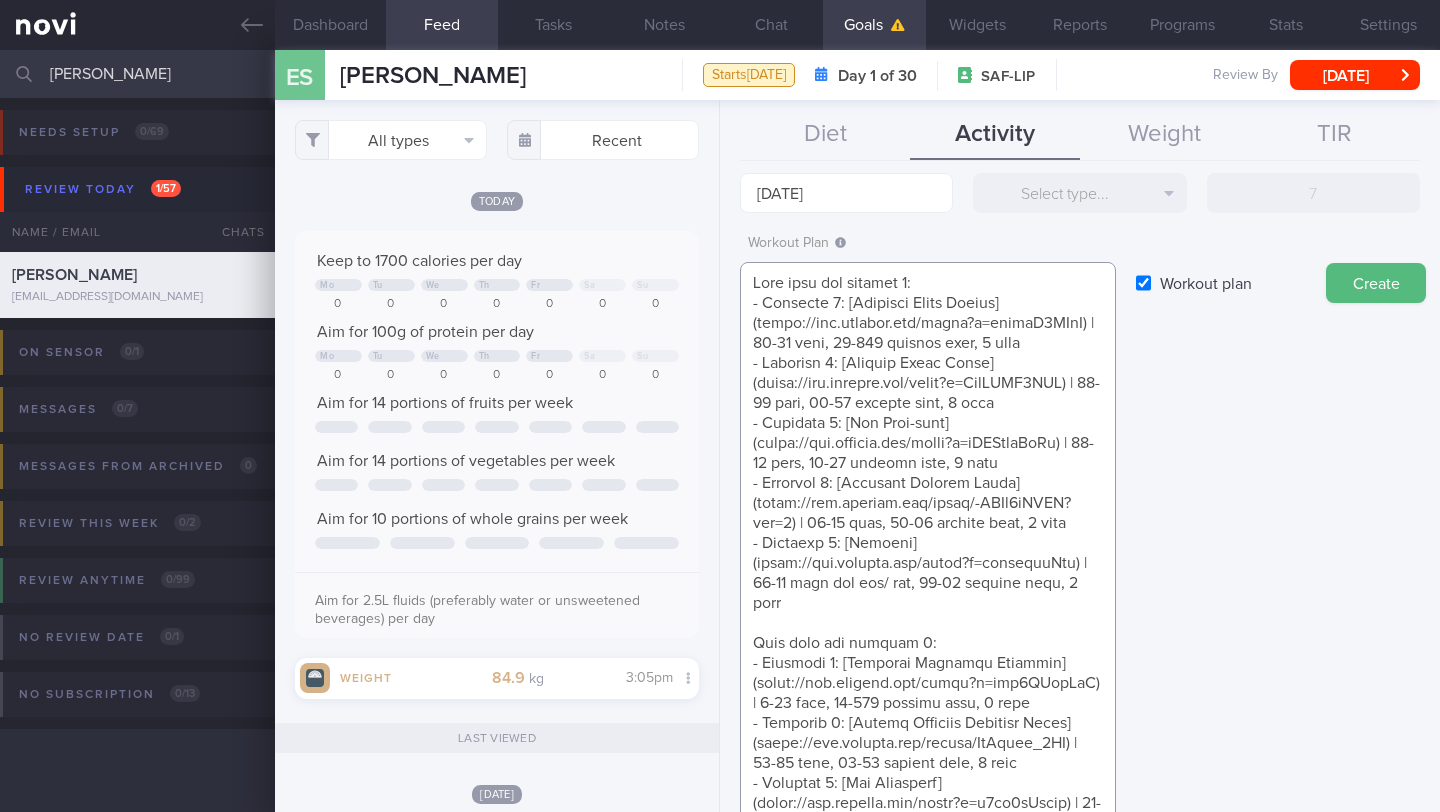 scroll, scrollTop: 0, scrollLeft: 0, axis: both 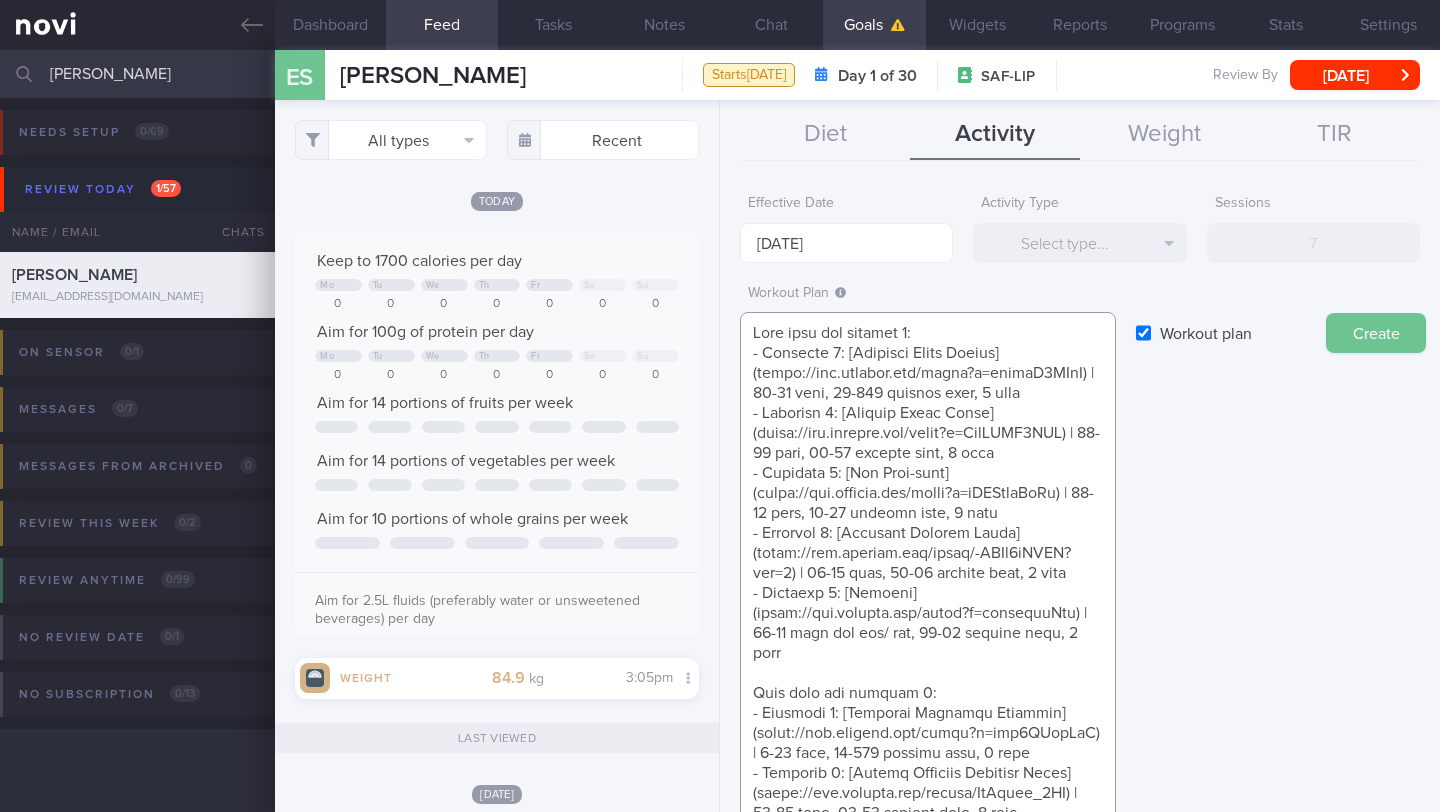 type on "Full body gym workout 1:
- Exercise 1: [Dumbbell Bench Squats]([URL][DOMAIN_NAME]) | 10-15 reps, 60-120 seconds rest, 3 sets
- Exercise 2: [Machine Chest Press]([URL][DOMAIN_NAME]) | 10-12 reps, 60-90 seconds rest, 3 sets
- Exercise 3: [Lat Pull-down]([URL][DOMAIN_NAME]) | 10-12 reps, 60-90 seconds rest, 3 sets
- Exercise 4: [Dumbbell Lateral Raise]([URL][DOMAIN_NAME]) | 12-15 reps, 60-90 seconds rest, 3 sets
- Exercise 5: [Deadbug]([URL][DOMAIN_NAME]) | 10-15 reps per arm/ leg, 60-90 seconds rest, 3 sets
Full body gym workout 2:
- Exercise 1: [Dumbbell Romanian Deadlift]([URL][DOMAIN_NAME]) | 8-12 reps, 60-120 seconds rest, 3 sets
- Exercise 2: [Seated Dumbbell Shoulder Press]([URL][DOMAIN_NAME]) | 10-15 reps, 60-90 seconds rest, 3 sets
- Exercise 3: [Leg Extension]([URL][DOMAIN_NAME]) | 12-15 reps, 60-90..." 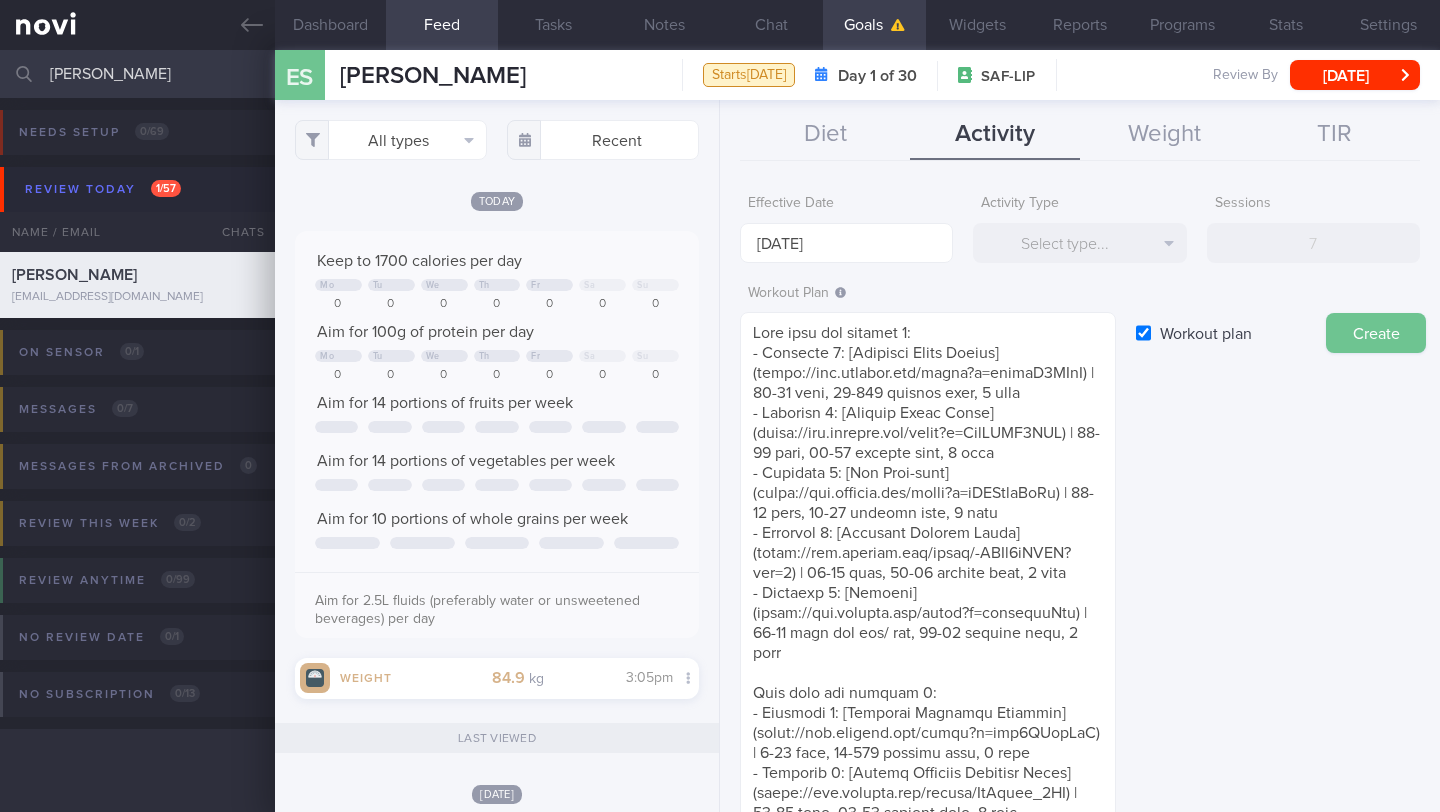 click on "Create" at bounding box center [1376, 333] 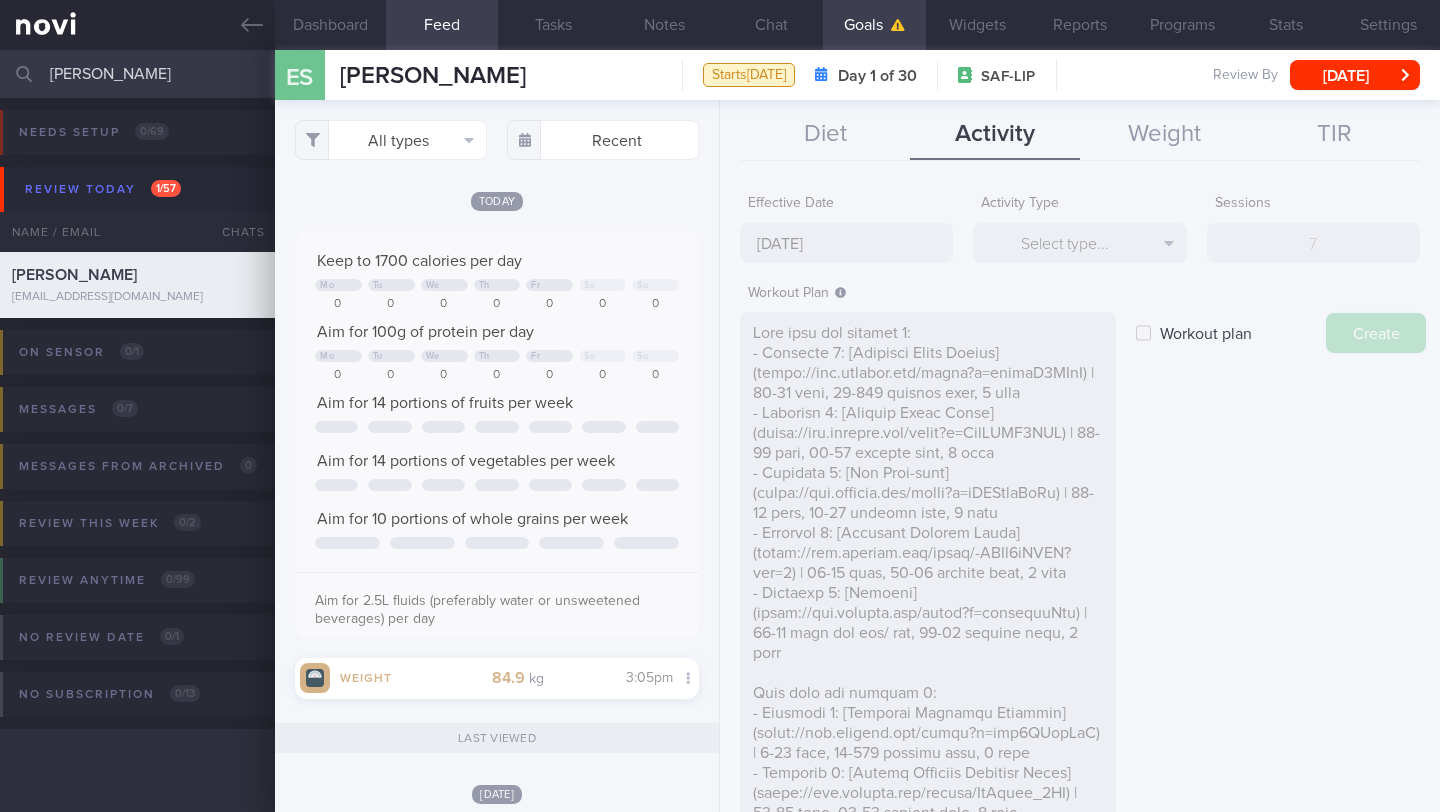 type on "[DATE]" 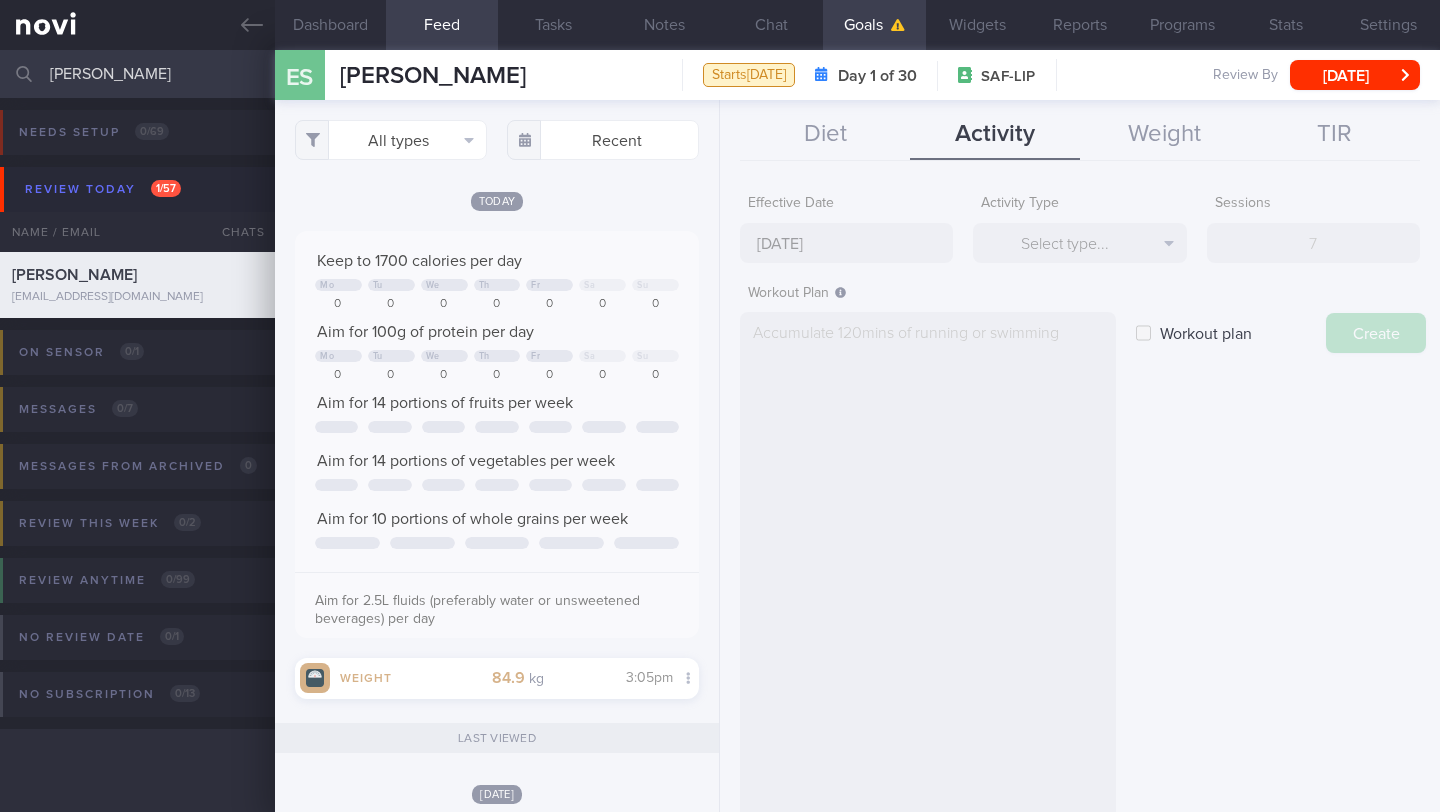 scroll, scrollTop: 0, scrollLeft: 0, axis: both 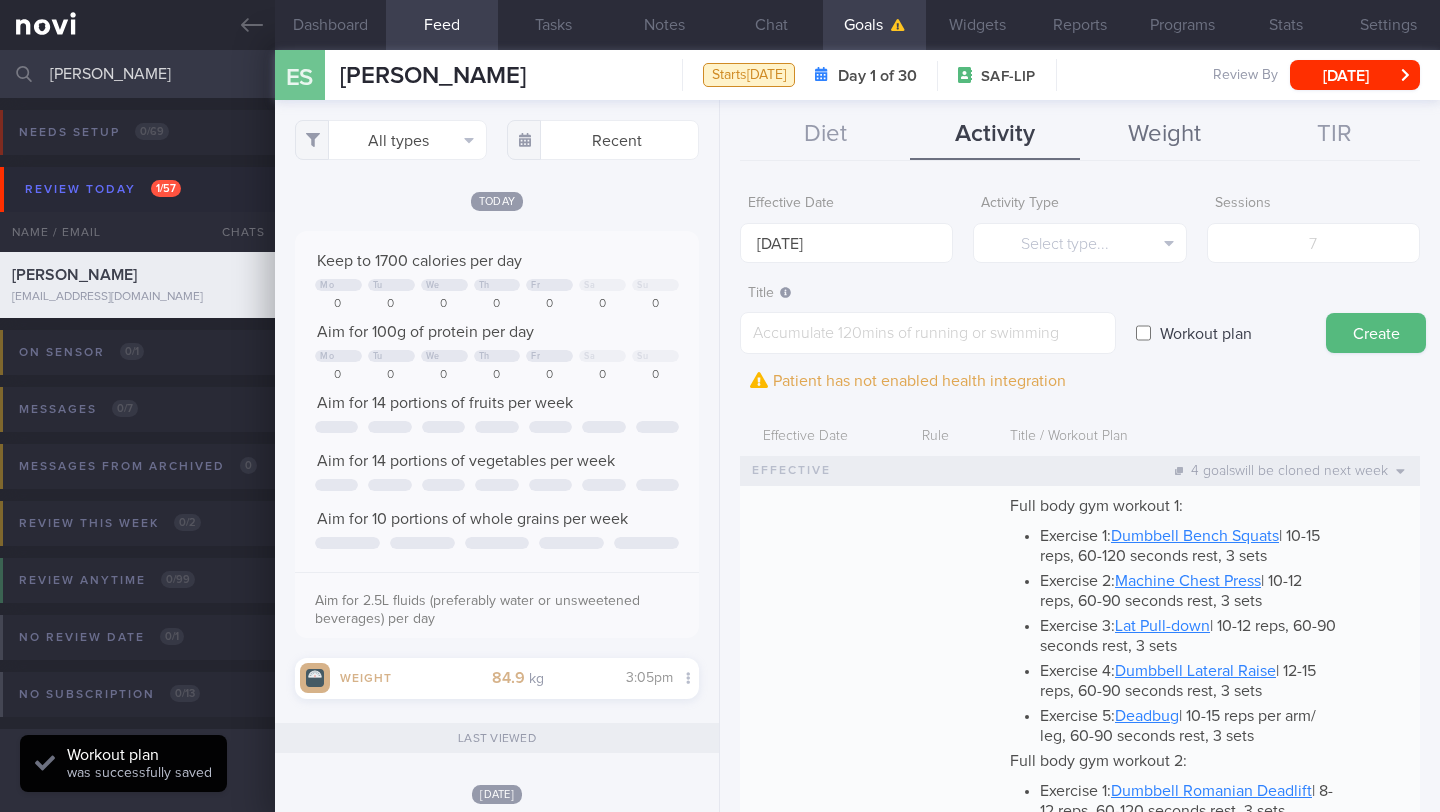 click on "Weight" at bounding box center [1165, 135] 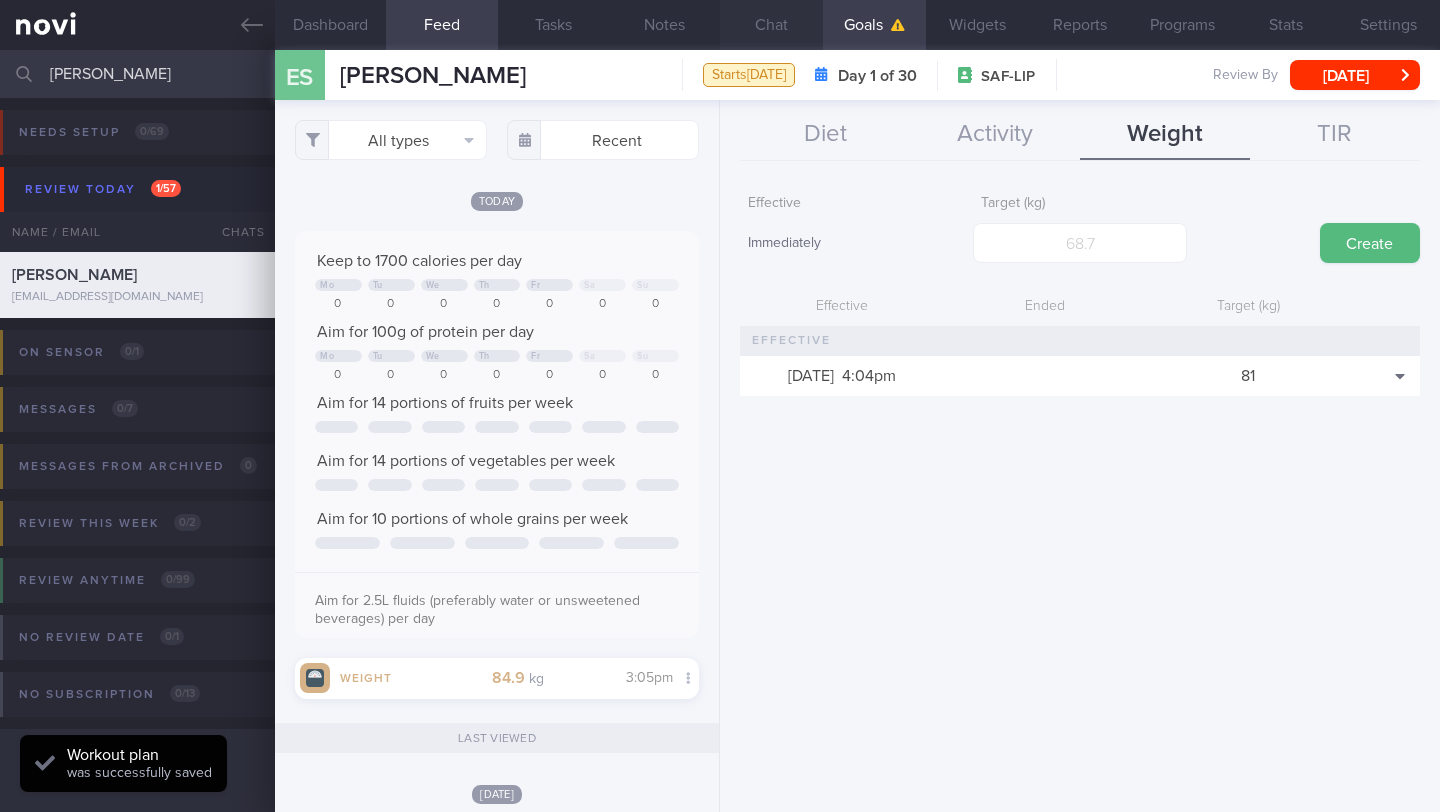 click on "Chat" at bounding box center (771, 25) 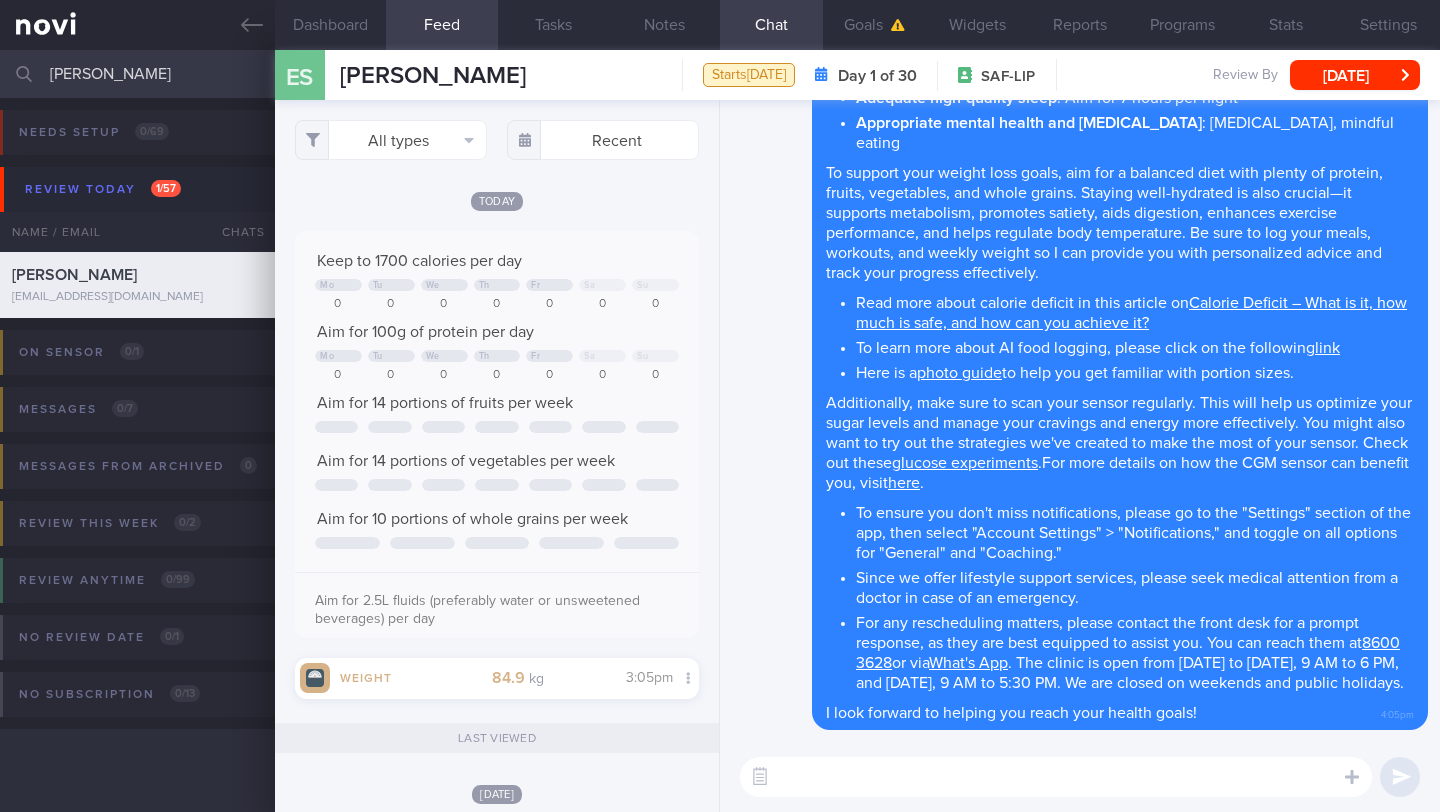 click at bounding box center [1056, 777] 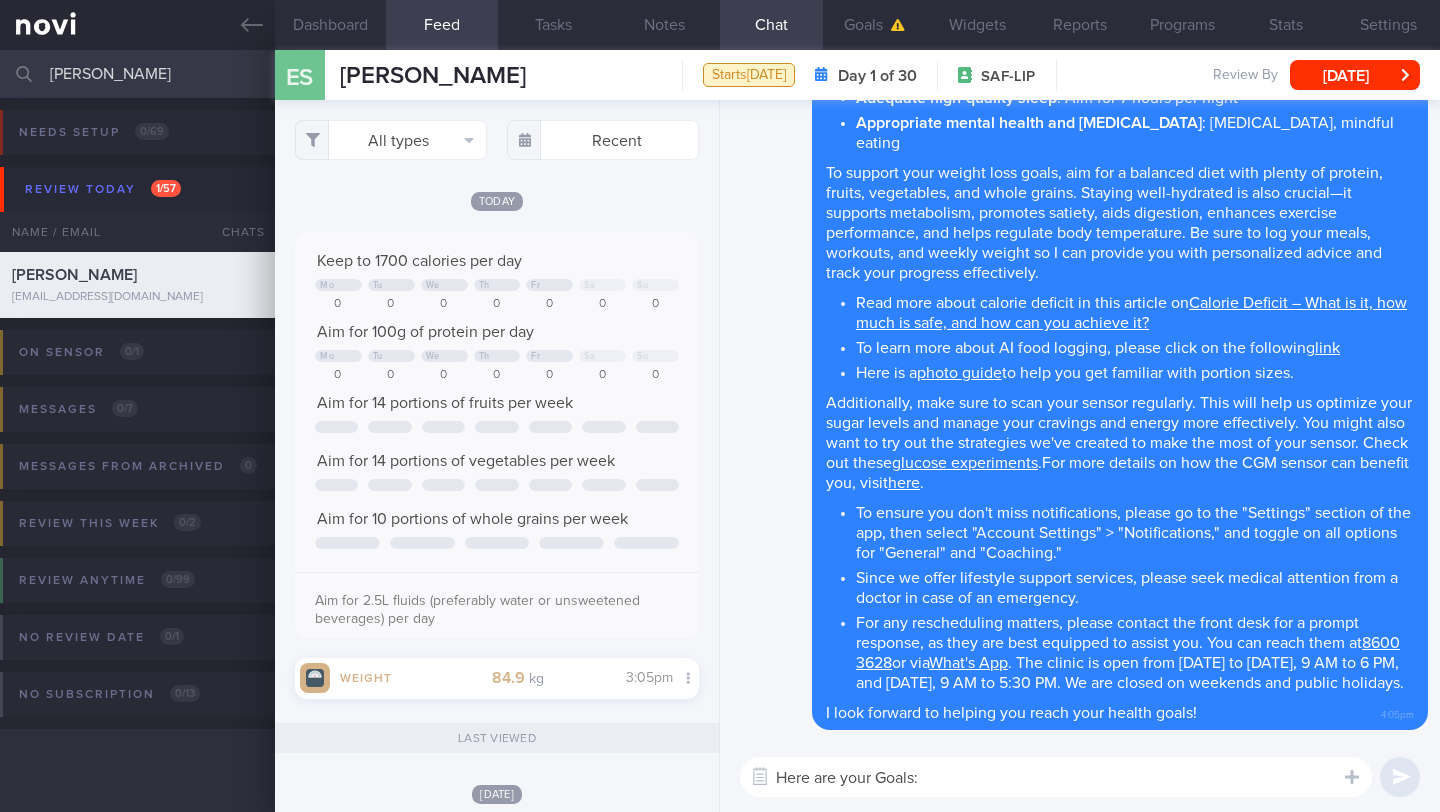 scroll, scrollTop: 0, scrollLeft: 0, axis: both 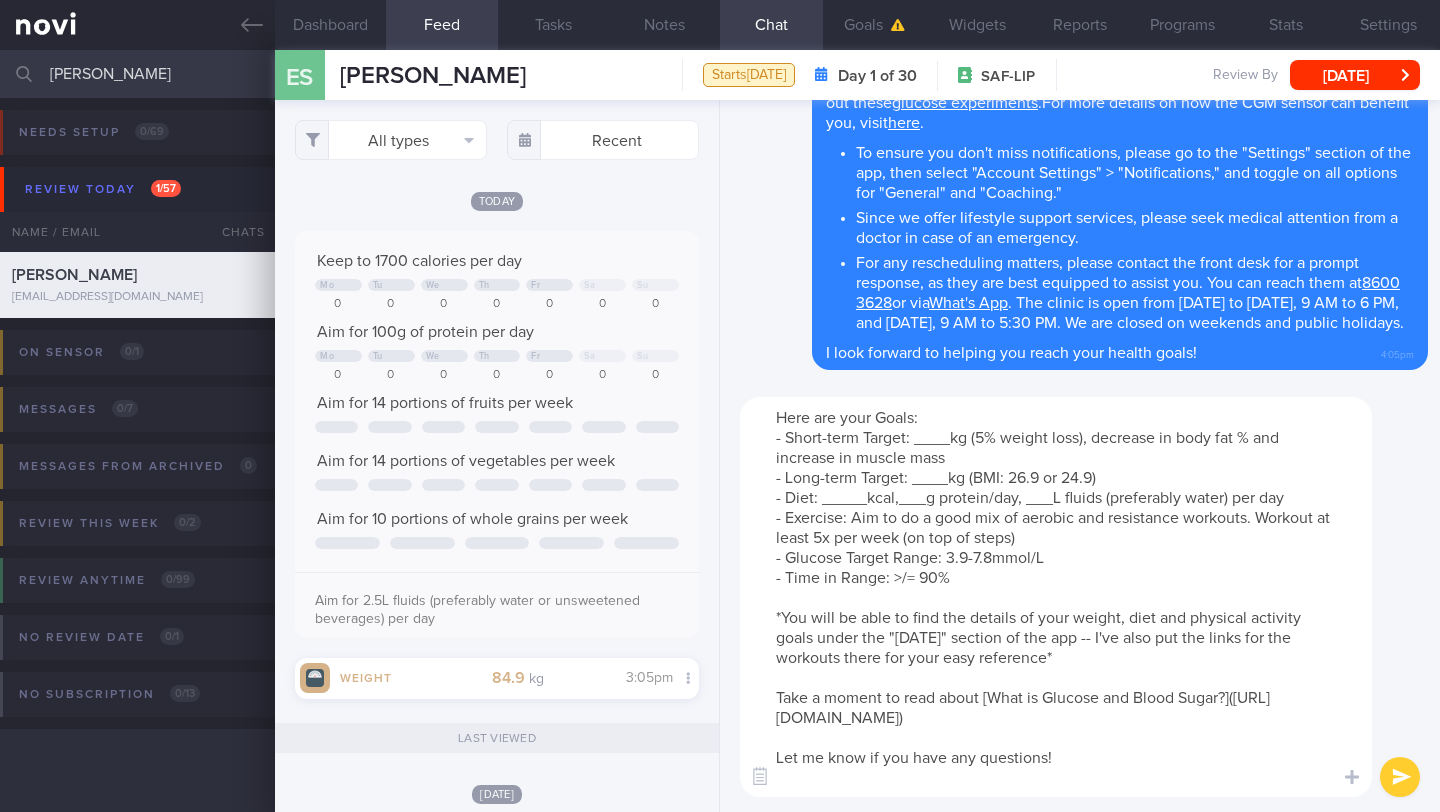 drag, startPoint x: 950, startPoint y: 442, endPoint x: 917, endPoint y: 442, distance: 33 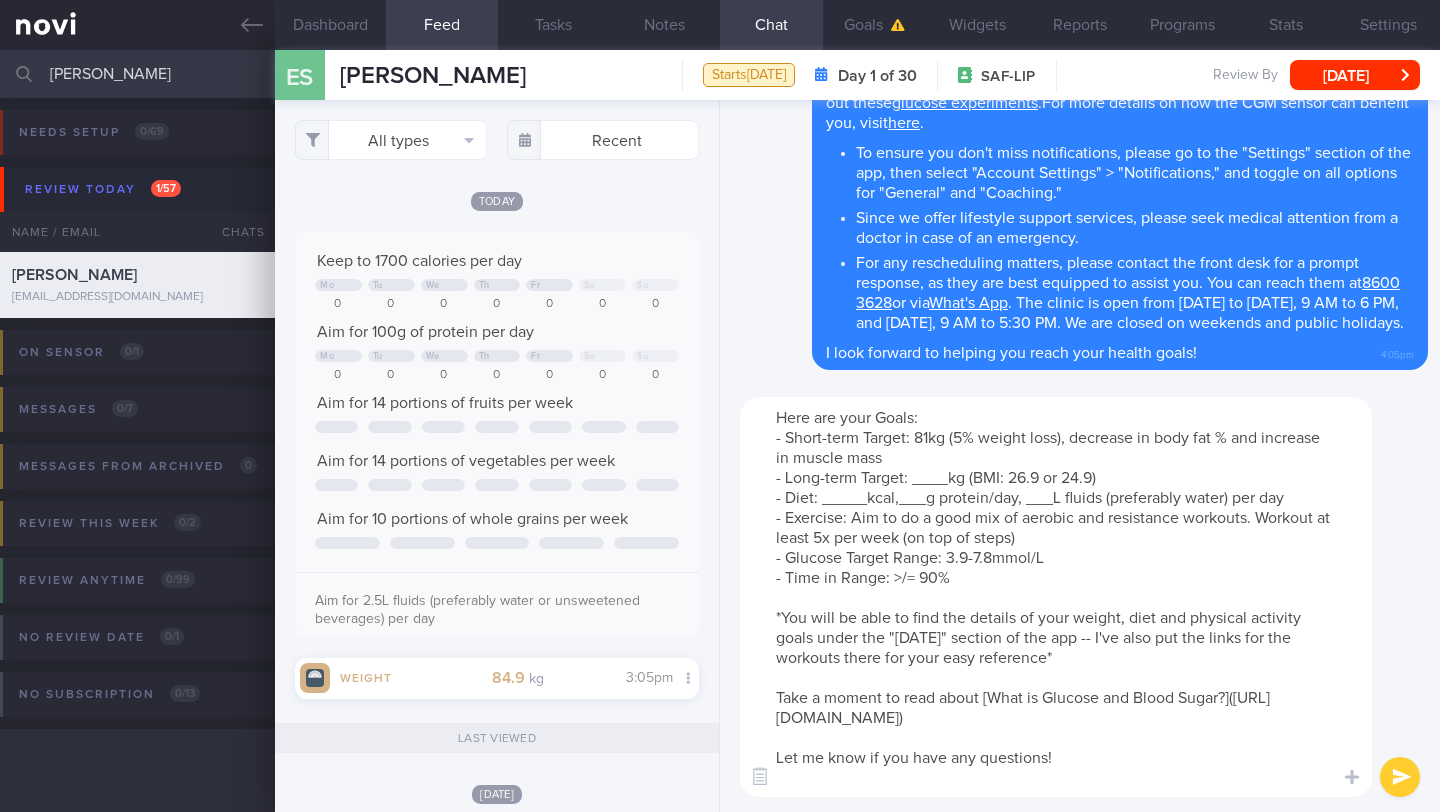 drag, startPoint x: 948, startPoint y: 478, endPoint x: 915, endPoint y: 481, distance: 33.13608 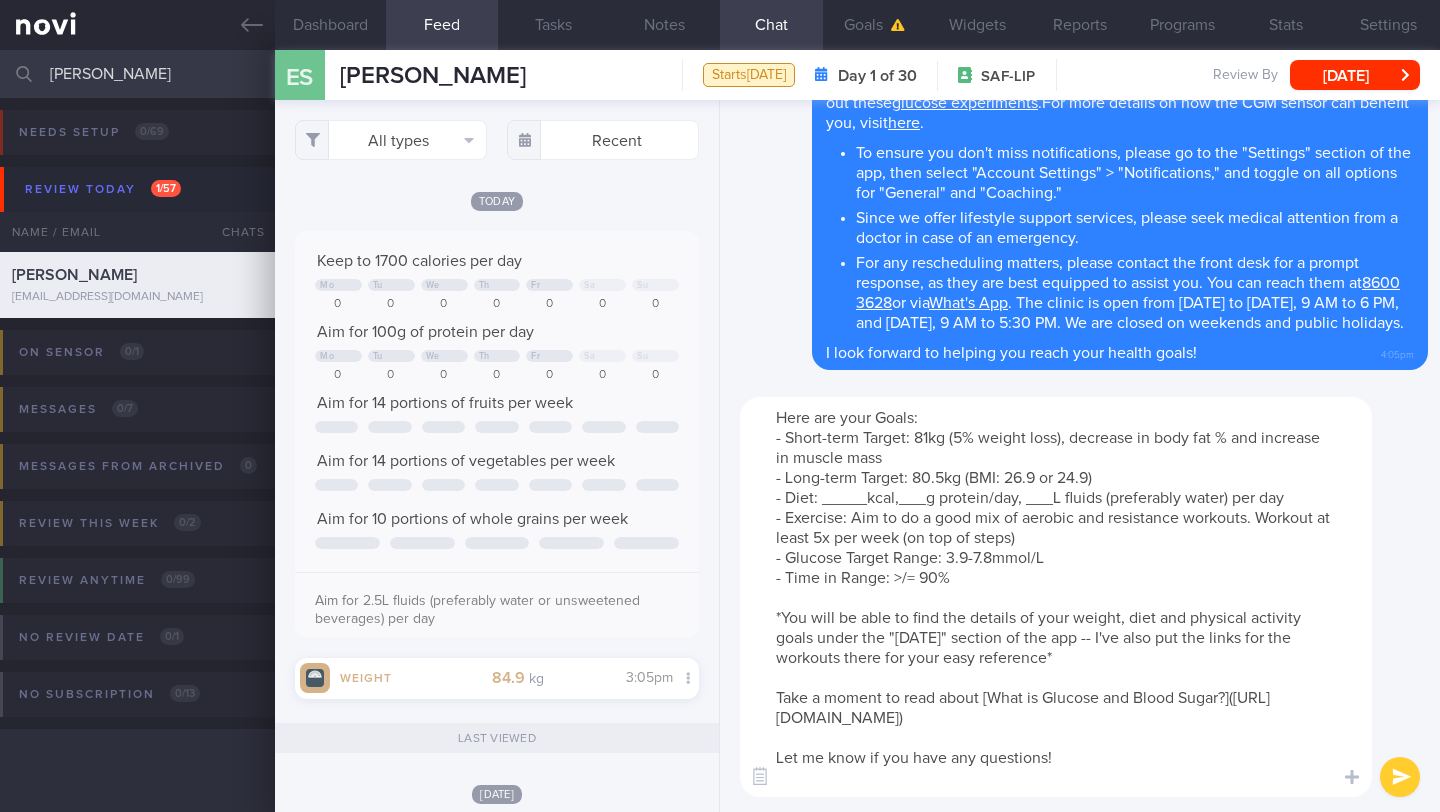 drag, startPoint x: 1087, startPoint y: 476, endPoint x: 1041, endPoint y: 478, distance: 46.043457 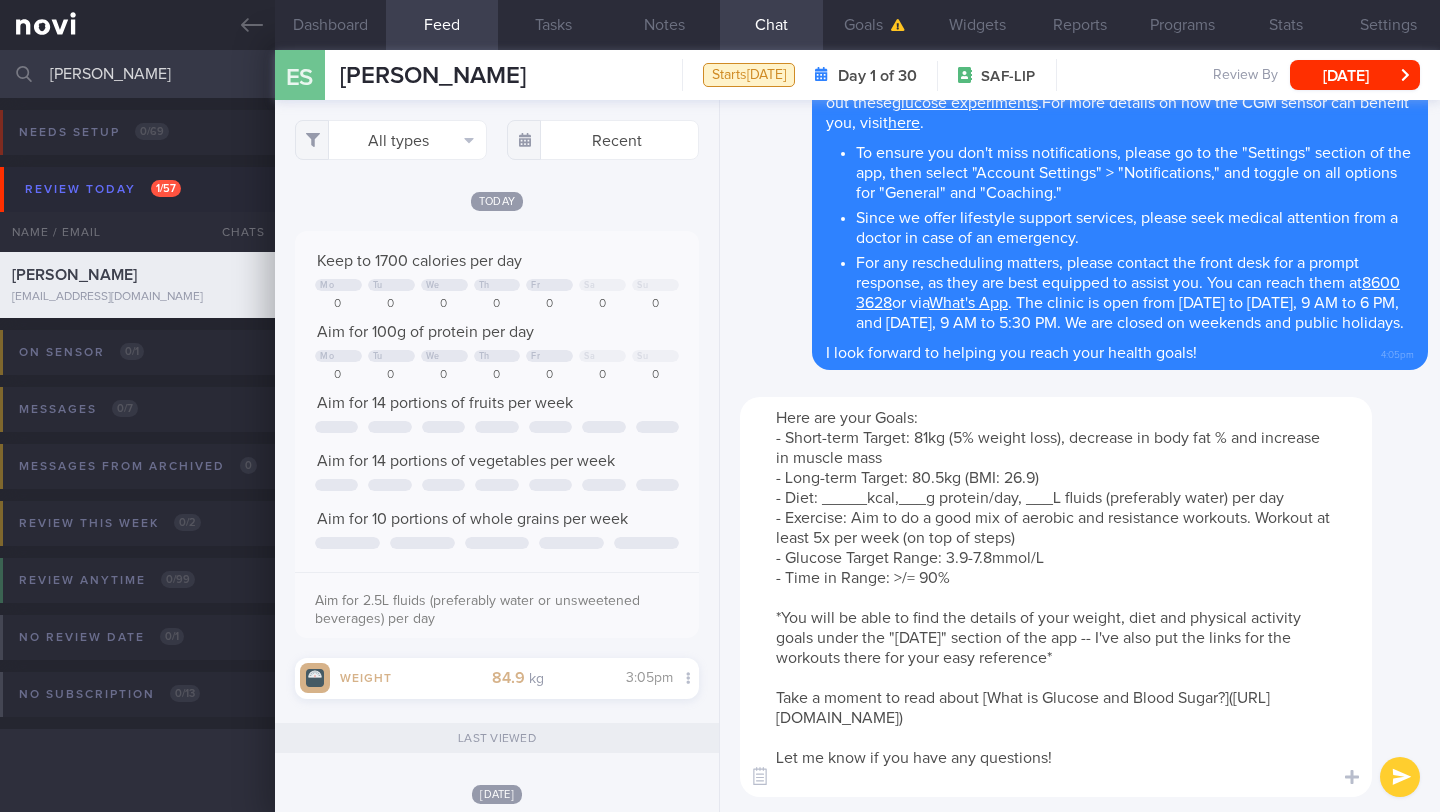 drag, startPoint x: 866, startPoint y: 501, endPoint x: 821, endPoint y: 501, distance: 45 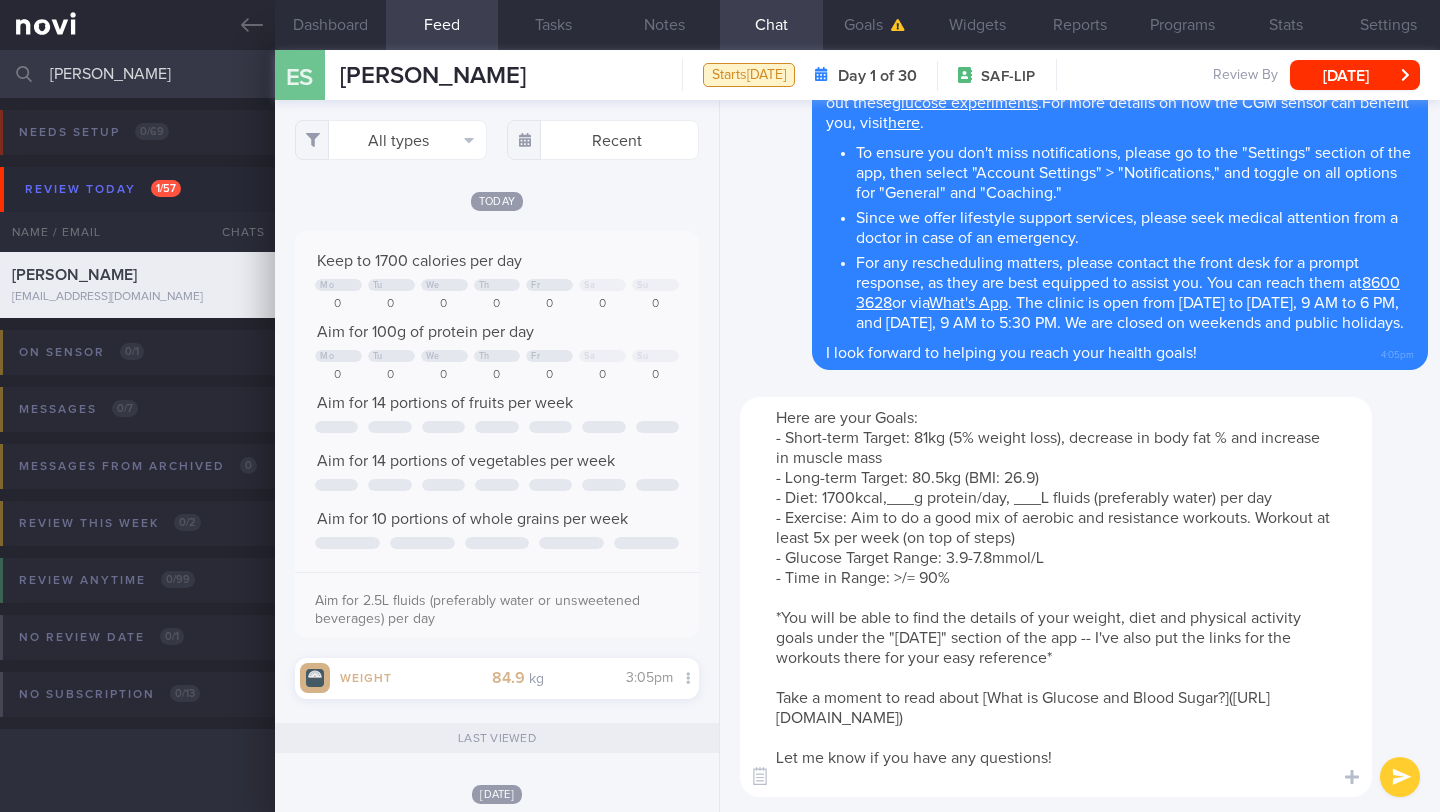 drag, startPoint x: 915, startPoint y: 502, endPoint x: 887, endPoint y: 502, distance: 28 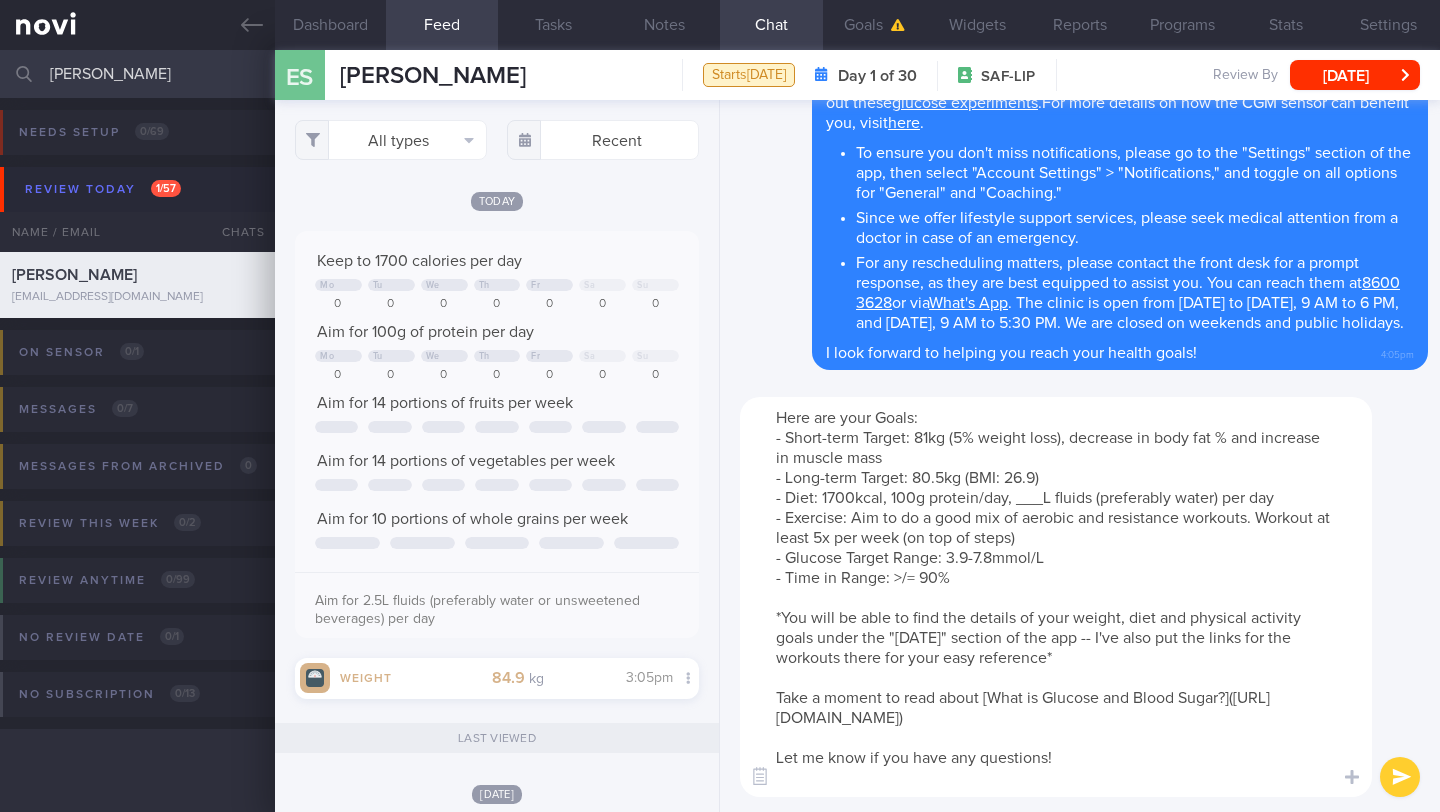 drag, startPoint x: 1044, startPoint y: 500, endPoint x: 1015, endPoint y: 505, distance: 29.427877 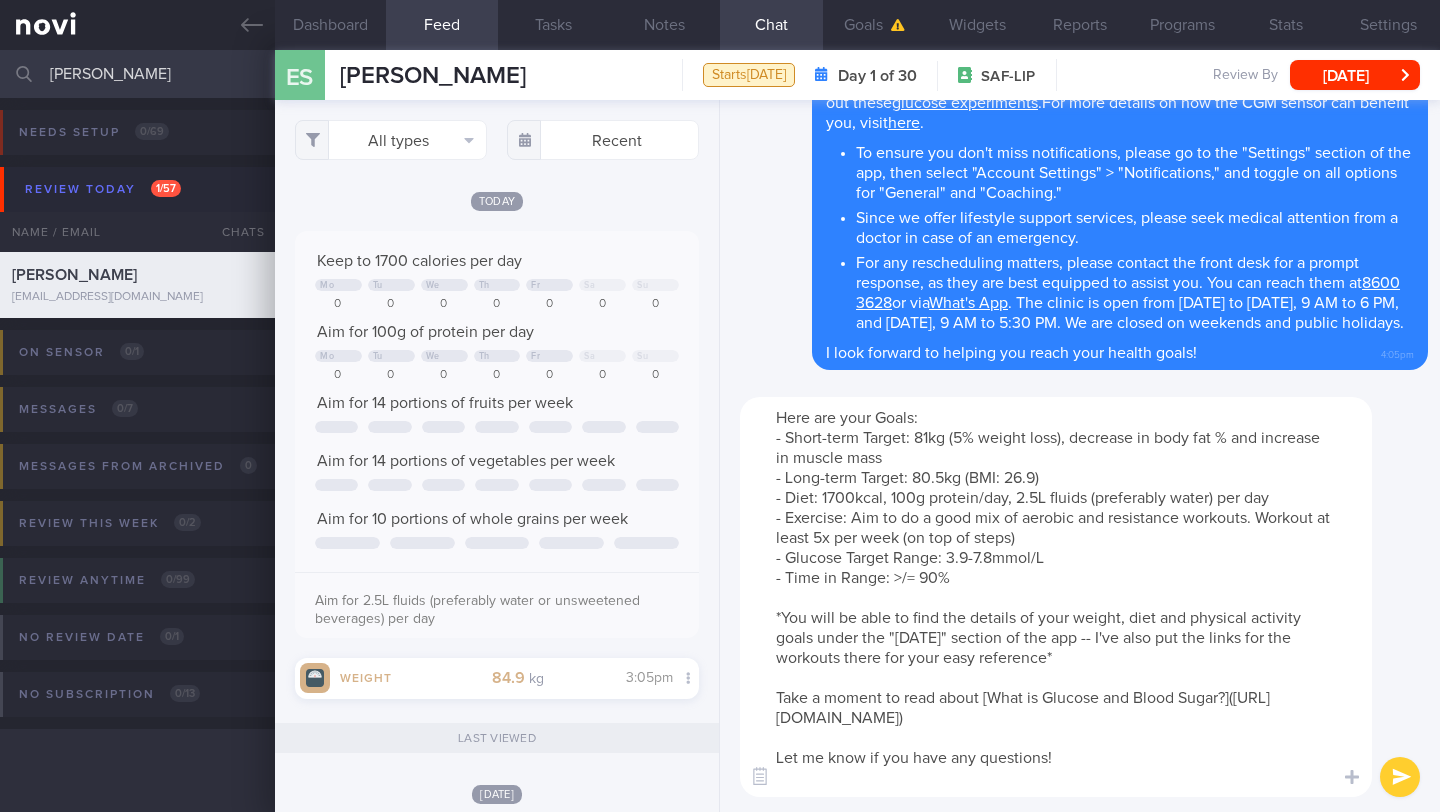 type on "Here are your Goals:
- Short-term Target: 81kg (5% weight loss), decrease in body fat % and increase in muscle mass
- Long-term Target: 80.5kg (BMI: 26.9)
- Diet: 1700kcal, 100g protein/day, 2.5L fluids (preferably water) per day
- Exercise: Aim to do a good mix of aerobic and resistance workouts. Workout at least 5x per week (on top of steps)
- Glucose Target Range: 3.9-7.8mmol/L
- Time in Range: >/= 90%
*You will be able to find the details of your weight, diet and physical activity goals under the "[DATE]" section of the app -- I've also put the links for the workouts there for your easy reference*
Take a moment to read about [What is Glucose and Blood Sugar?]([URL][DOMAIN_NAME])
Let me know if you have any questions!" 